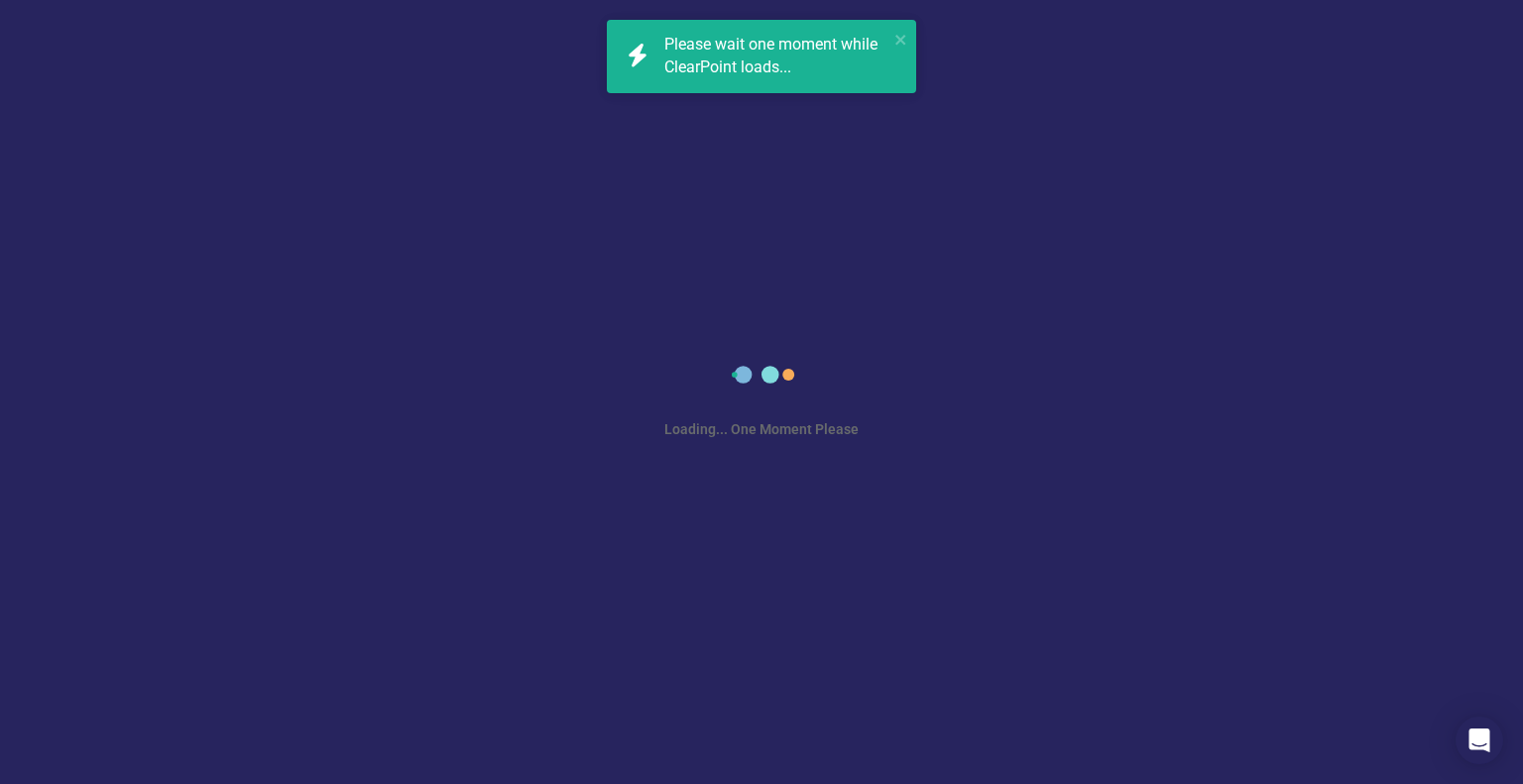 scroll, scrollTop: 0, scrollLeft: 0, axis: both 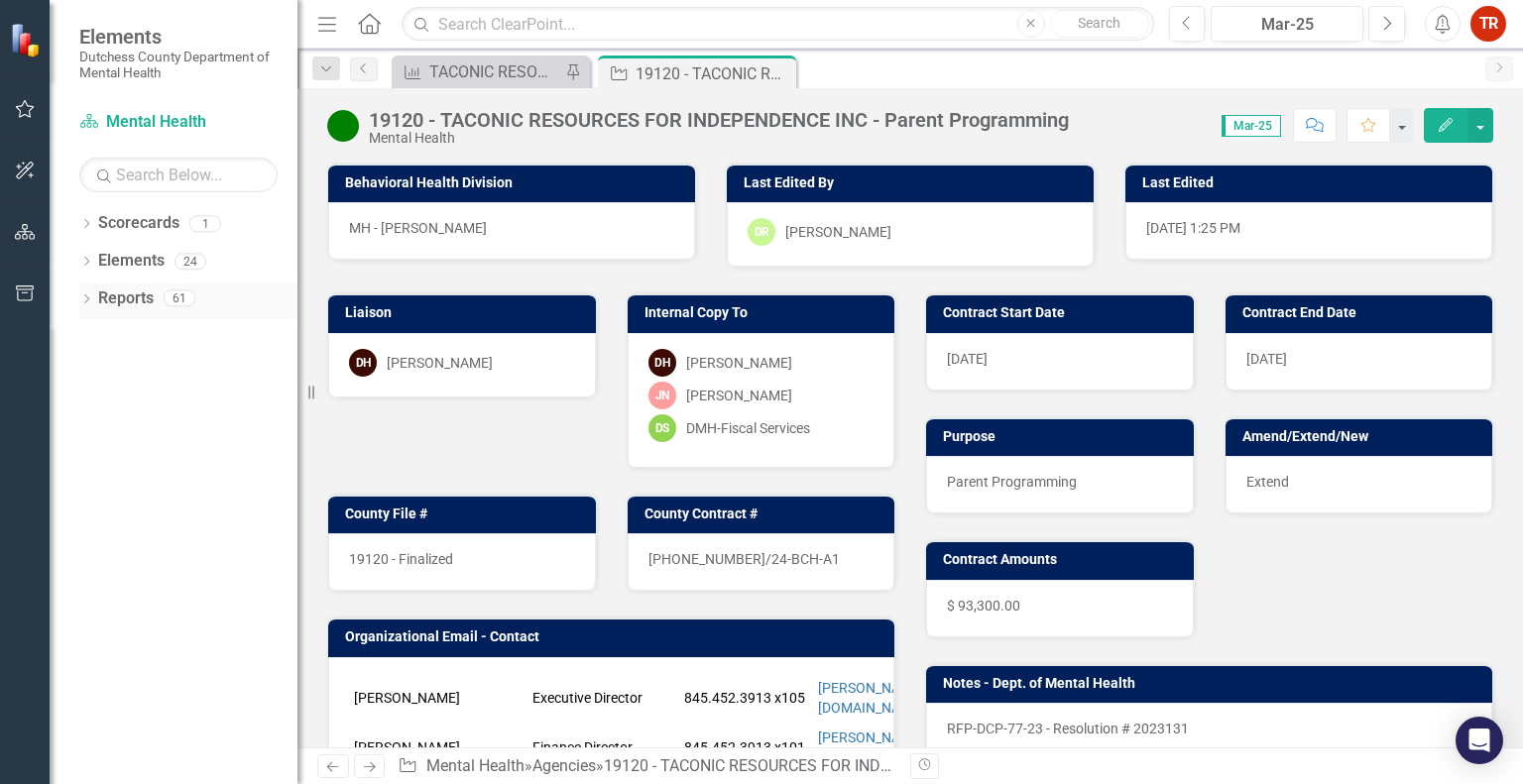 click on "Dropdown" 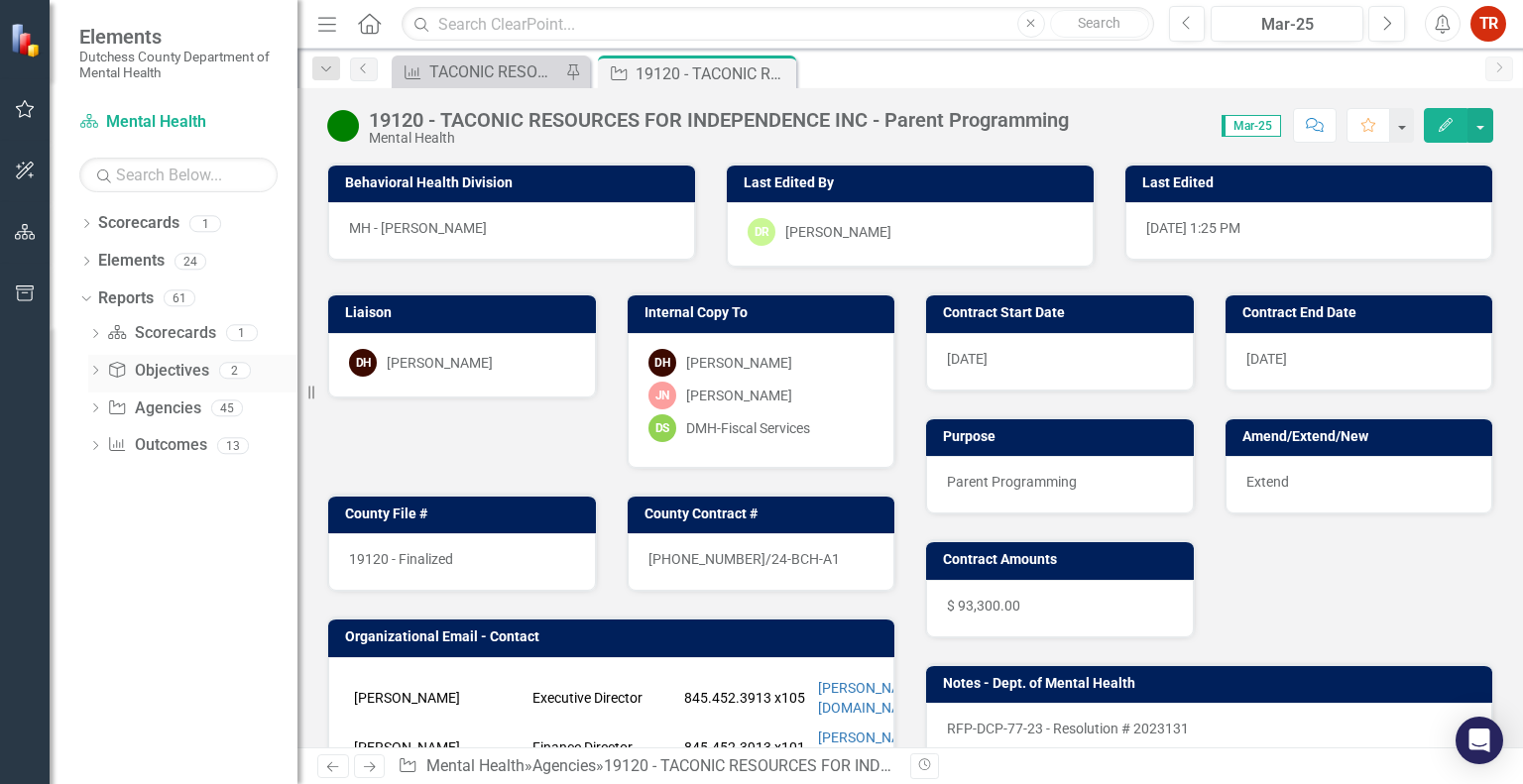click 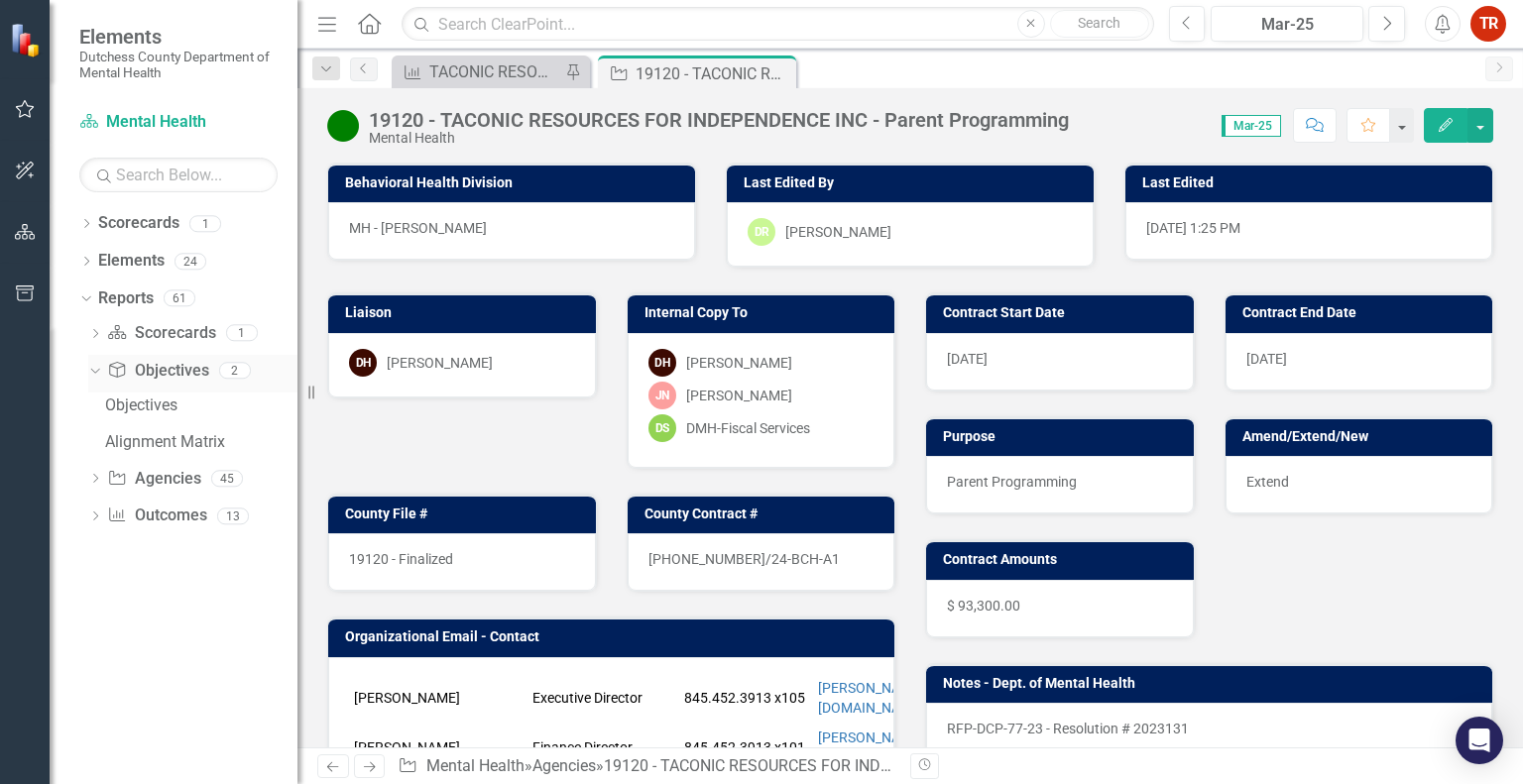 click on "Dropdown" 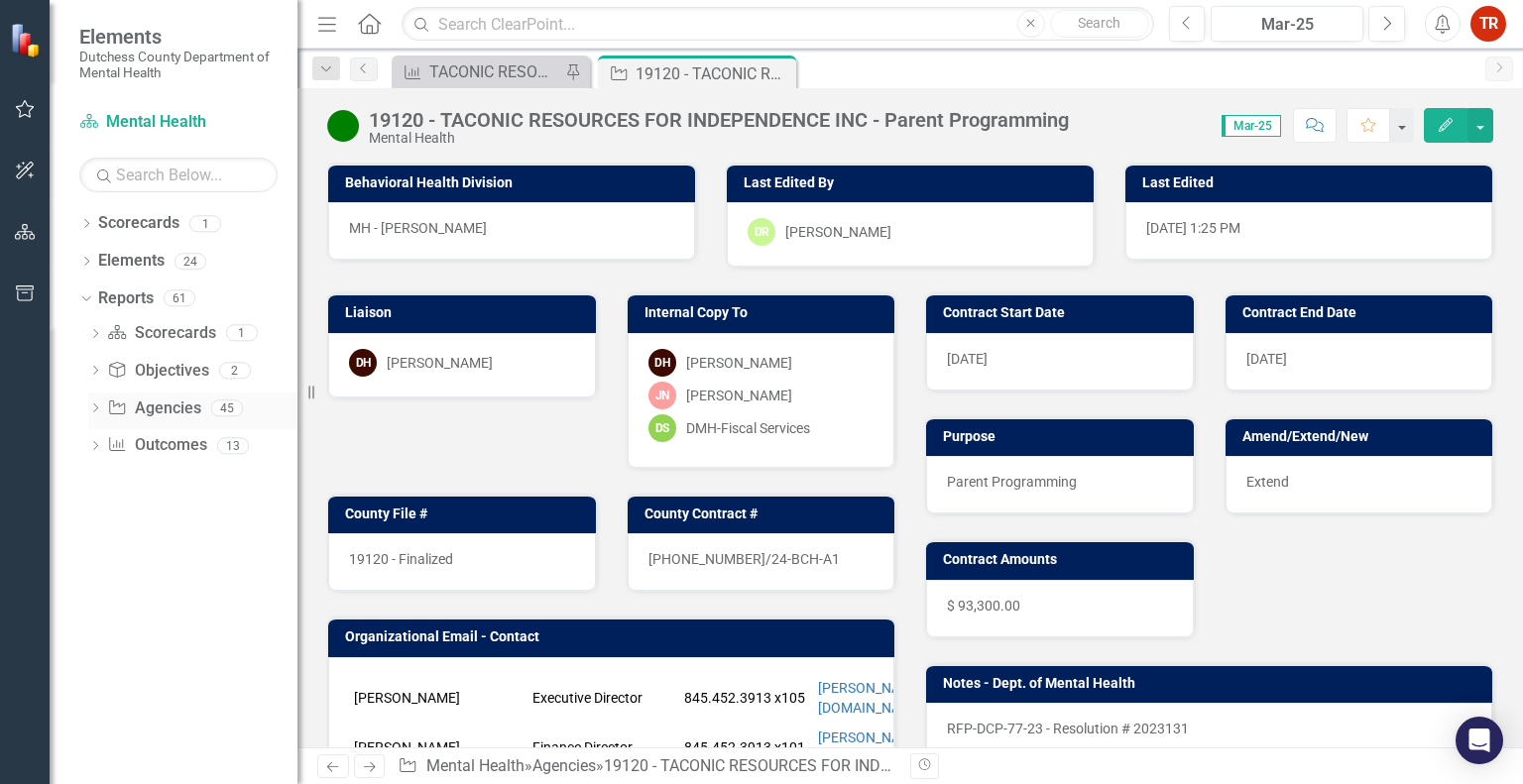 click on "Dropdown Agency Agencies 45" at bounding box center [192, 411] 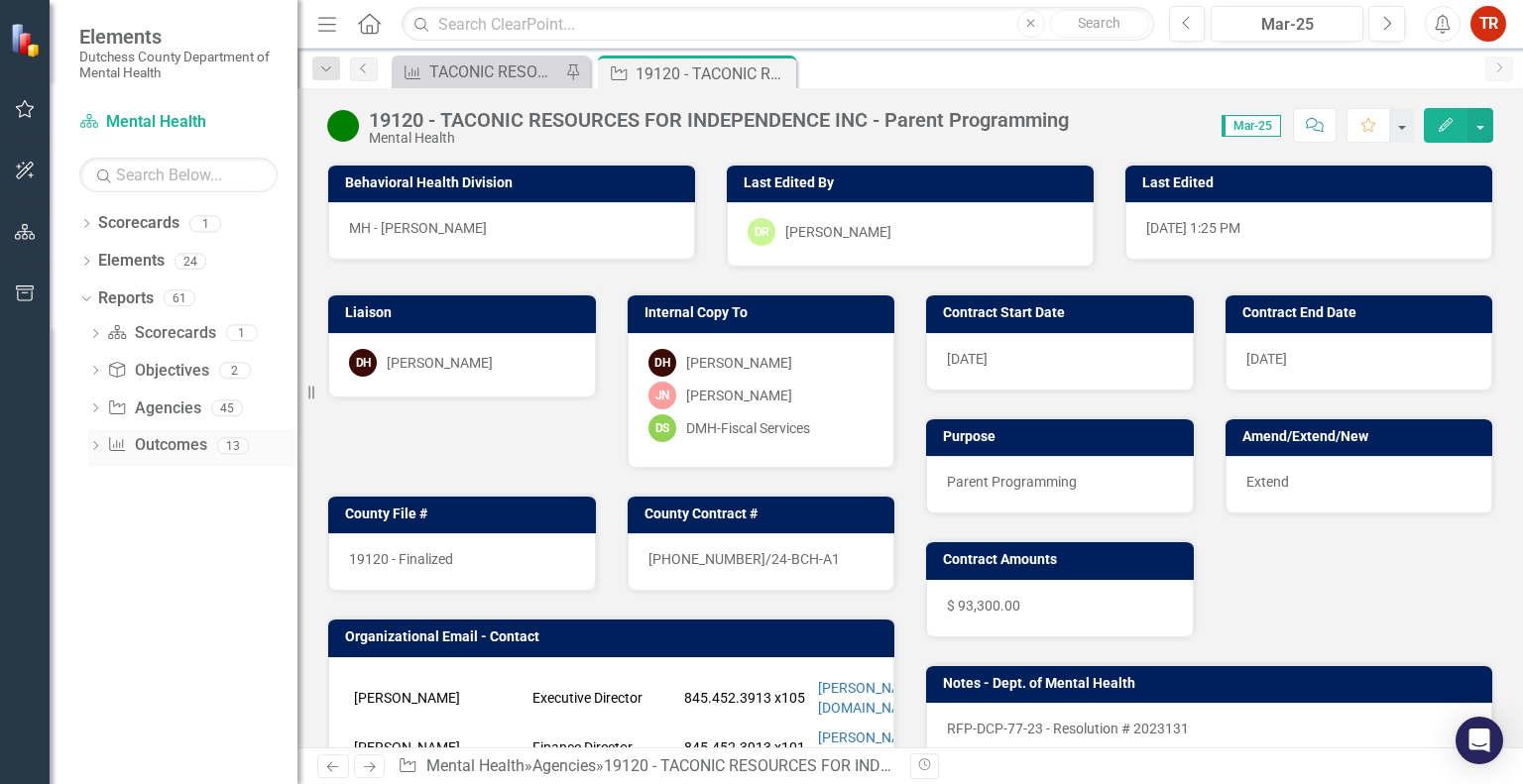 click on "Dropdown" 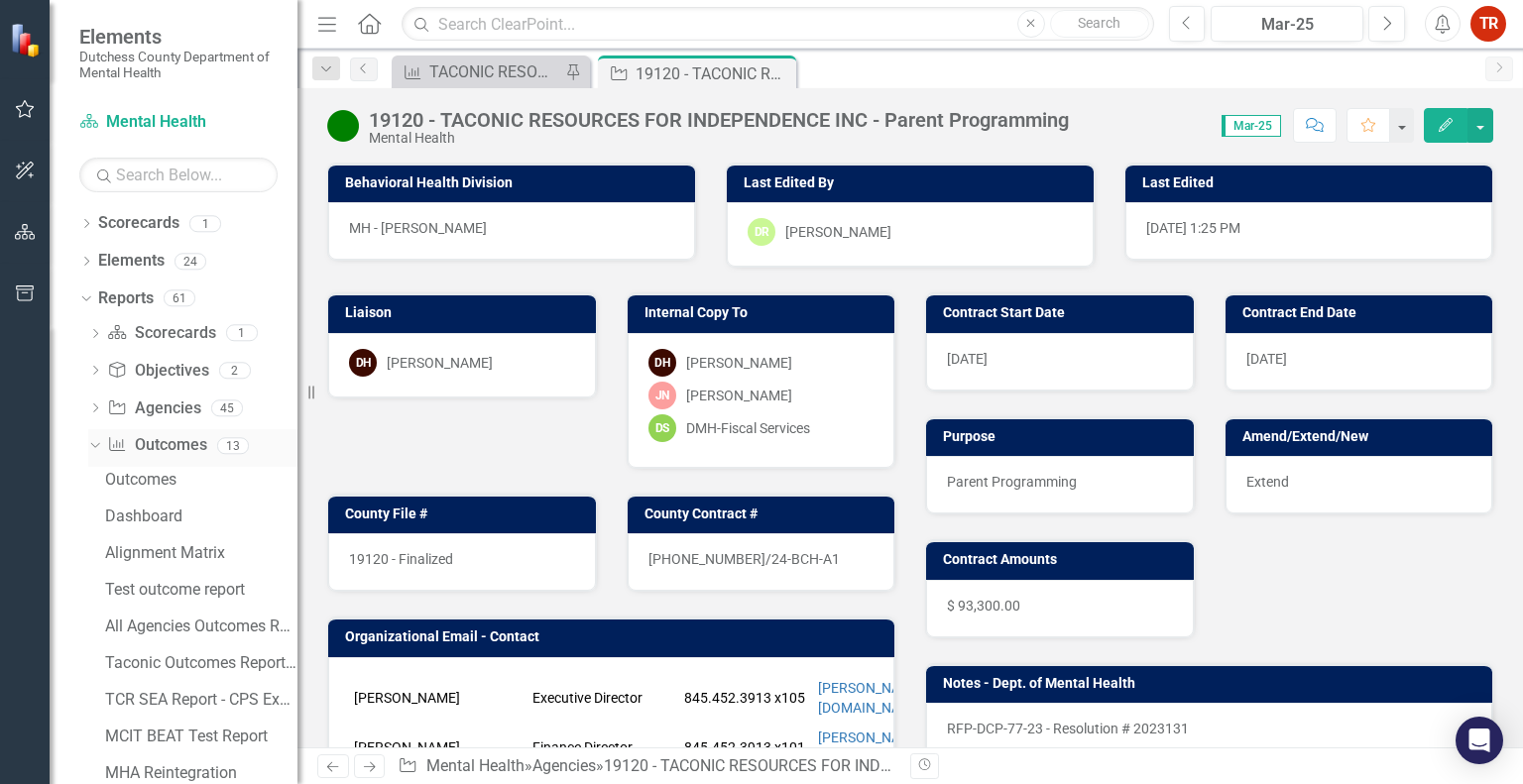 scroll, scrollTop: 185, scrollLeft: 0, axis: vertical 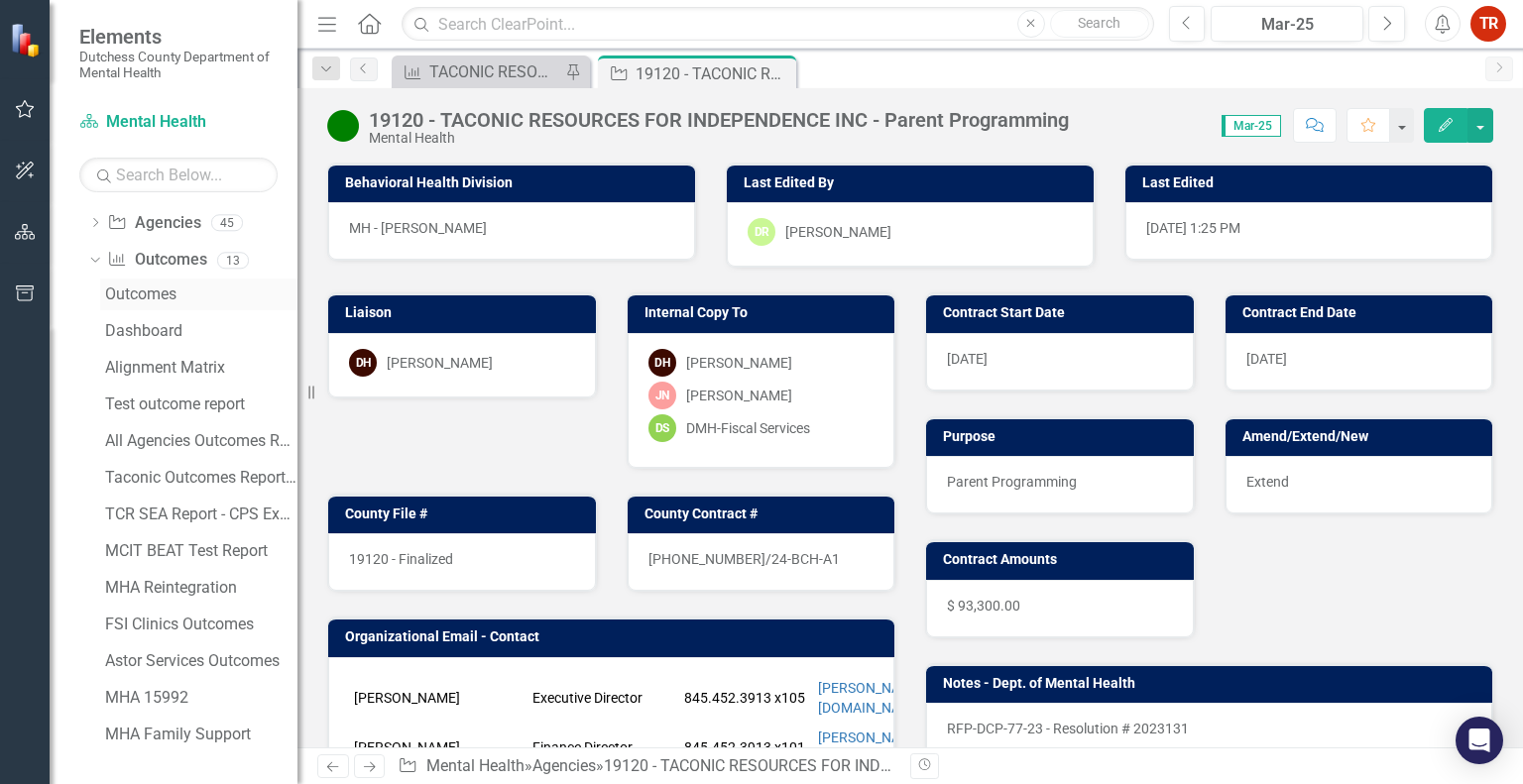 click on "Outcomes" at bounding box center (198, 294) 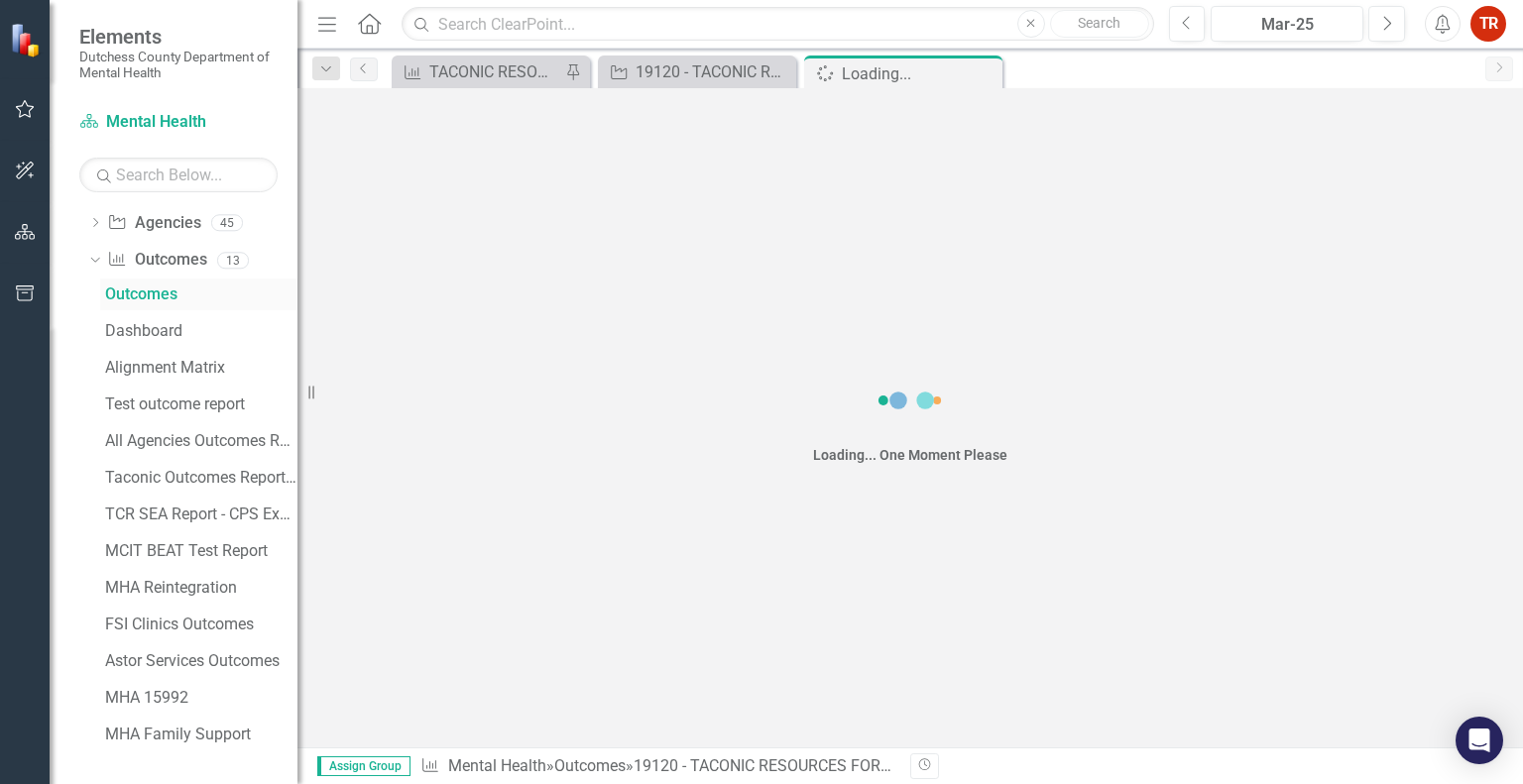 scroll, scrollTop: 0, scrollLeft: 0, axis: both 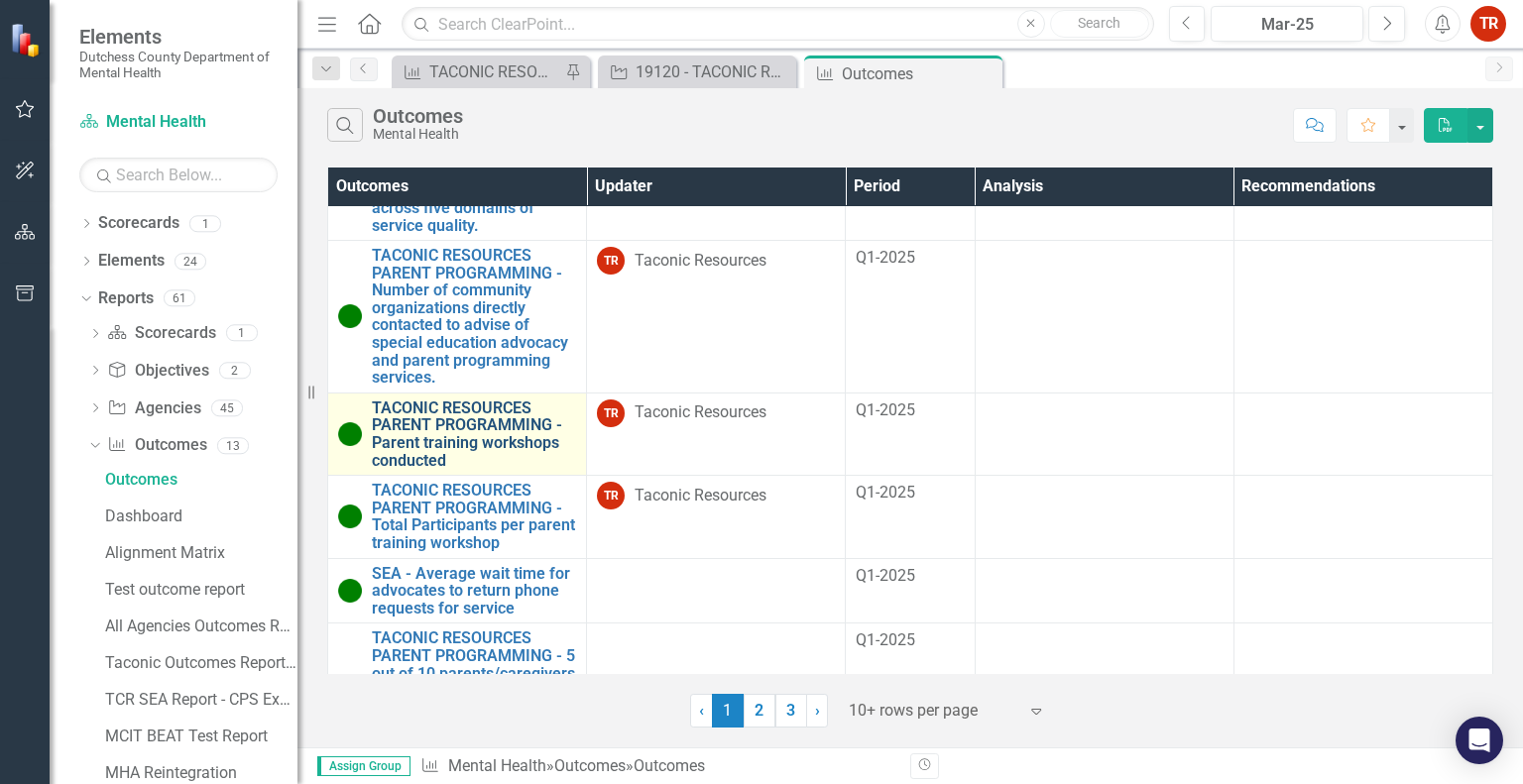 click on "TACONIC RESOURCES PARENT PROGRAMMING - Parent training workshops conducted" at bounding box center (474, 434) 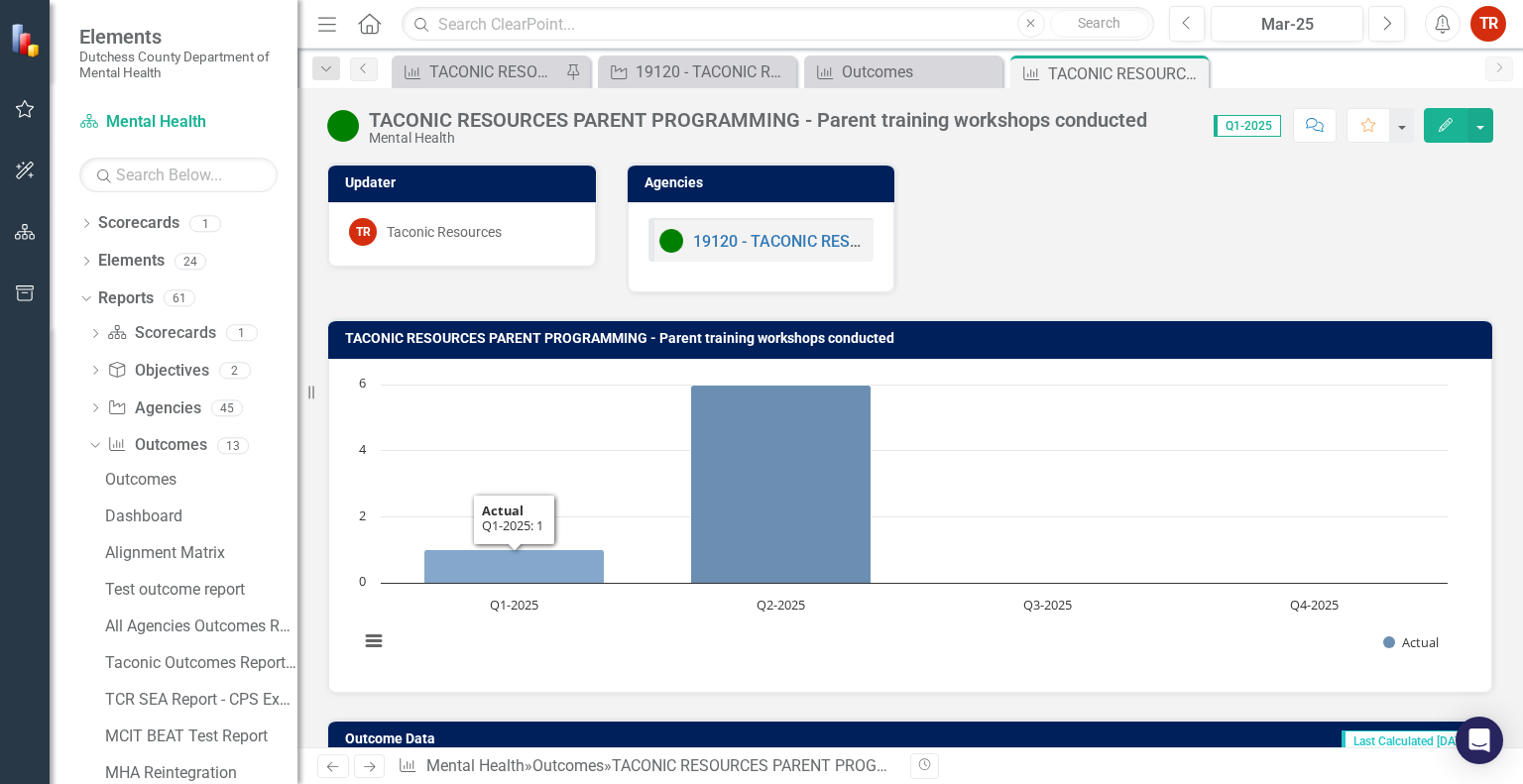 click 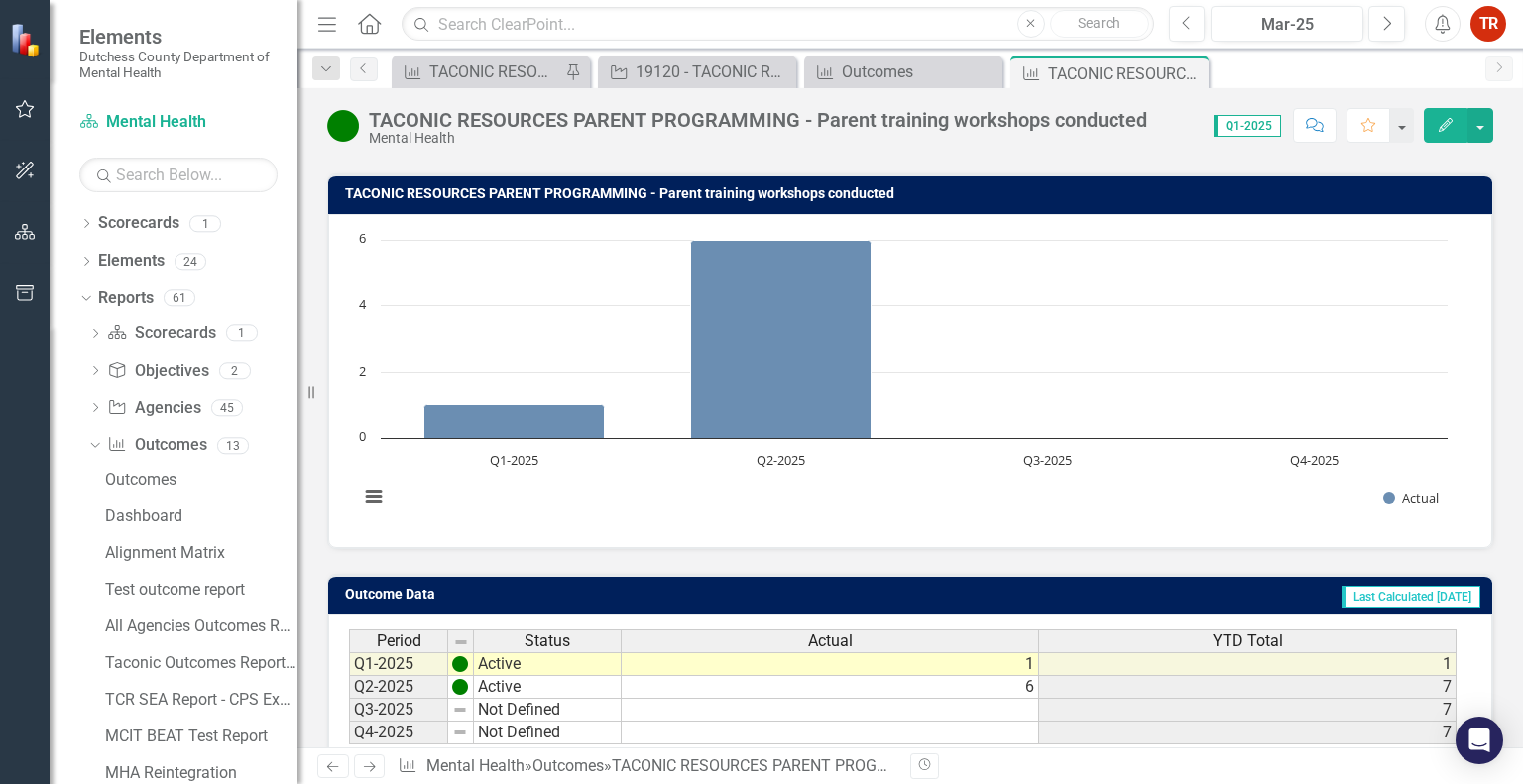 scroll, scrollTop: 0, scrollLeft: 0, axis: both 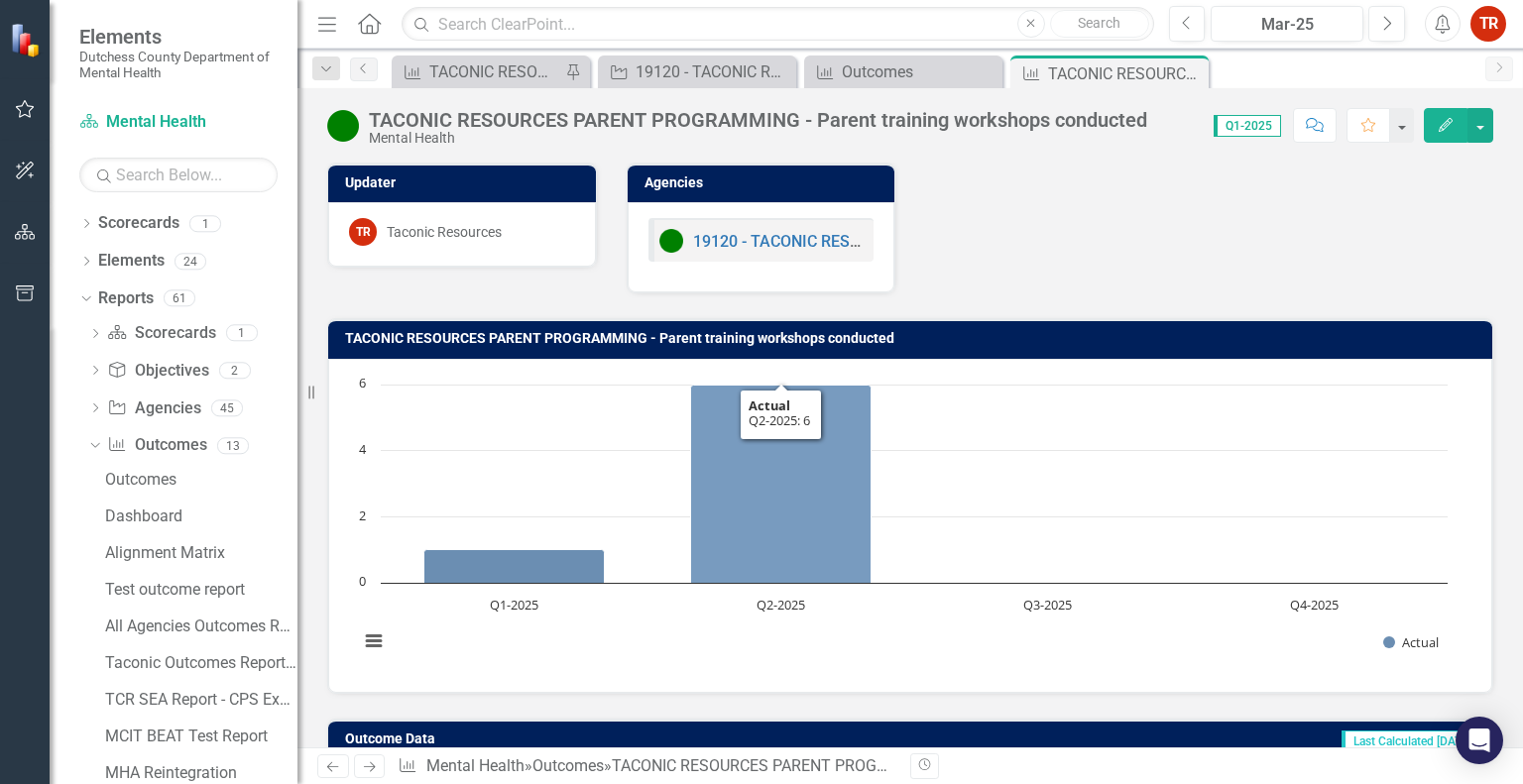 click on "Updater TR Taconic Resources Agencies 19120 - TACONIC RESOURCES FOR INDEPENDENCE INC - Parent Programming" at bounding box center [910, 215] 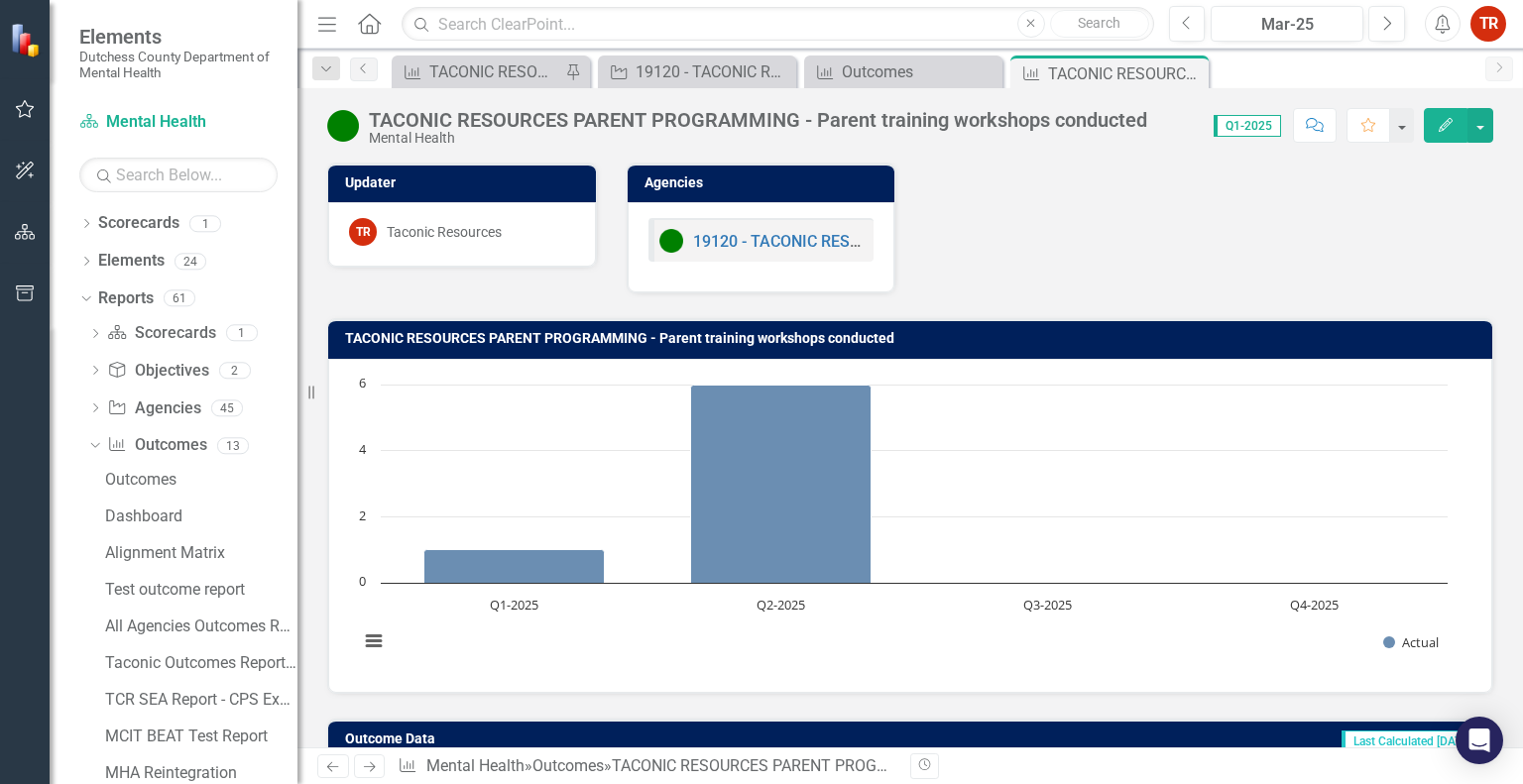 click on "Updater TR Taconic Resources Agencies 19120 - TACONIC RESOURCES FOR INDEPENDENCE INC - Parent Programming" at bounding box center (910, 215) 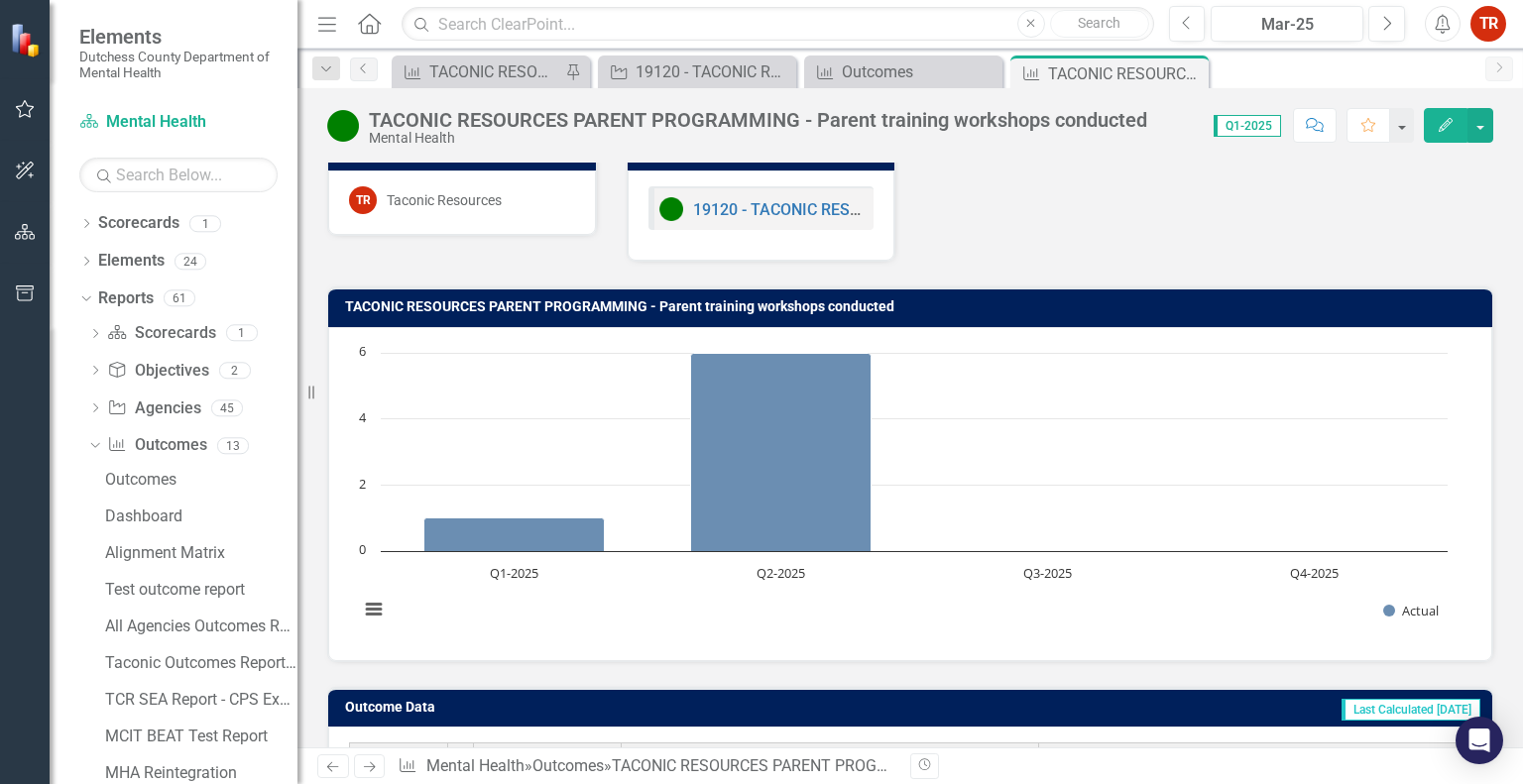 scroll, scrollTop: 0, scrollLeft: 0, axis: both 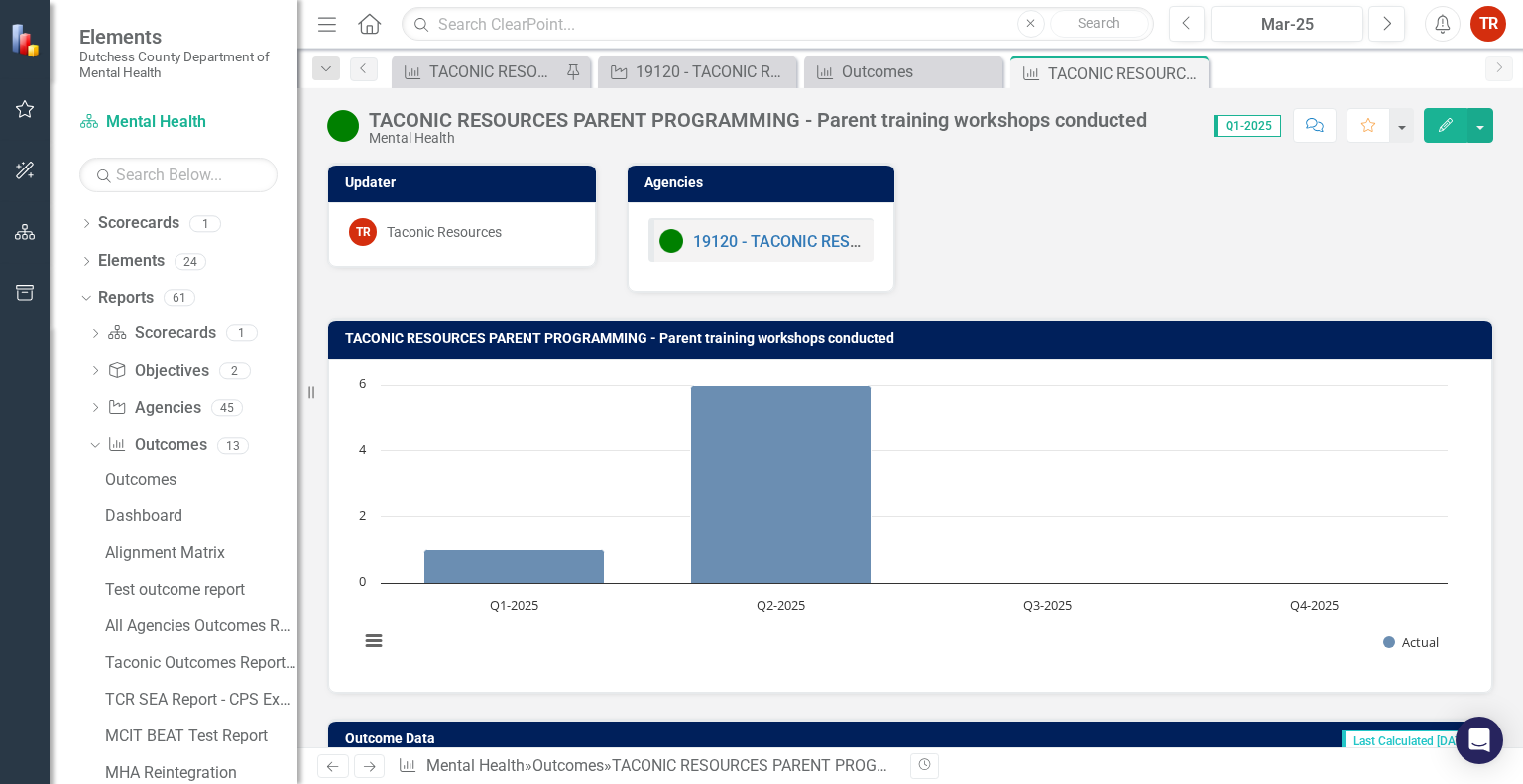 click on "Updater TR Taconic Resources Agencies 19120 - TACONIC RESOURCES FOR INDEPENDENCE INC - Parent Programming" at bounding box center (910, 215) 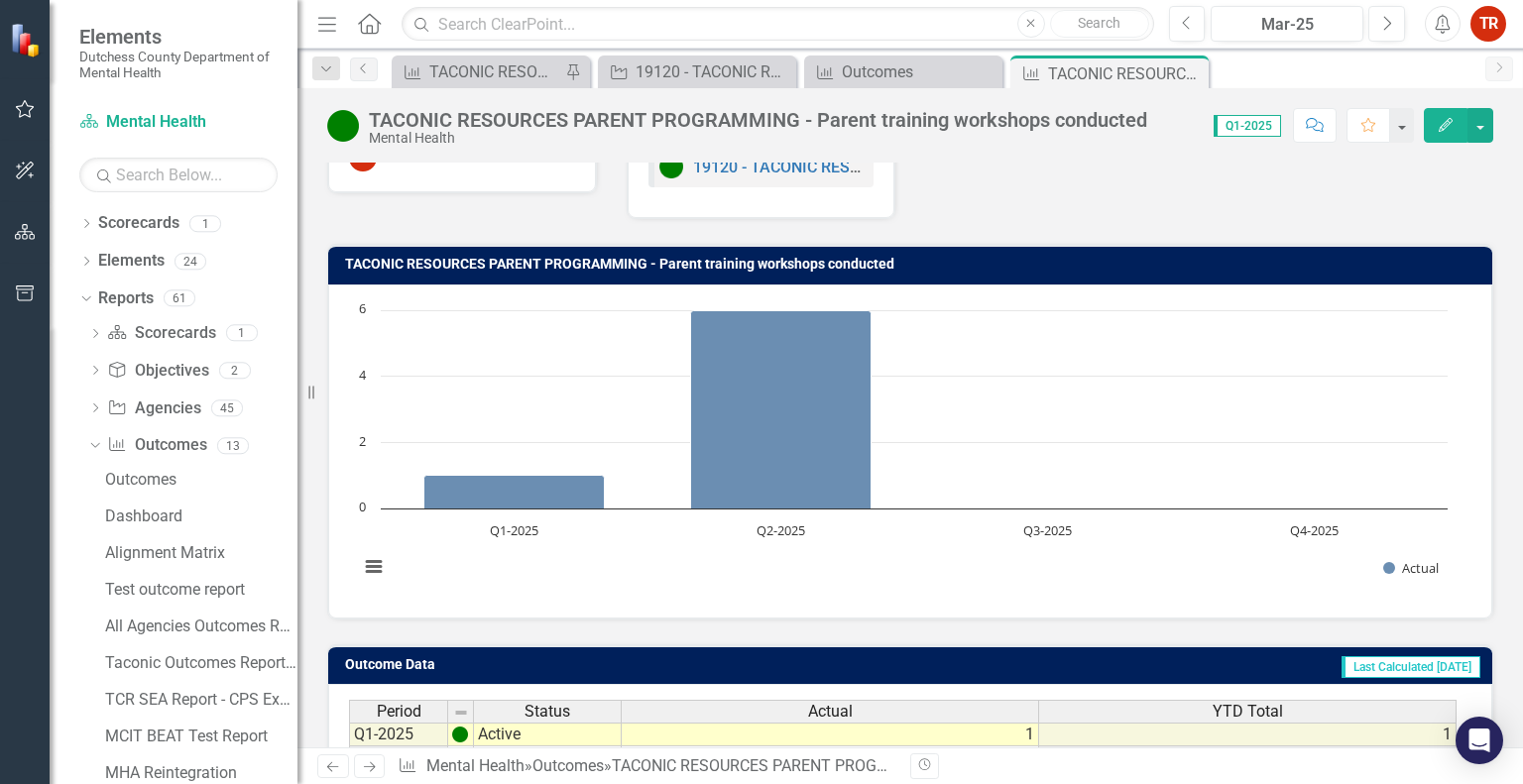 scroll, scrollTop: 73, scrollLeft: 0, axis: vertical 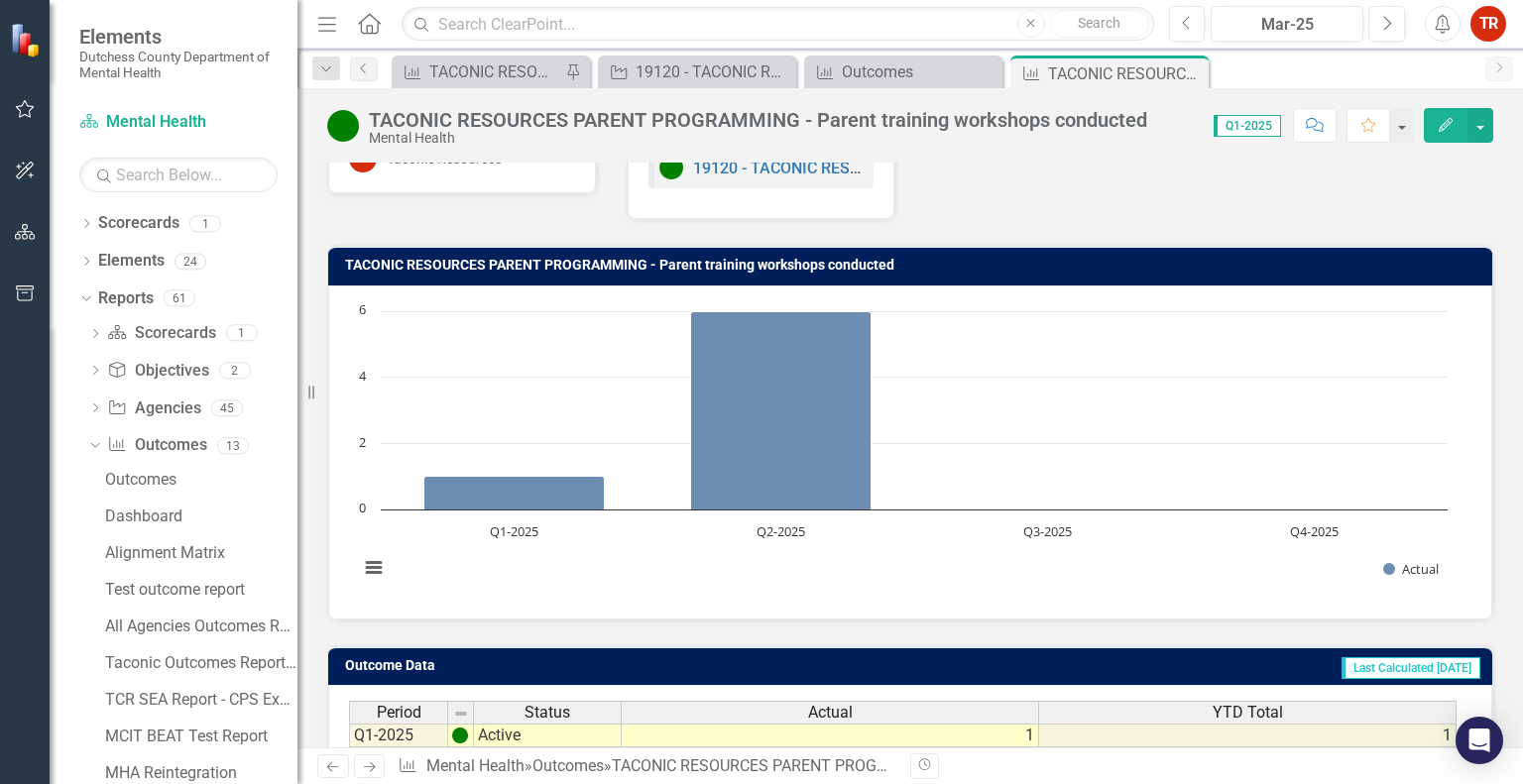 click on "Updater TR Taconic Resources Agencies 19120 - TACONIC RESOURCES FOR INDEPENDENCE INC - Parent Programming" at bounding box center [910, 142] 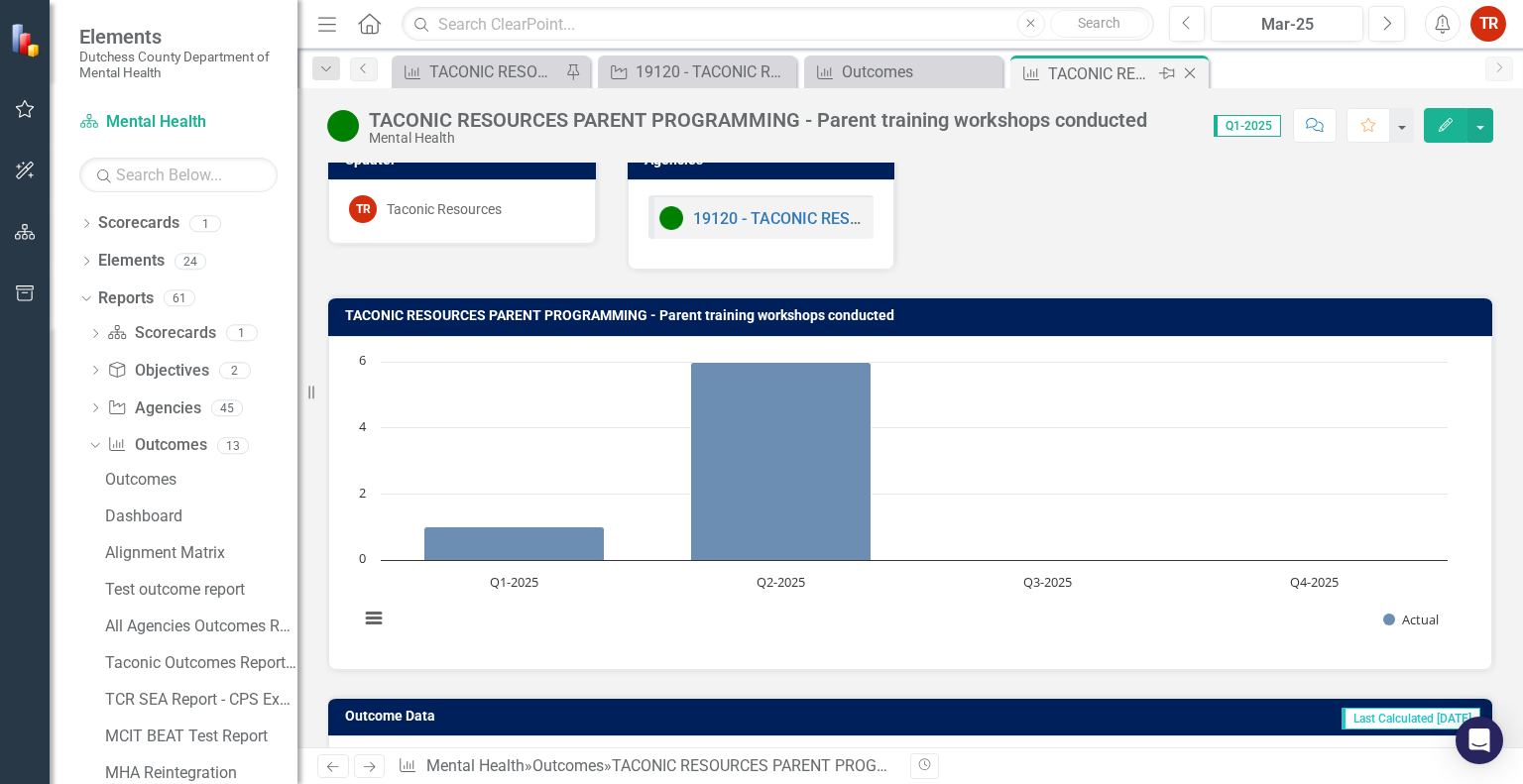 scroll, scrollTop: 0, scrollLeft: 0, axis: both 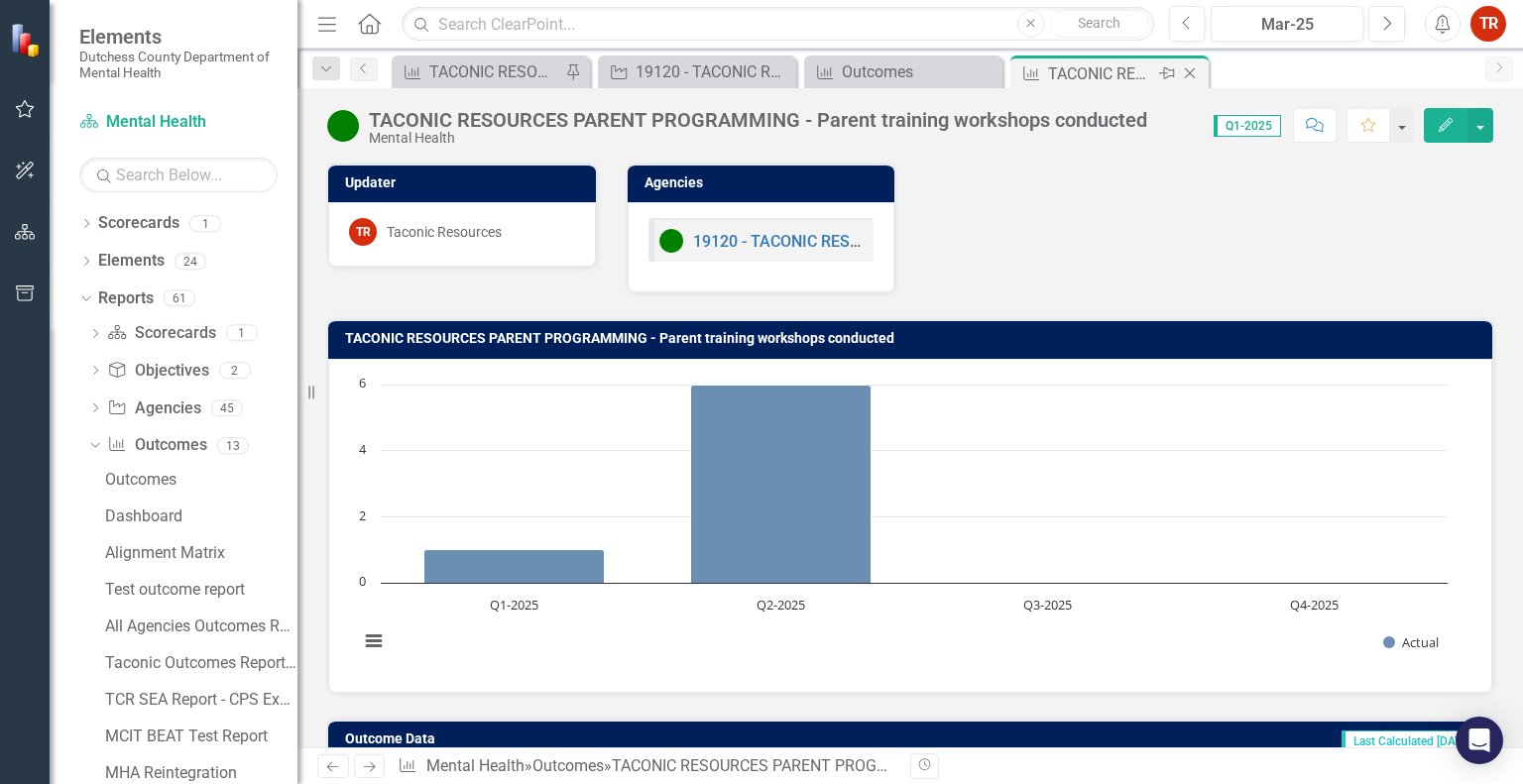 click on "Close" 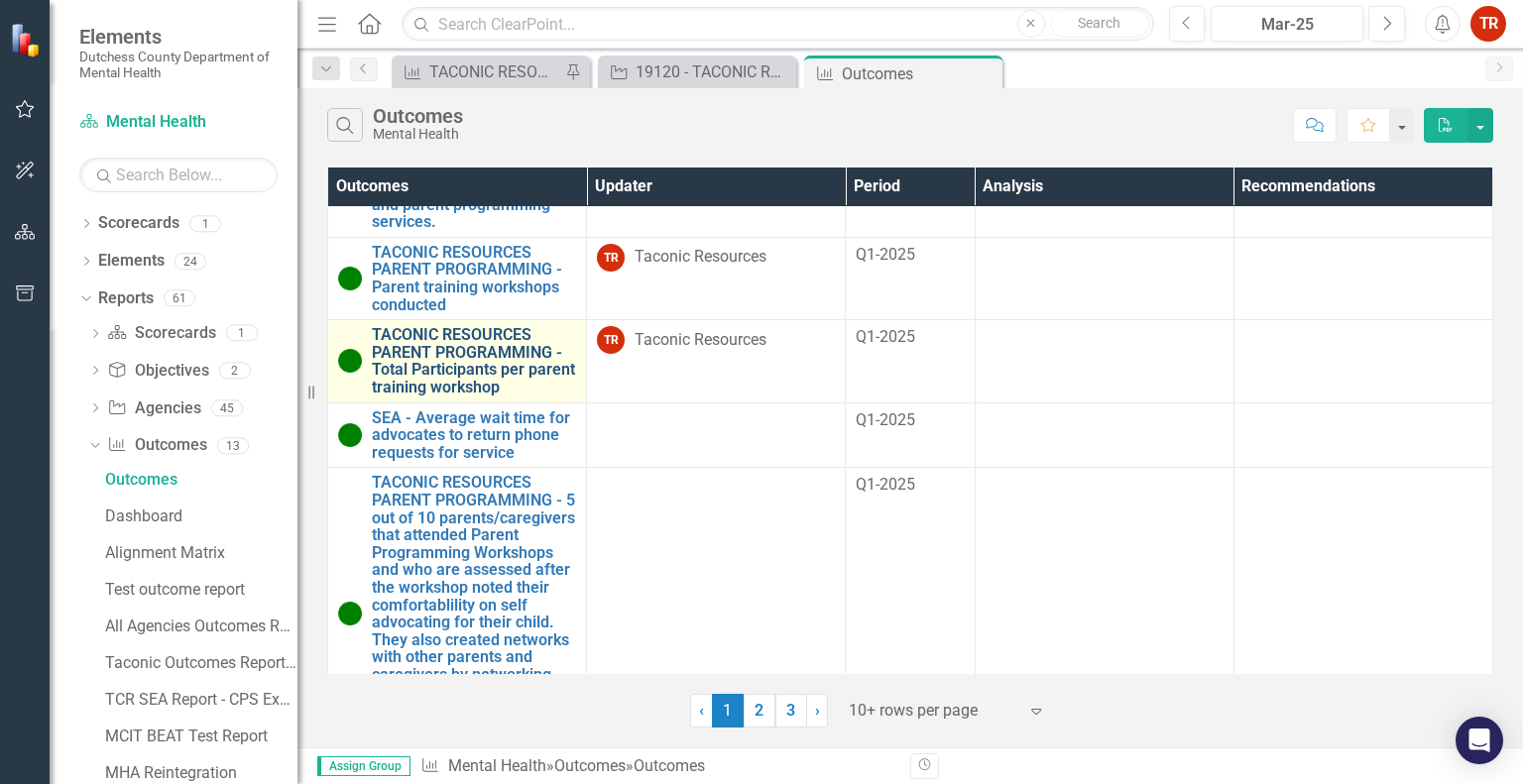 scroll, scrollTop: 595, scrollLeft: 0, axis: vertical 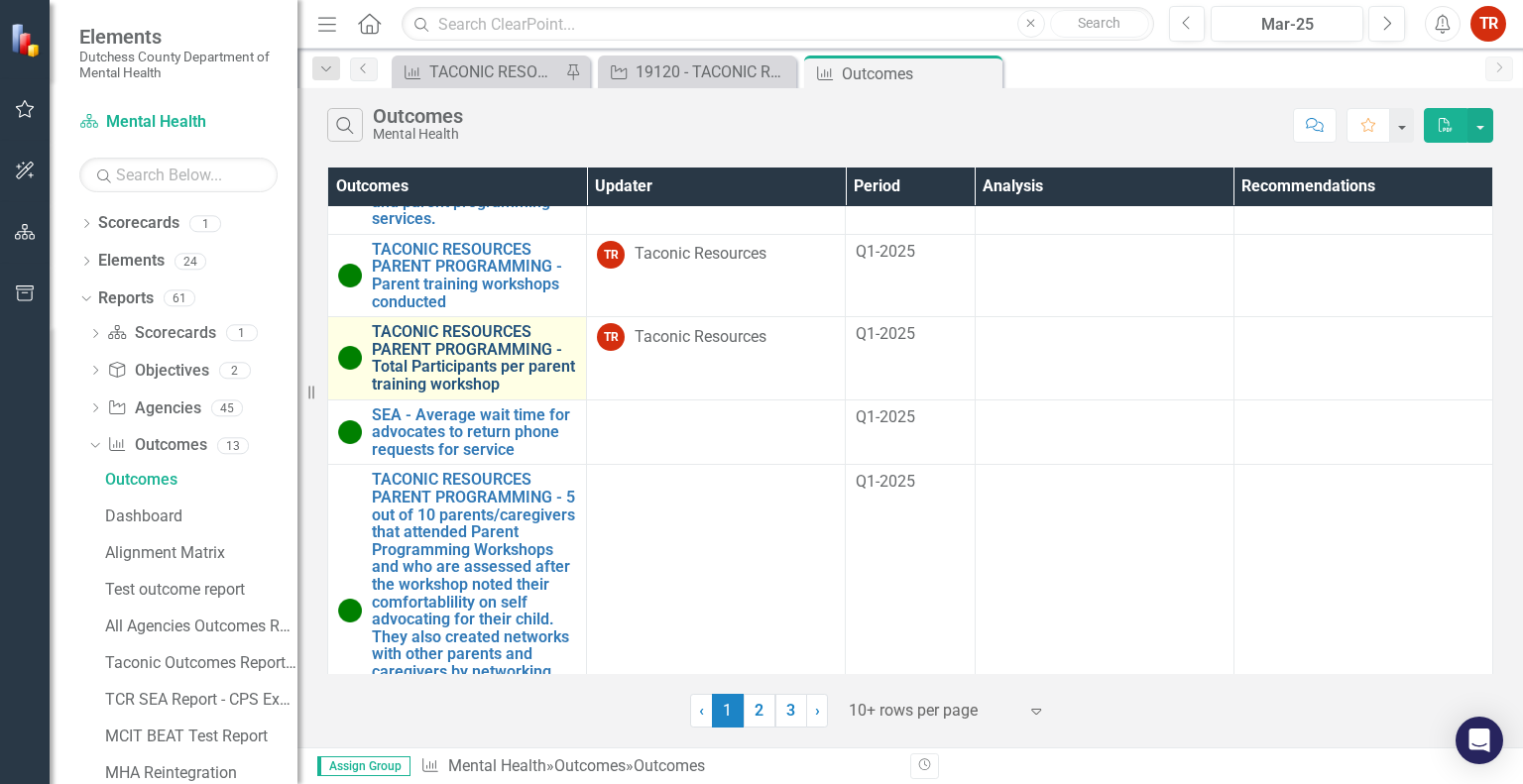 click on "TACONIC RESOURCES PARENT PROGRAMMING - Total Participants per parent training workshop" at bounding box center (474, 358) 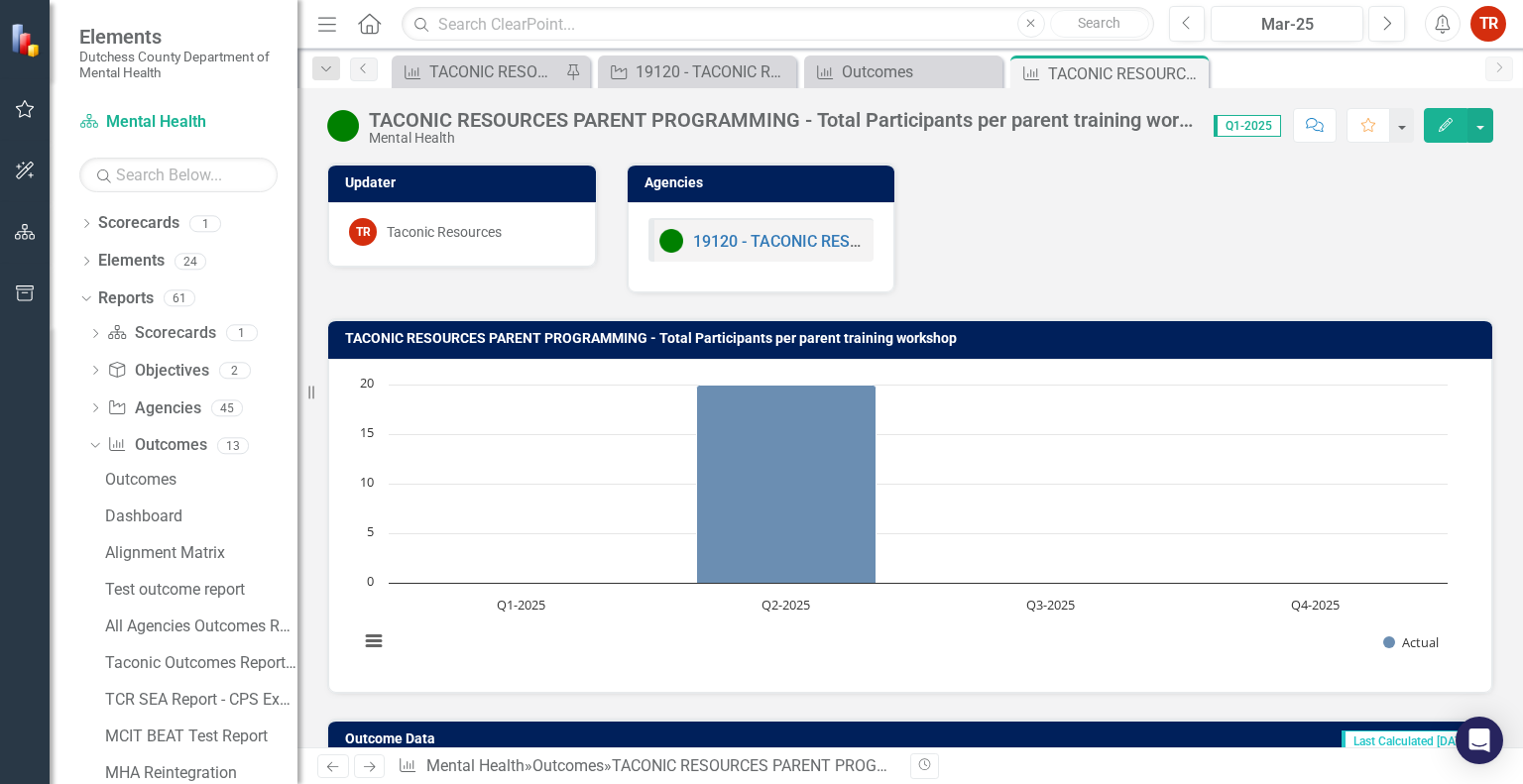 click on "Edit" 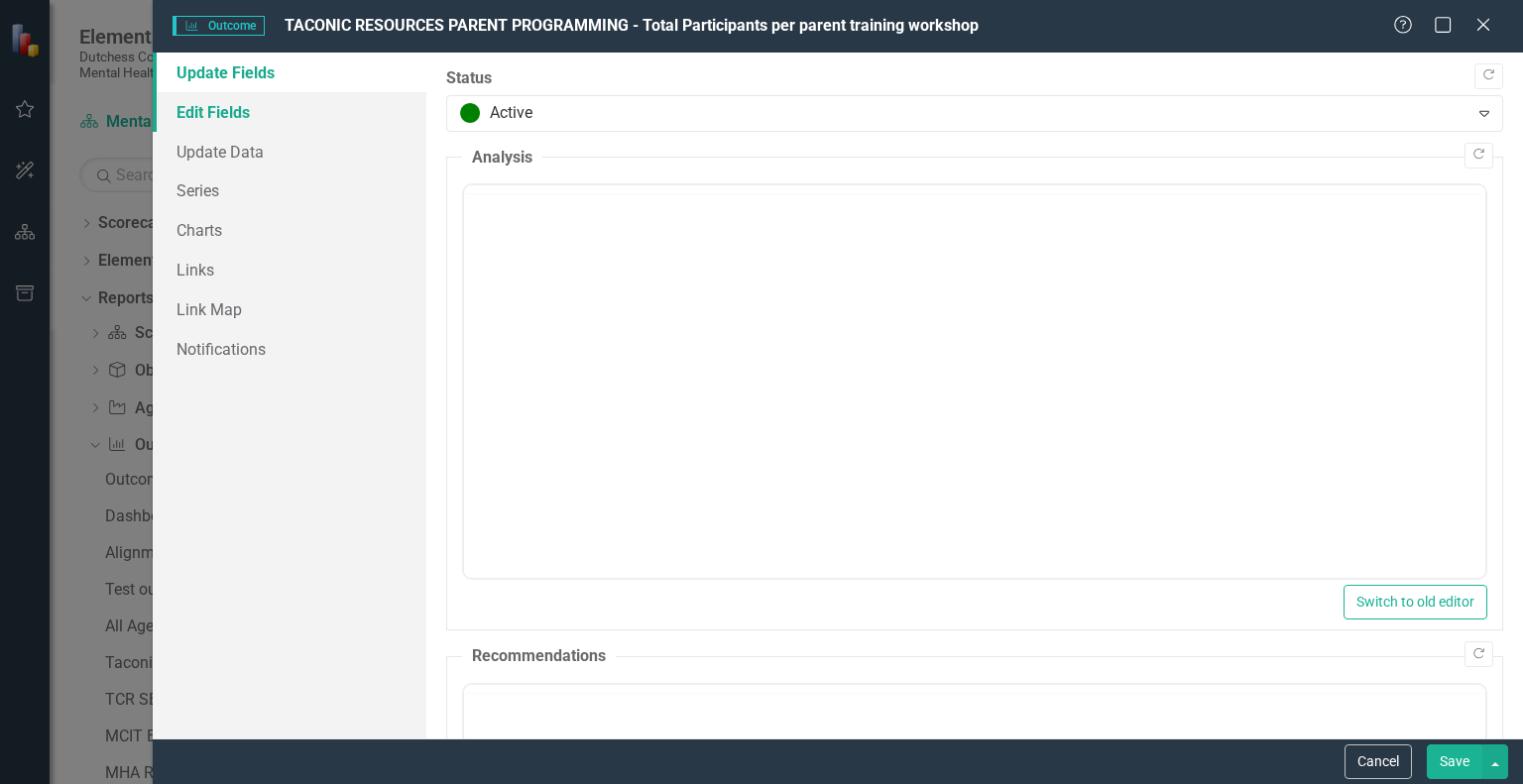 scroll, scrollTop: 0, scrollLeft: 0, axis: both 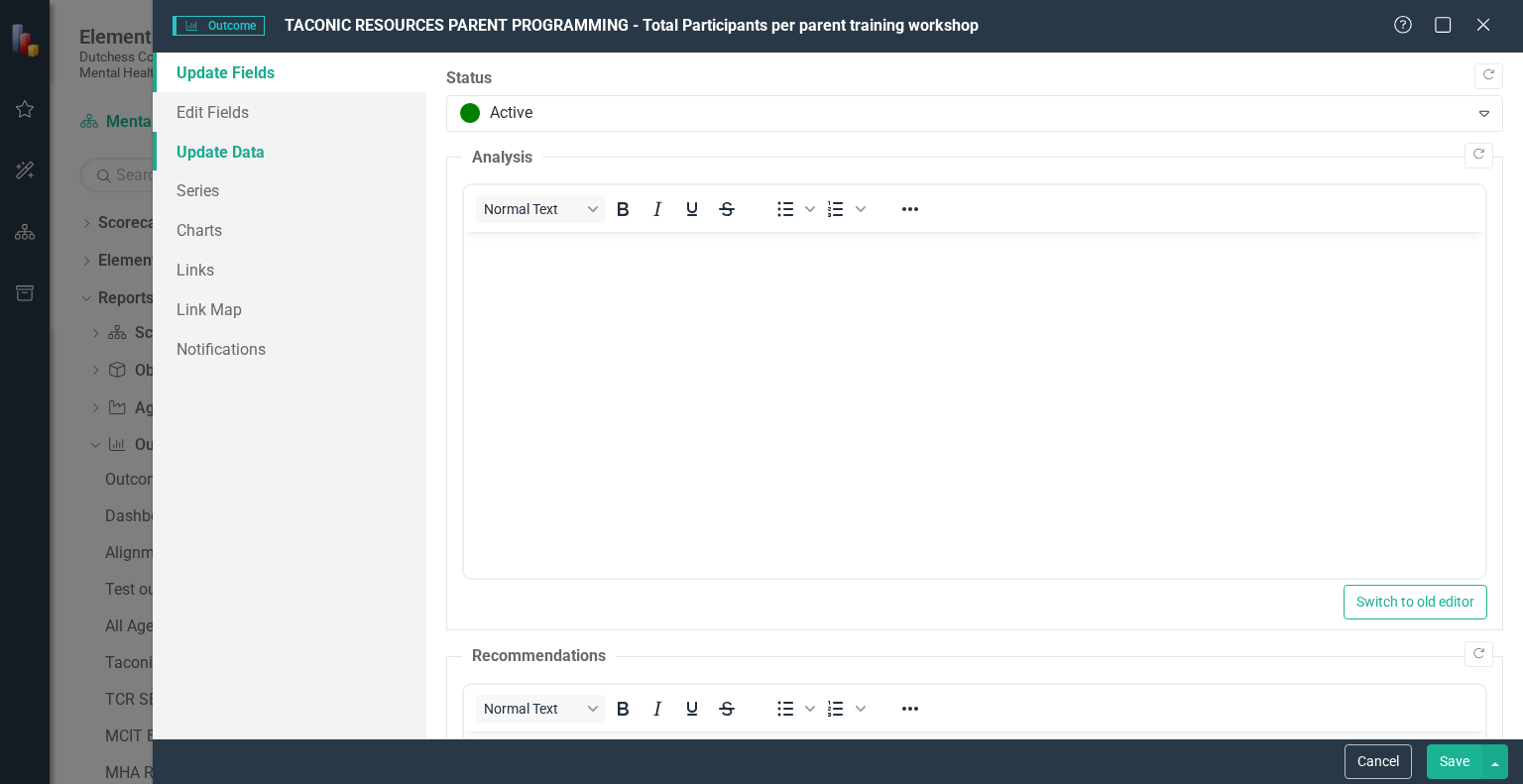 click on "Update  Data" at bounding box center [290, 152] 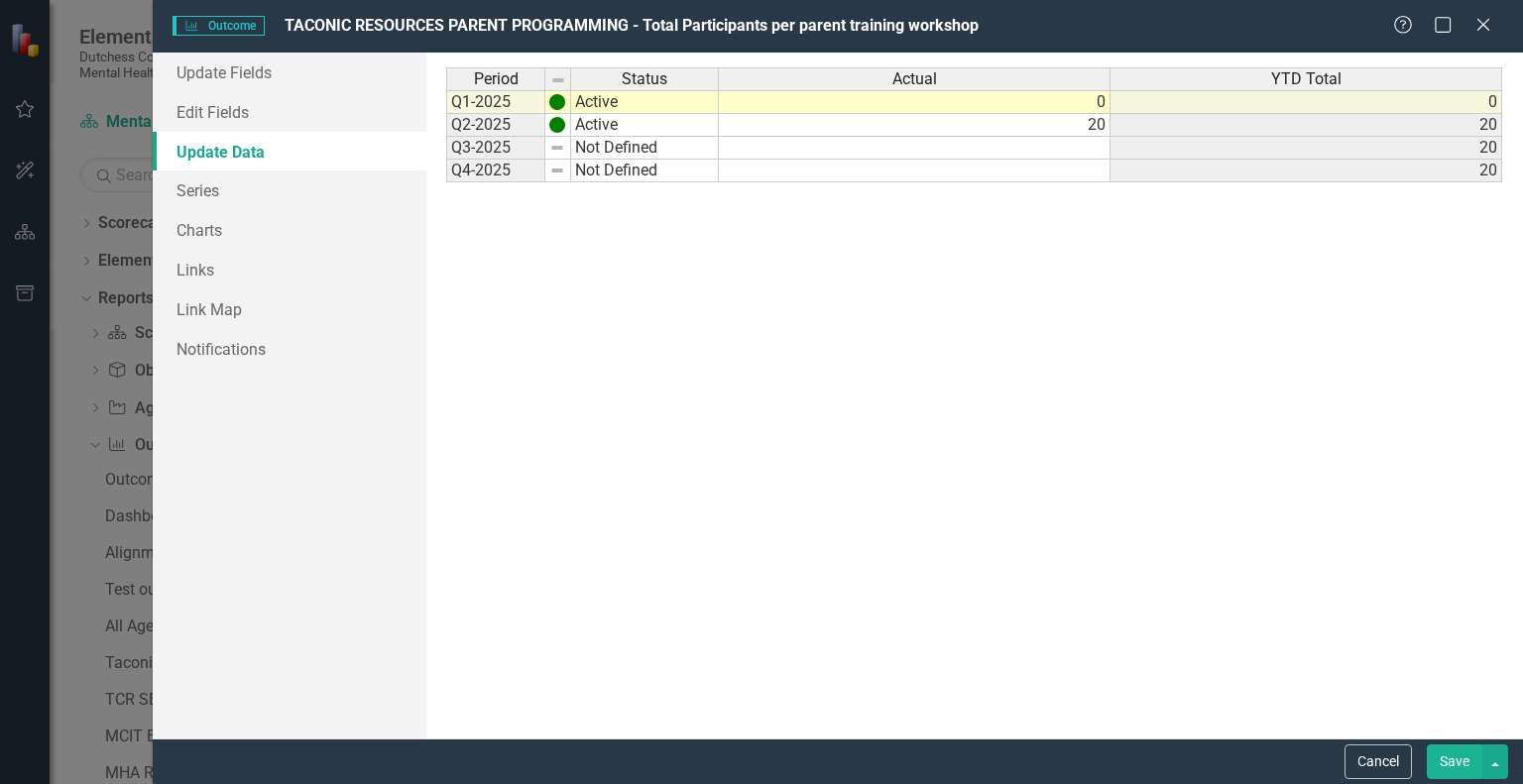 click on "20" at bounding box center [914, 125] 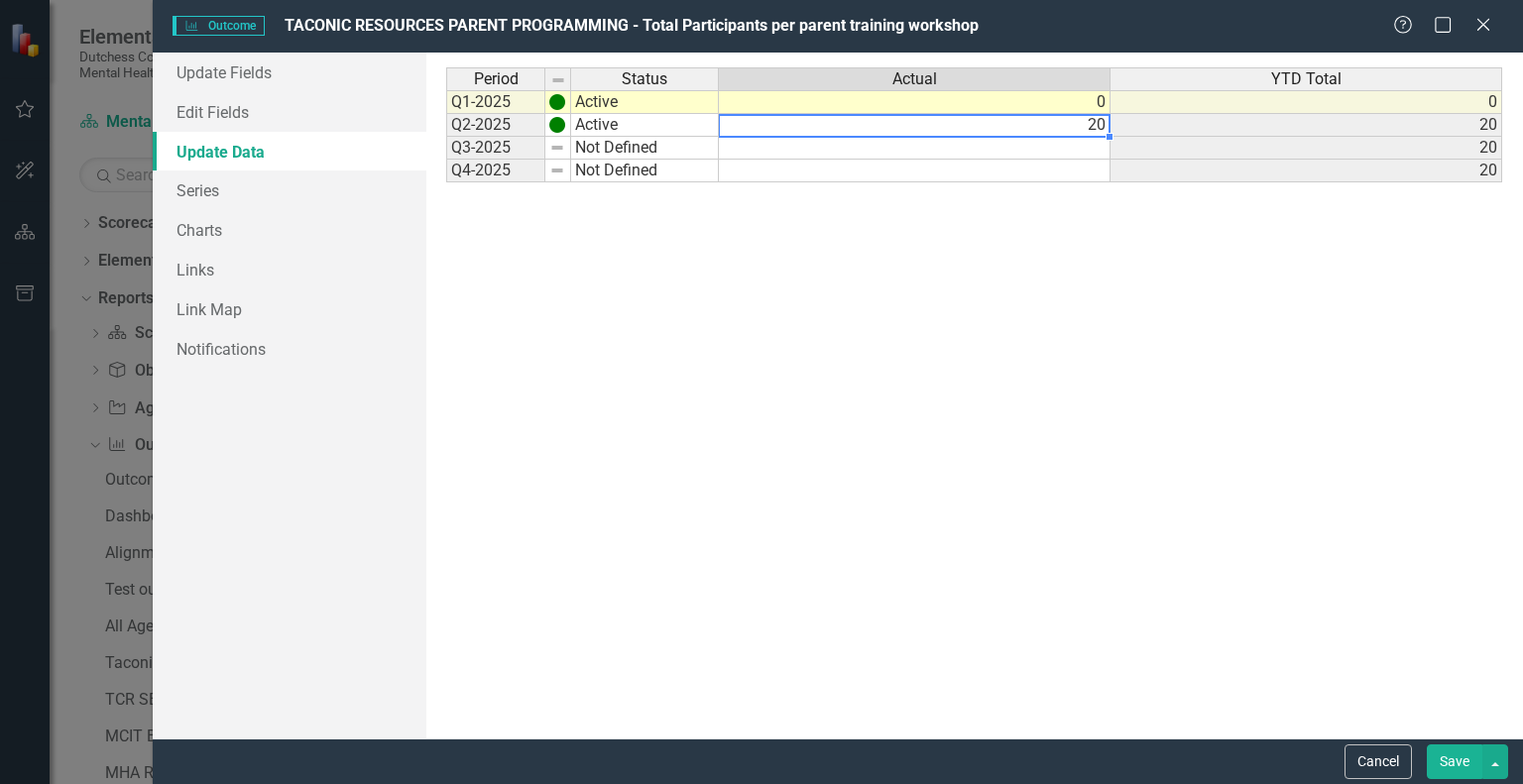 click on "20" at bounding box center [914, 125] 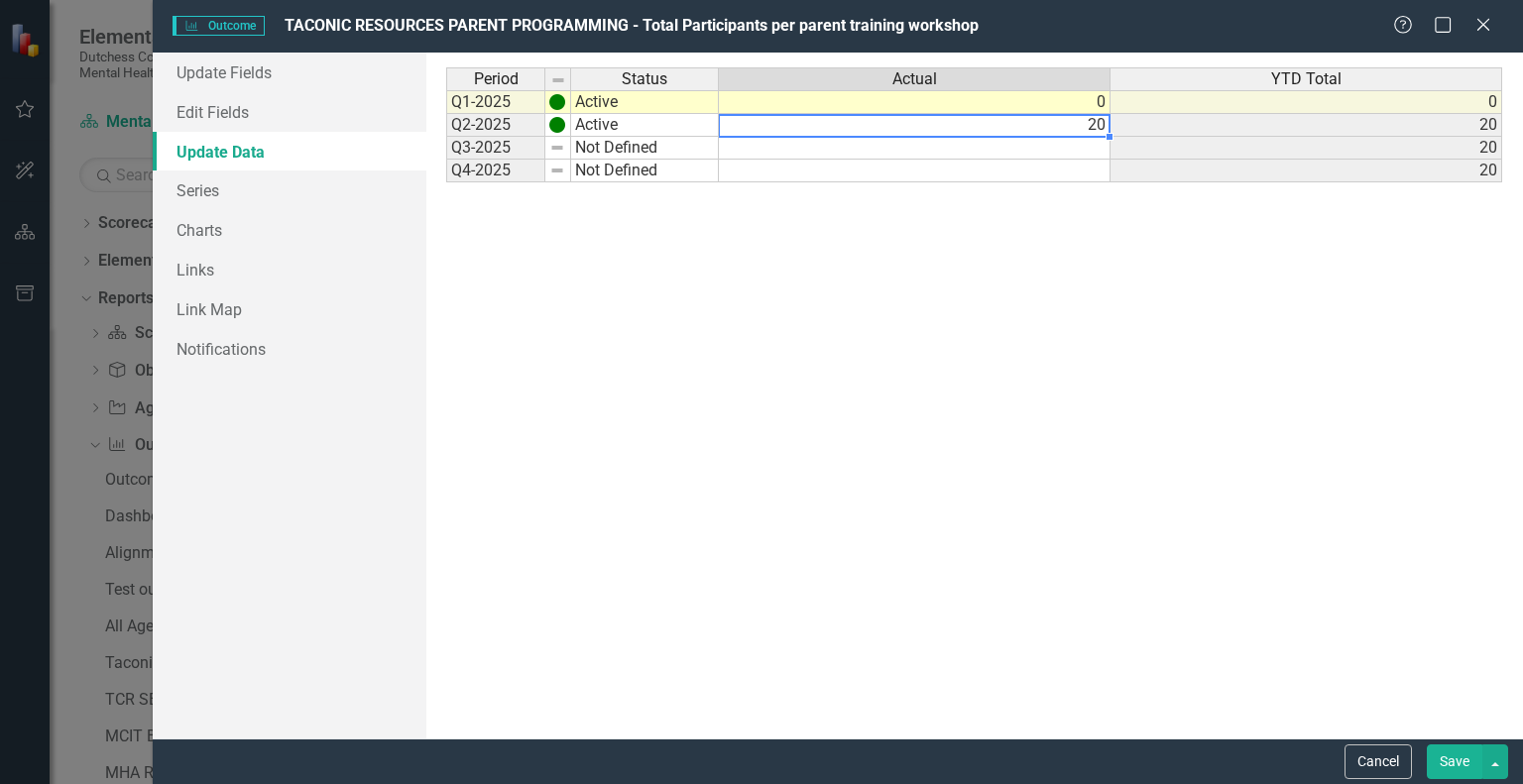 click on "20" at bounding box center (914, 125) 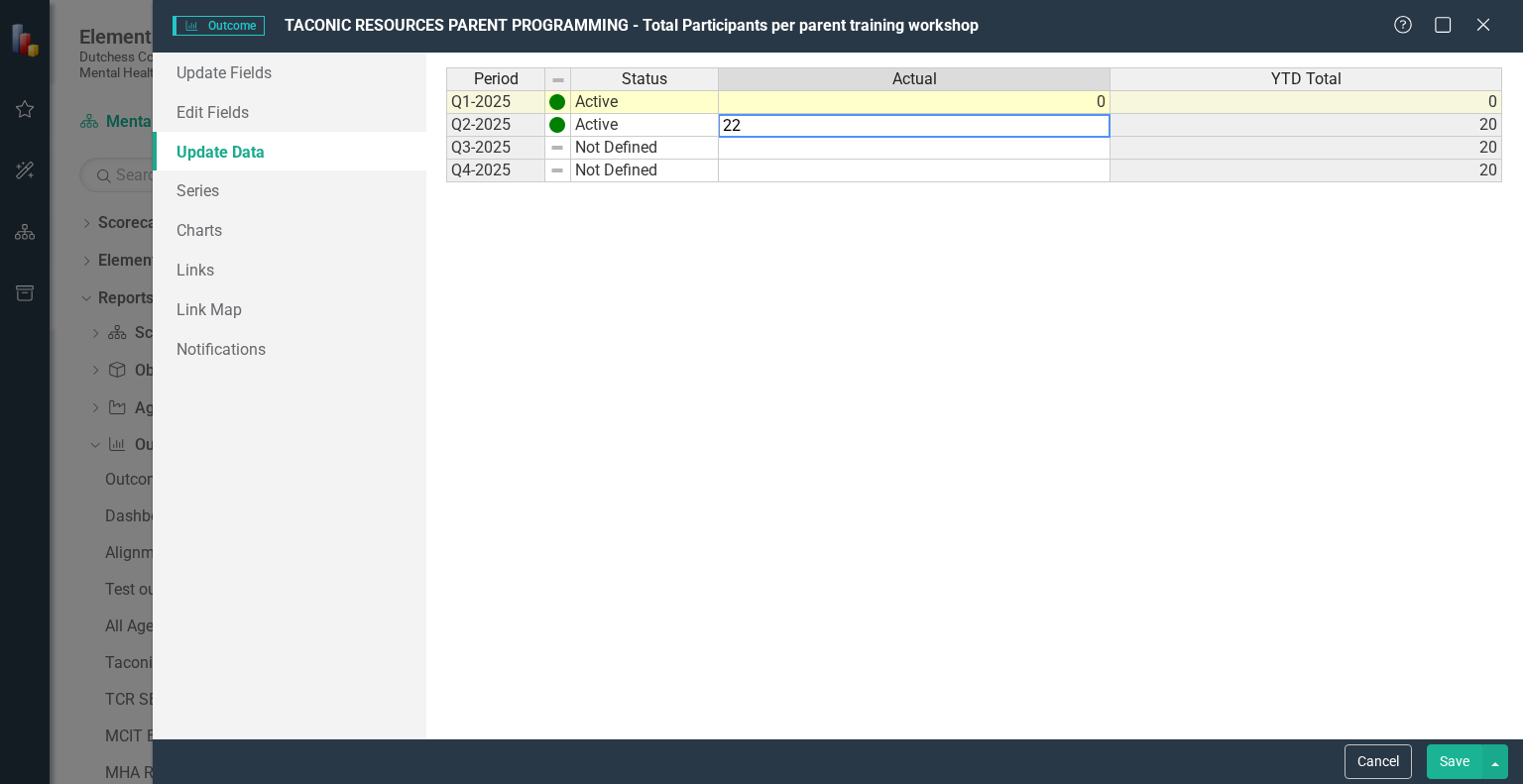 type on "22" 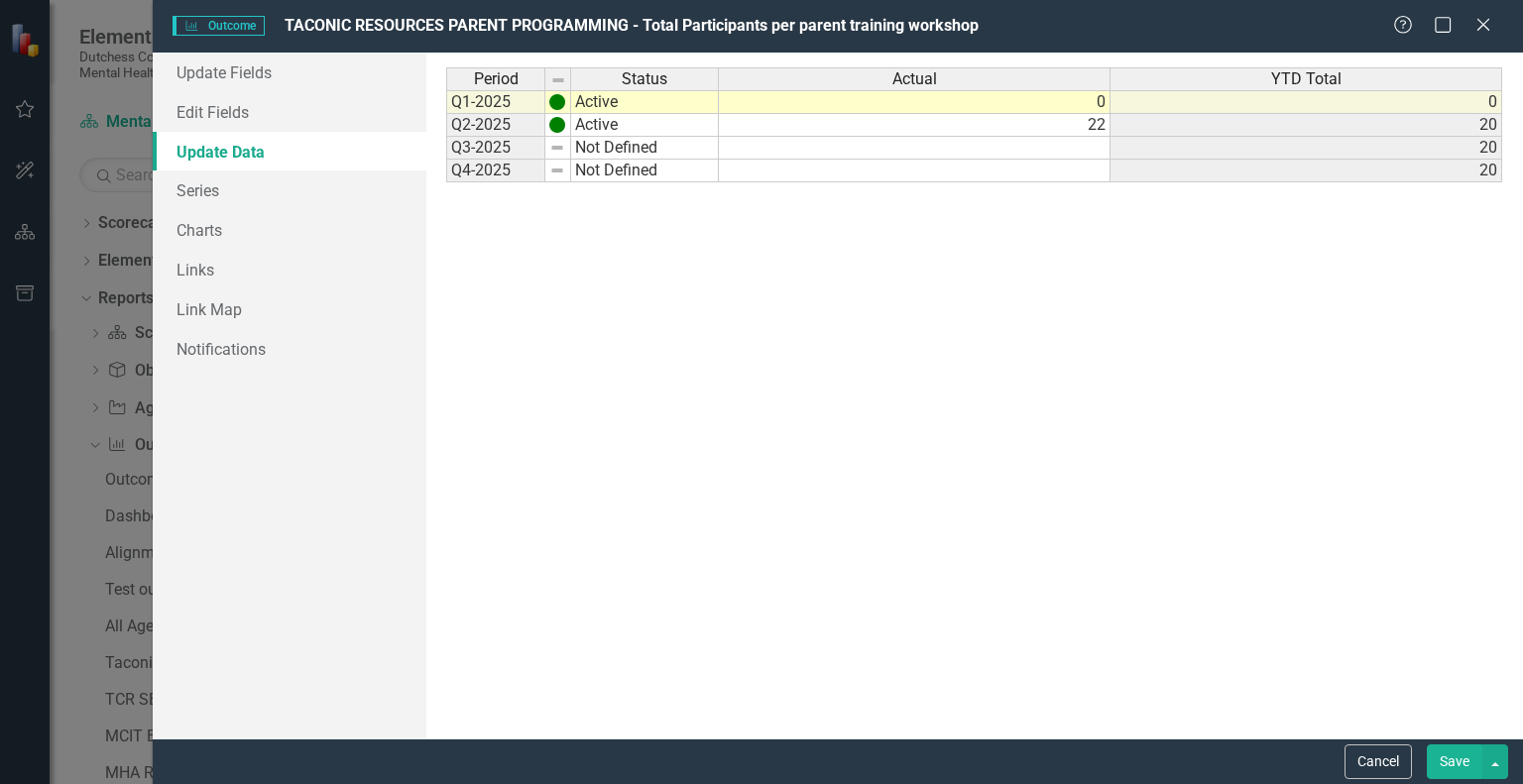 click on "Save" at bounding box center (1455, 761) 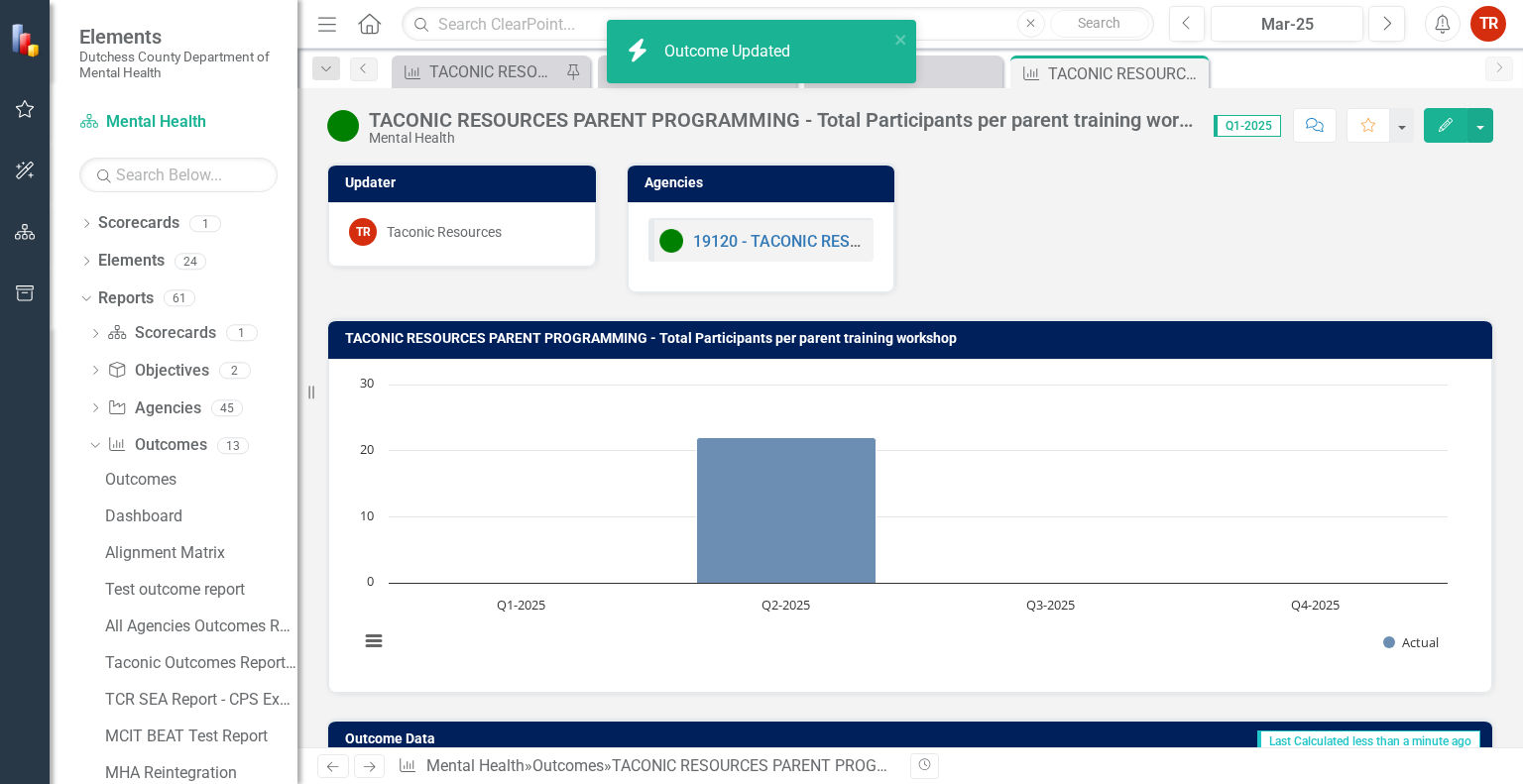 click on "Updater TR Taconic Resources Agencies 19120 - TACONIC RESOURCES FOR INDEPENDENCE INC - Parent Programming" at bounding box center [910, 215] 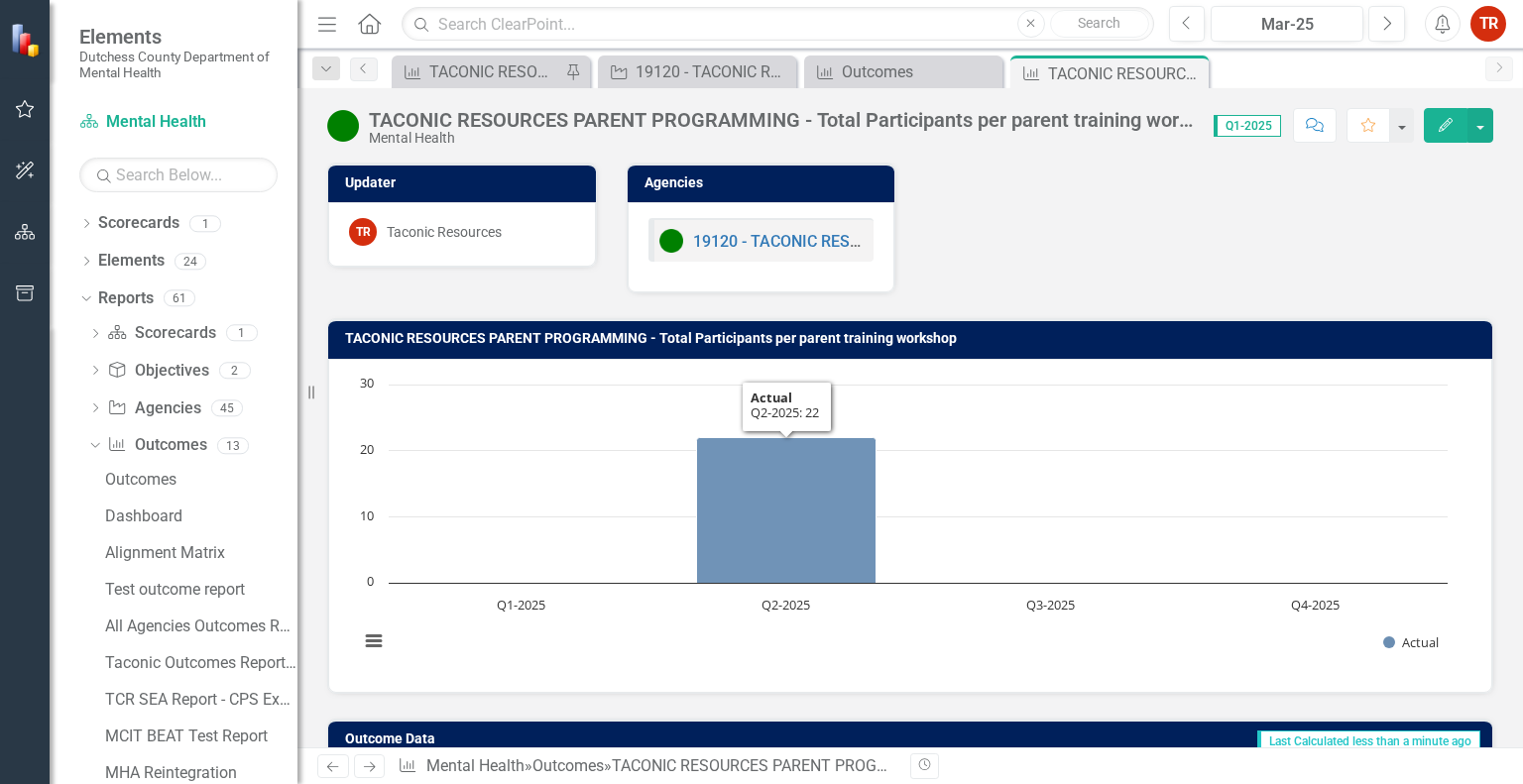 click on "Updater TR Taconic Resources Agencies 19120 - TACONIC RESOURCES FOR INDEPENDENCE INC - Parent Programming" at bounding box center [910, 215] 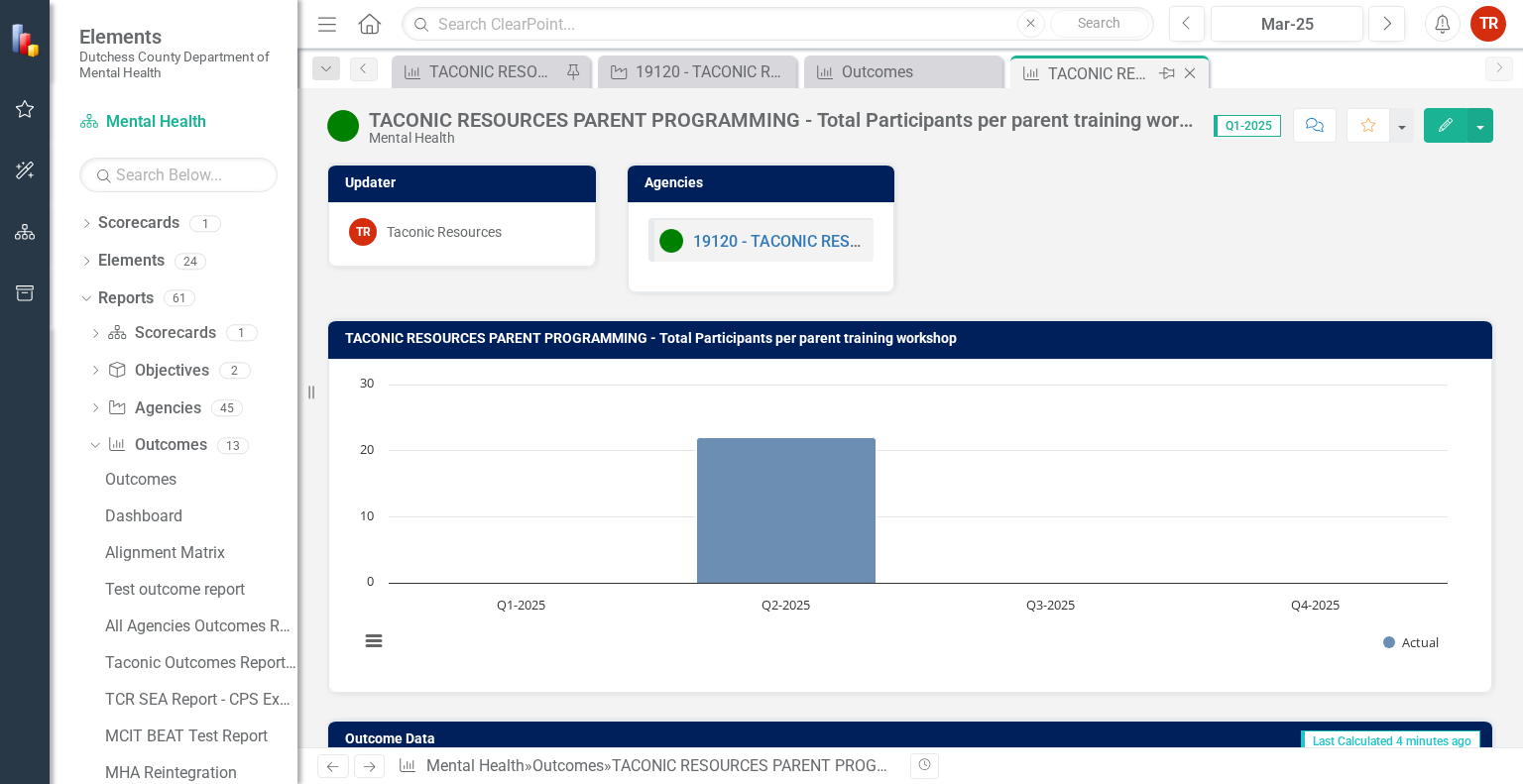 click on "Close" 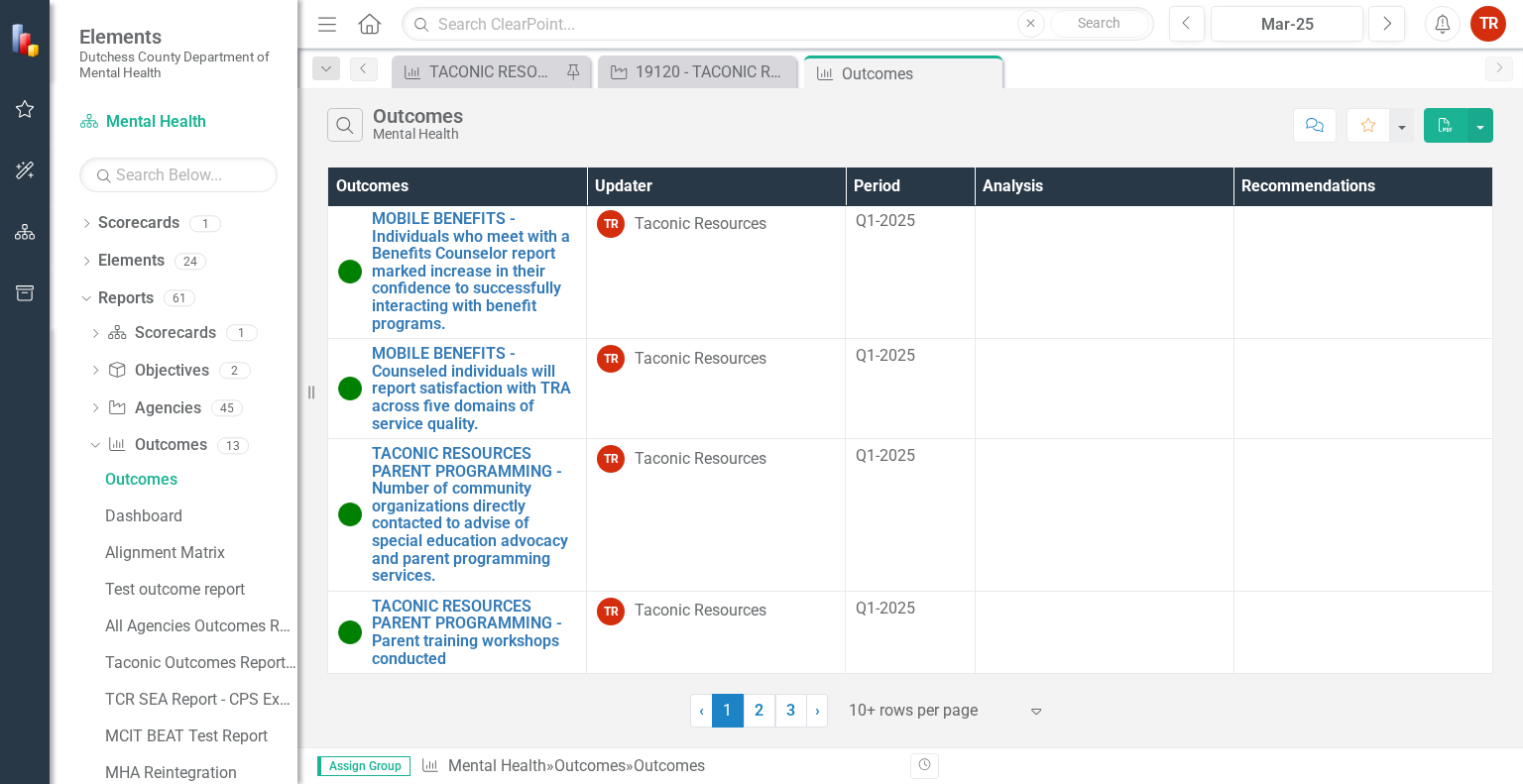 scroll, scrollTop: 396, scrollLeft: 0, axis: vertical 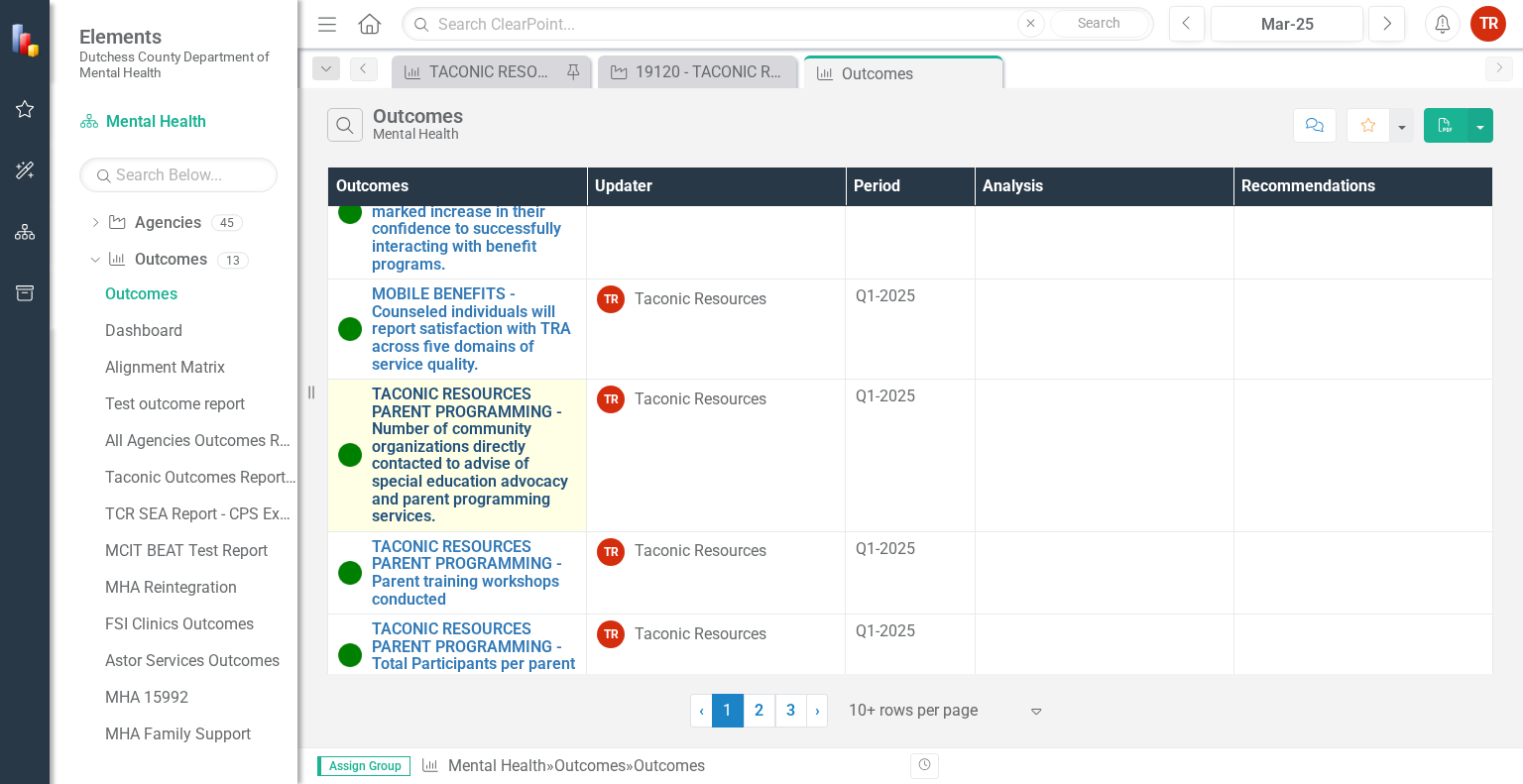 click on "TACONIC RESOURCES PARENT PROGRAMMING - Number of community organizations directly contacted to advise of special education advocacy and parent programming services." at bounding box center [474, 455] 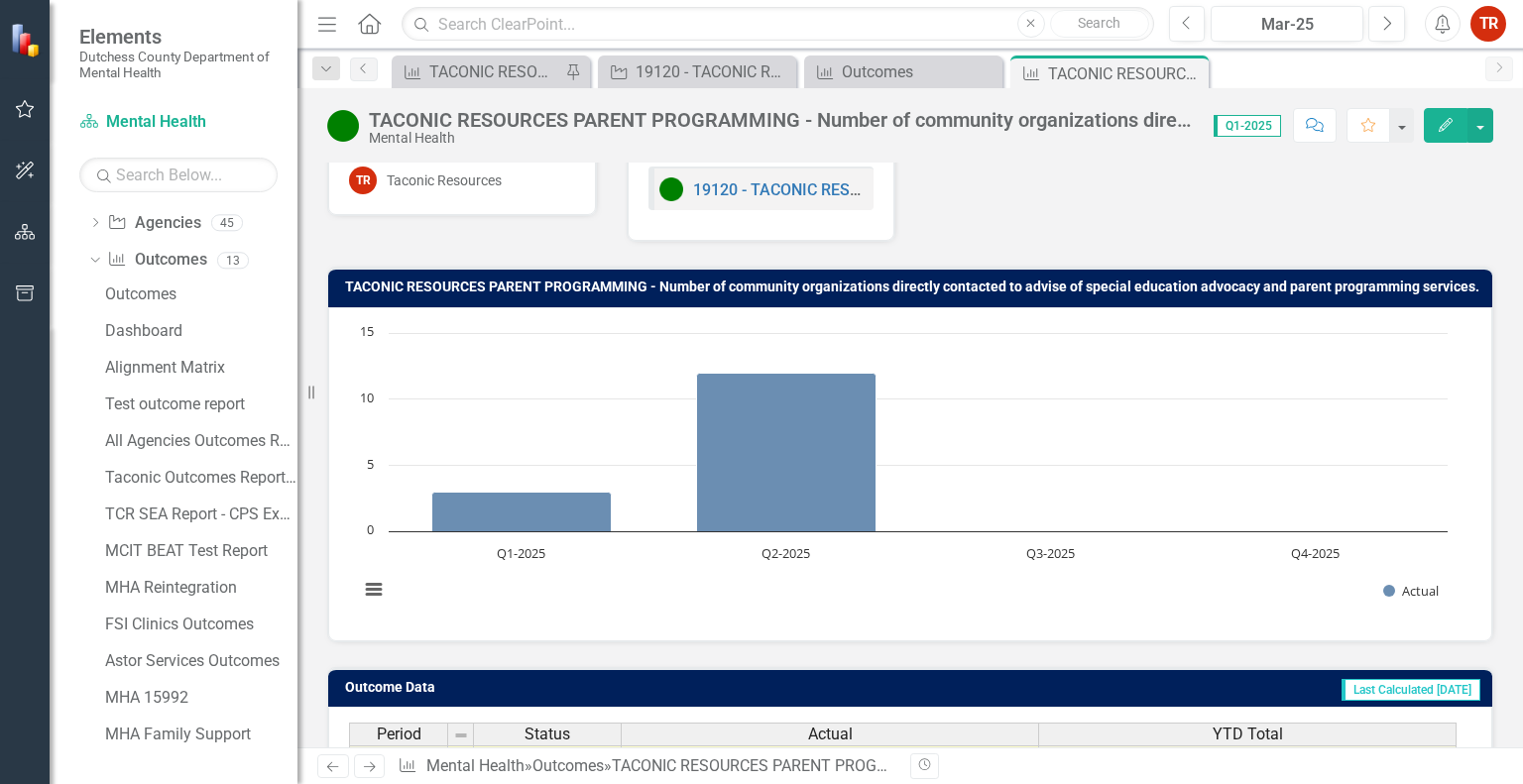 scroll, scrollTop: 0, scrollLeft: 0, axis: both 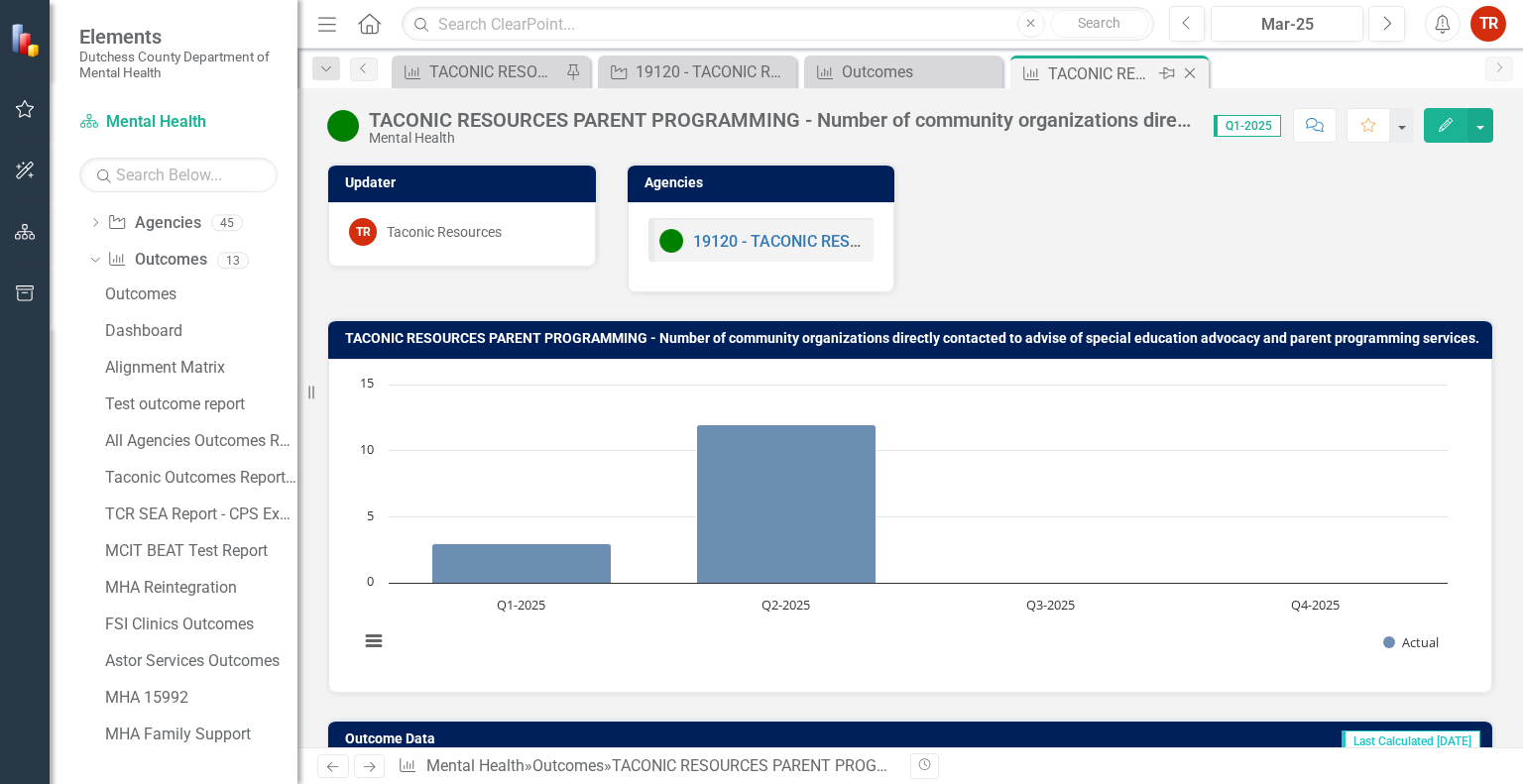 click on "Close" 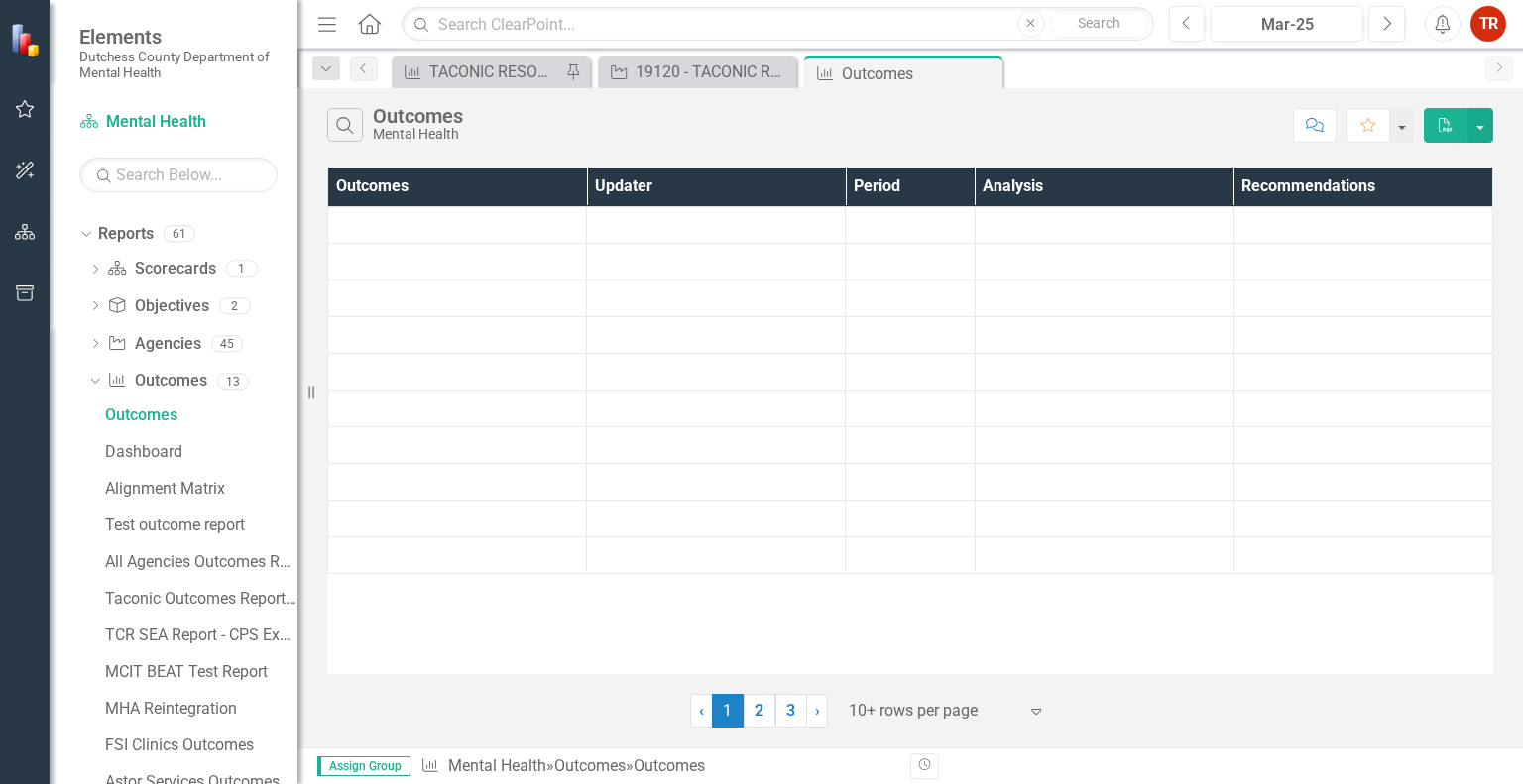 scroll, scrollTop: 0, scrollLeft: 0, axis: both 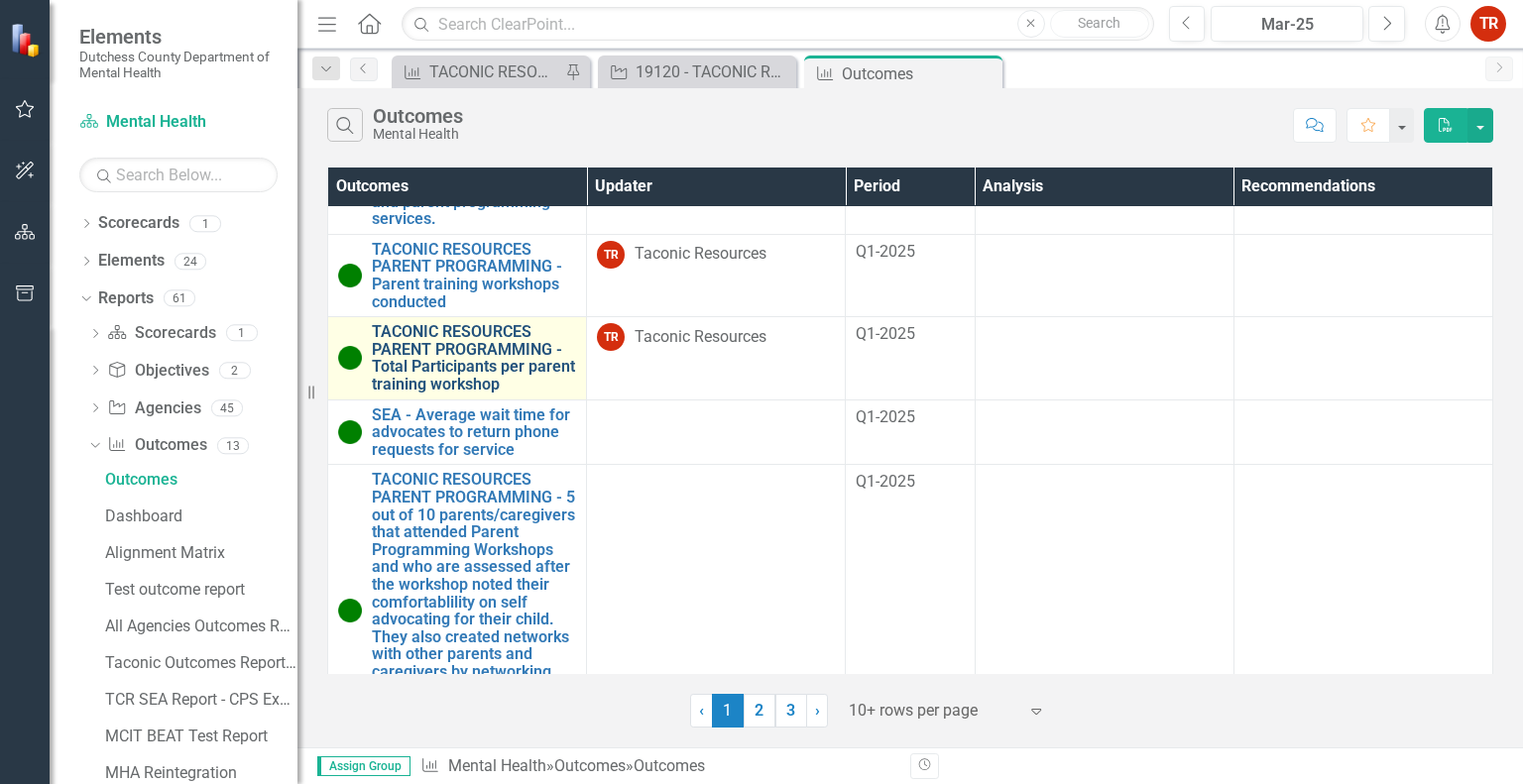 click on "TACONIC RESOURCES PARENT PROGRAMMING - Total Participants per parent training workshop" at bounding box center (474, 358) 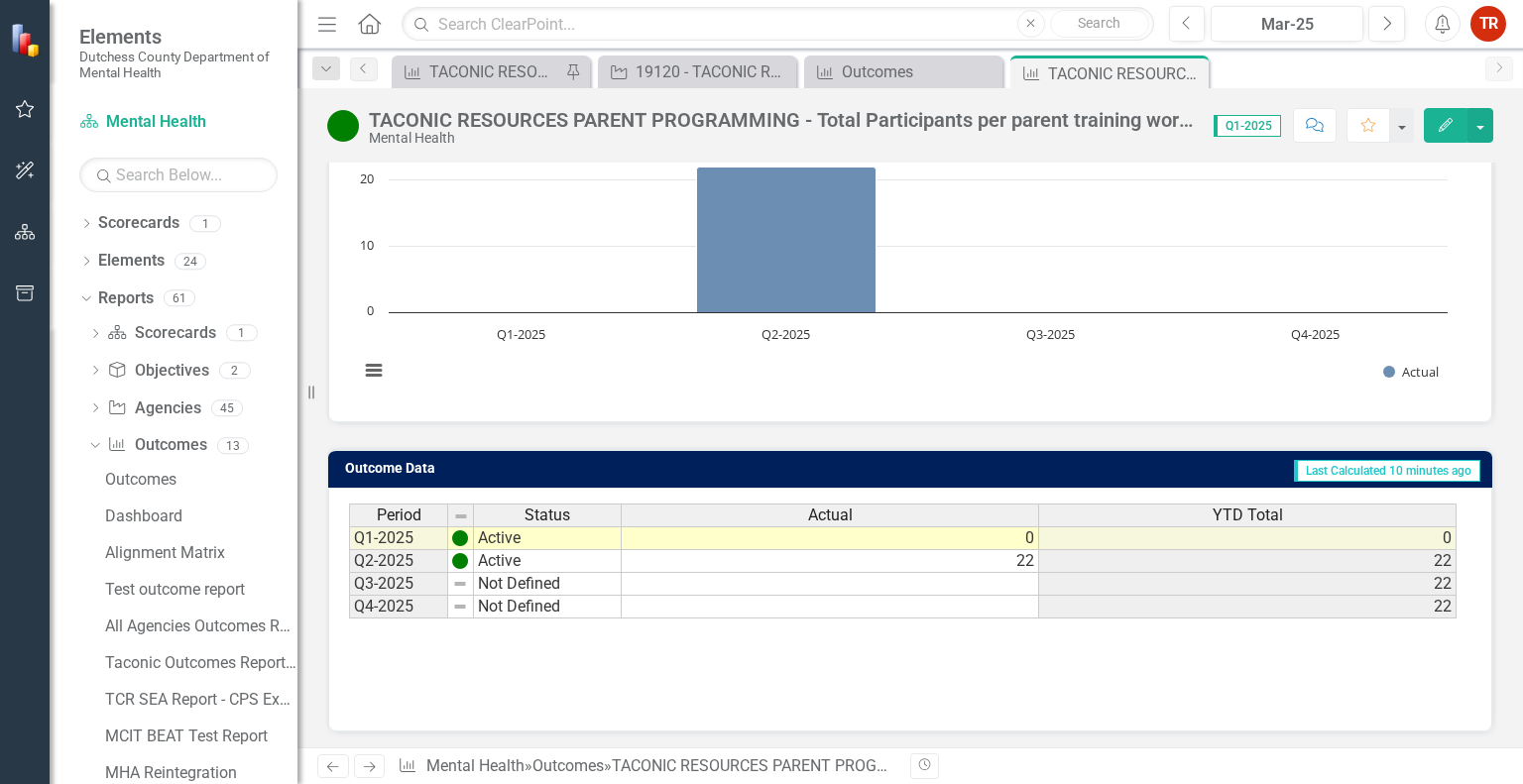 scroll, scrollTop: 72, scrollLeft: 0, axis: vertical 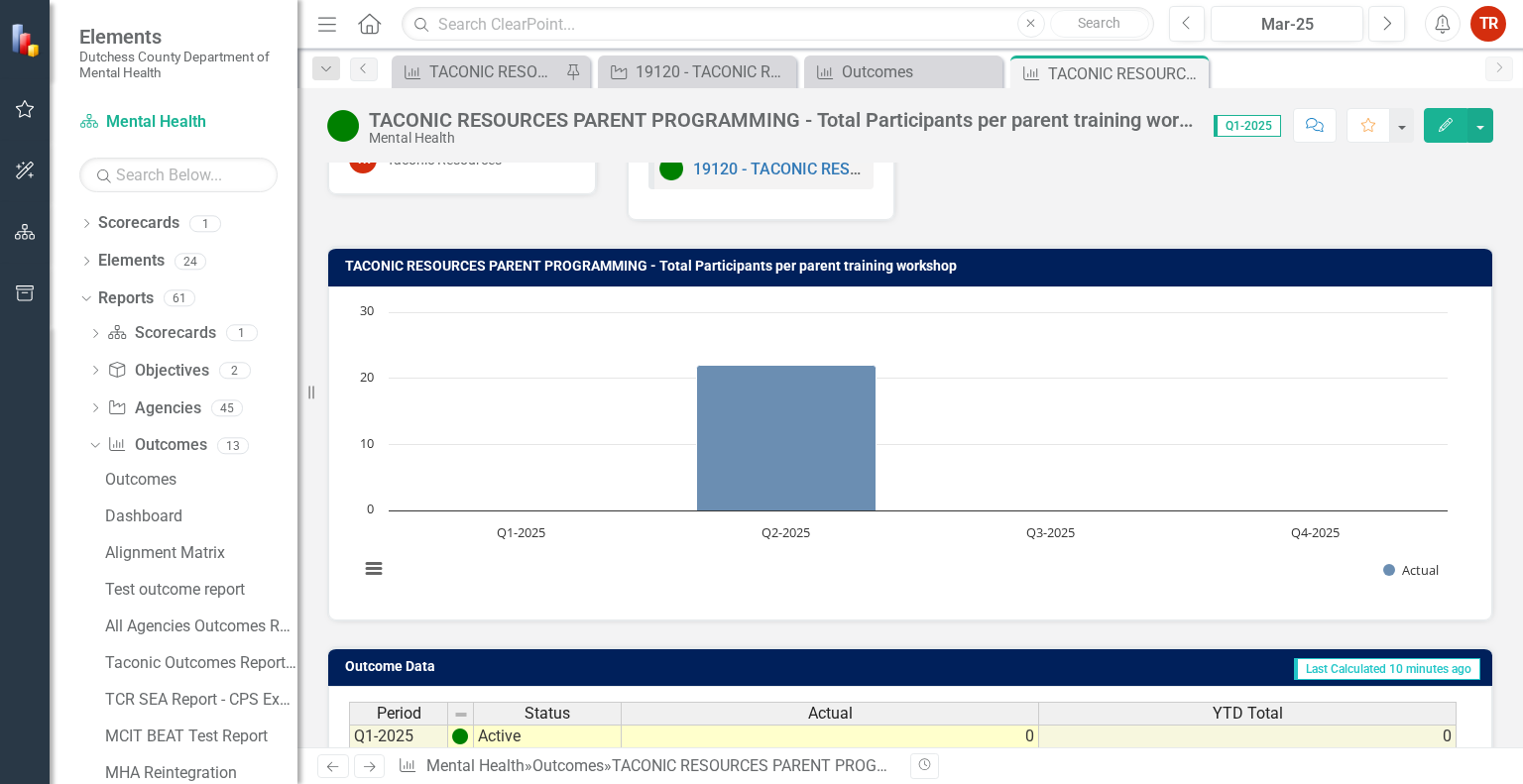 click on "Edit" at bounding box center (1446, 125) 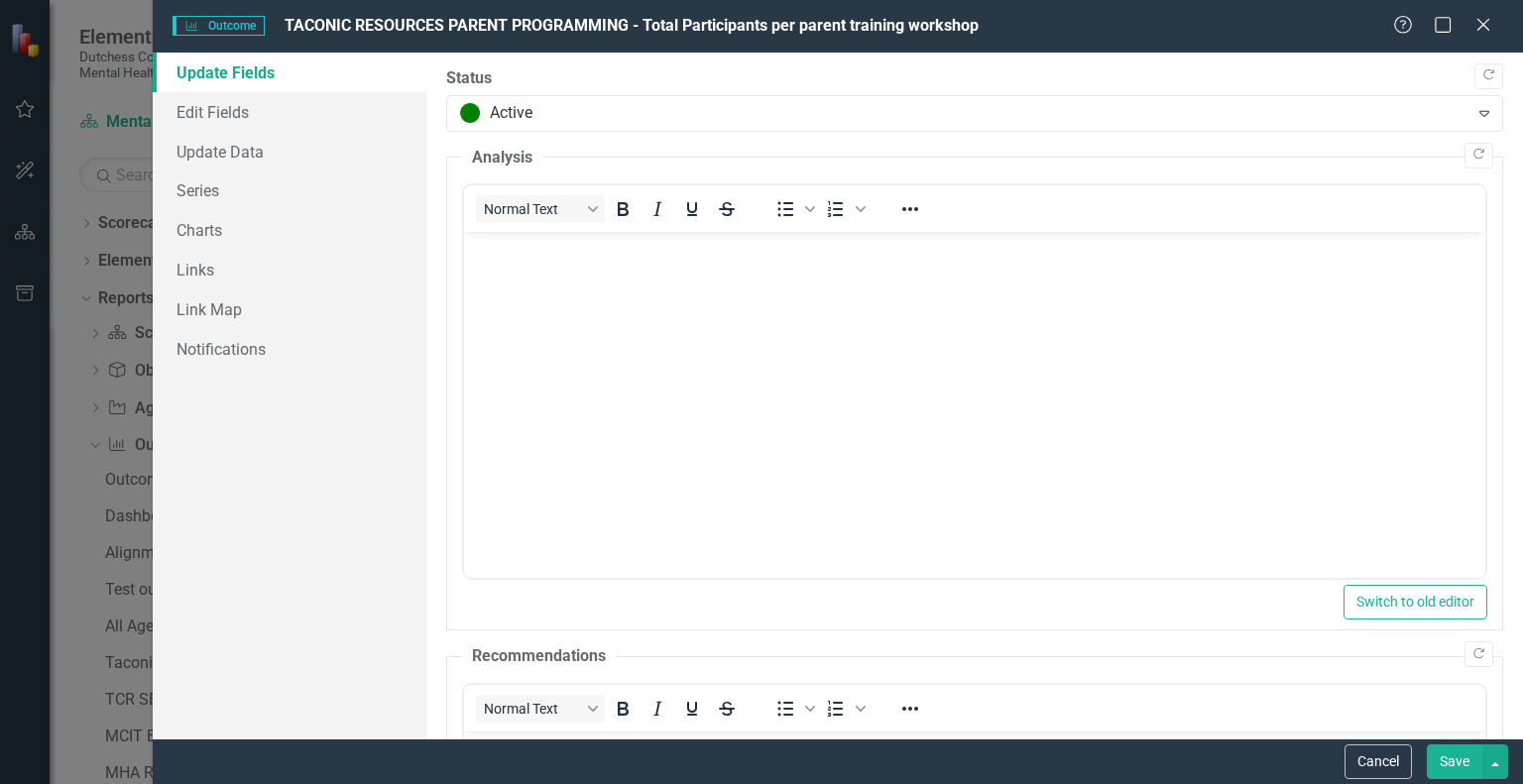 scroll, scrollTop: 0, scrollLeft: 0, axis: both 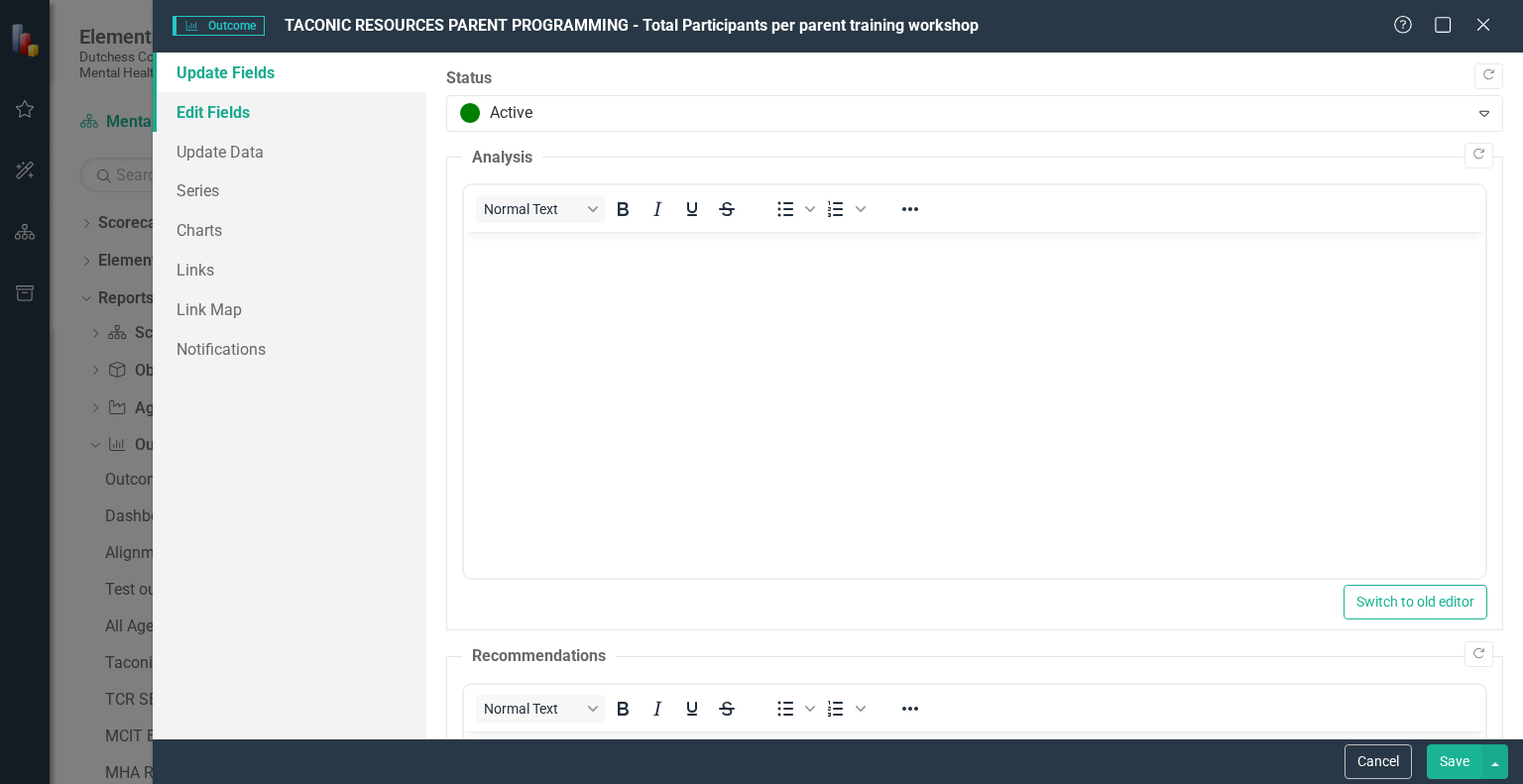 click on "Edit Fields" at bounding box center [290, 112] 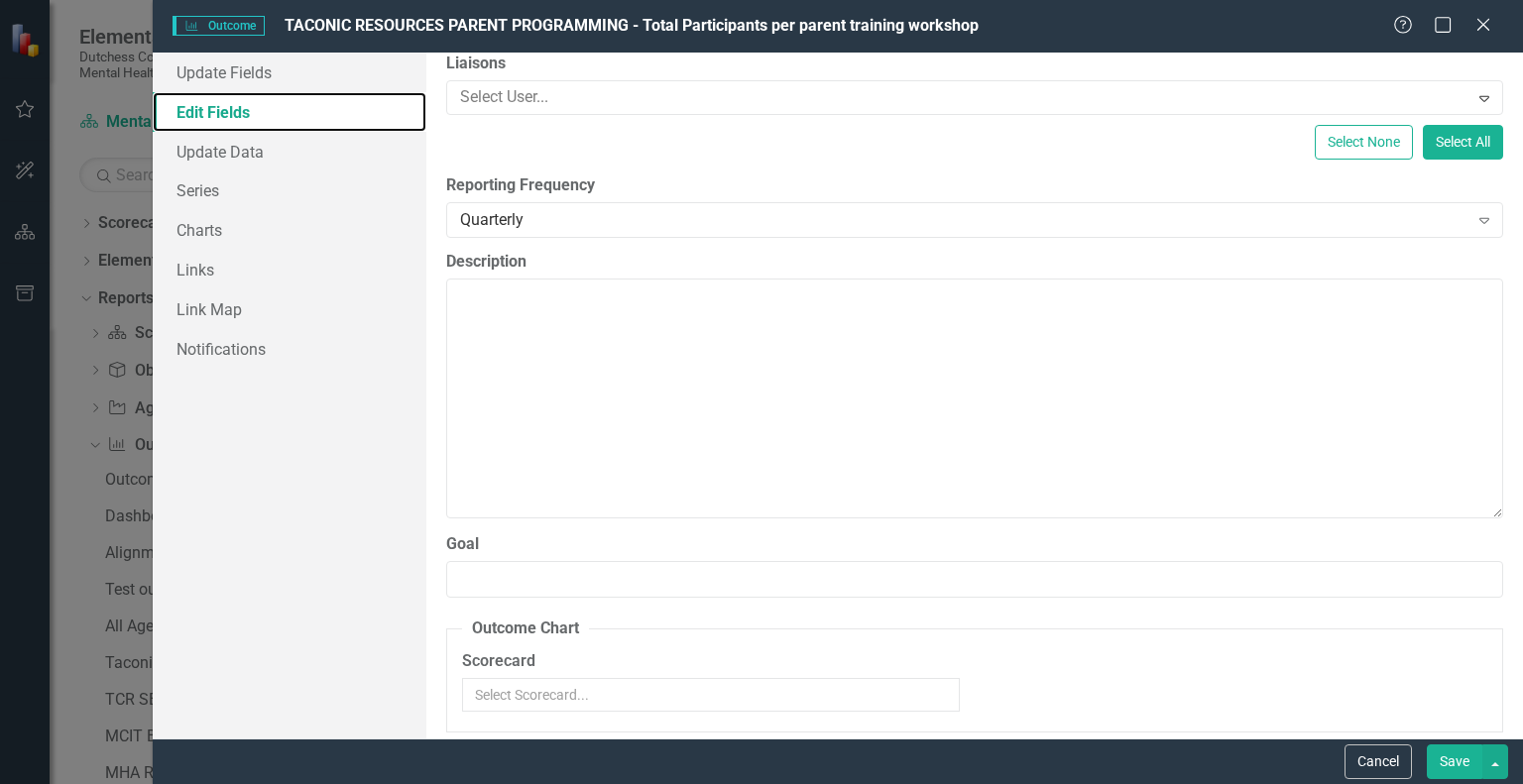 scroll, scrollTop: 317, scrollLeft: 0, axis: vertical 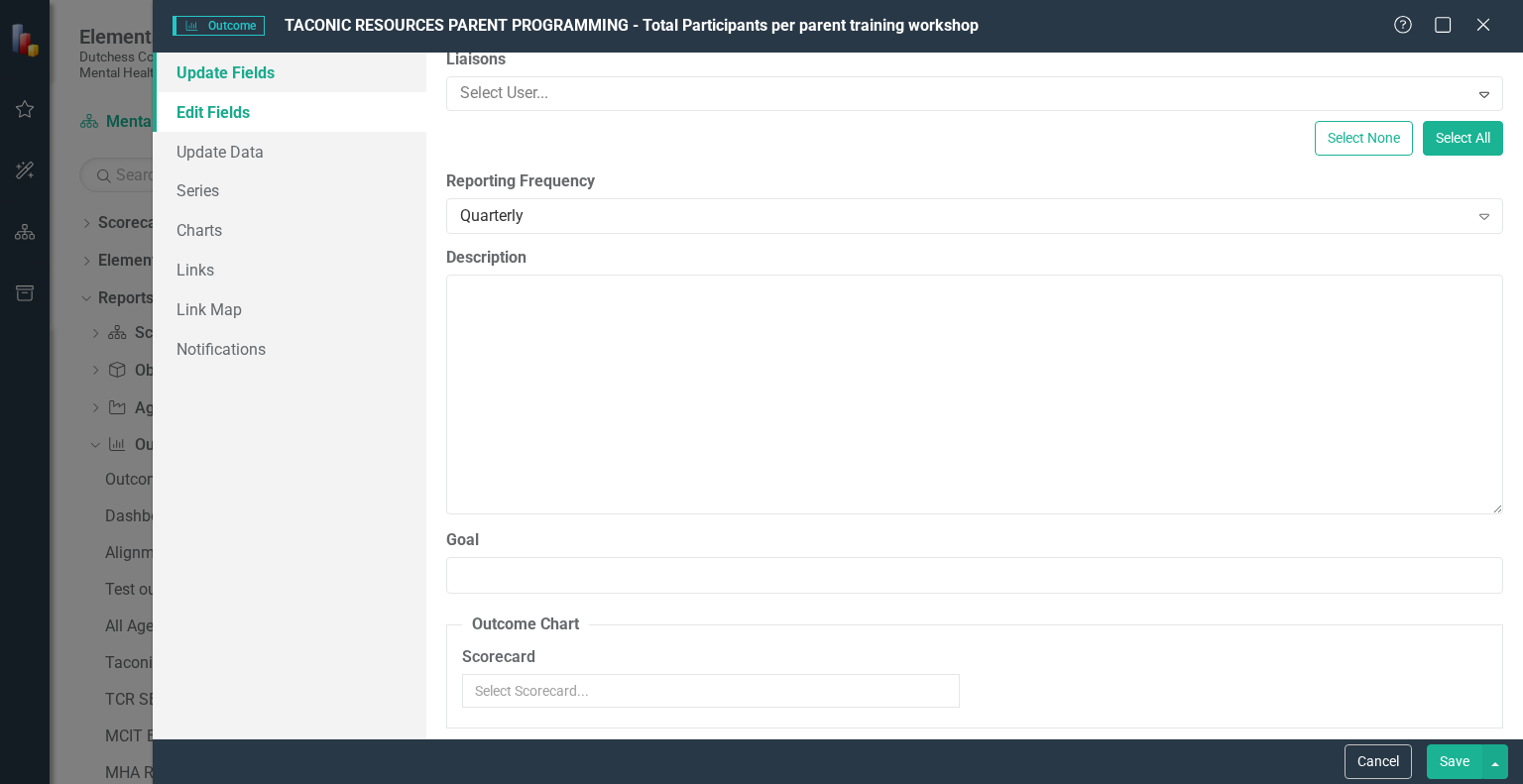 click on "Update Fields" at bounding box center (290, 72) 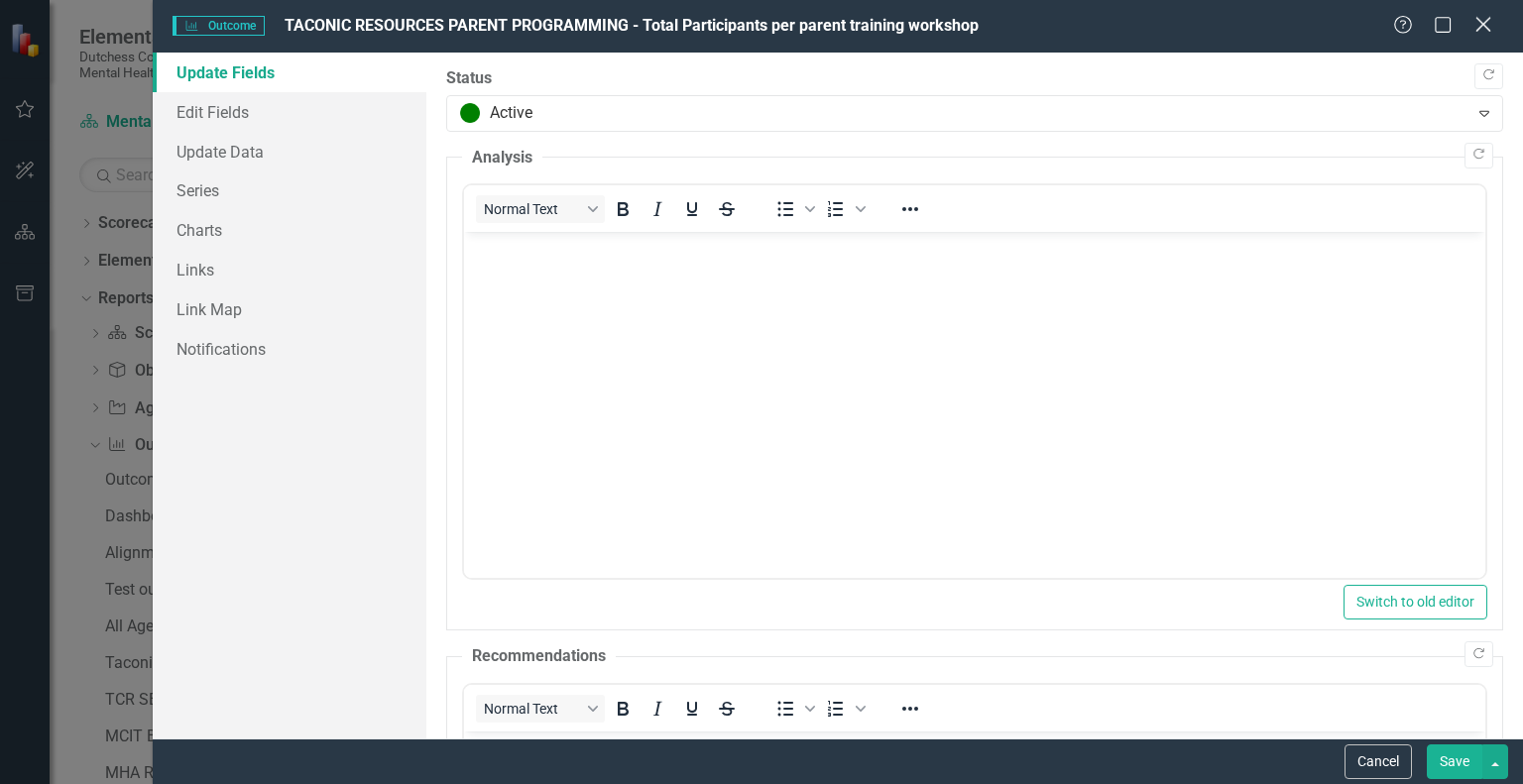 click on "Close" 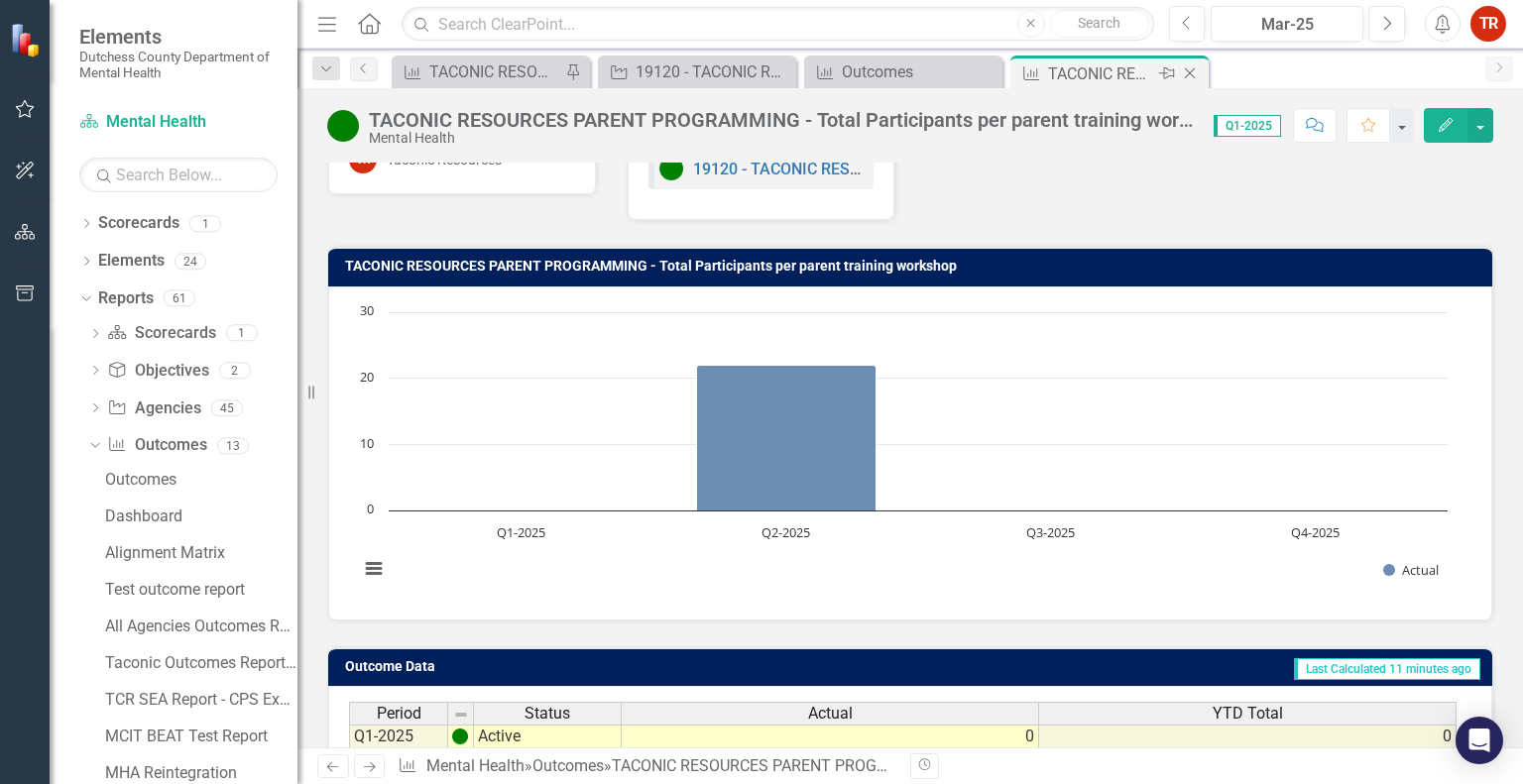 click 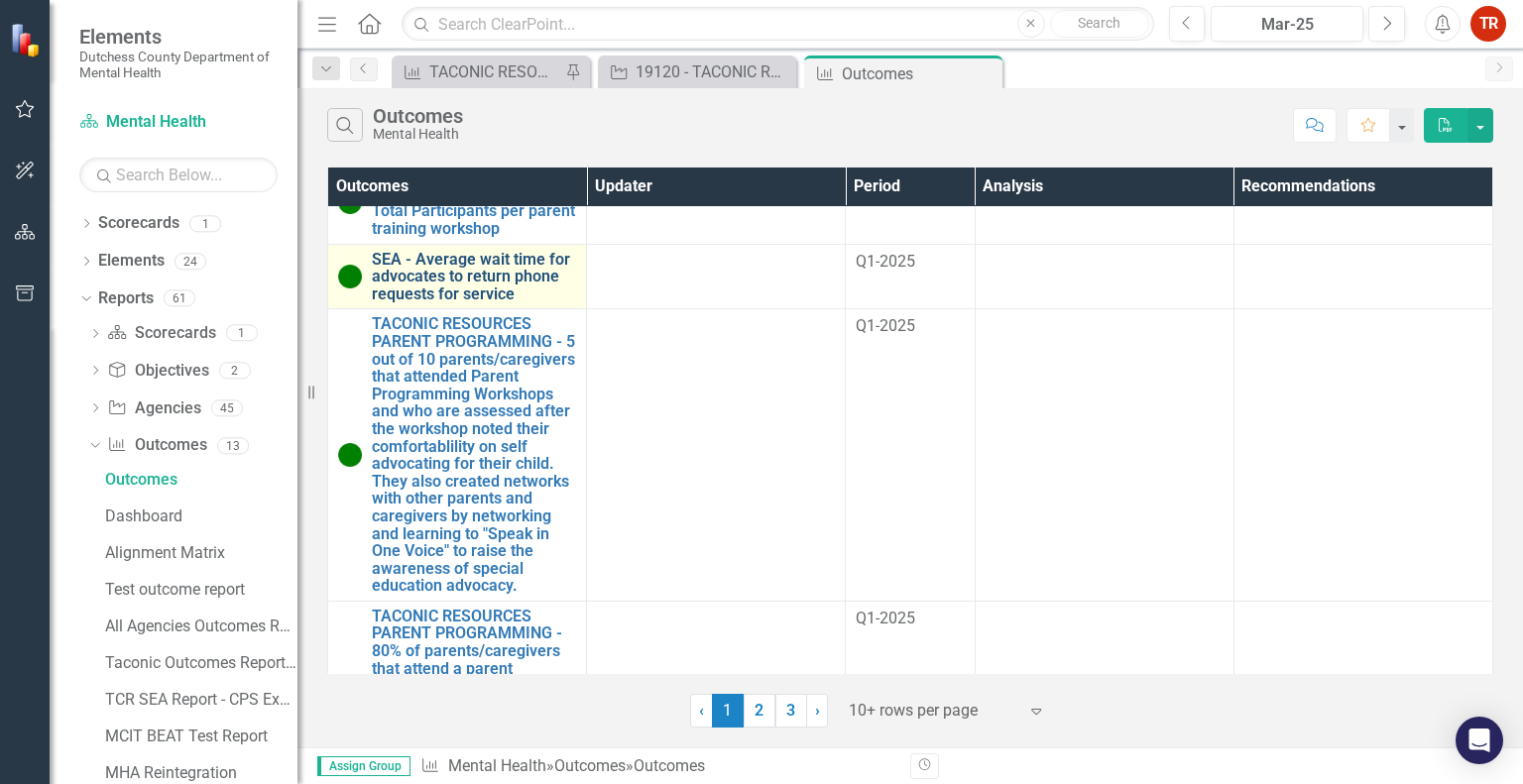 scroll, scrollTop: 793, scrollLeft: 0, axis: vertical 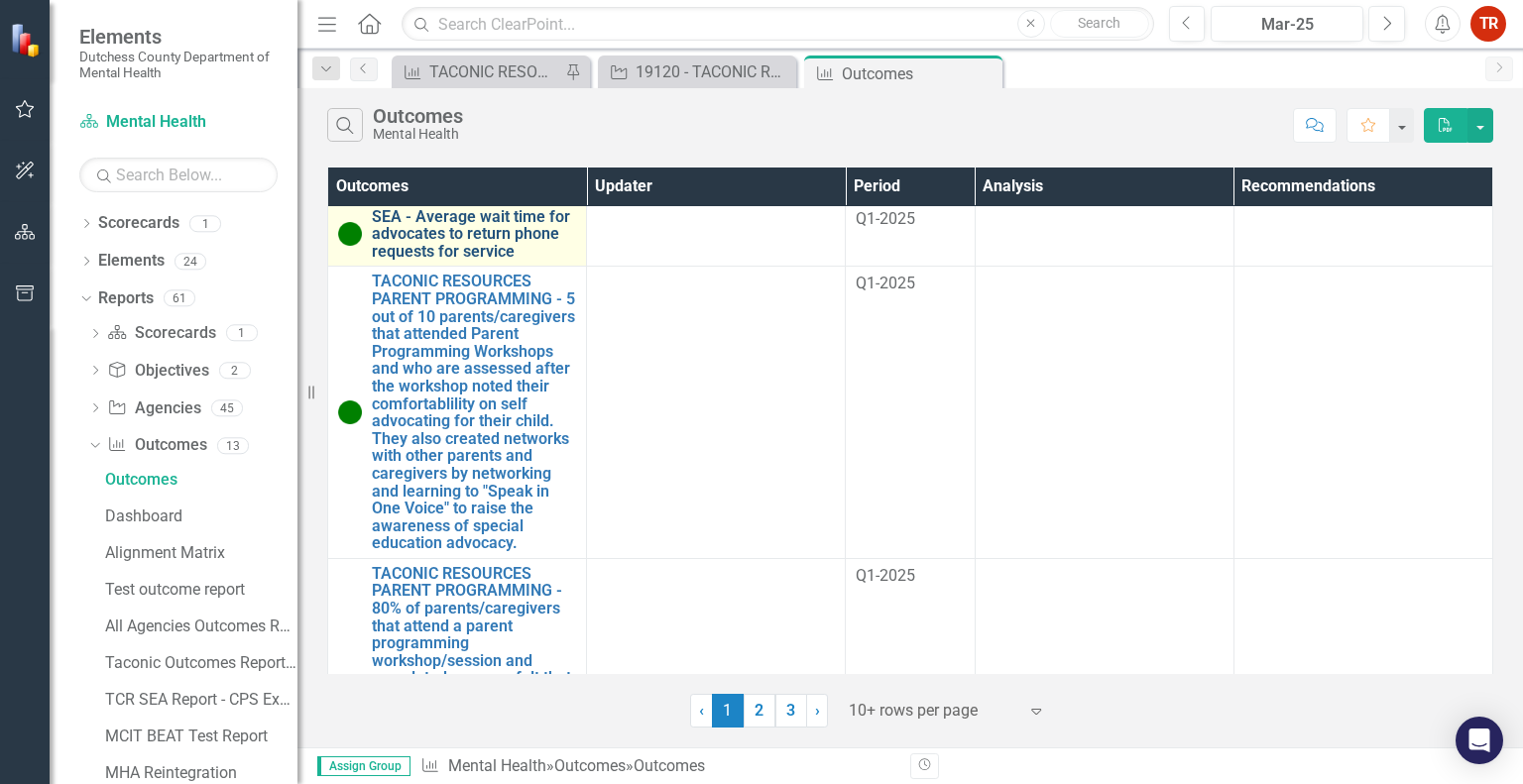 click on "SEA - Average wait time for advocates to return phone requests for service" at bounding box center [474, 234] 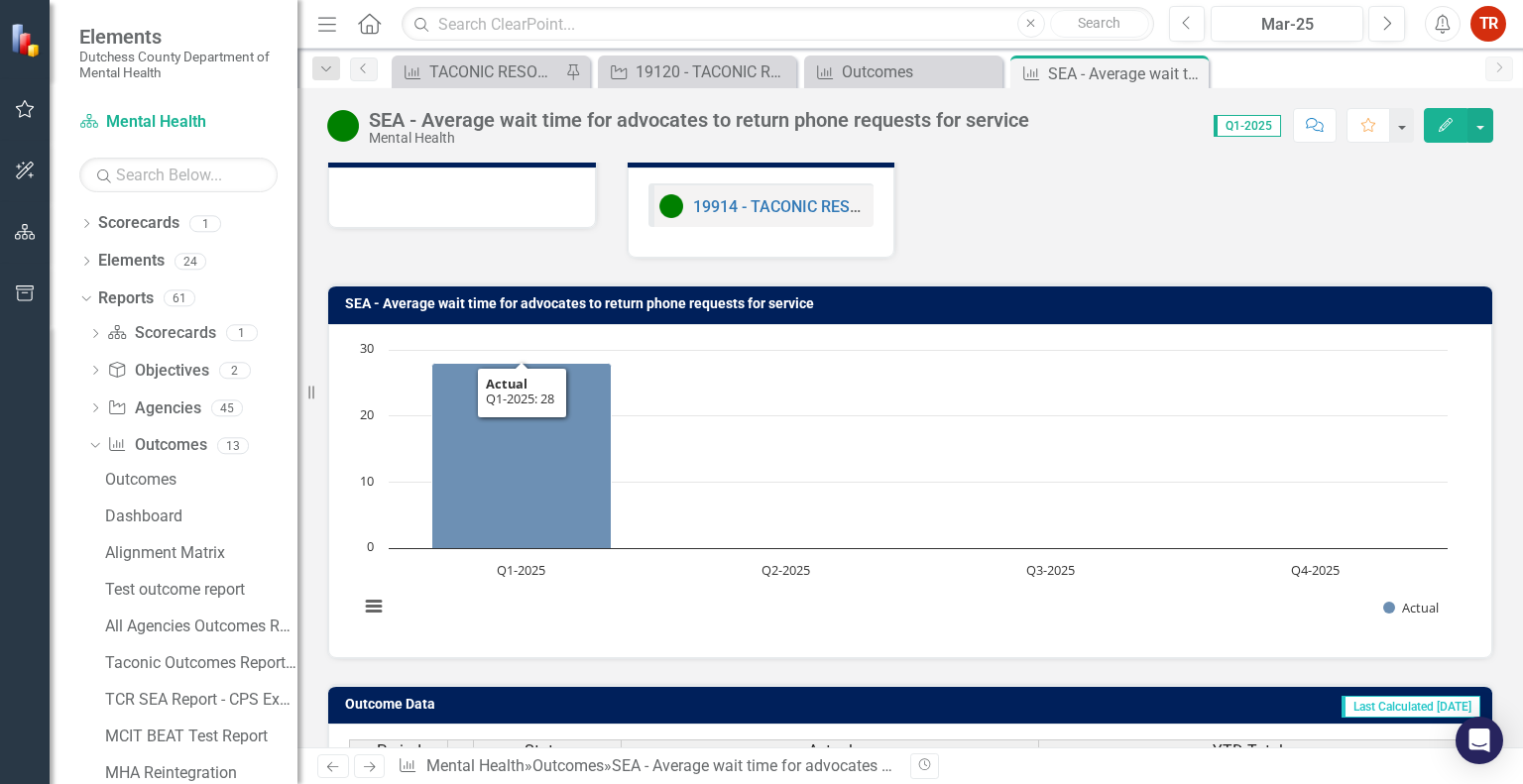 scroll, scrollTop: 0, scrollLeft: 0, axis: both 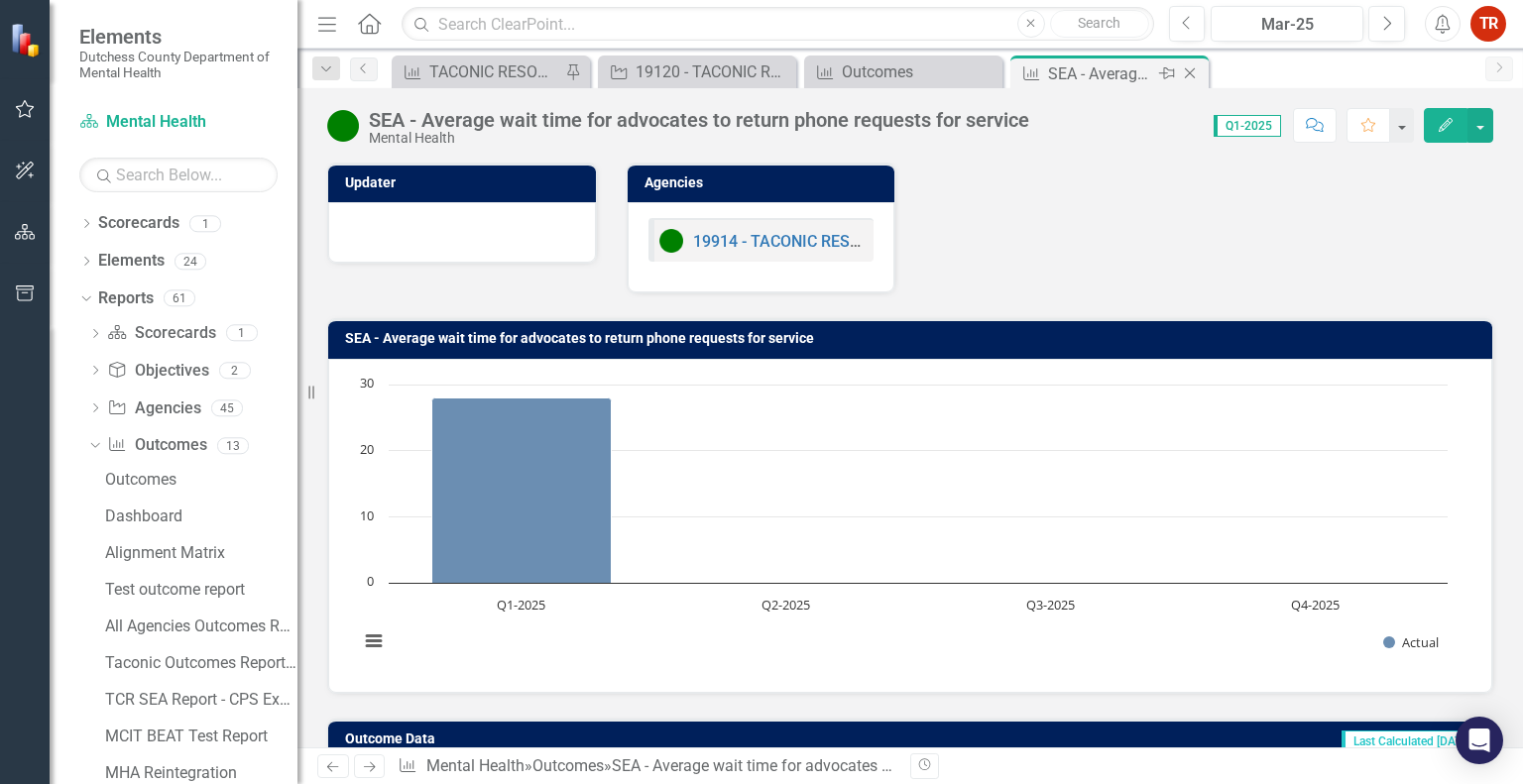 click on "Close" 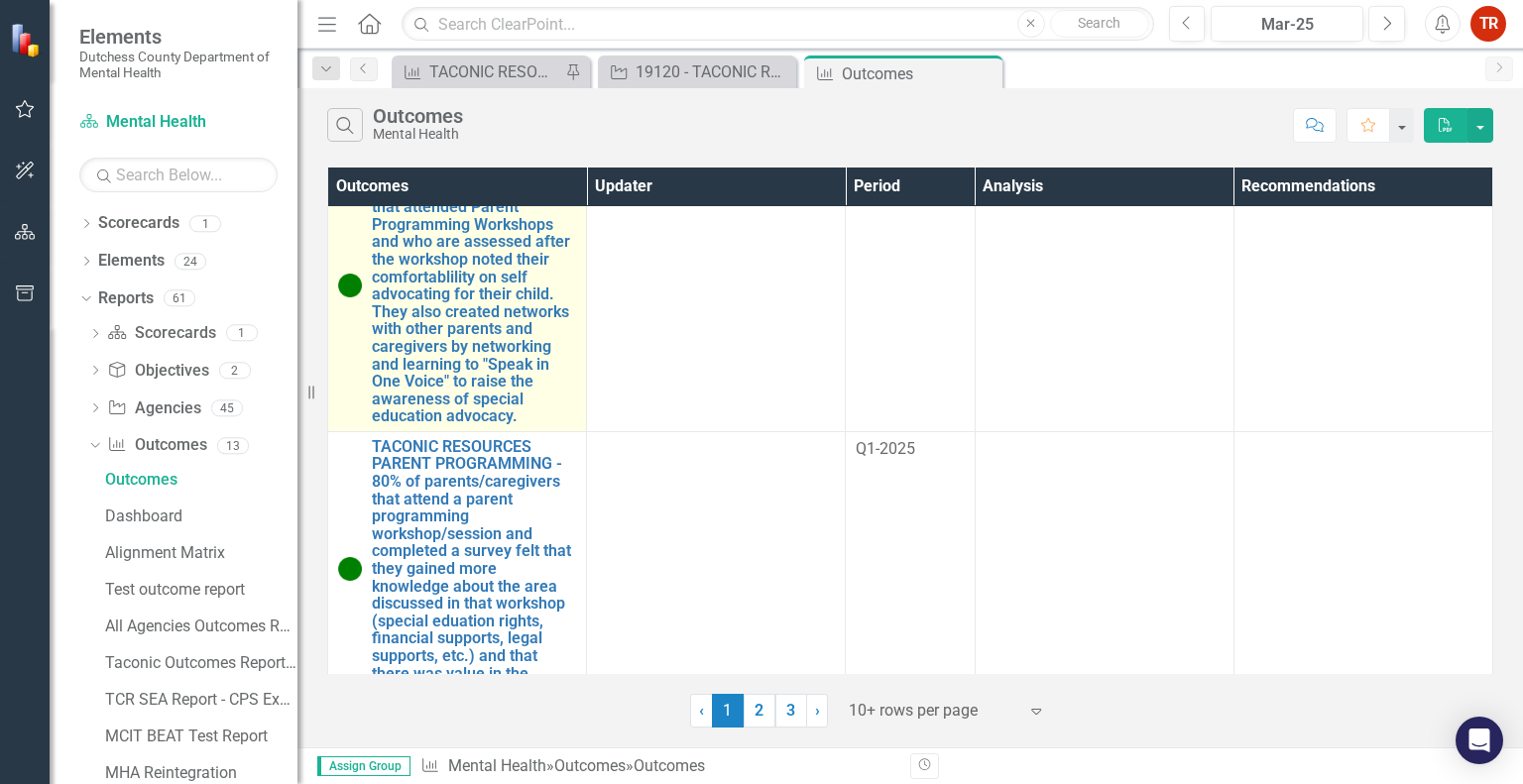 scroll, scrollTop: 932, scrollLeft: 0, axis: vertical 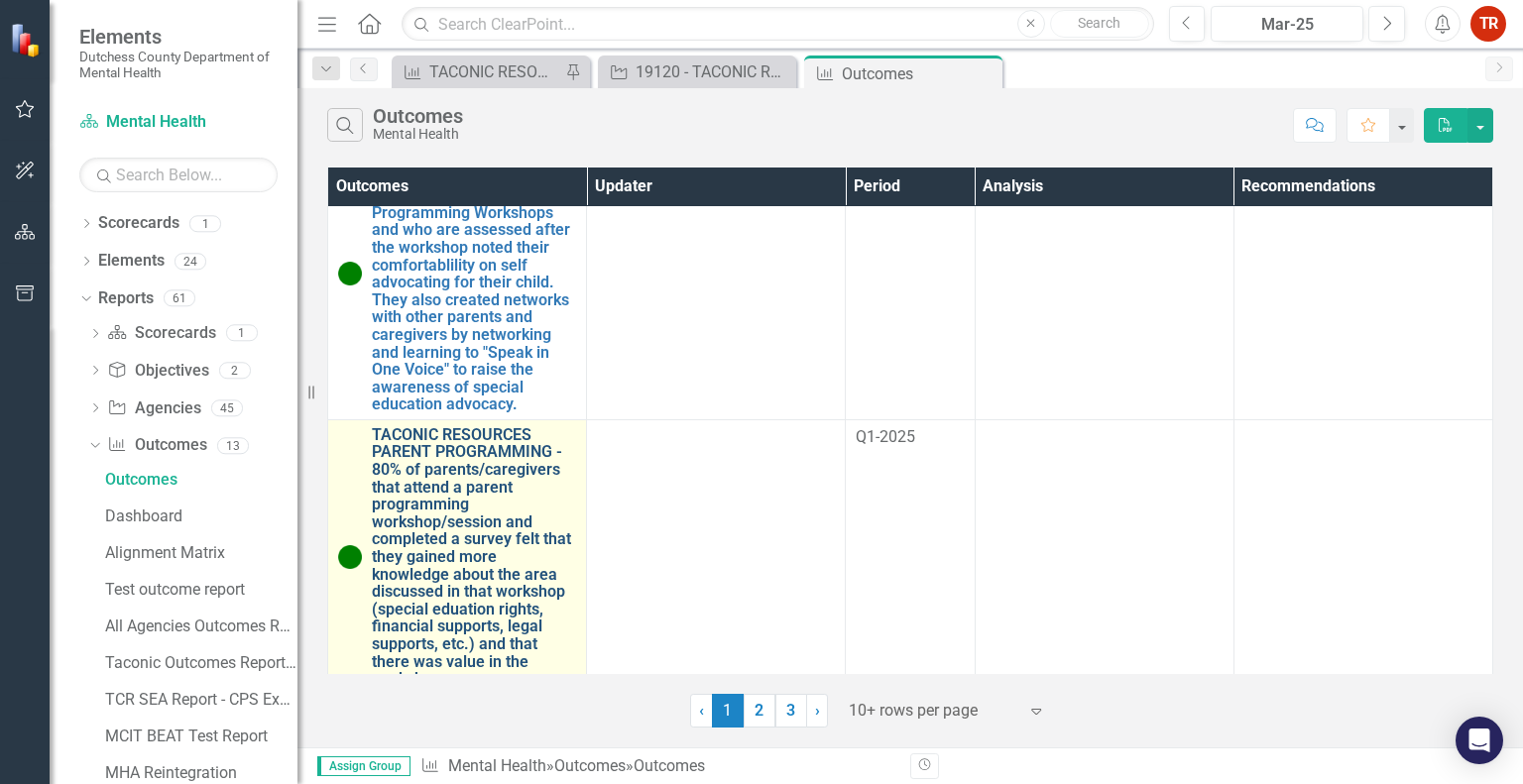 click on "TACONIC RESOURCES PARENT PROGRAMMING - 80% of parents/caregivers that attend a parent programming workshop/session and completed a survey felt that they gained more knowledge about the area discussed in that workshop (special eduation rights, financial supports, legal supports, etc.) and that there was value in the workshop." at bounding box center [474, 557] 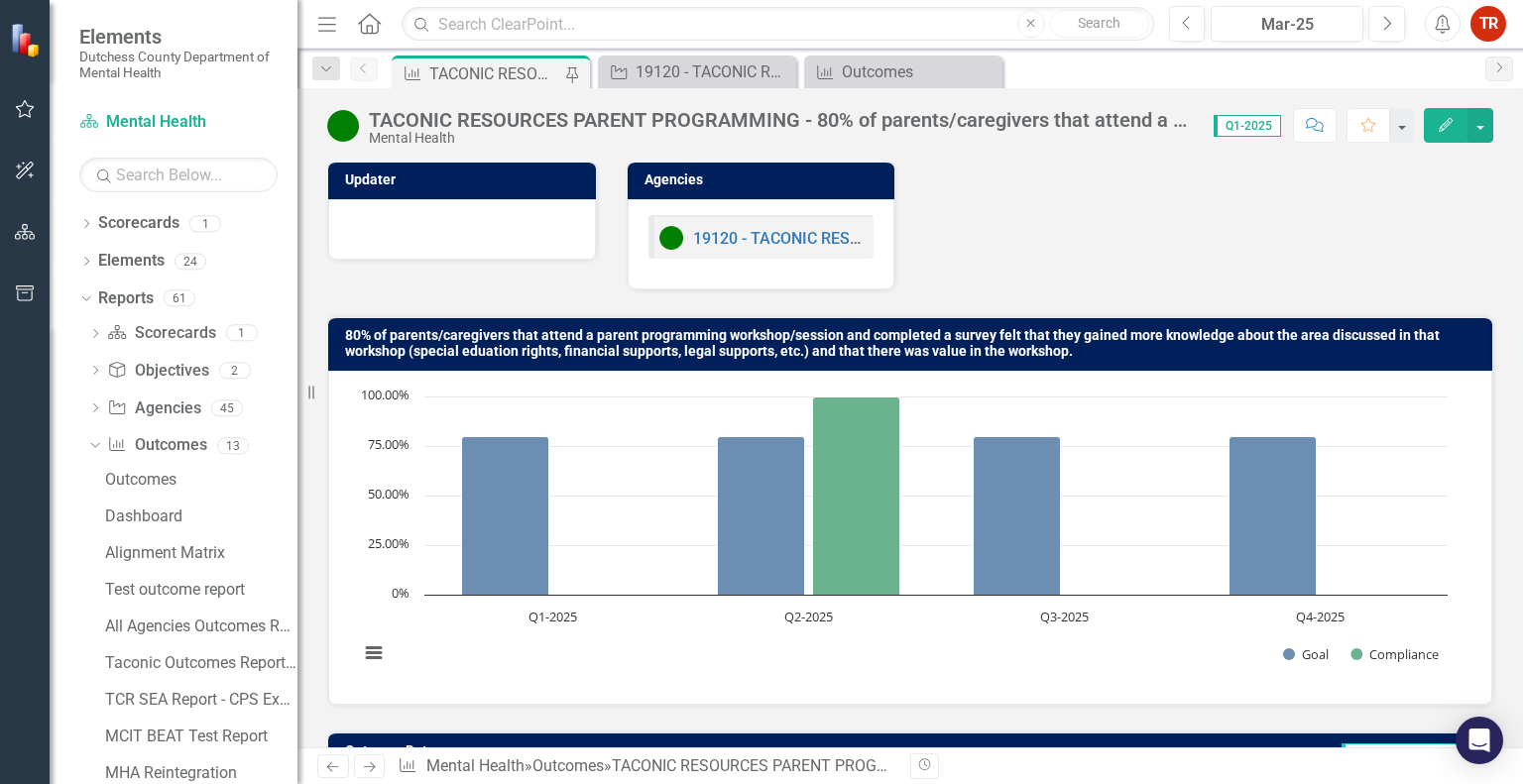 scroll, scrollTop: 0, scrollLeft: 0, axis: both 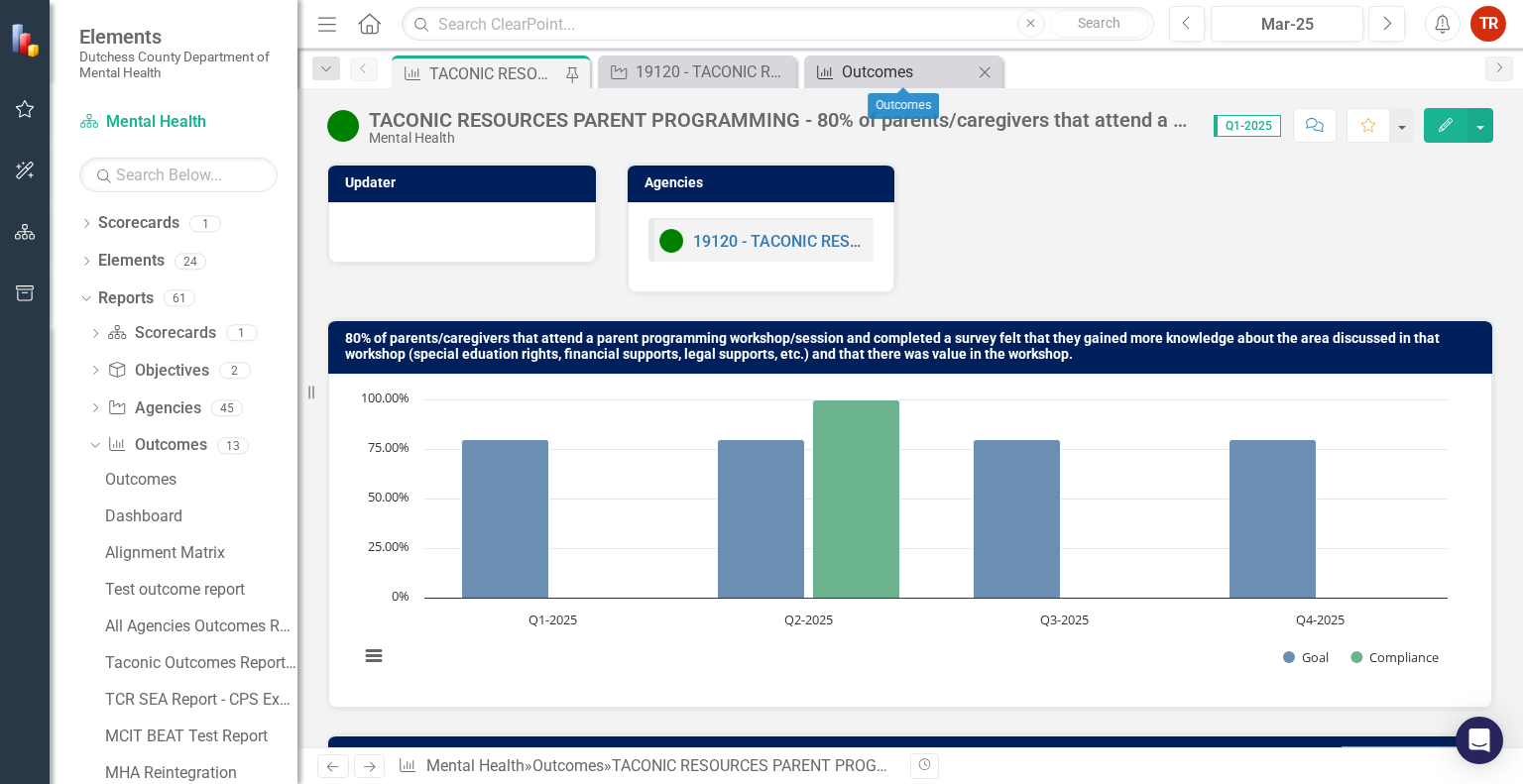 click on "Outcomes" at bounding box center [907, 71] 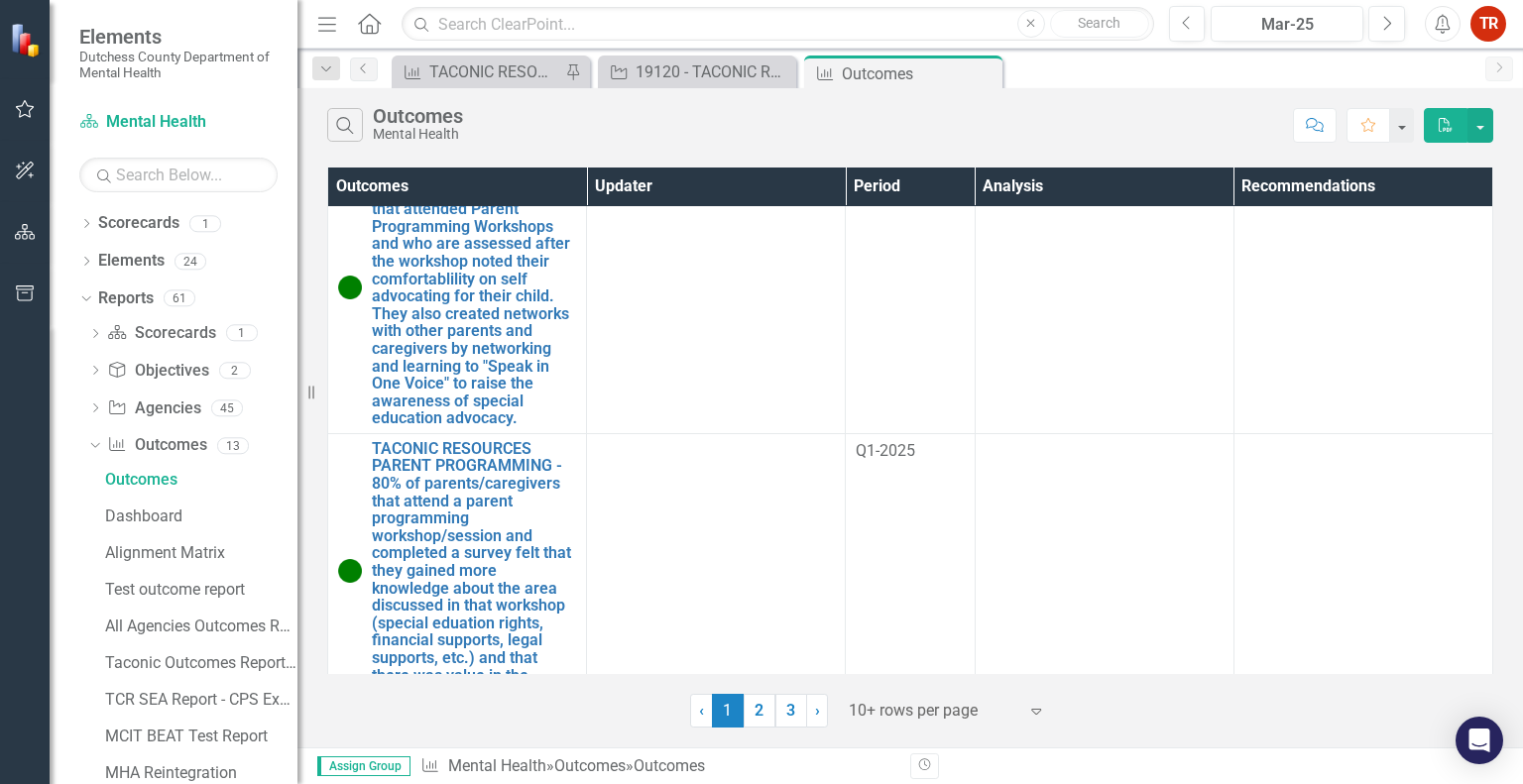 scroll, scrollTop: 932, scrollLeft: 0, axis: vertical 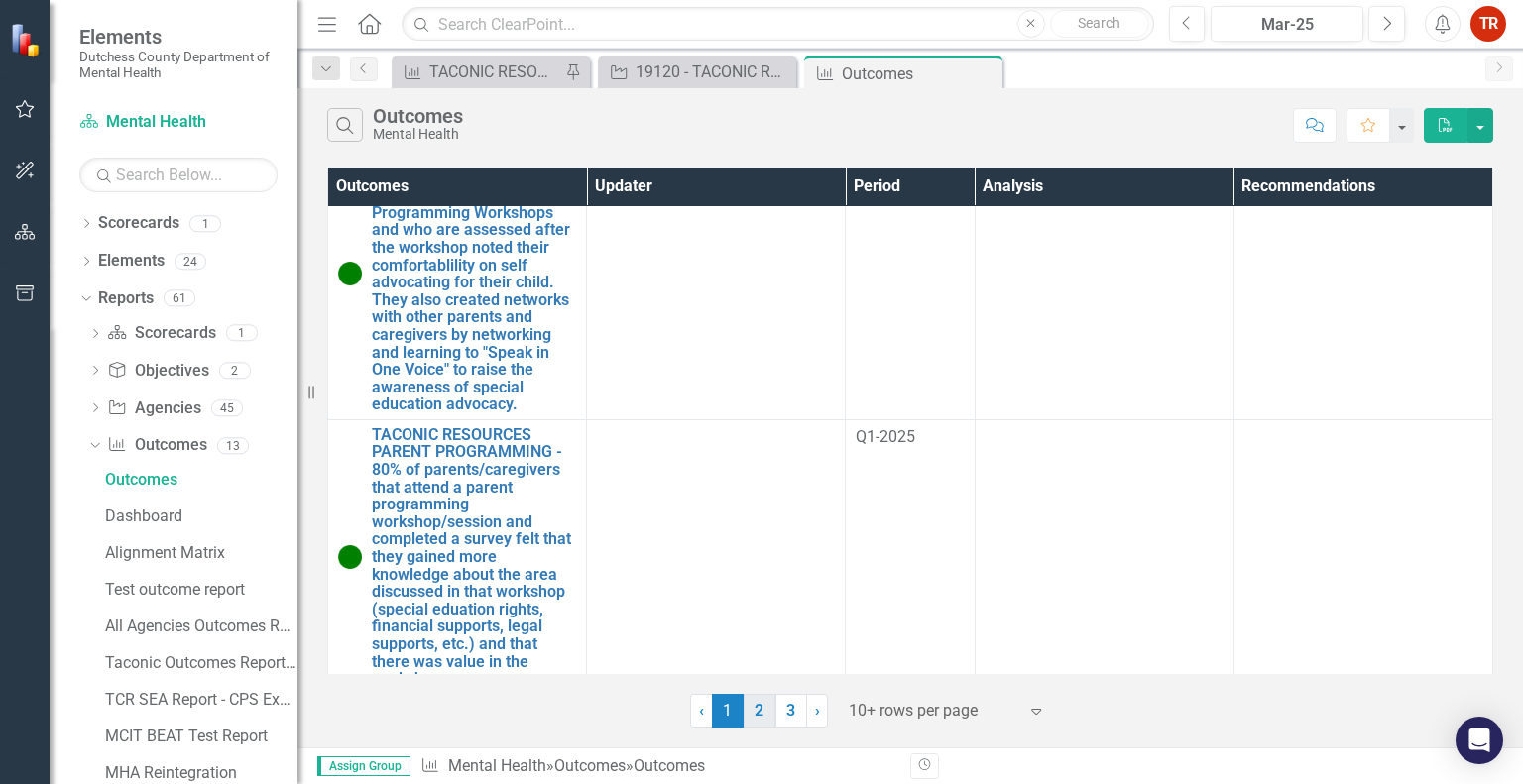 click on "2" at bounding box center (760, 711) 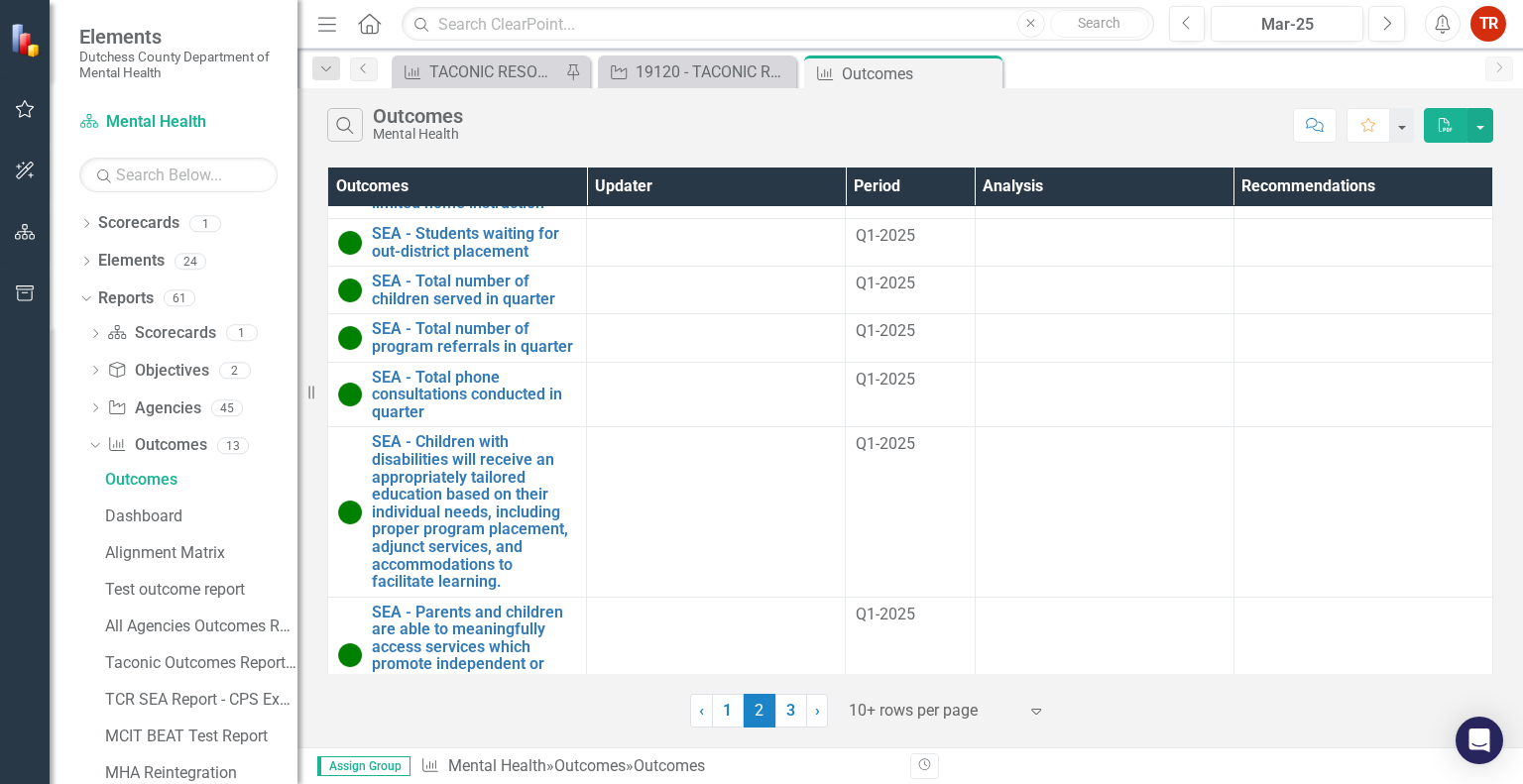 scroll, scrollTop: 223, scrollLeft: 0, axis: vertical 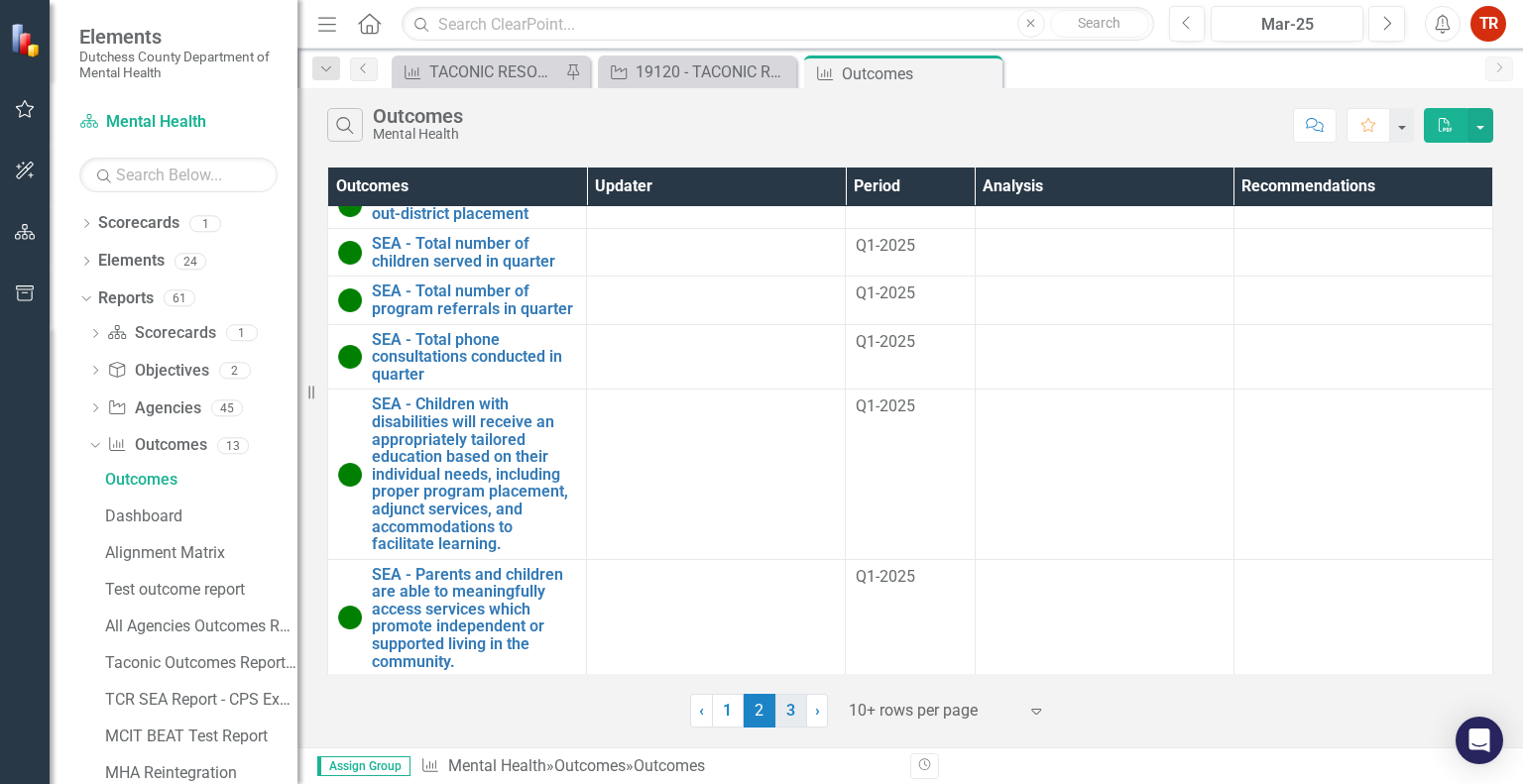 click on "3" at bounding box center [791, 711] 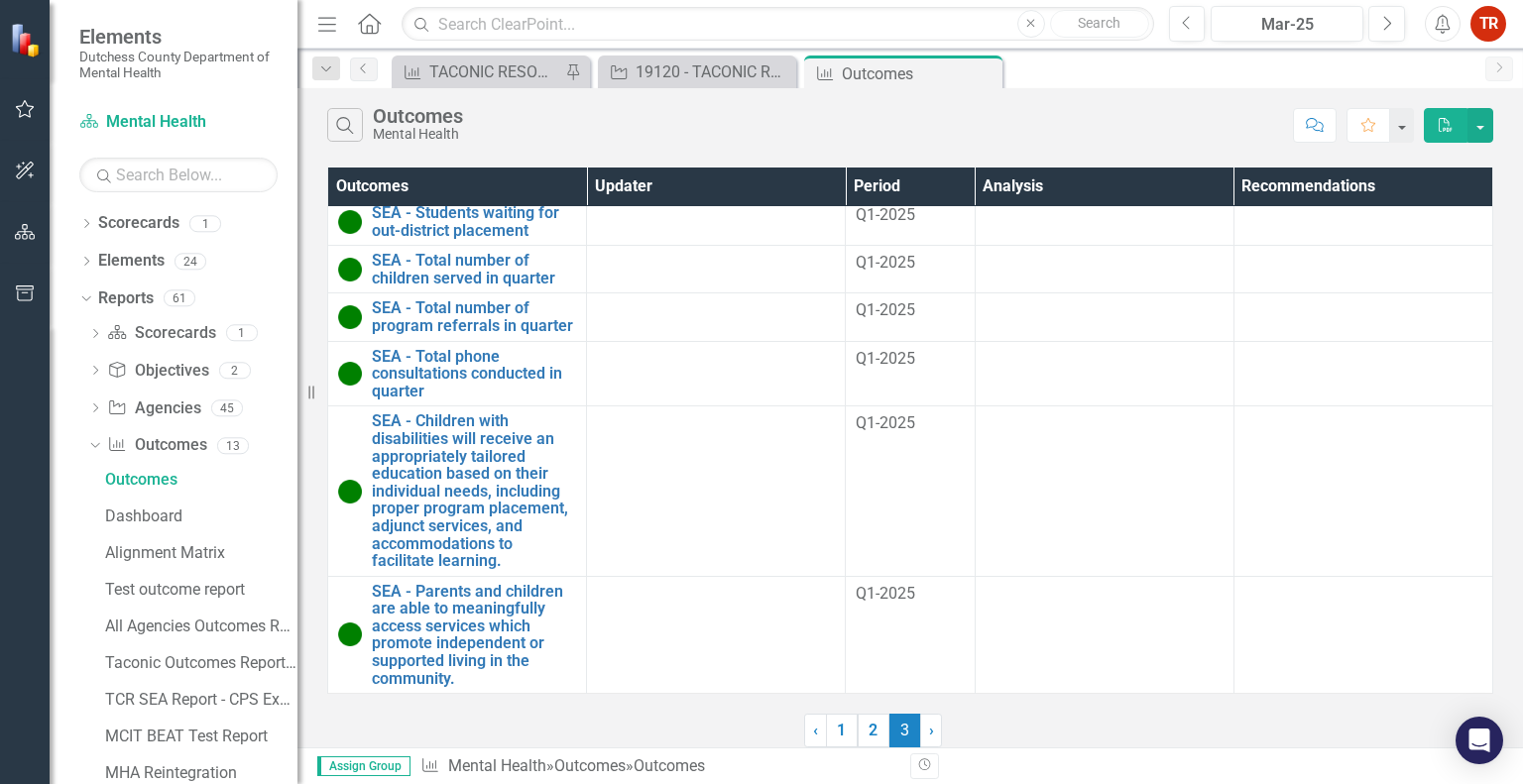 scroll, scrollTop: 0, scrollLeft: 0, axis: both 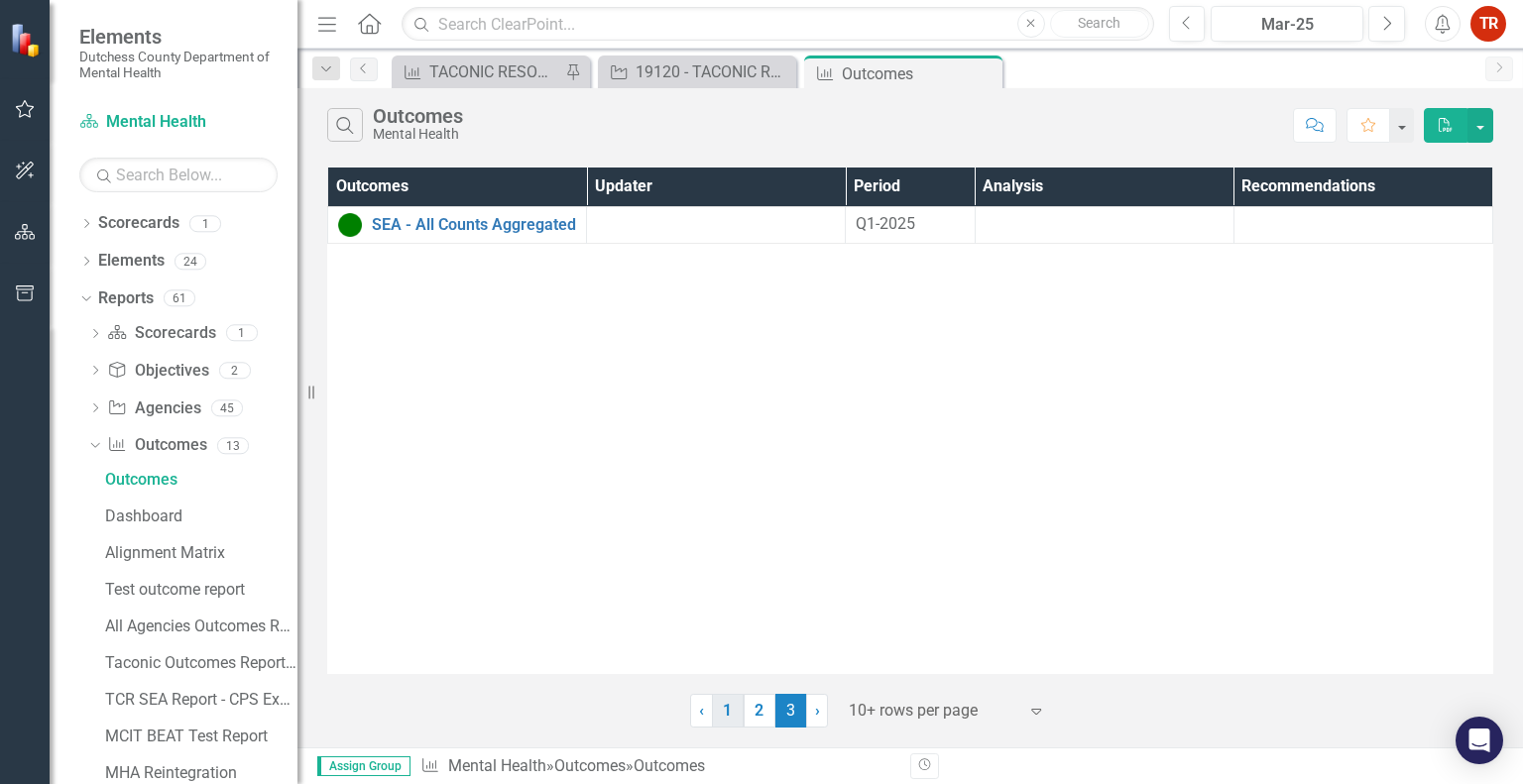 click on "1" at bounding box center [728, 711] 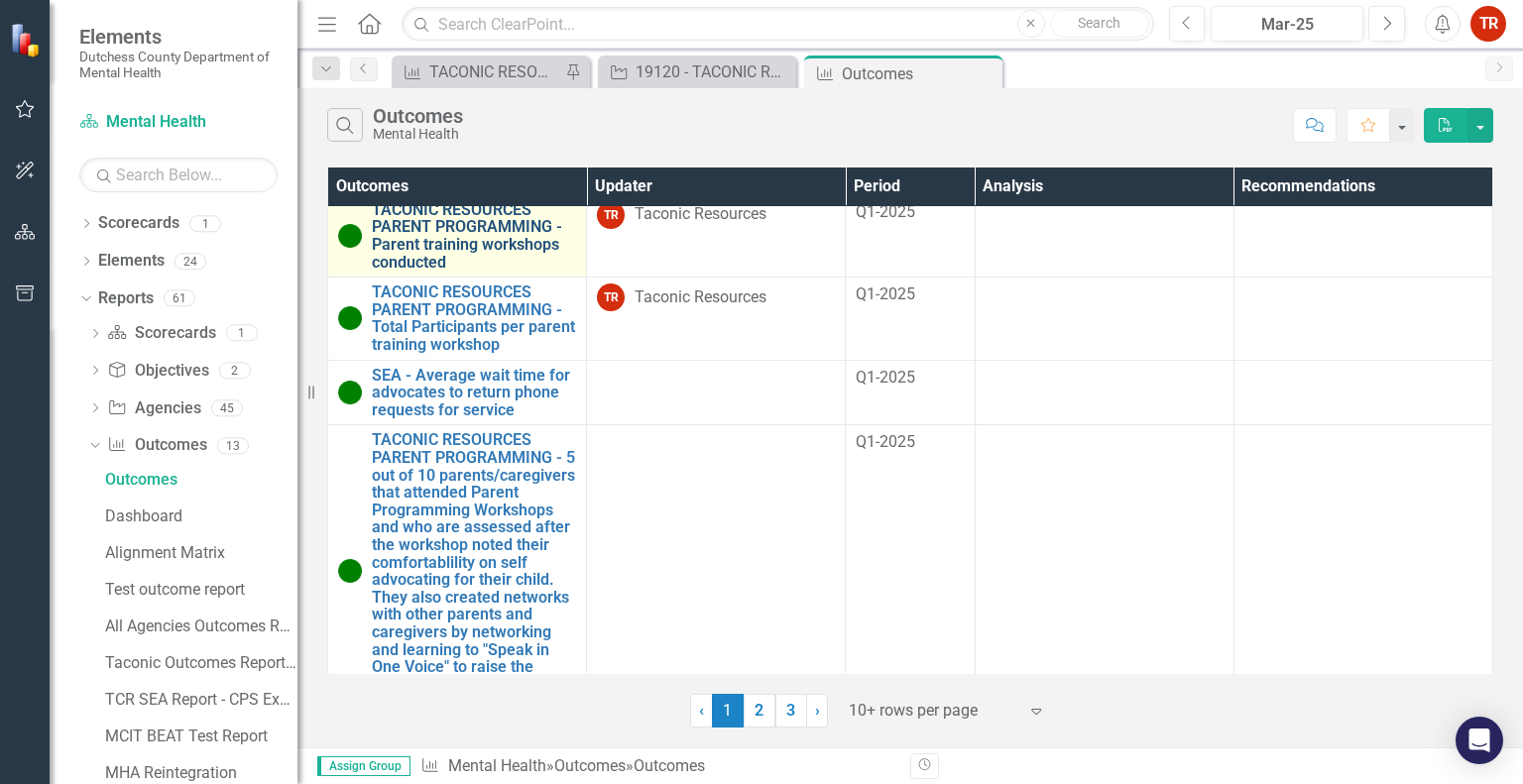 scroll, scrollTop: 694, scrollLeft: 0, axis: vertical 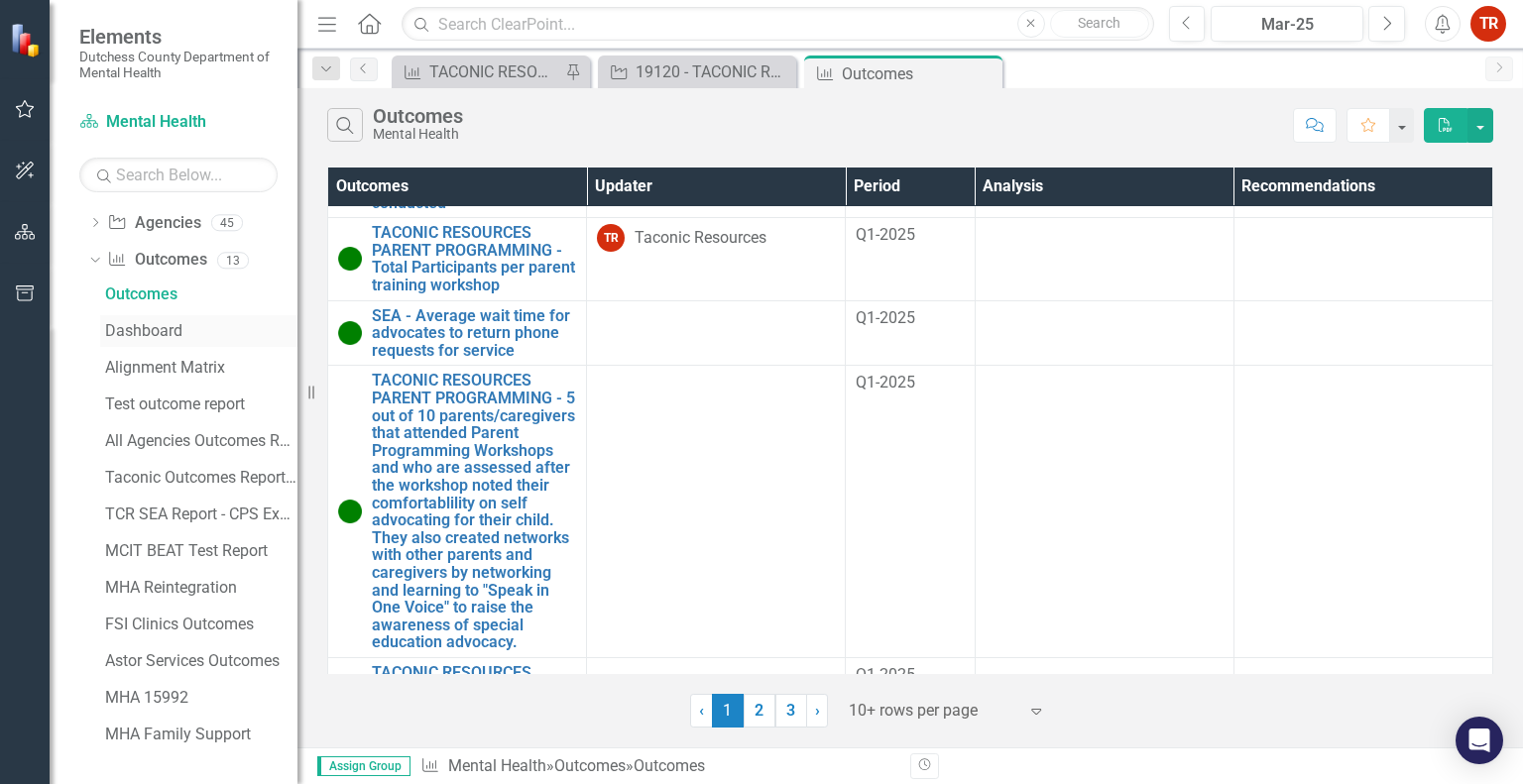 click on "Dashboard" at bounding box center [198, 331] 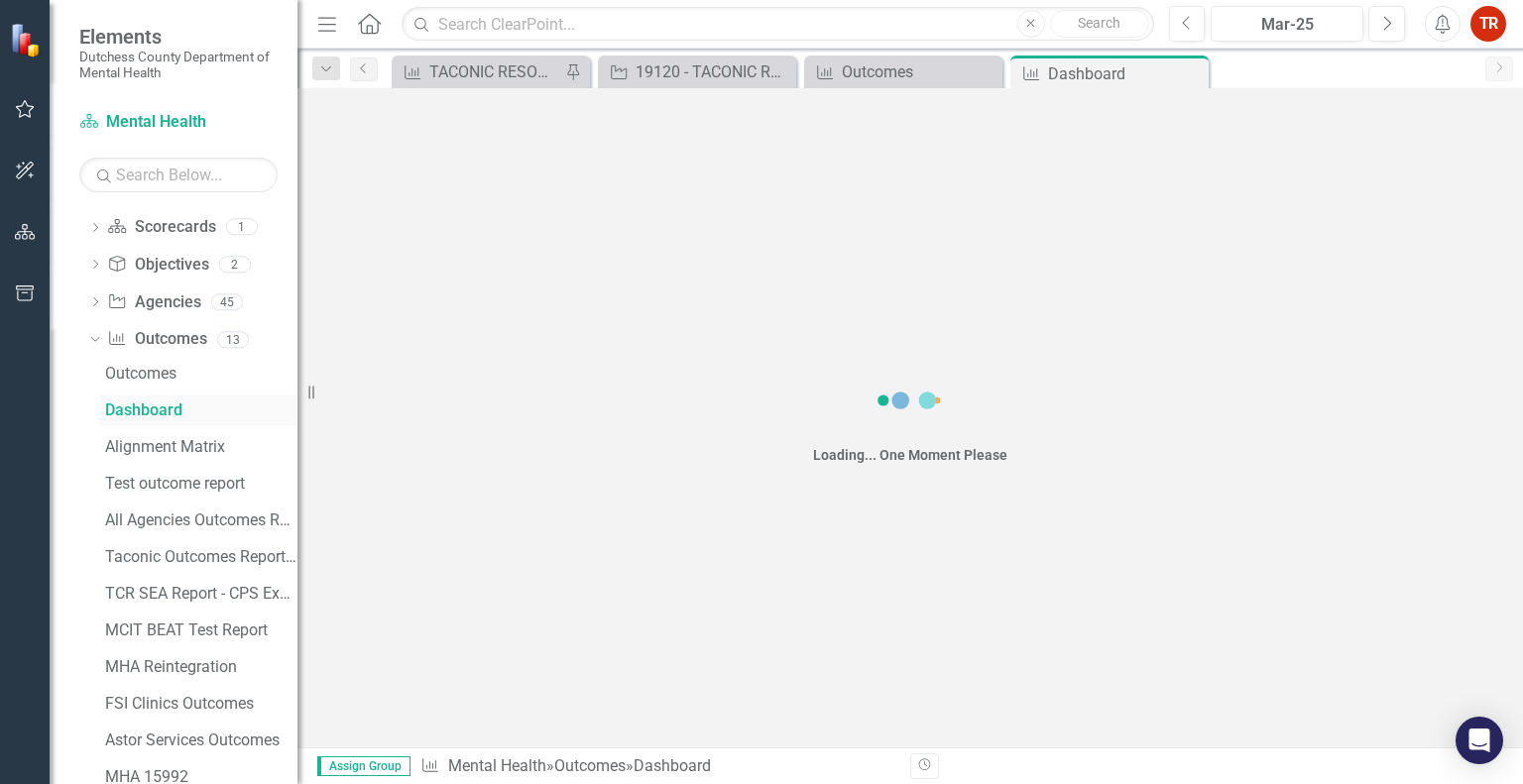scroll, scrollTop: 0, scrollLeft: 0, axis: both 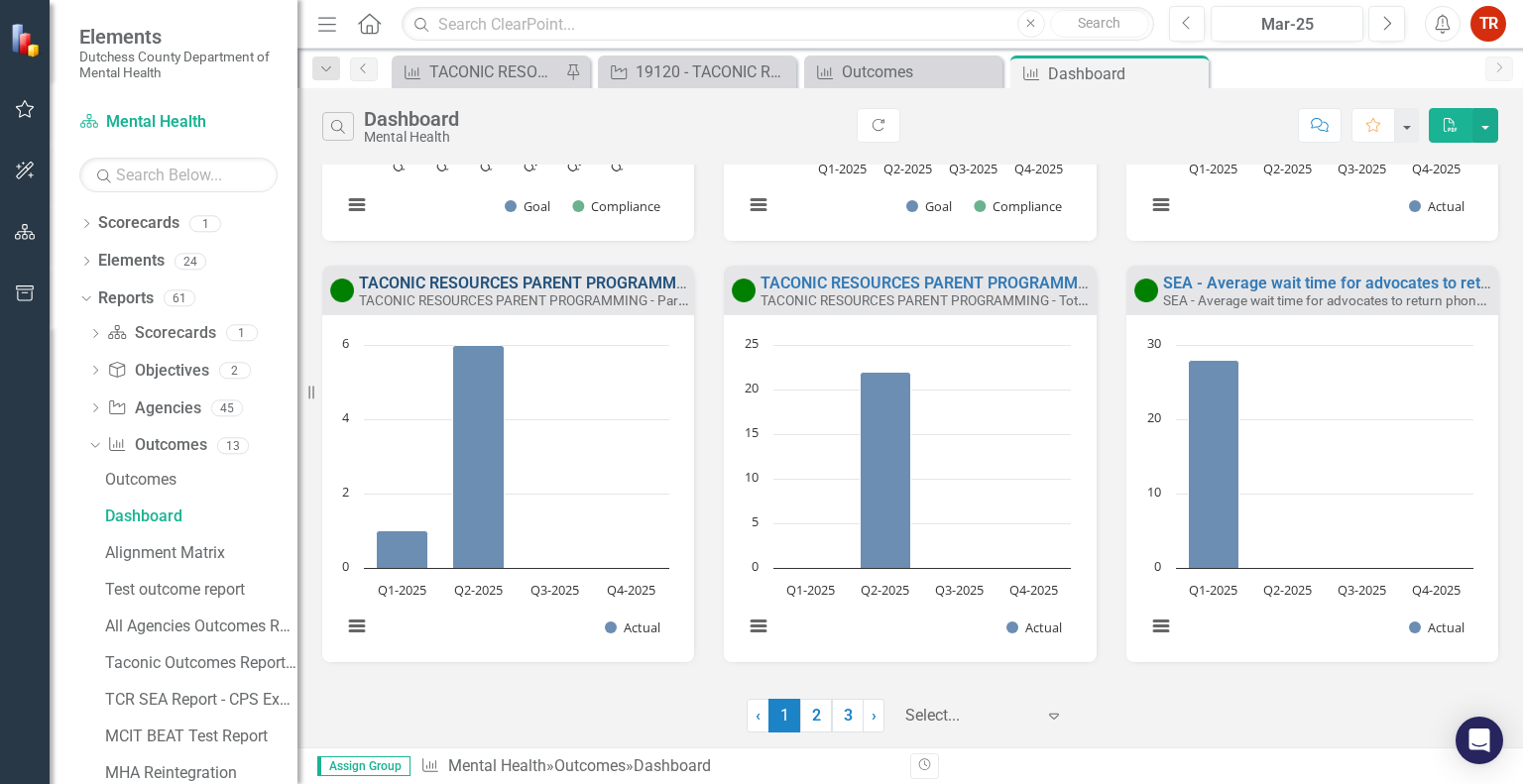 click on "TACONIC RESOURCES PARENT PROGRAMMING - Parent training workshops conducted" at bounding box center [670, 282] 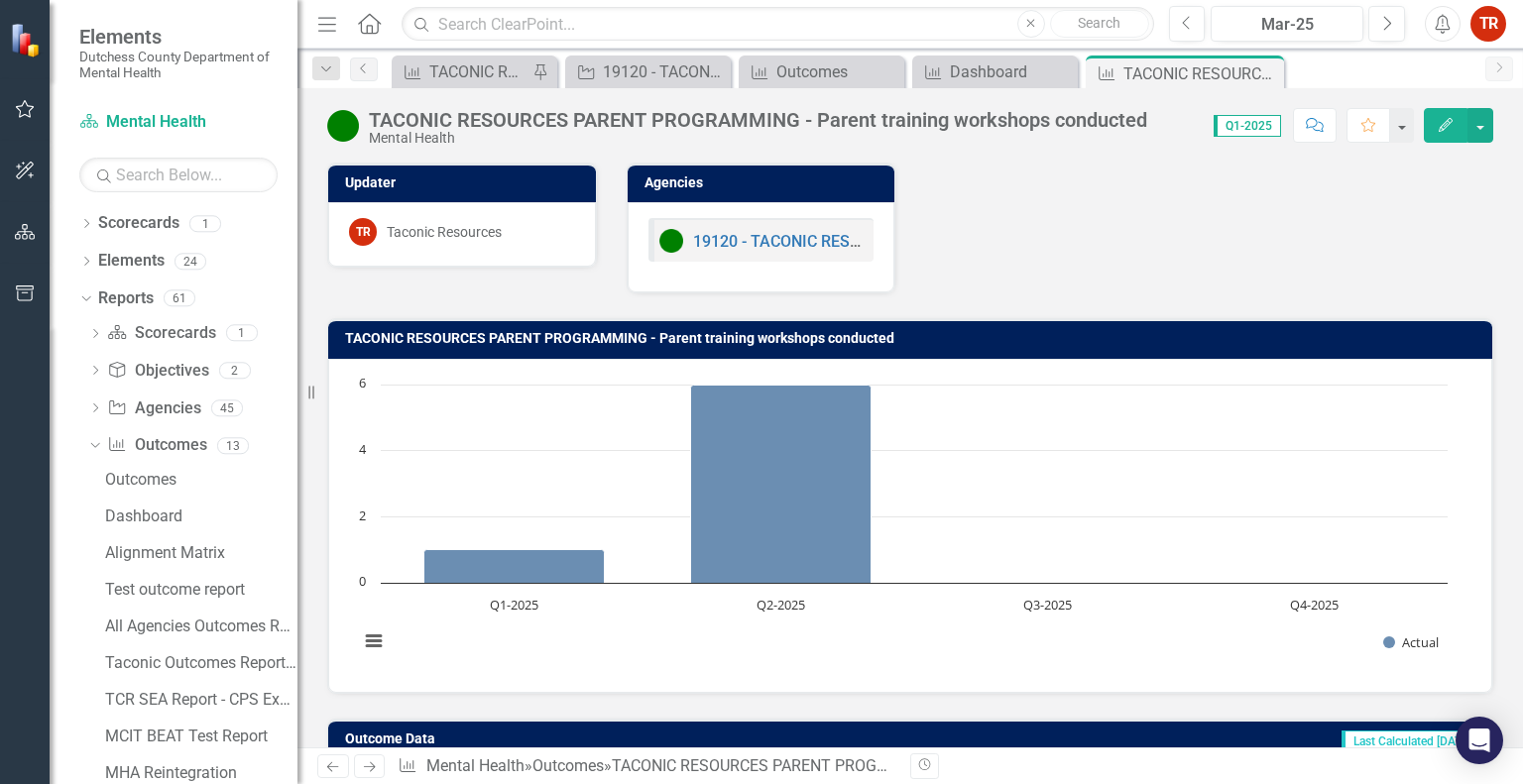 click on "TACONIC RESOURCES PARENT PROGRAMMING - Parent training workshops conducted" at bounding box center (758, 120) 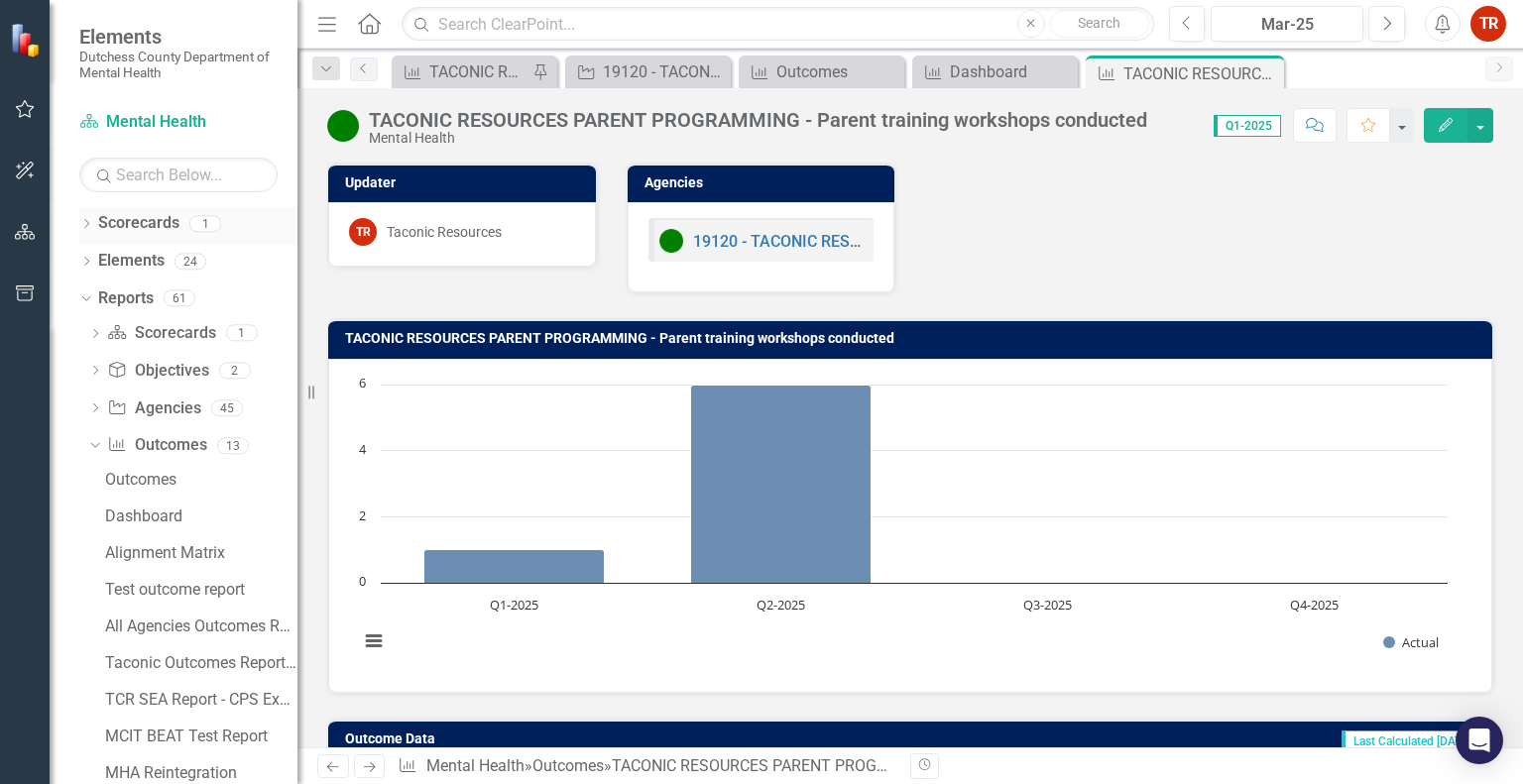 click on "Dropdown" 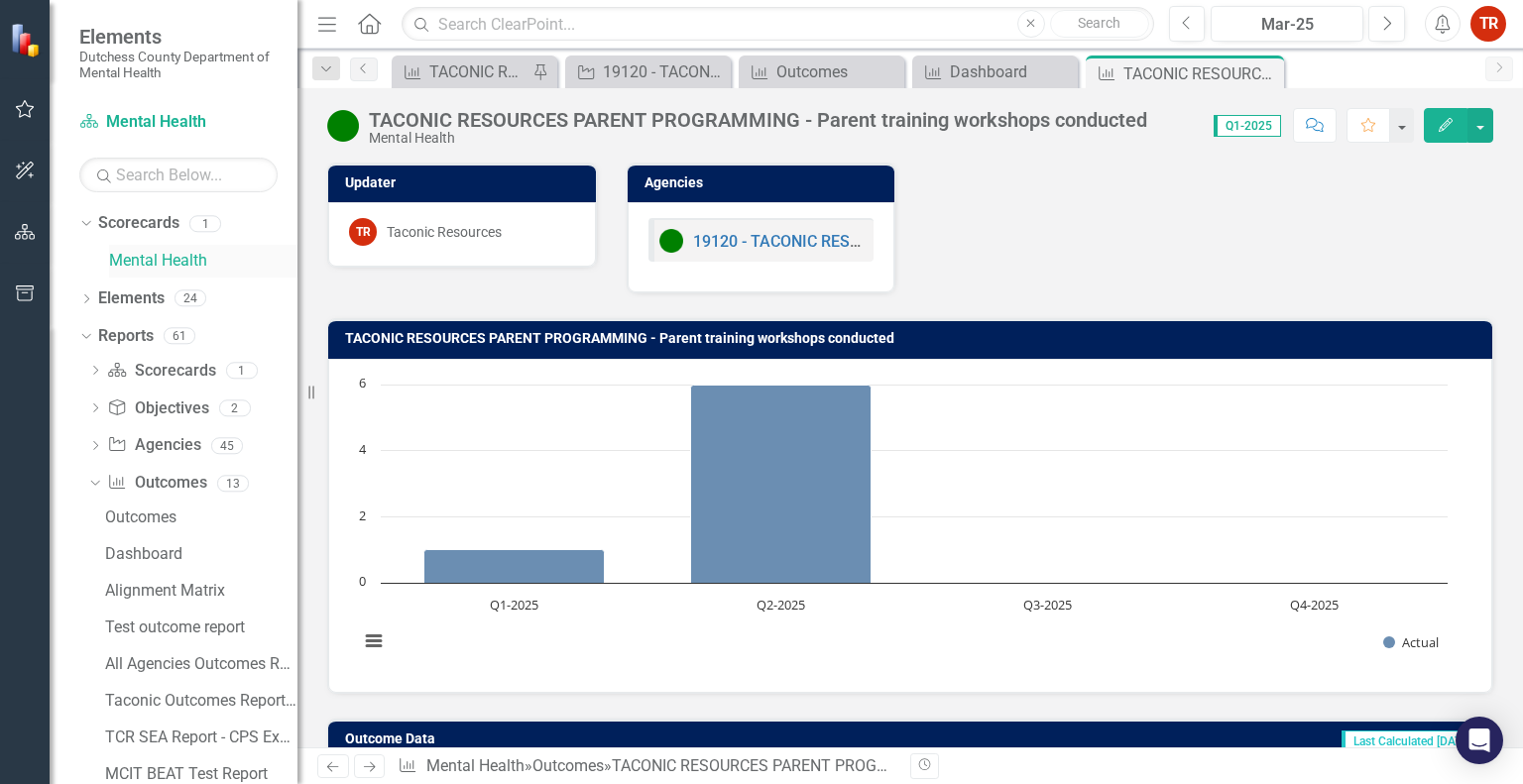 click on "Mental Health" at bounding box center (203, 261) 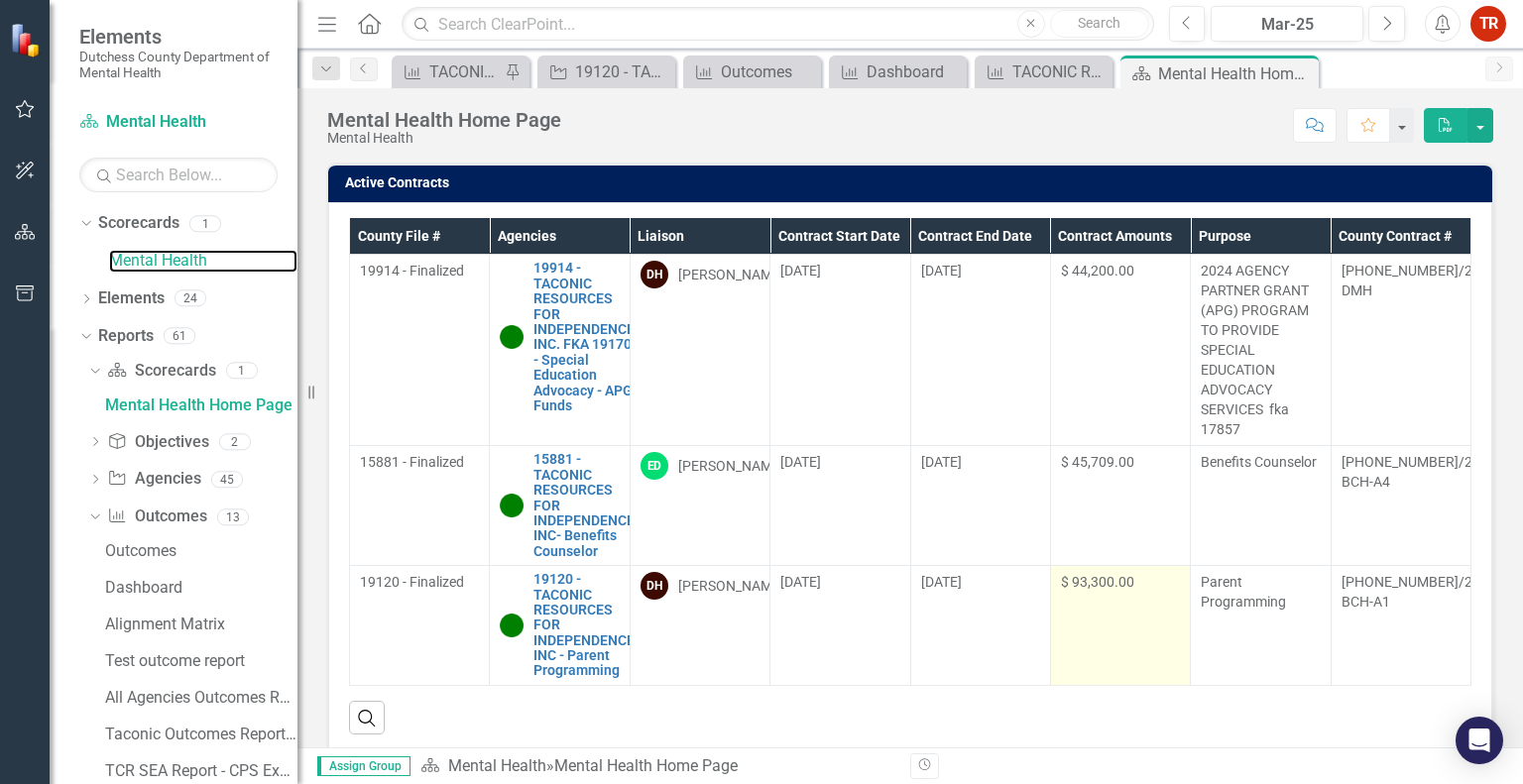 scroll, scrollTop: 99, scrollLeft: 0, axis: vertical 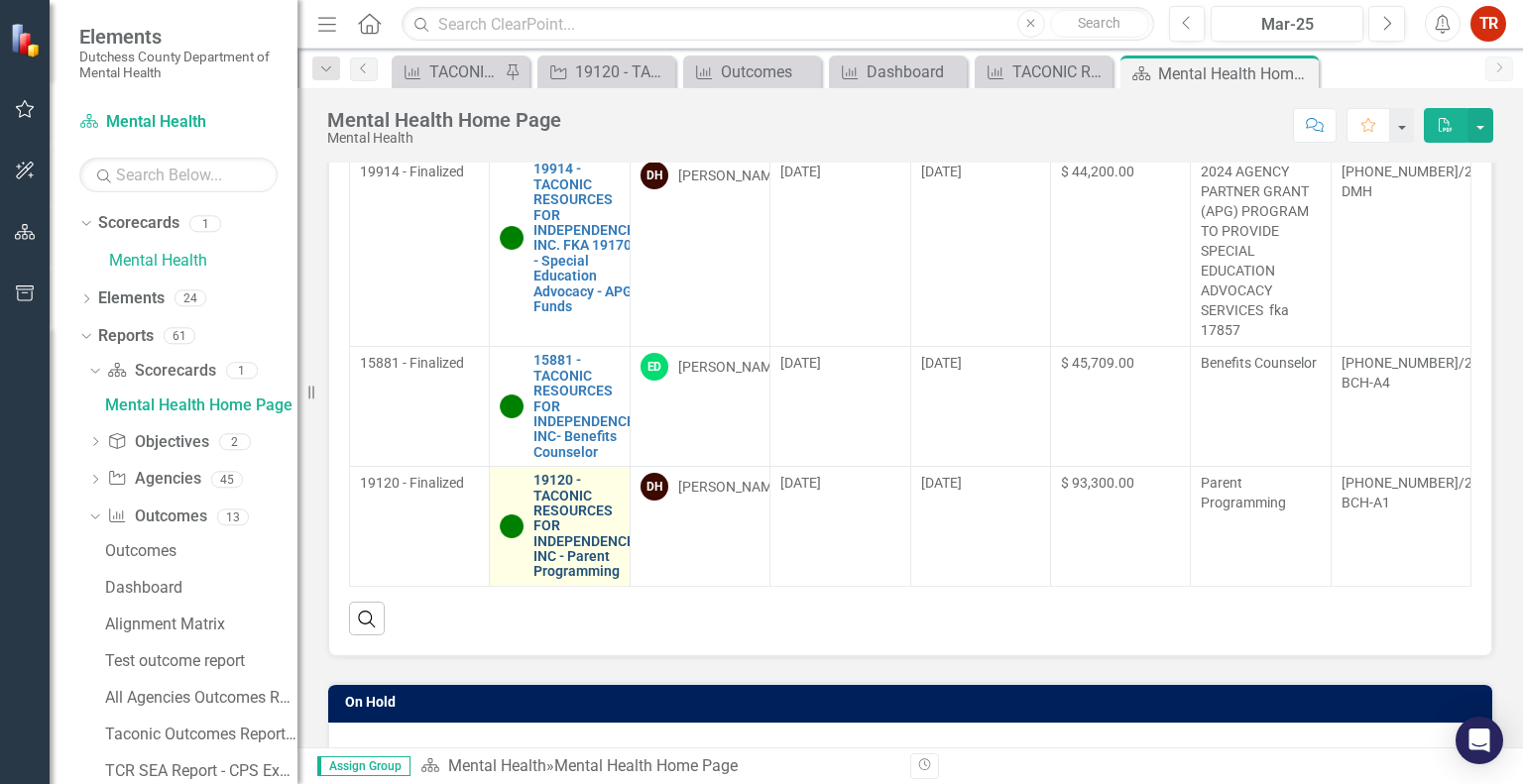 click on "19120 - TACONIC RESOURCES FOR INDEPENDENCE INC - Parent Programming" at bounding box center [584, 526] 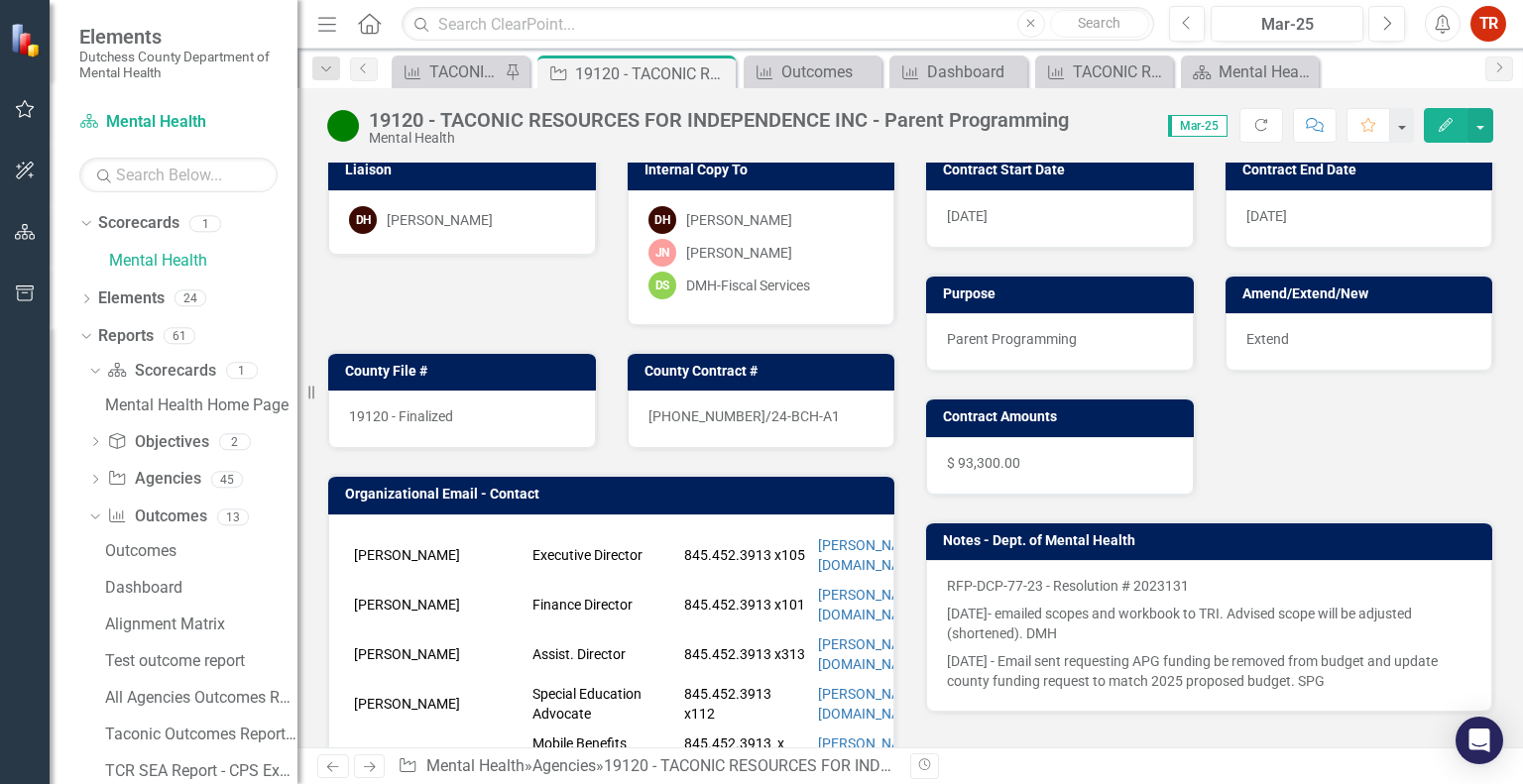 scroll, scrollTop: 0, scrollLeft: 0, axis: both 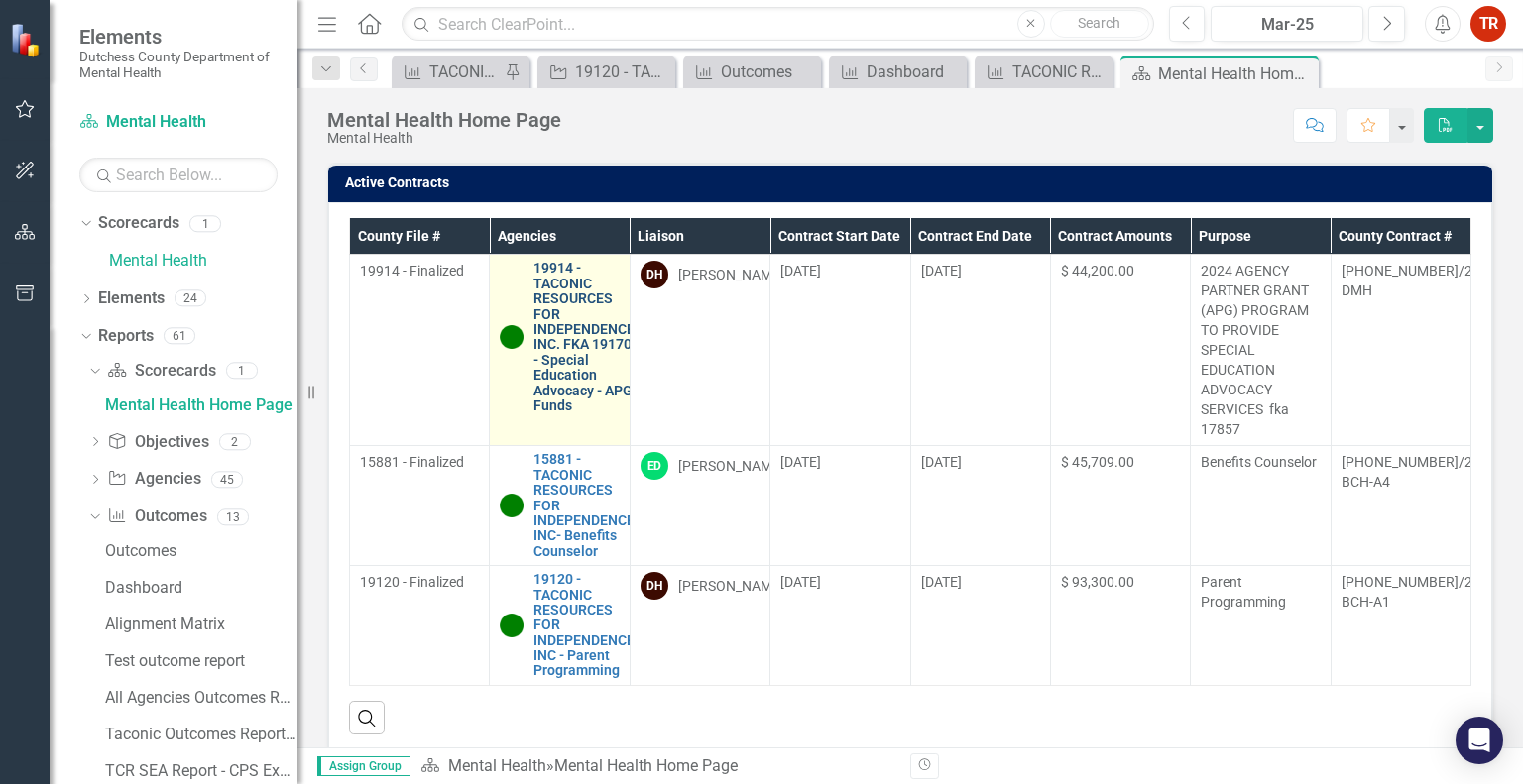 click on "19914 - TACONIC RESOURCES FOR INDEPENDENCE, INC. FKA 19170 - Special Education Advocacy - APG Funds" at bounding box center (585, 337) 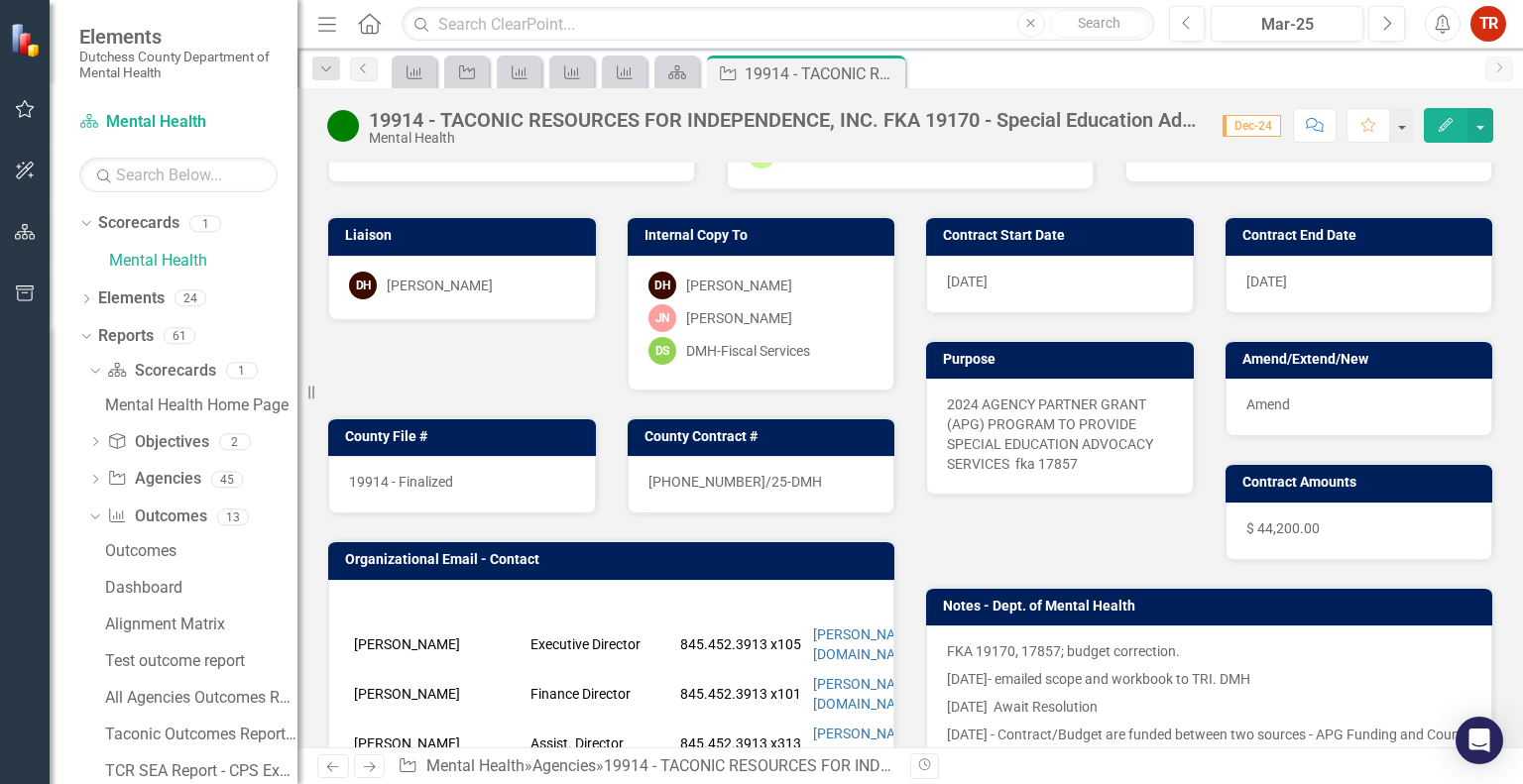 scroll, scrollTop: 297, scrollLeft: 0, axis: vertical 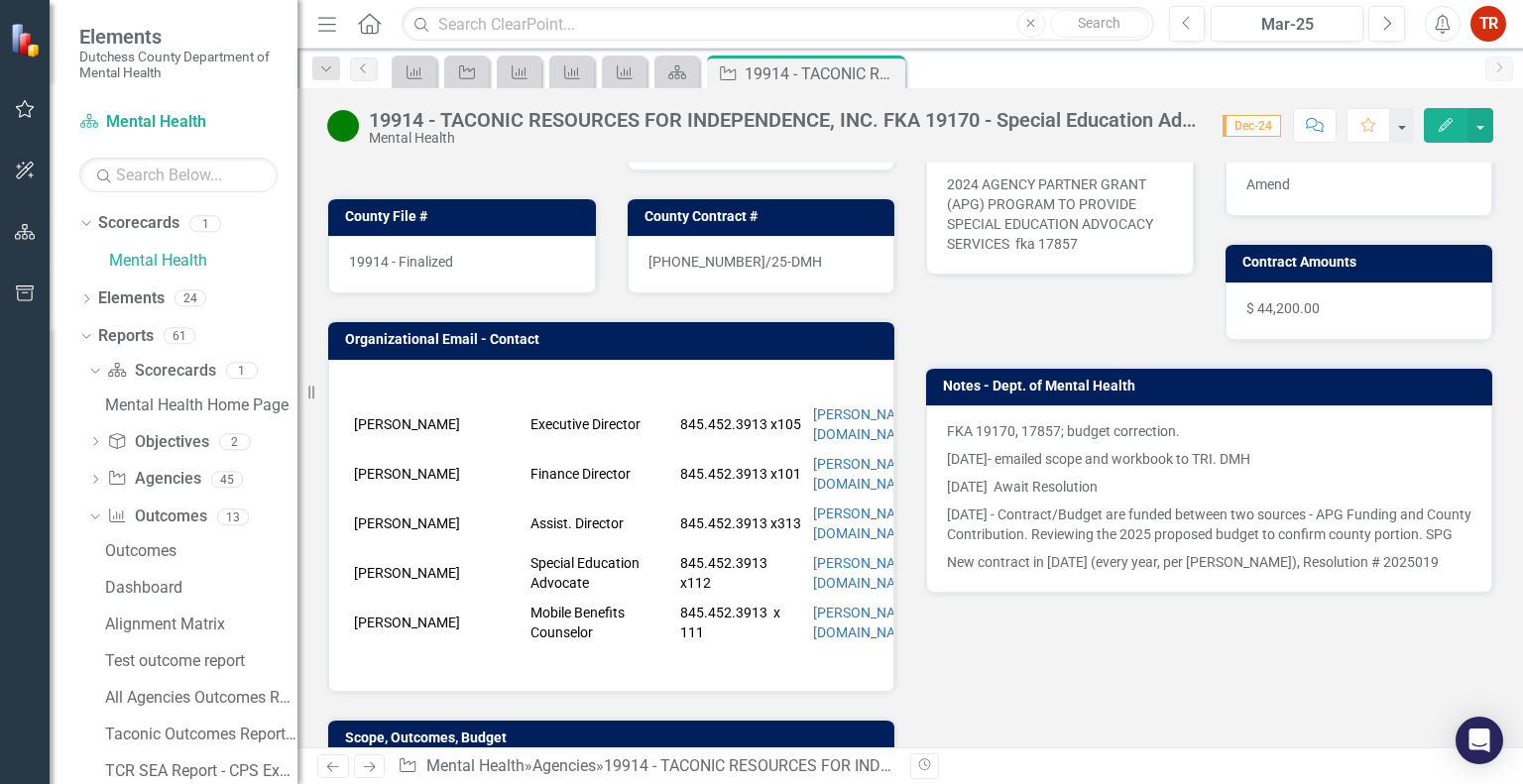 click on "Notes - Dept. of Mental Health FKA 19170, 17857; budget correction.
[DATE]- emailed scope and workbook to TRI. DMH
[DATE]  Await Resolution
[DATE] - Contract/Budget are funded between two sources - APG Funding and County Contribution. Reviewing the 2025 proposed budget to confirm county portion. SPG
New contract in [DATE] (every year, per [PERSON_NAME]), Resolution # 2025019" at bounding box center (1209, 467) 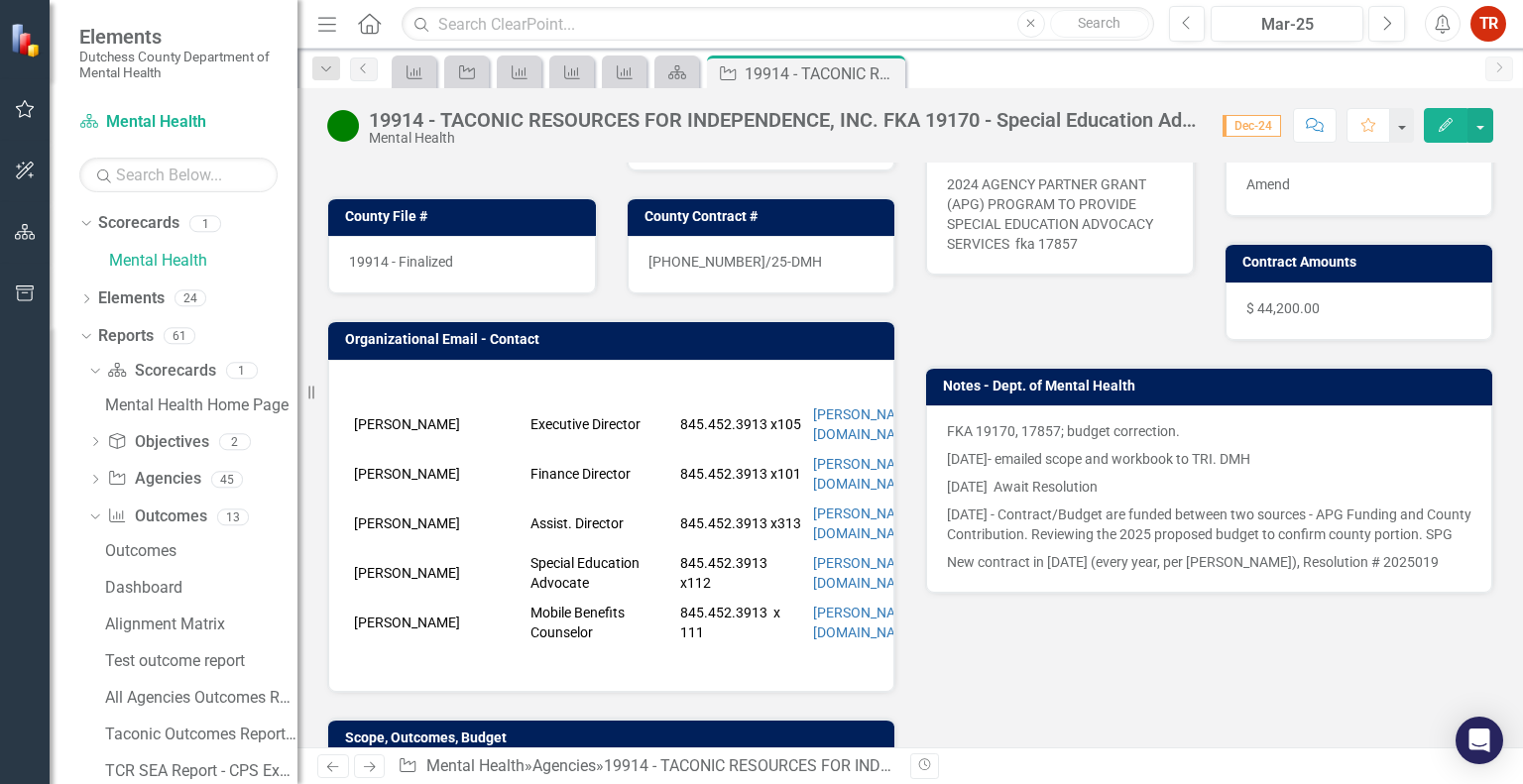 scroll, scrollTop: 0, scrollLeft: 0, axis: both 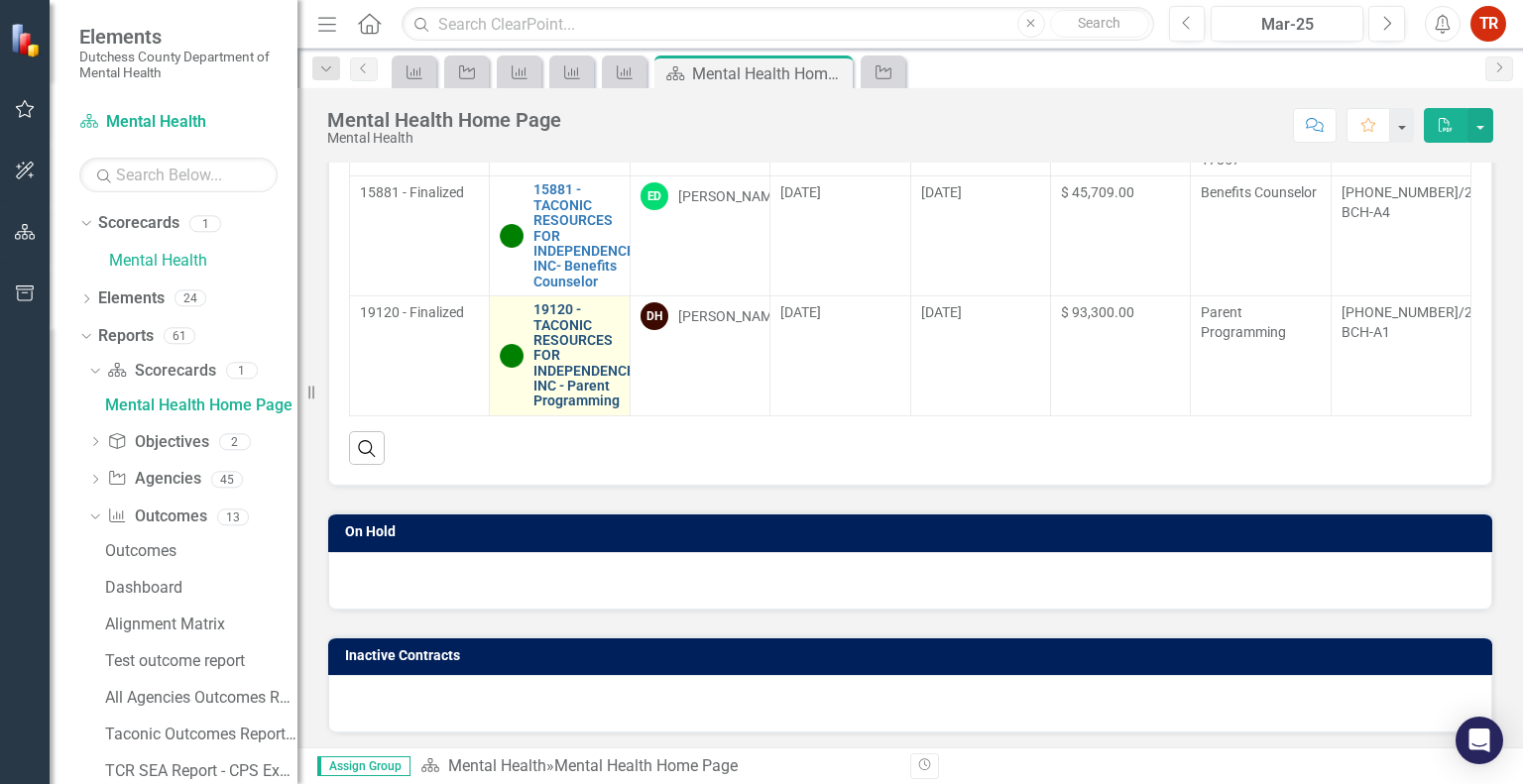 click on "19120 - TACONIC RESOURCES FOR INDEPENDENCE INC - Parent Programming" at bounding box center [584, 356] 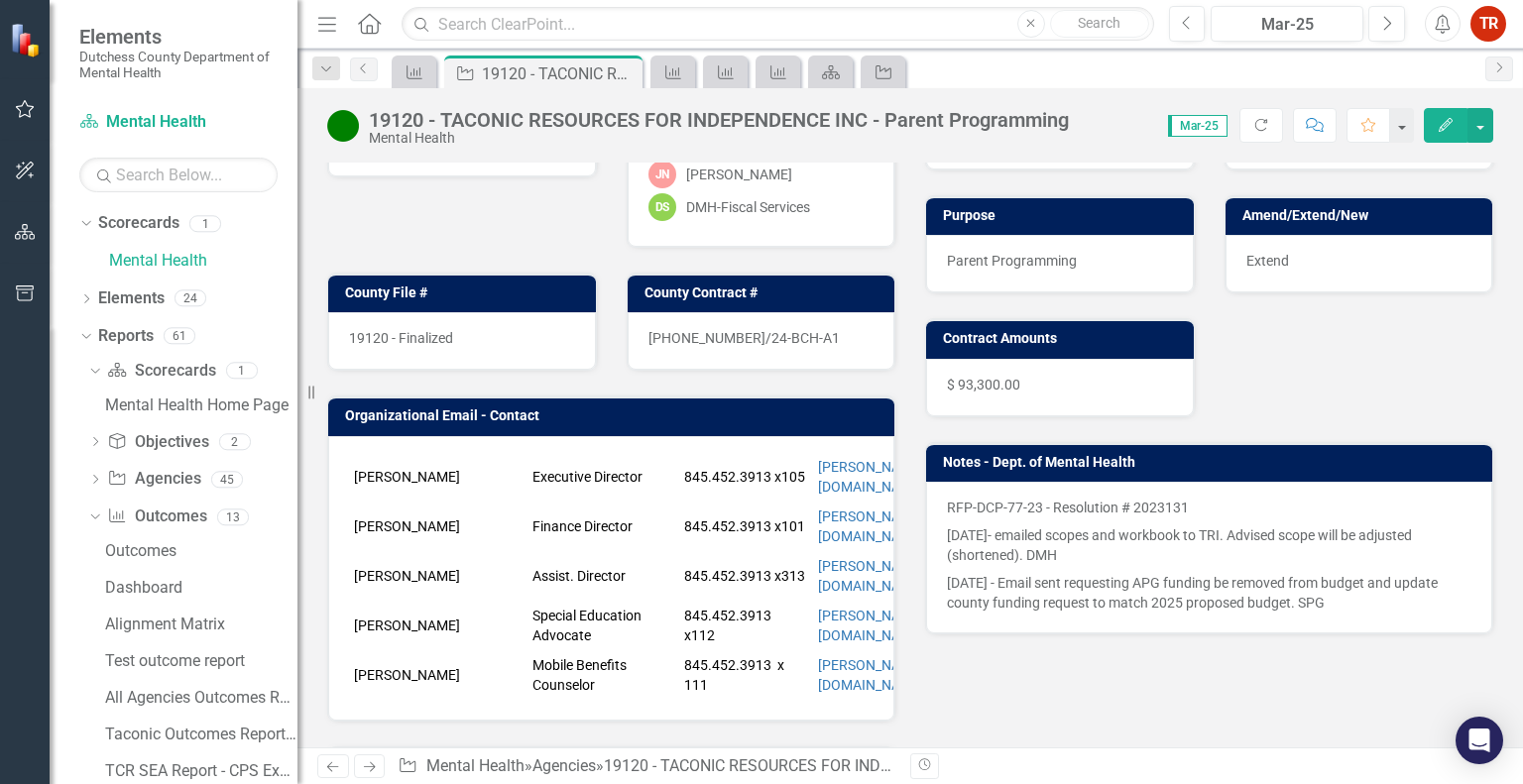 scroll, scrollTop: 496, scrollLeft: 0, axis: vertical 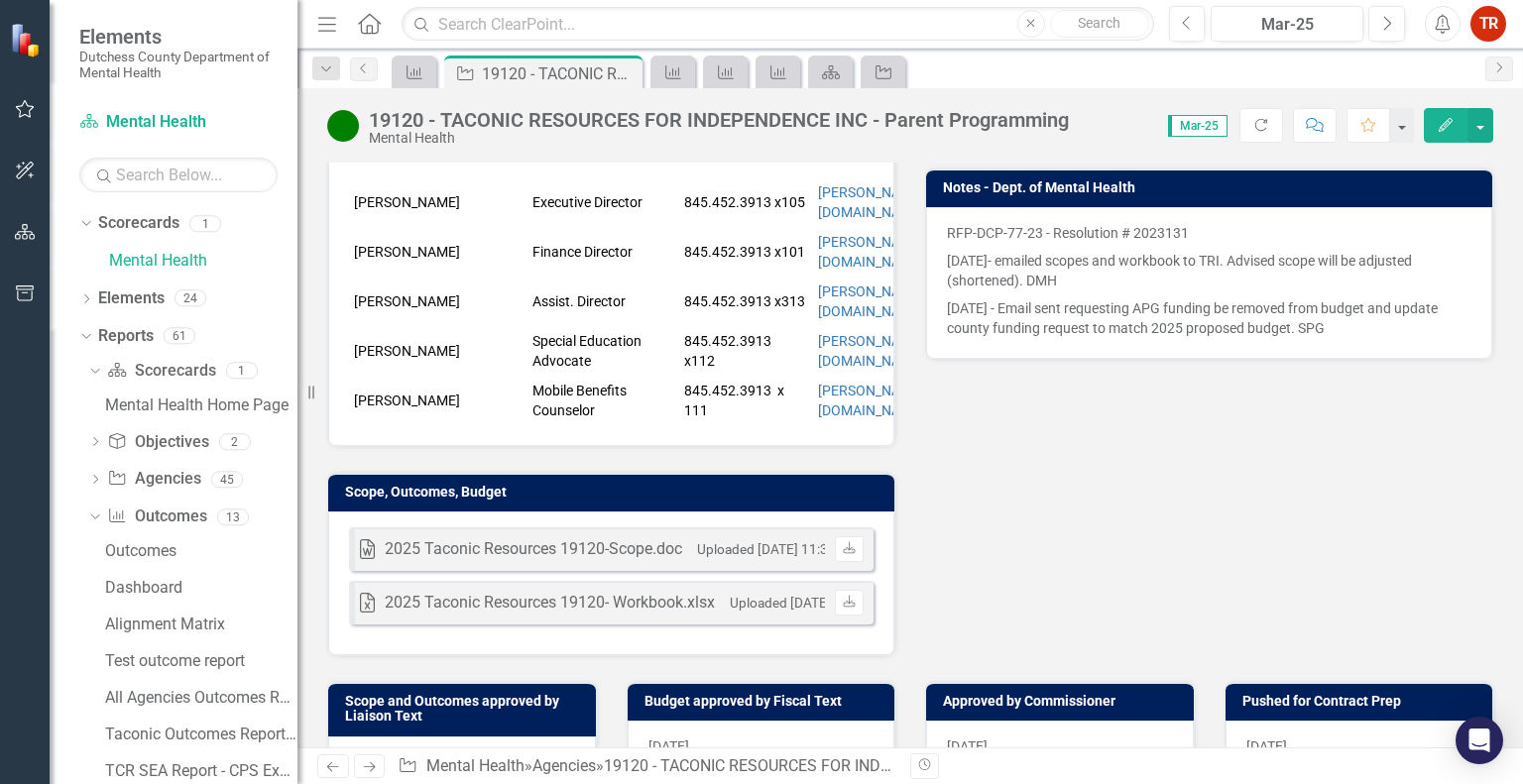 click on "Uploaded   [DATE] 11:36 AM" at bounding box center (778, 549) 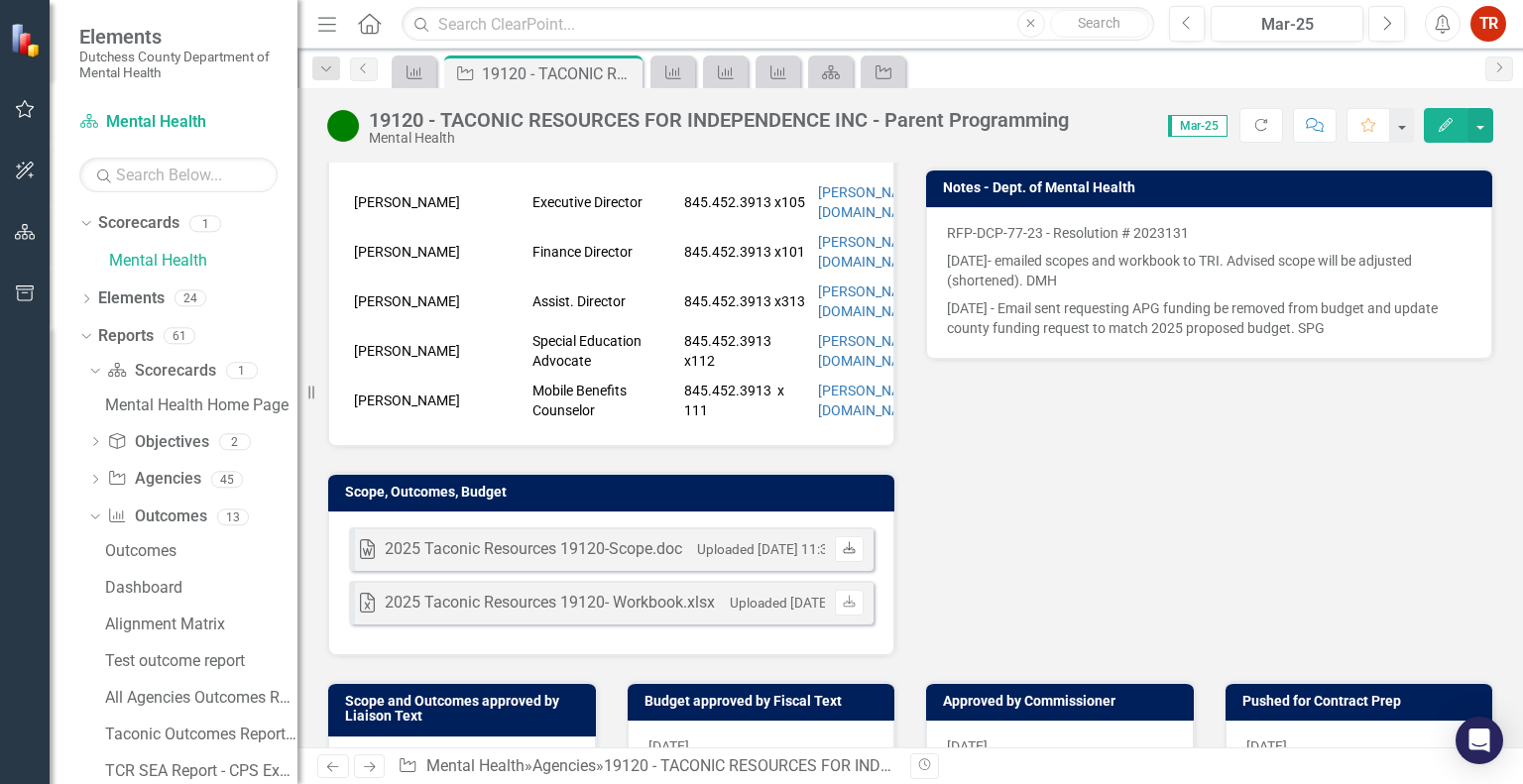 click on "Download" at bounding box center [849, 549] 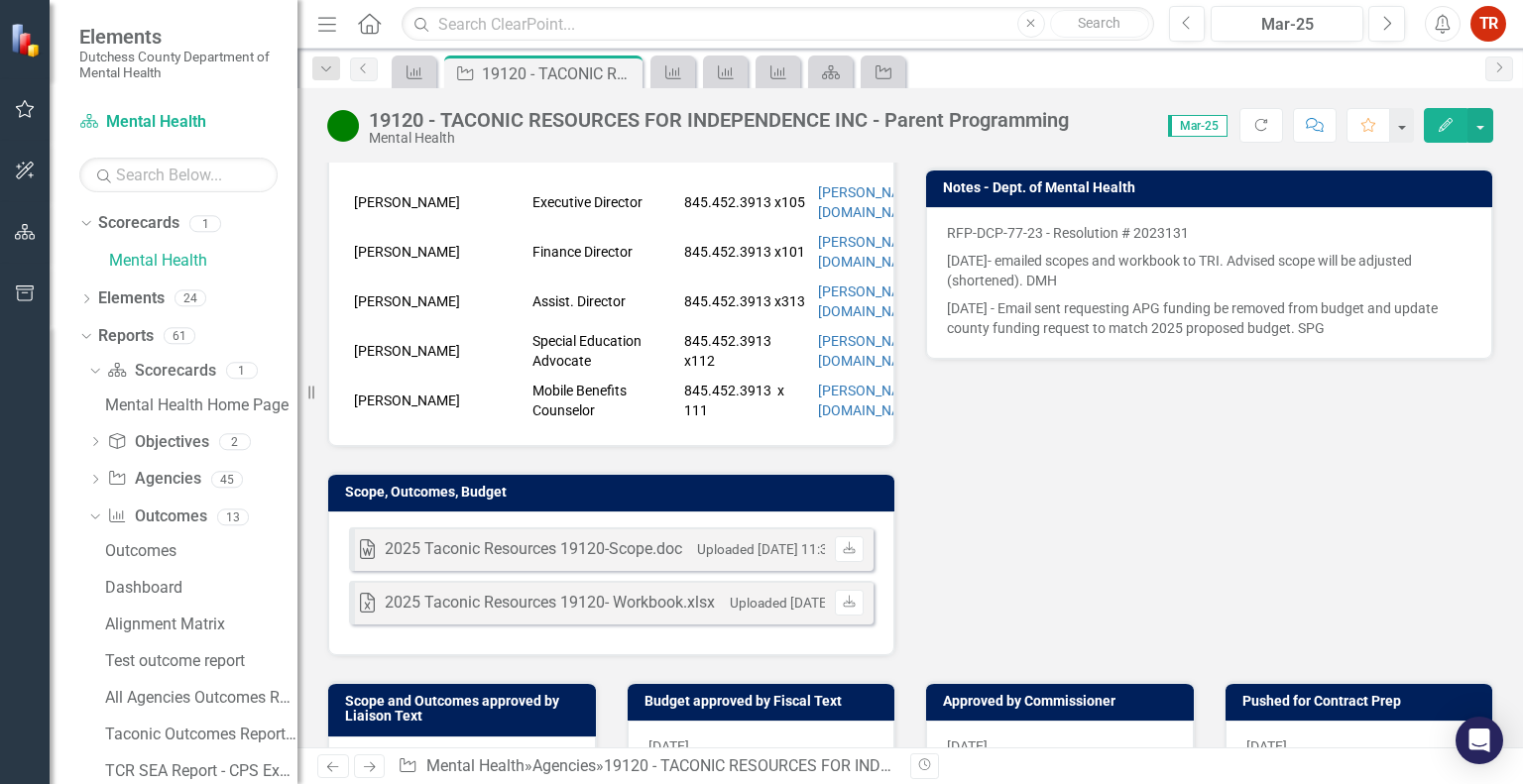 click on "Liaison DH [PERSON_NAME] Internal Copy To DH [PERSON_NAME] [PERSON_NAME]-[PERSON_NAME] DS DMH-Fiscal Services County File # 19120 - Finalized County Contract # [PHONE_NUMBER]/24-BCH-A1 Organizational  Email - Contact
[PERSON_NAME]
Executive Director
845.452.3913 x105
[PERSON_NAME][EMAIL_ADDRESS][DOMAIN_NAME]
[PERSON_NAME]
Finance Director
845.452.3913 x101
[PERSON_NAME][EMAIL_ADDRESS][DOMAIN_NAME]
[PERSON_NAME]
Assist. Director
845.452.3913 x313
[PERSON_NAME][EMAIL_ADDRESS][DOMAIN_NAME]
[PERSON_NAME]
Special Education Advocate
845.452.3913  x112
[PERSON_NAME][EMAIL_ADDRESS][DOMAIN_NAME]
[PERSON_NAME]
Mobile Benefits Counselor
845.452.3913  x 111
[PERSON_NAME][EMAIL_ADDRESS][DOMAIN_NAME]
Scope, Outcomes, Budget Word 2025 Taconic Resources 19120-Scope.doc Uploaded   [DATE] 11:36 AM Download Excel 2025 Taconic Resources 19120- Workbook.xlsx Uploaded" at bounding box center [910, 214] 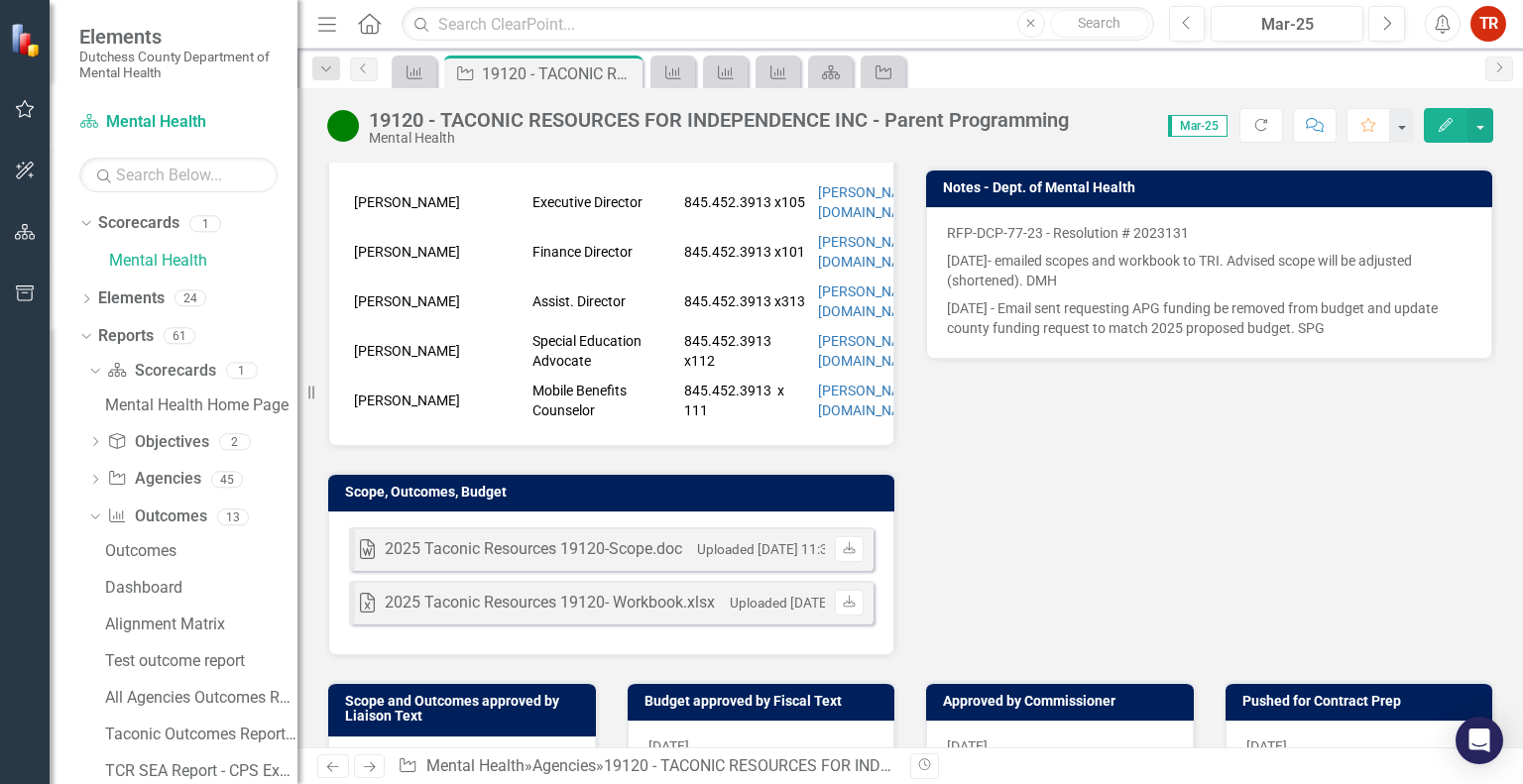 click on "2025 Taconic Resources 19120- Workbook.xlsx" at bounding box center [549, 603] 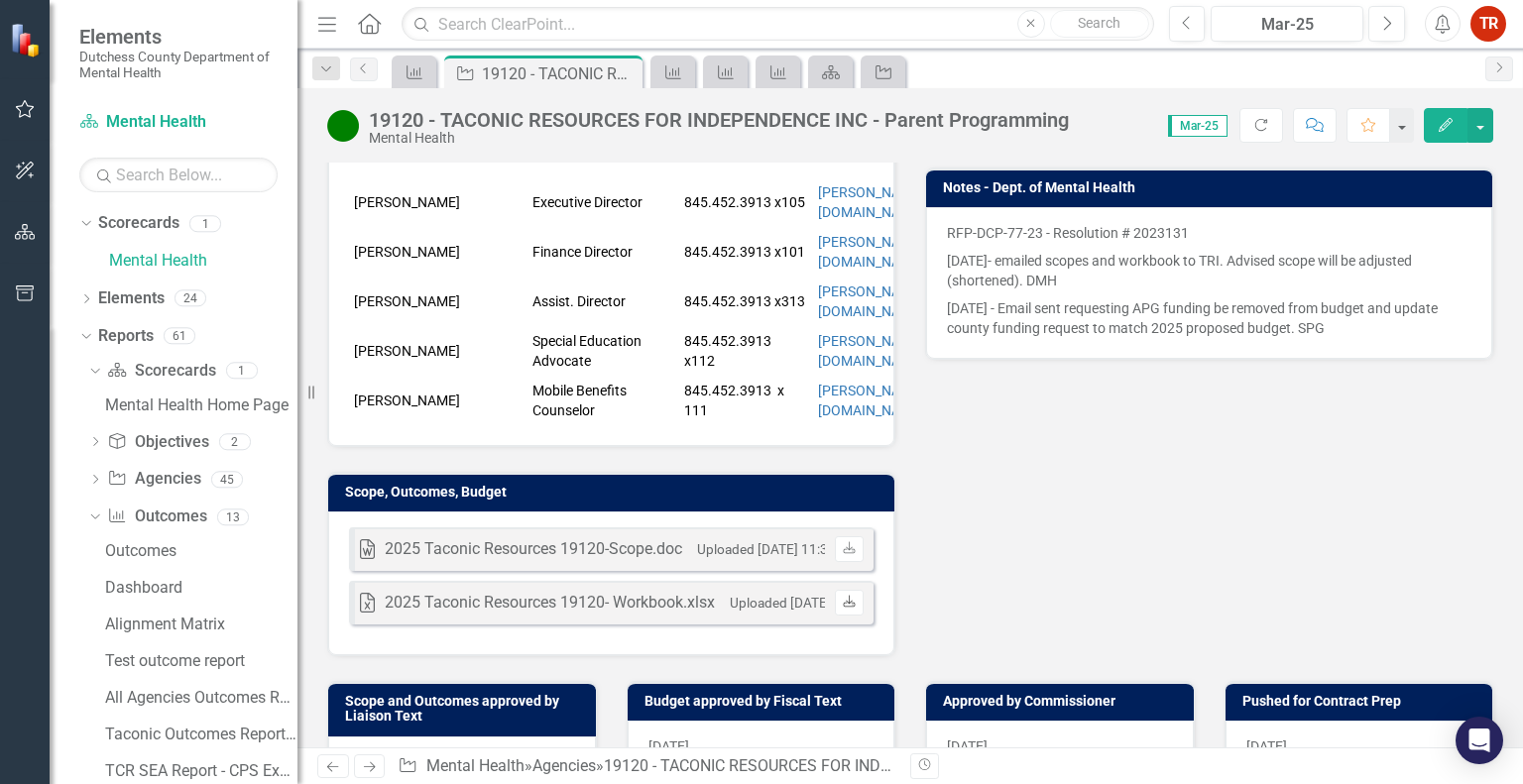click on "Download" 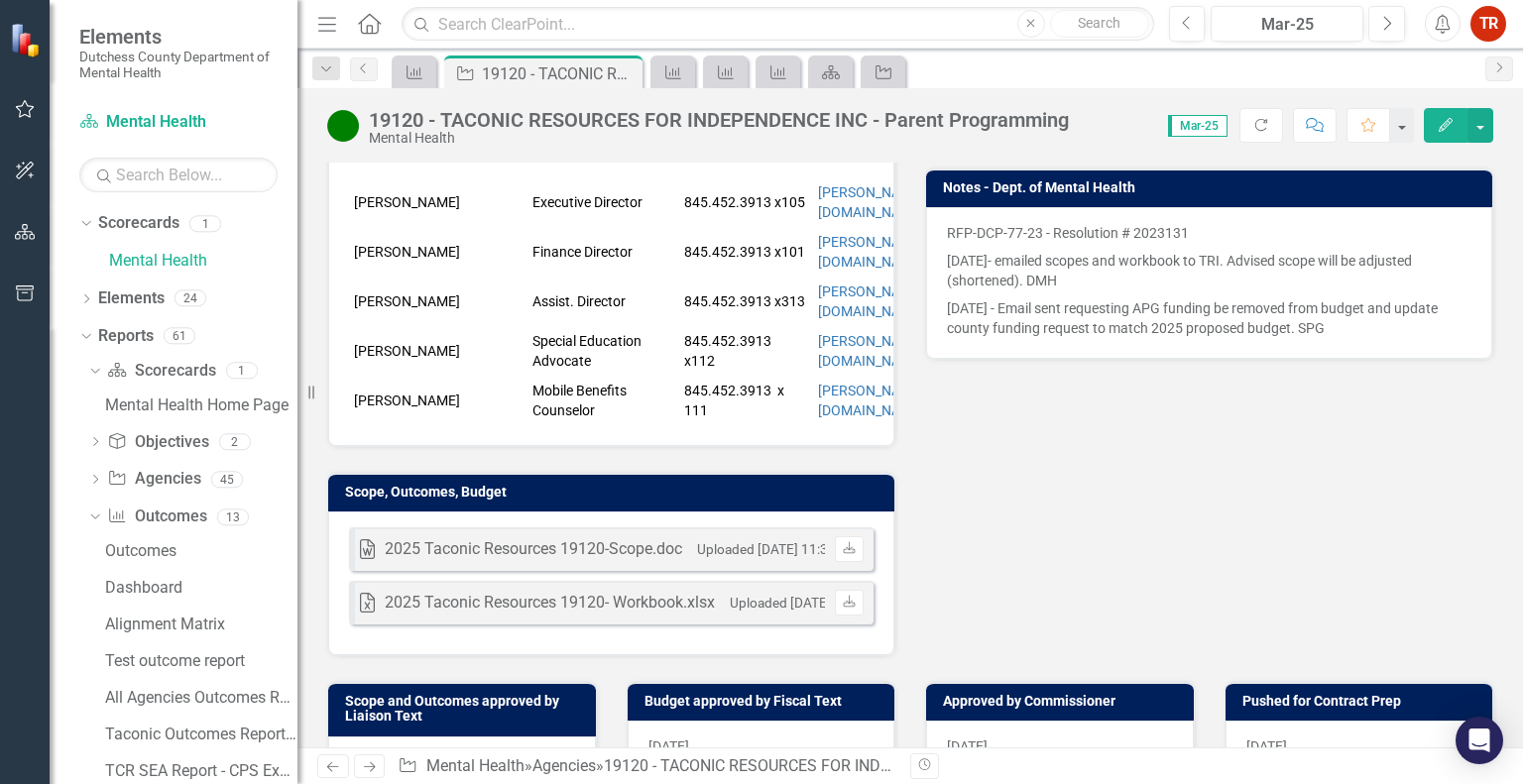 click on "Liaison DH [PERSON_NAME] Internal Copy To DH [PERSON_NAME] [PERSON_NAME]-[PERSON_NAME] DS DMH-Fiscal Services County File # 19120 - Finalized County Contract # [PHONE_NUMBER]/24-BCH-A1 Organizational  Email - Contact
[PERSON_NAME]
Executive Director
845.452.3913 x105
[PERSON_NAME][EMAIL_ADDRESS][DOMAIN_NAME]
[PERSON_NAME]
Finance Director
845.452.3913 x101
[PERSON_NAME][EMAIL_ADDRESS][DOMAIN_NAME]
[PERSON_NAME]
Assist. Director
845.452.3913 x313
[PERSON_NAME][EMAIL_ADDRESS][DOMAIN_NAME]
[PERSON_NAME]
Special Education Advocate
845.452.3913  x112
[PERSON_NAME][EMAIL_ADDRESS][DOMAIN_NAME]
[PERSON_NAME]
Mobile Benefits Counselor
845.452.3913  x 111
[PERSON_NAME][EMAIL_ADDRESS][DOMAIN_NAME]
Scope, Outcomes, Budget Word 2025 Taconic Resources 19120-Scope.doc Uploaded   [DATE] 11:36 AM Download Excel 2025 Taconic Resources 19120- Workbook.xlsx Uploaded" at bounding box center (910, 214) 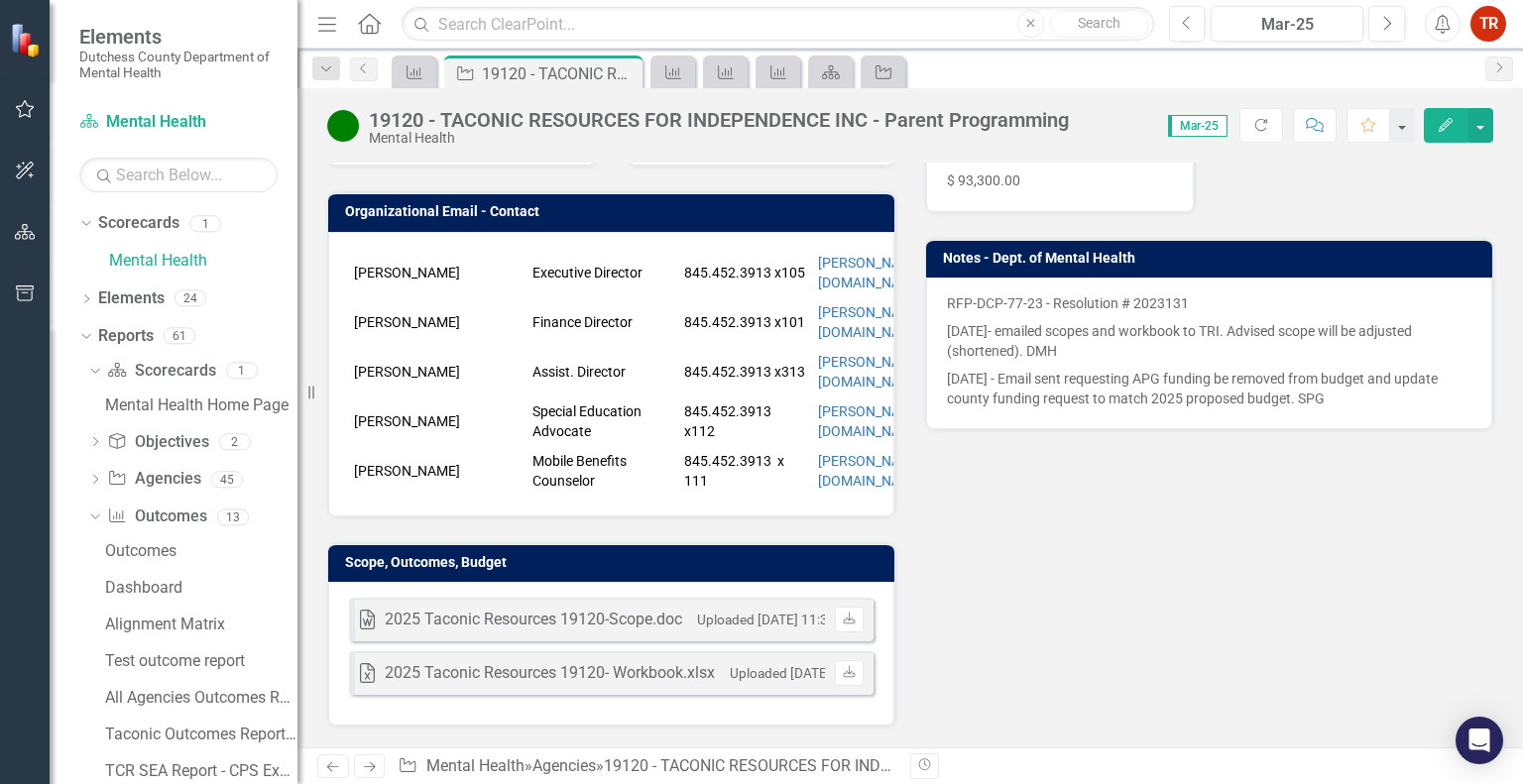 scroll, scrollTop: 396, scrollLeft: 0, axis: vertical 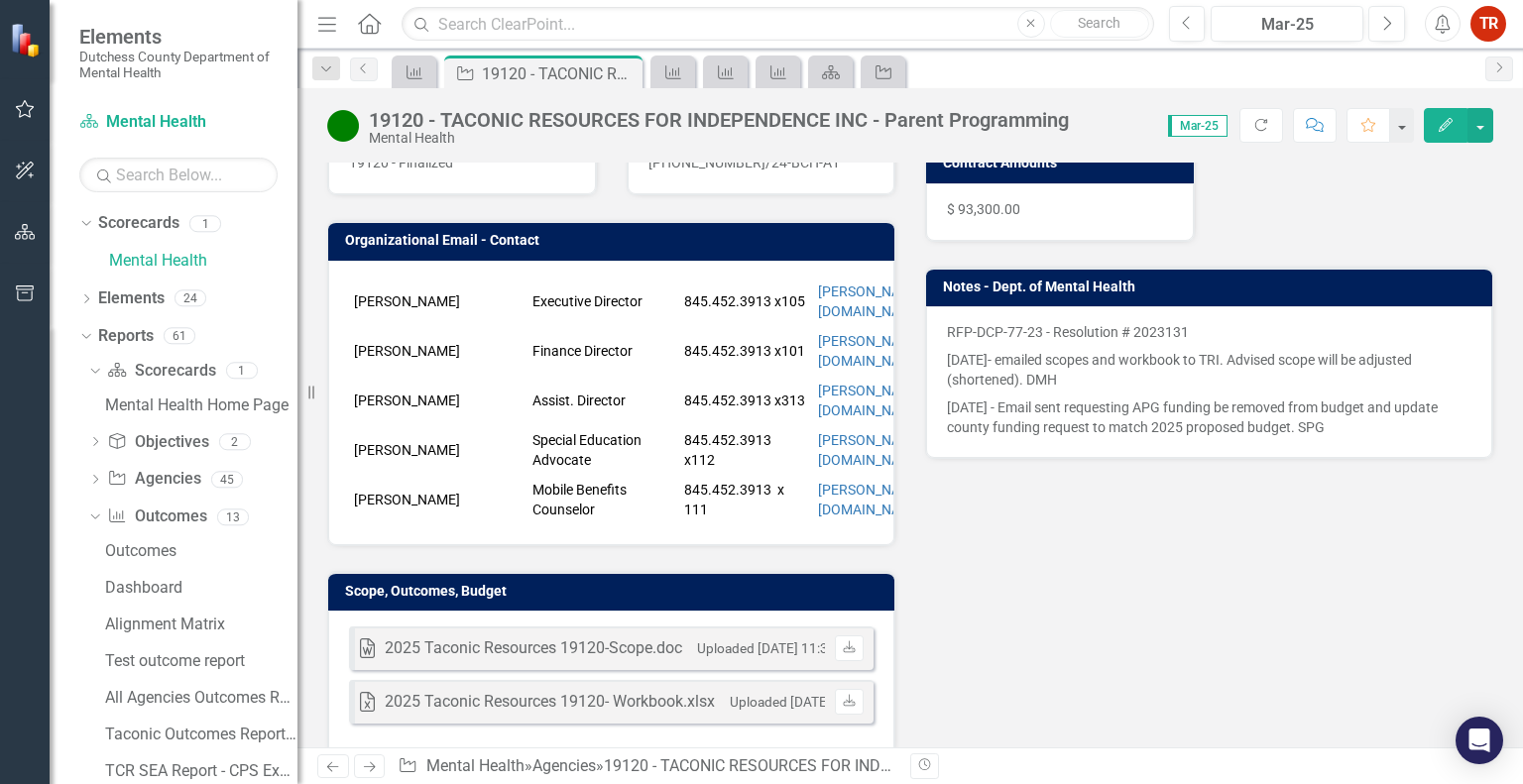 click on "Word" 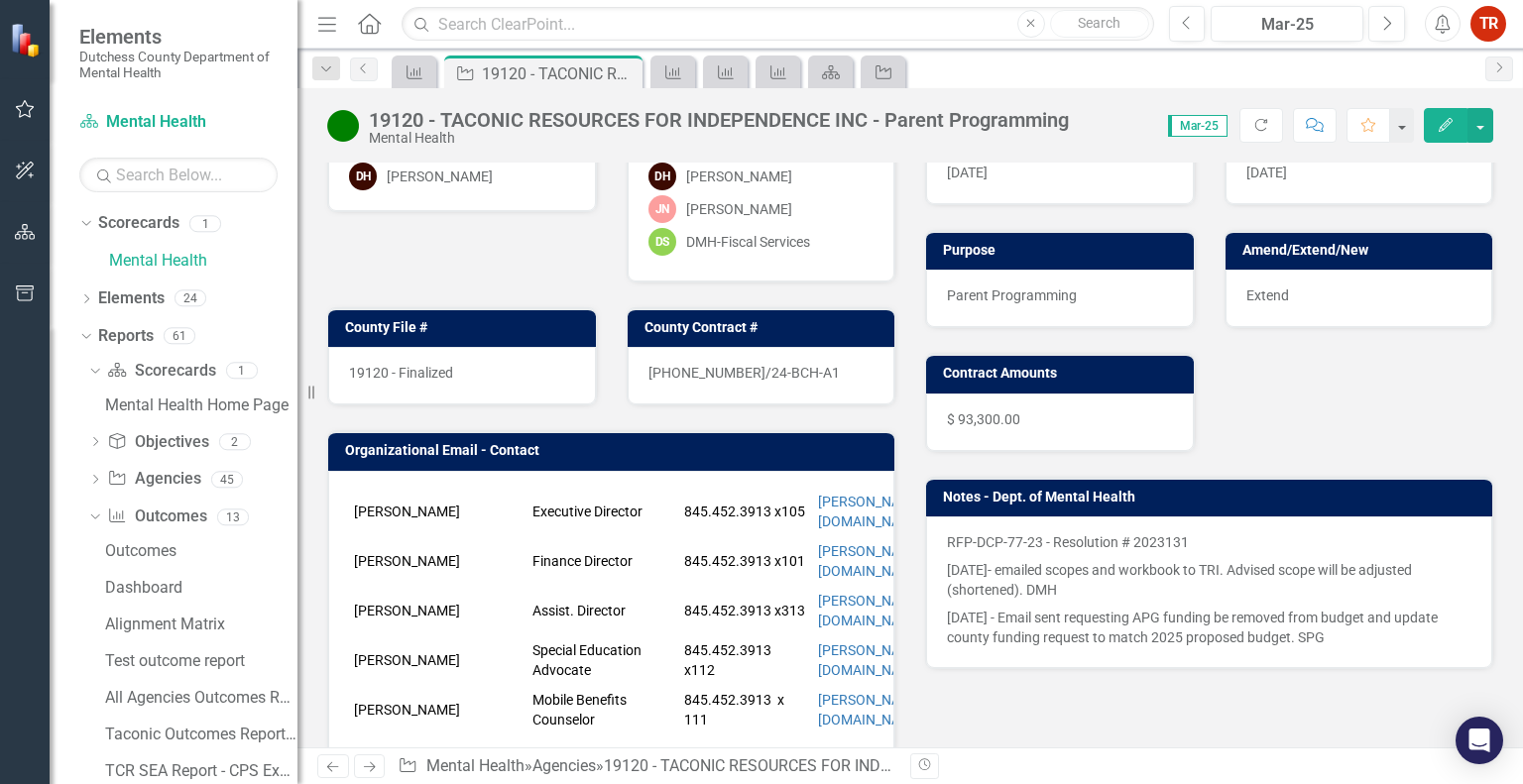 scroll, scrollTop: 0, scrollLeft: 0, axis: both 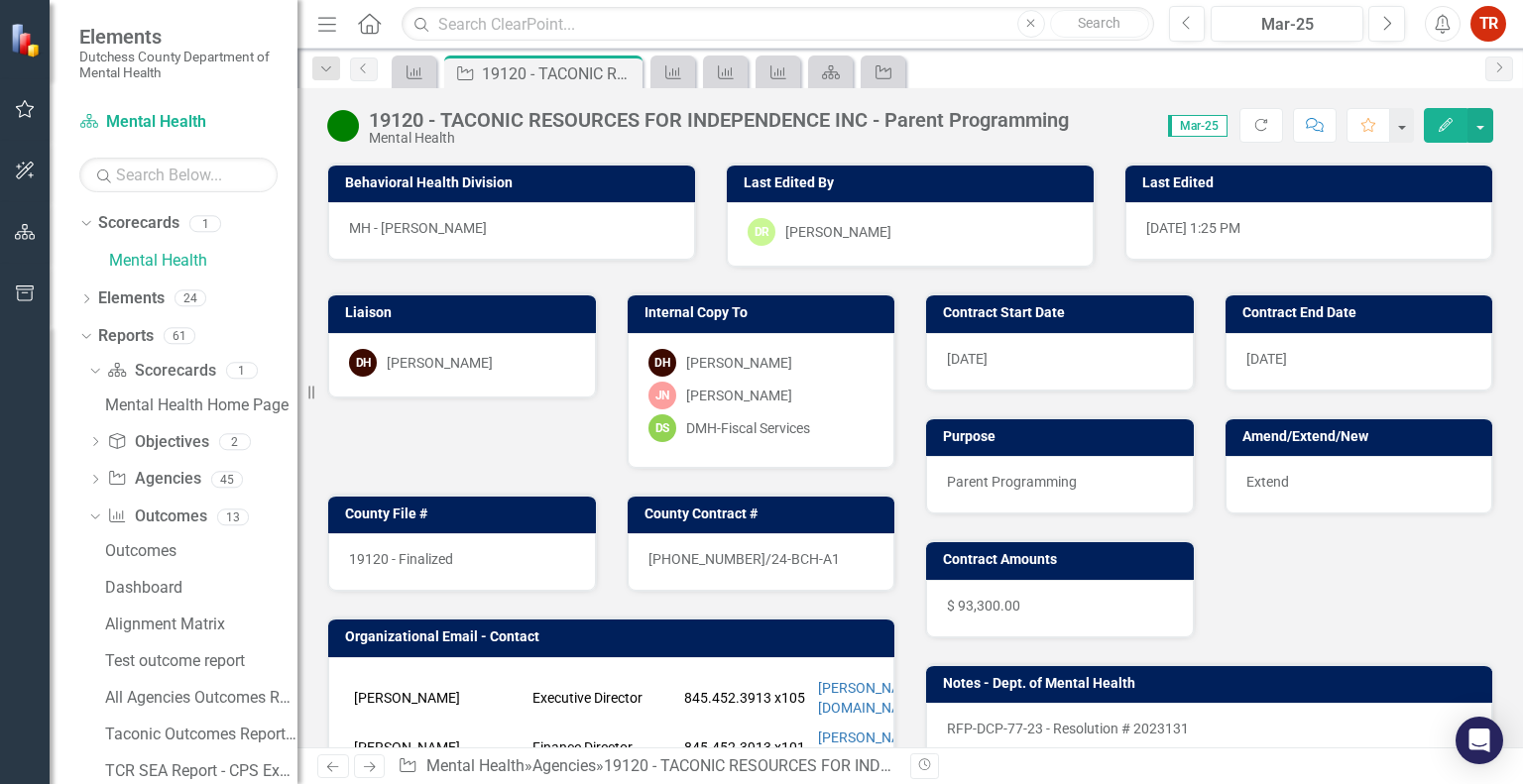 click on "Liaison DH [PERSON_NAME] Internal Copy To DH [PERSON_NAME] [PERSON_NAME]-[PERSON_NAME] DS DMH-Fiscal Services County File # 19120 - Finalized County Contract # [PHONE_NUMBER]/24-BCH-A1 Organizational  Email - Contact
[PERSON_NAME]
Executive Director
845.452.3913 x105
[PERSON_NAME][EMAIL_ADDRESS][DOMAIN_NAME]
[PERSON_NAME]
Finance Director
845.452.3913 x101
[PERSON_NAME][EMAIL_ADDRESS][DOMAIN_NAME]
[PERSON_NAME]
Assist. Director
845.452.3913 x313
[PERSON_NAME][EMAIL_ADDRESS][DOMAIN_NAME]
[PERSON_NAME]
Special Education Advocate
845.452.3913  x112
[PERSON_NAME][EMAIL_ADDRESS][DOMAIN_NAME]
[PERSON_NAME]
Mobile Benefits Counselor
845.452.3913  x 111
[PERSON_NAME][EMAIL_ADDRESS][DOMAIN_NAME]
Scope, Outcomes, Budget Word 2025 Taconic Resources 19120-Scope.doc Uploaded   [DATE] 11:36 AM Download Excel 2025 Taconic Resources 19120- Workbook.xlsx Uploaded" at bounding box center [611, 710] 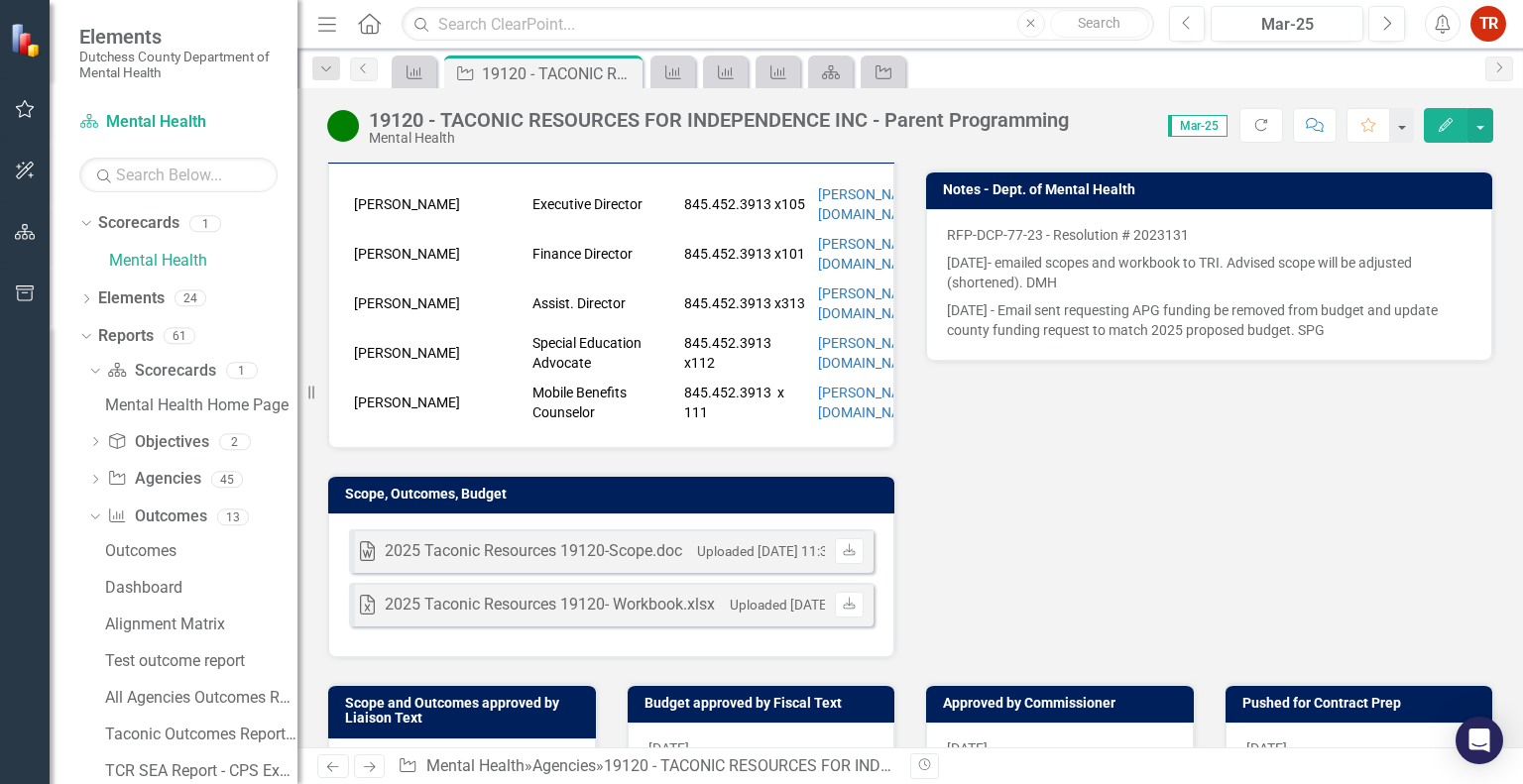 scroll, scrollTop: 496, scrollLeft: 0, axis: vertical 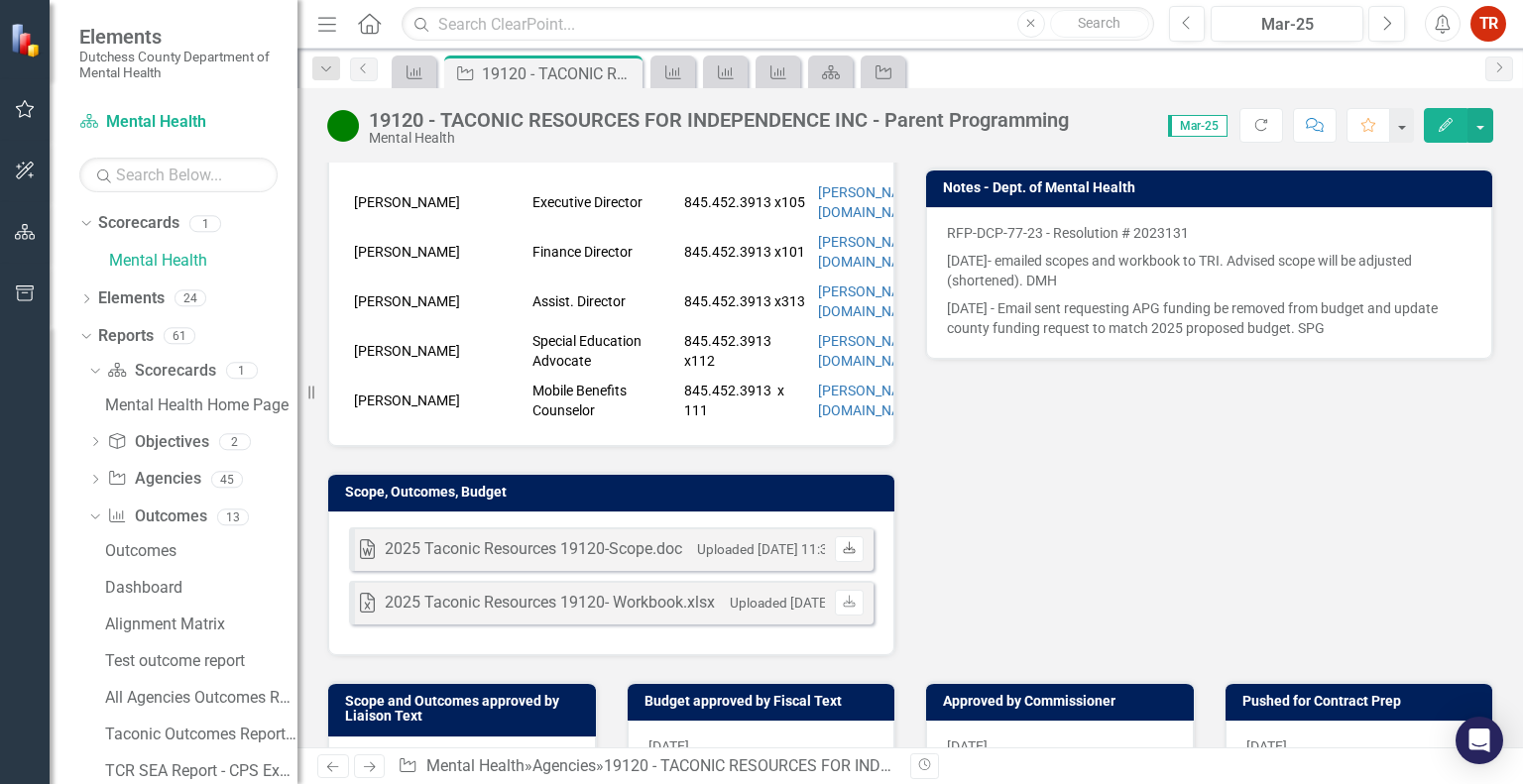 click 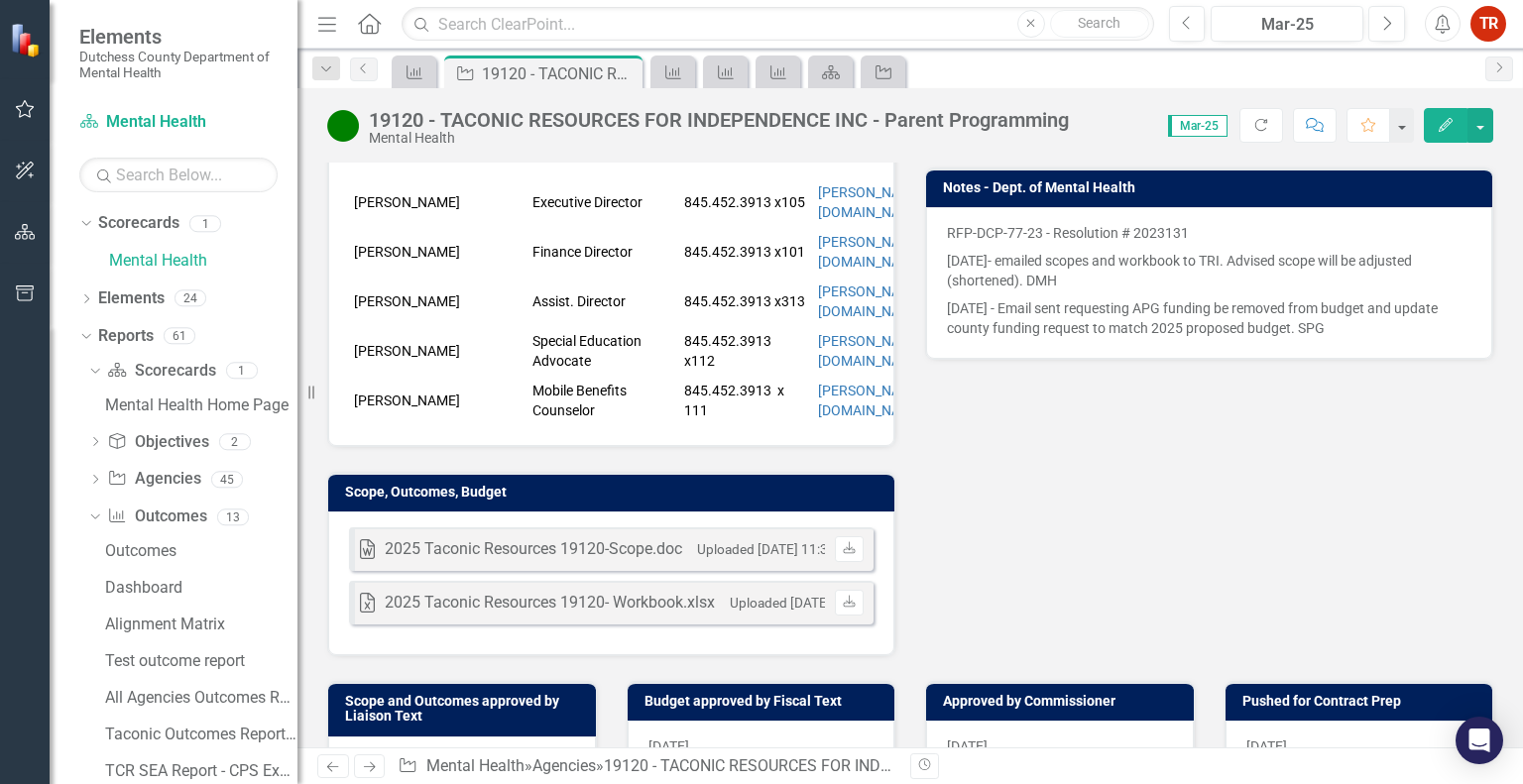 click on "Liaison DH [PERSON_NAME] Internal Copy To DH [PERSON_NAME] [PERSON_NAME]-[PERSON_NAME] DS DMH-Fiscal Services County File # 19120 - Finalized County Contract # [PHONE_NUMBER]/24-BCH-A1 Organizational  Email - Contact
[PERSON_NAME]
Executive Director
845.452.3913 x105
[PERSON_NAME][EMAIL_ADDRESS][DOMAIN_NAME]
[PERSON_NAME]
Finance Director
845.452.3913 x101
[PERSON_NAME][EMAIL_ADDRESS][DOMAIN_NAME]
[PERSON_NAME]
Assist. Director
845.452.3913 x313
[PERSON_NAME][EMAIL_ADDRESS][DOMAIN_NAME]
[PERSON_NAME]
Special Education Advocate
845.452.3913  x112
[PERSON_NAME][EMAIL_ADDRESS][DOMAIN_NAME]
[PERSON_NAME]
Mobile Benefits Counselor
845.452.3913  x 111
[PERSON_NAME][EMAIL_ADDRESS][DOMAIN_NAME]
Scope, Outcomes, Budget Word 2025 Taconic Resources 19120-Scope.doc Uploaded   [DATE] 11:36 AM Download Excel 2025 Taconic Resources 19120- Workbook.xlsx Uploaded" at bounding box center (910, 214) 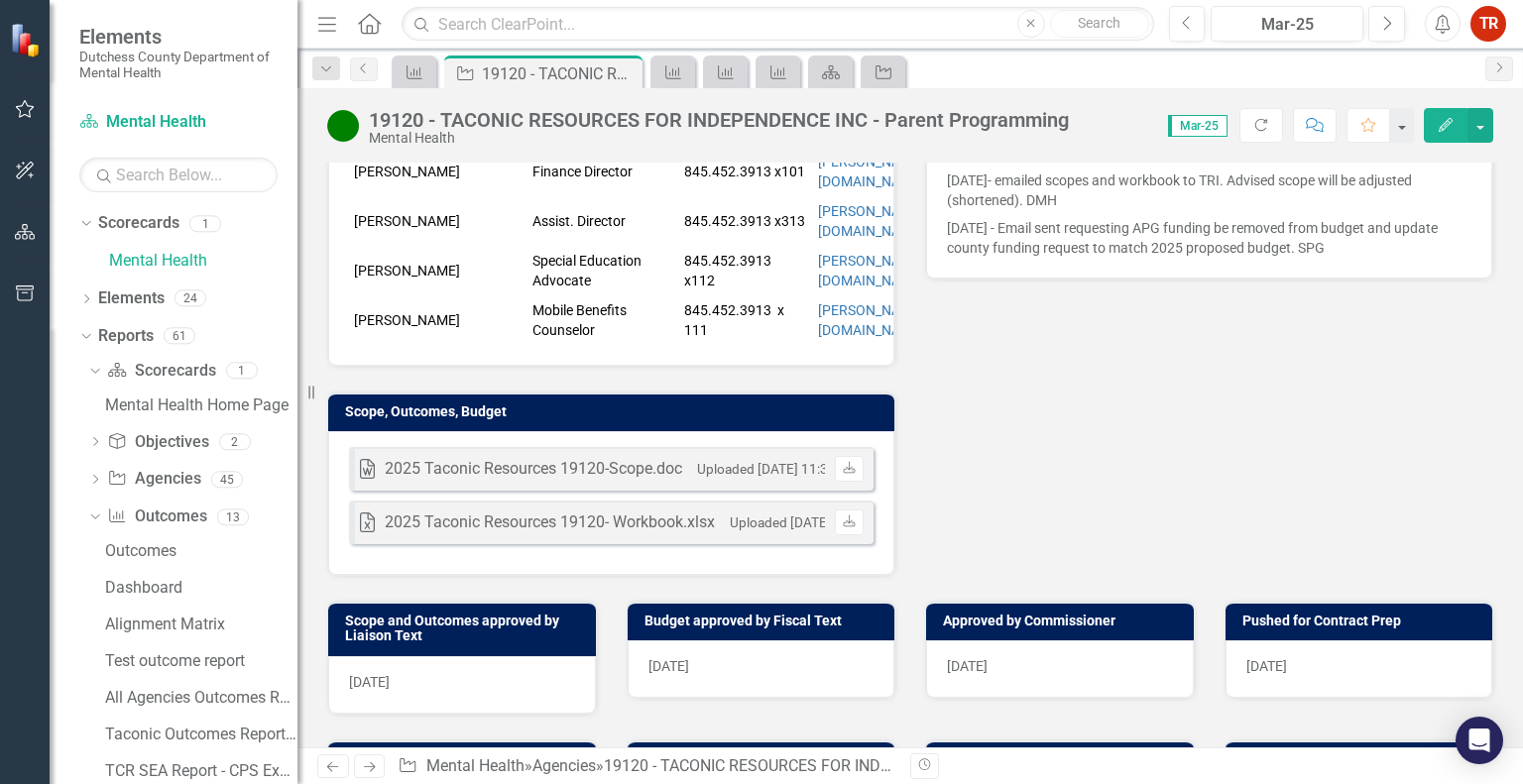 scroll, scrollTop: 694, scrollLeft: 0, axis: vertical 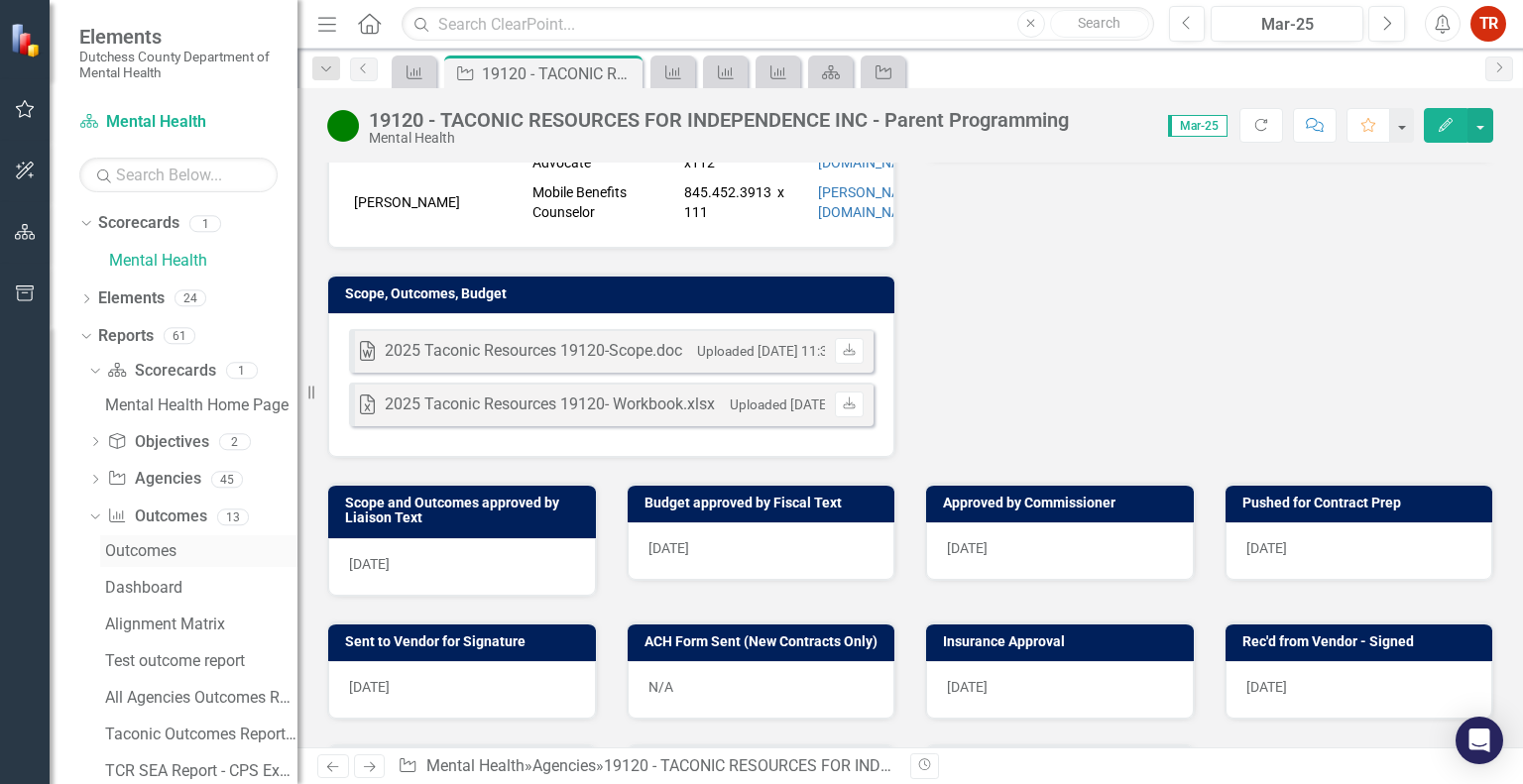 click on "Outcomes" at bounding box center [201, 551] 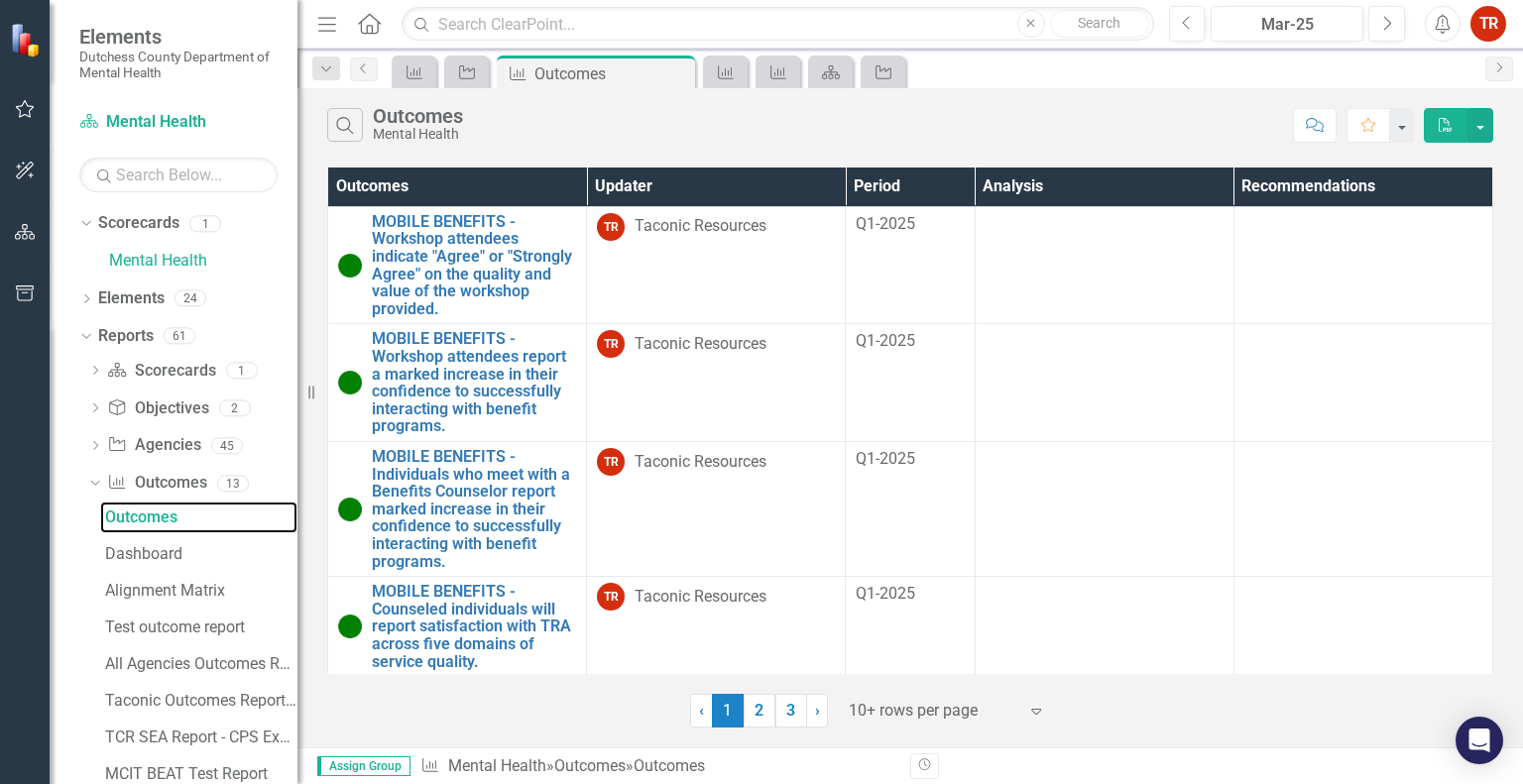 scroll, scrollTop: 198, scrollLeft: 0, axis: vertical 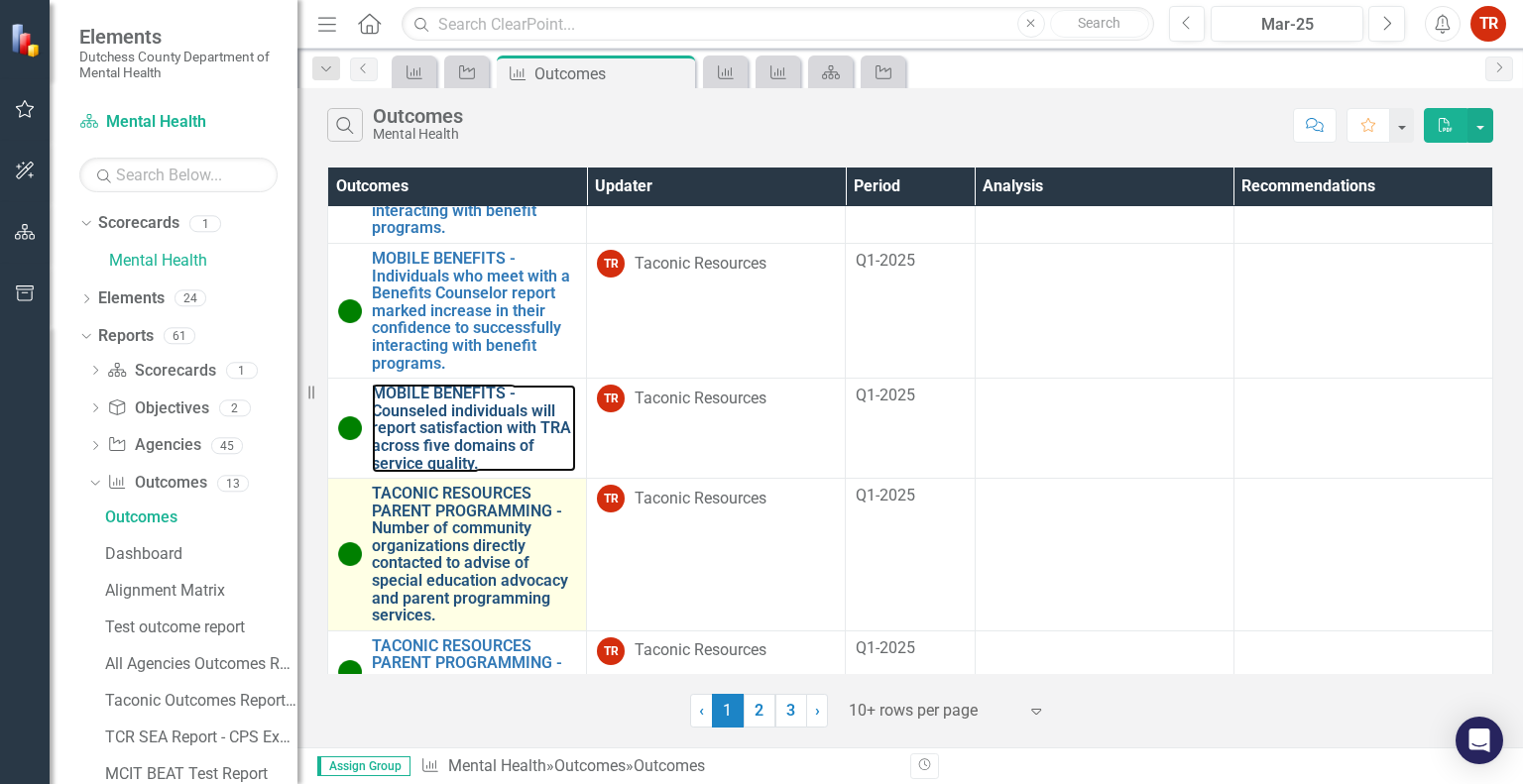 click on "MOBILE BENEFITS - Counseled individuals will report satisfaction with TRA across five domains of service quality." at bounding box center [474, 428] 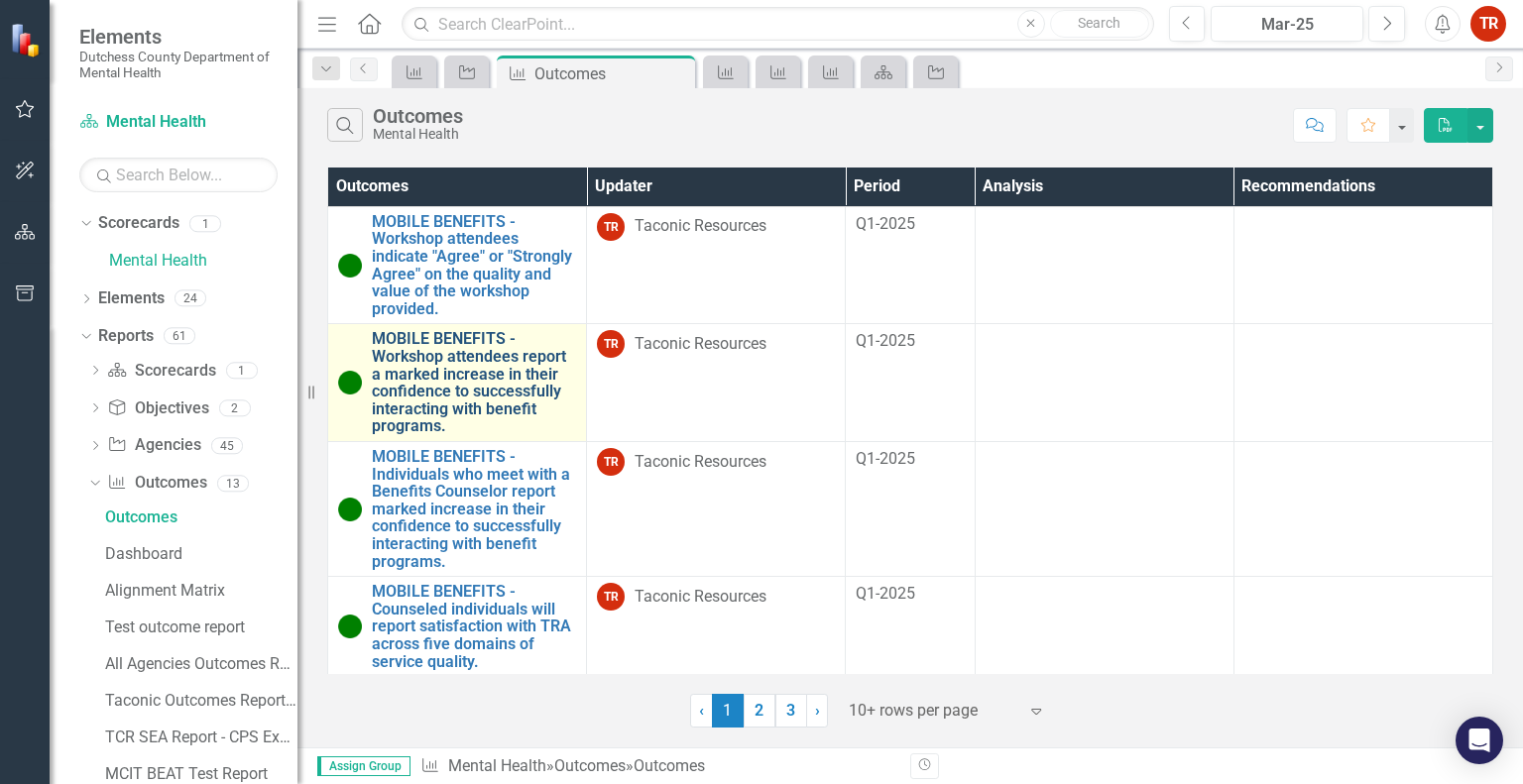 click on "MOBILE BENEFITS - Workshop attendees report a marked increase in their confidence to successfully interacting with benefit programs." at bounding box center (474, 383) 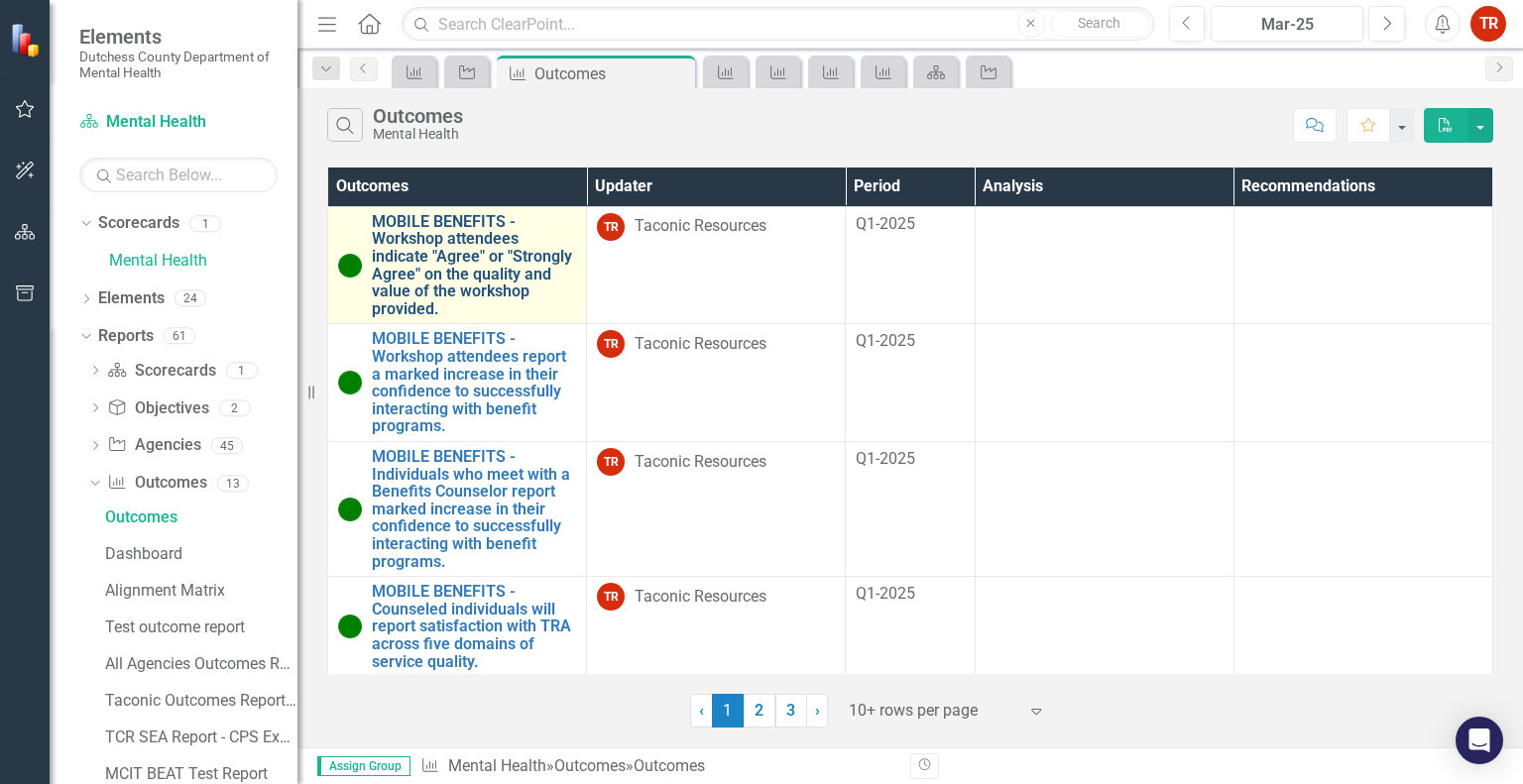 scroll, scrollTop: 99, scrollLeft: 0, axis: vertical 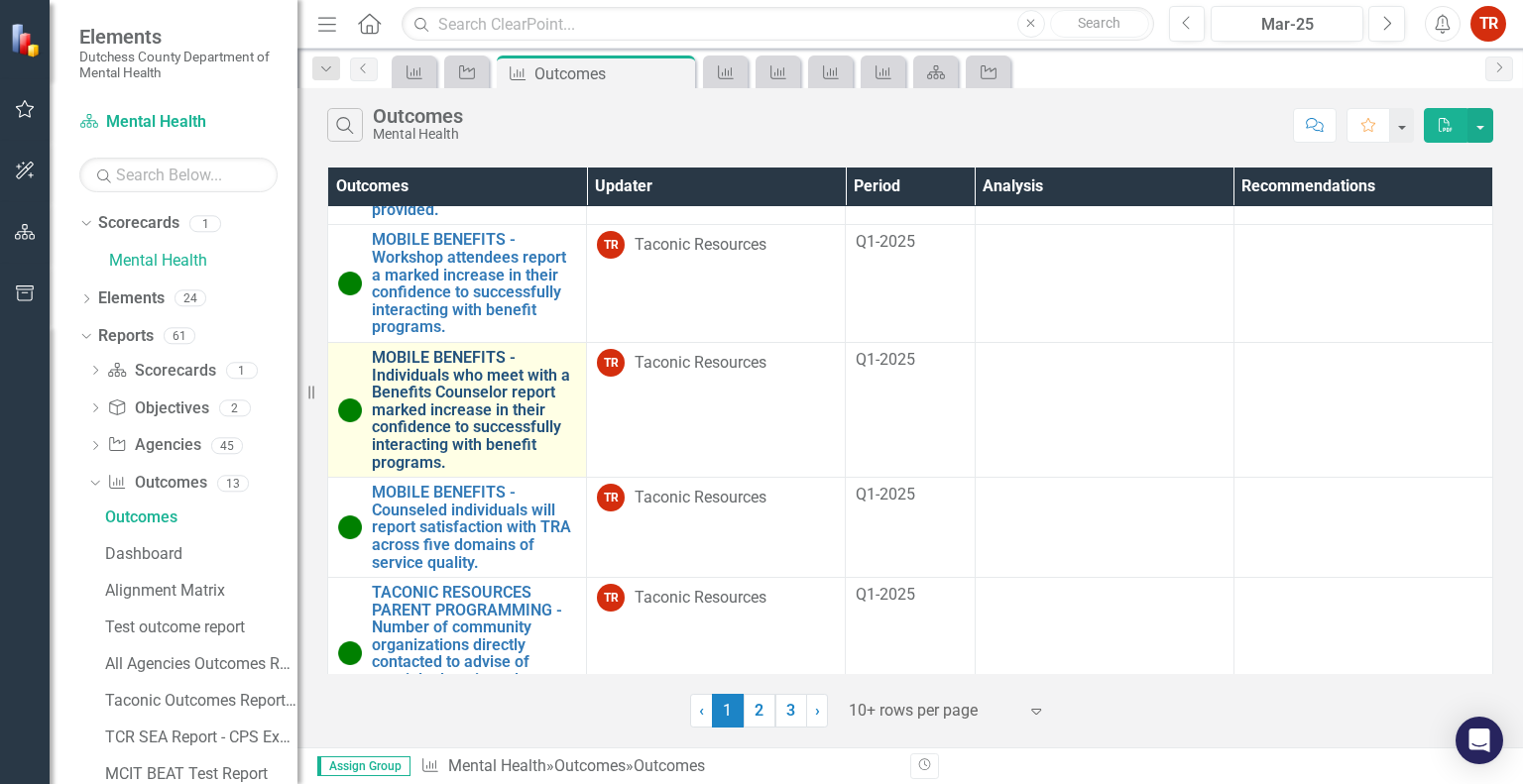 click on "MOBILE BENEFITS - Individuals who meet with a Benefits Counselor report marked increase in their confidence to successfully interacting with benefit programs." at bounding box center [474, 409] 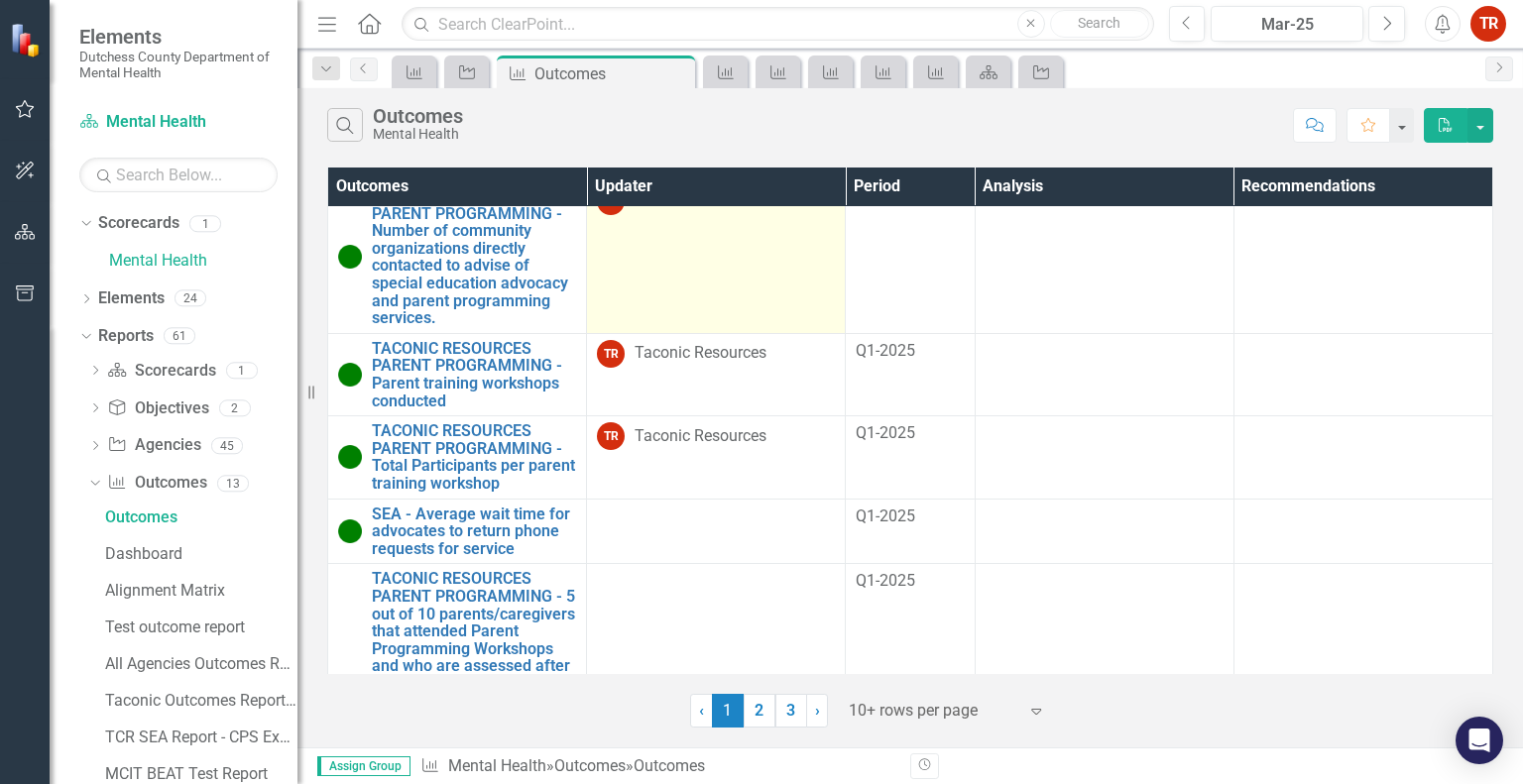 scroll, scrollTop: 396, scrollLeft: 0, axis: vertical 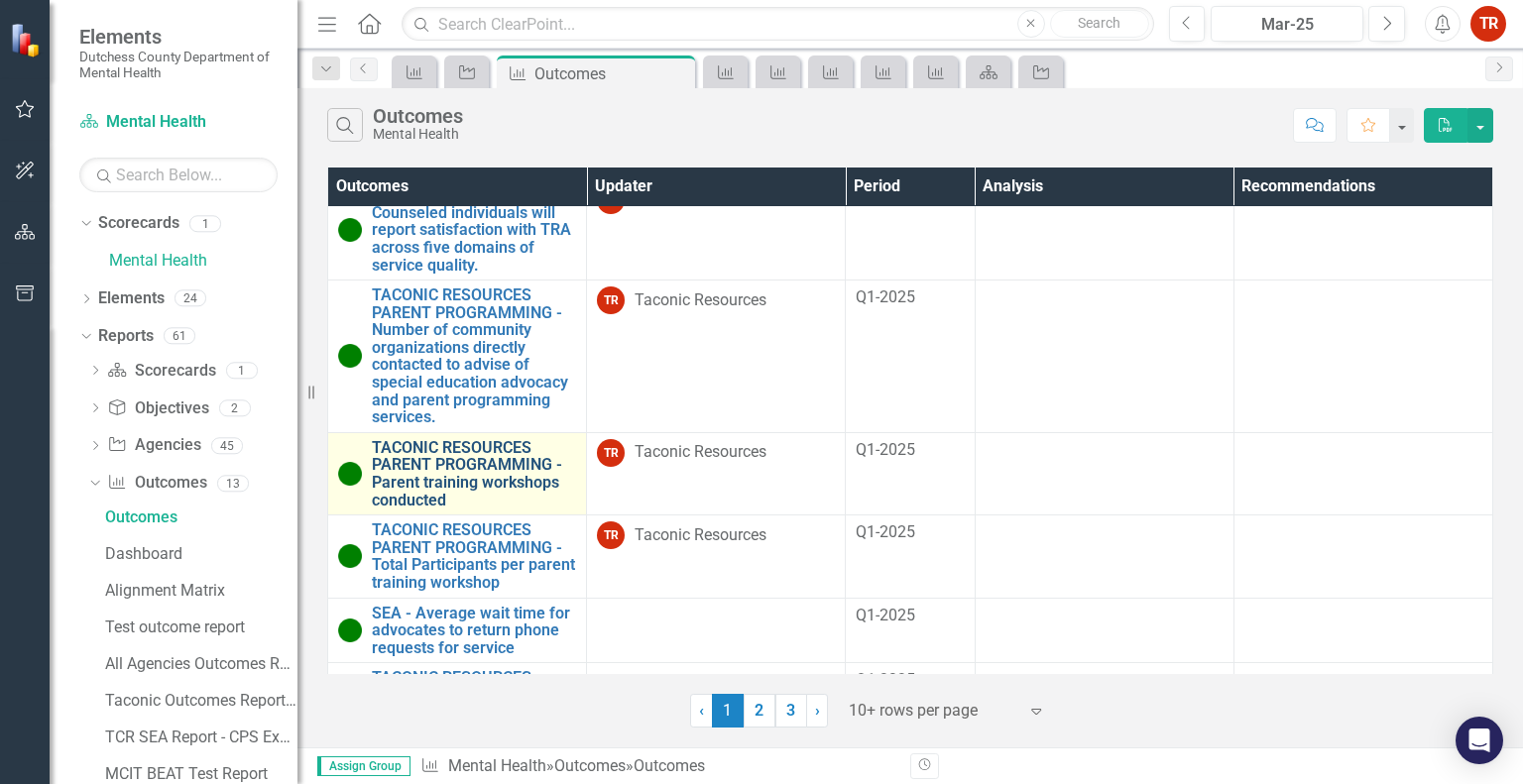click on "TACONIC RESOURCES PARENT PROGRAMMING - Parent training workshops conducted" at bounding box center [474, 474] 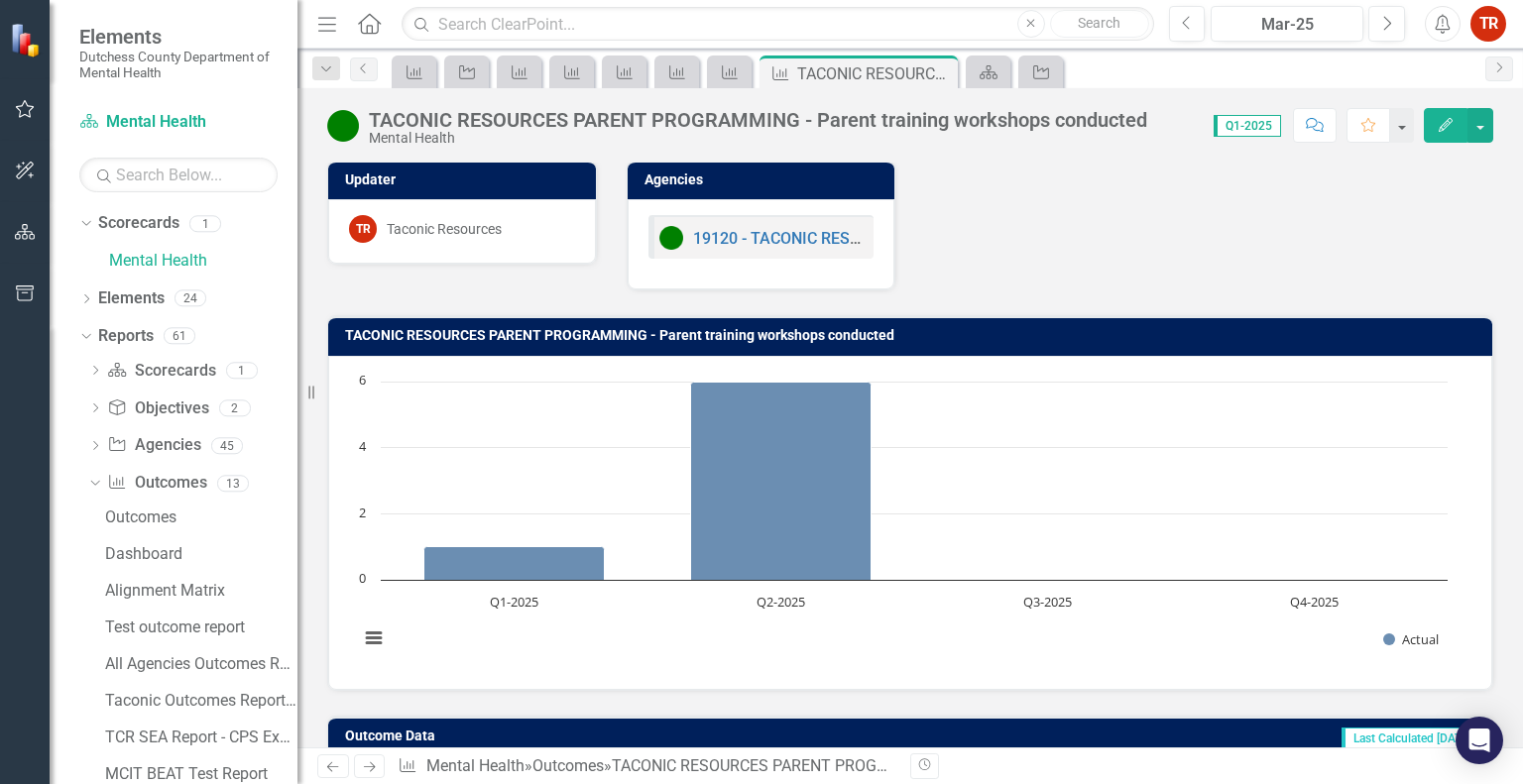 scroll, scrollTop: 0, scrollLeft: 0, axis: both 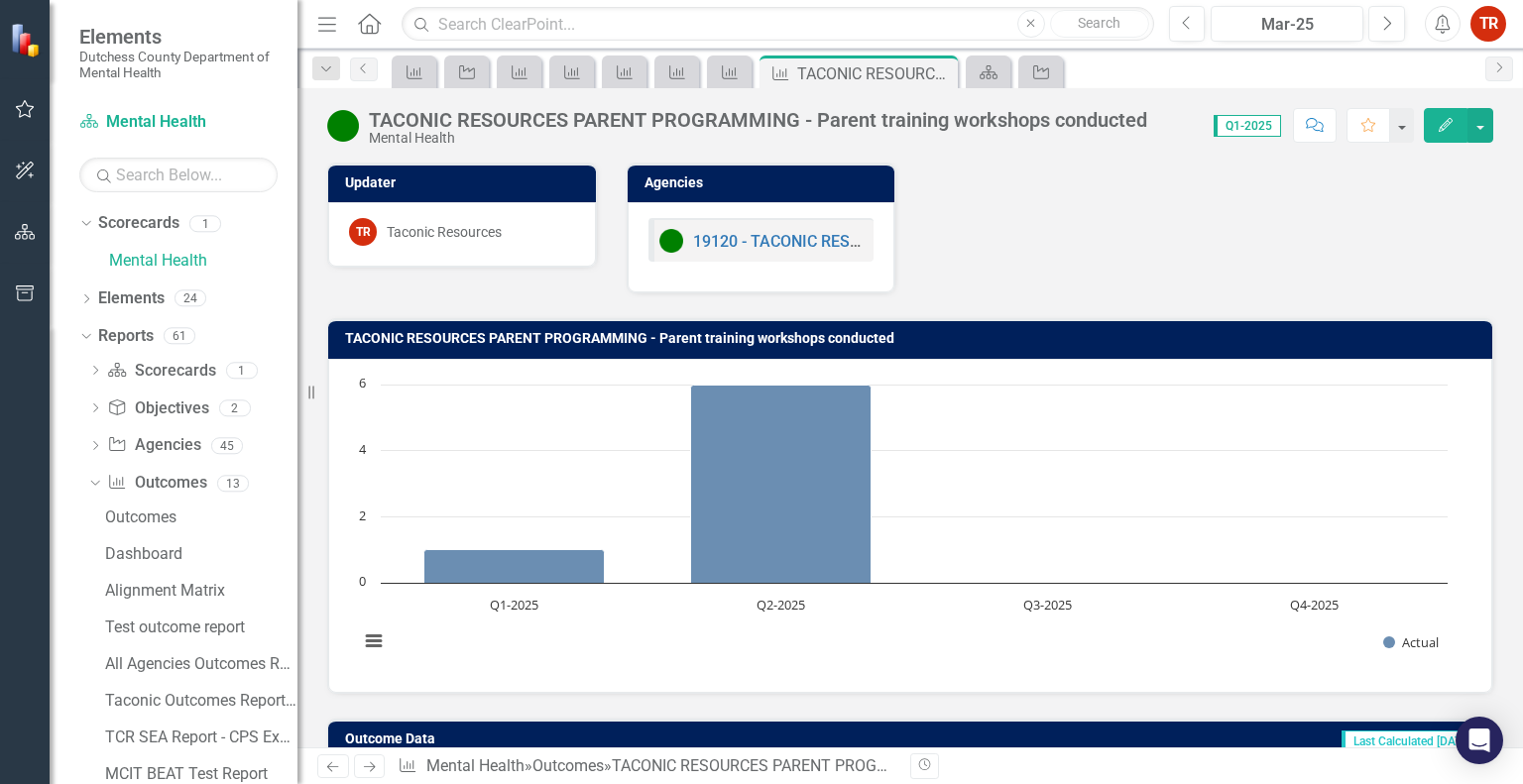 click on "Edit" 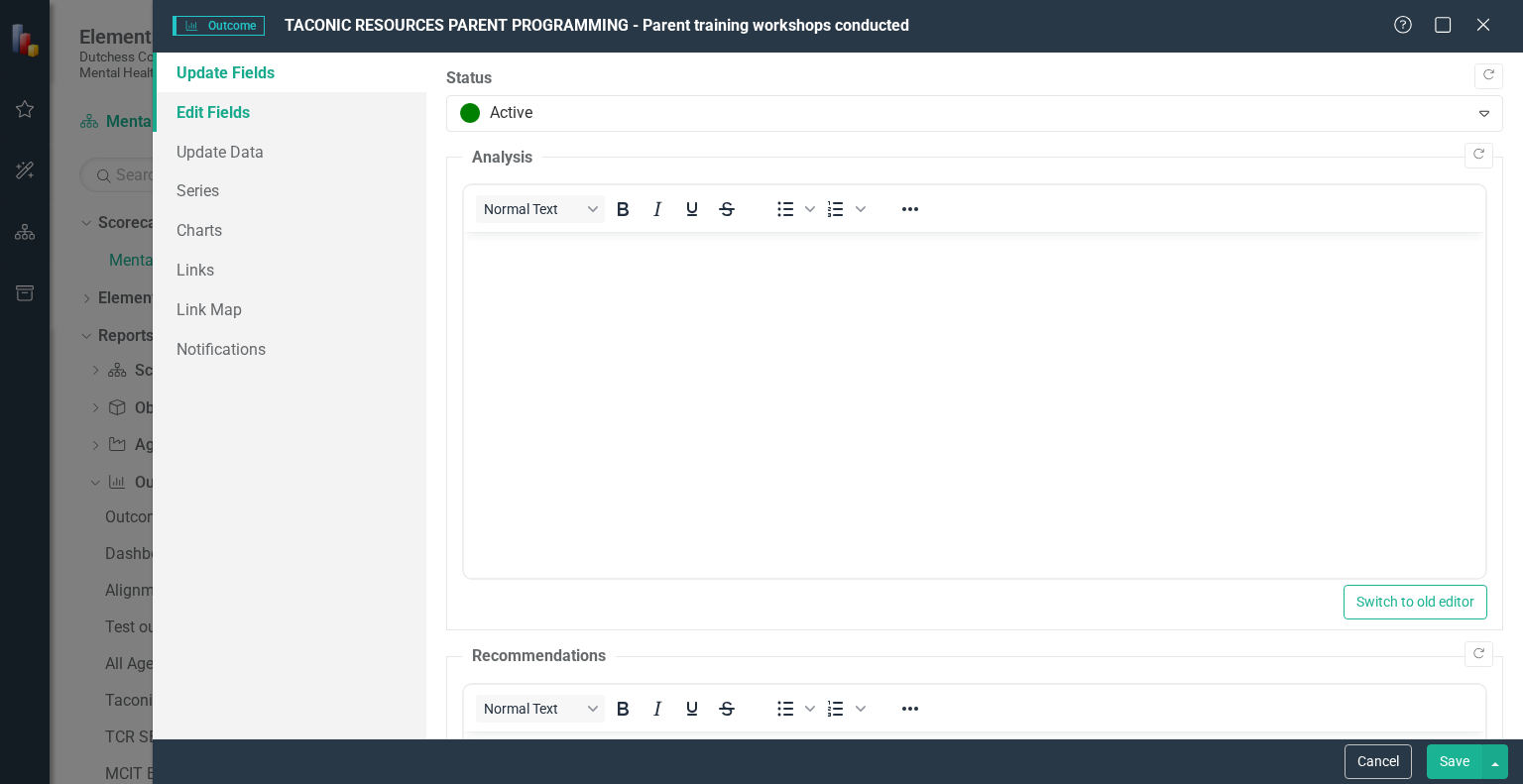 scroll, scrollTop: 0, scrollLeft: 0, axis: both 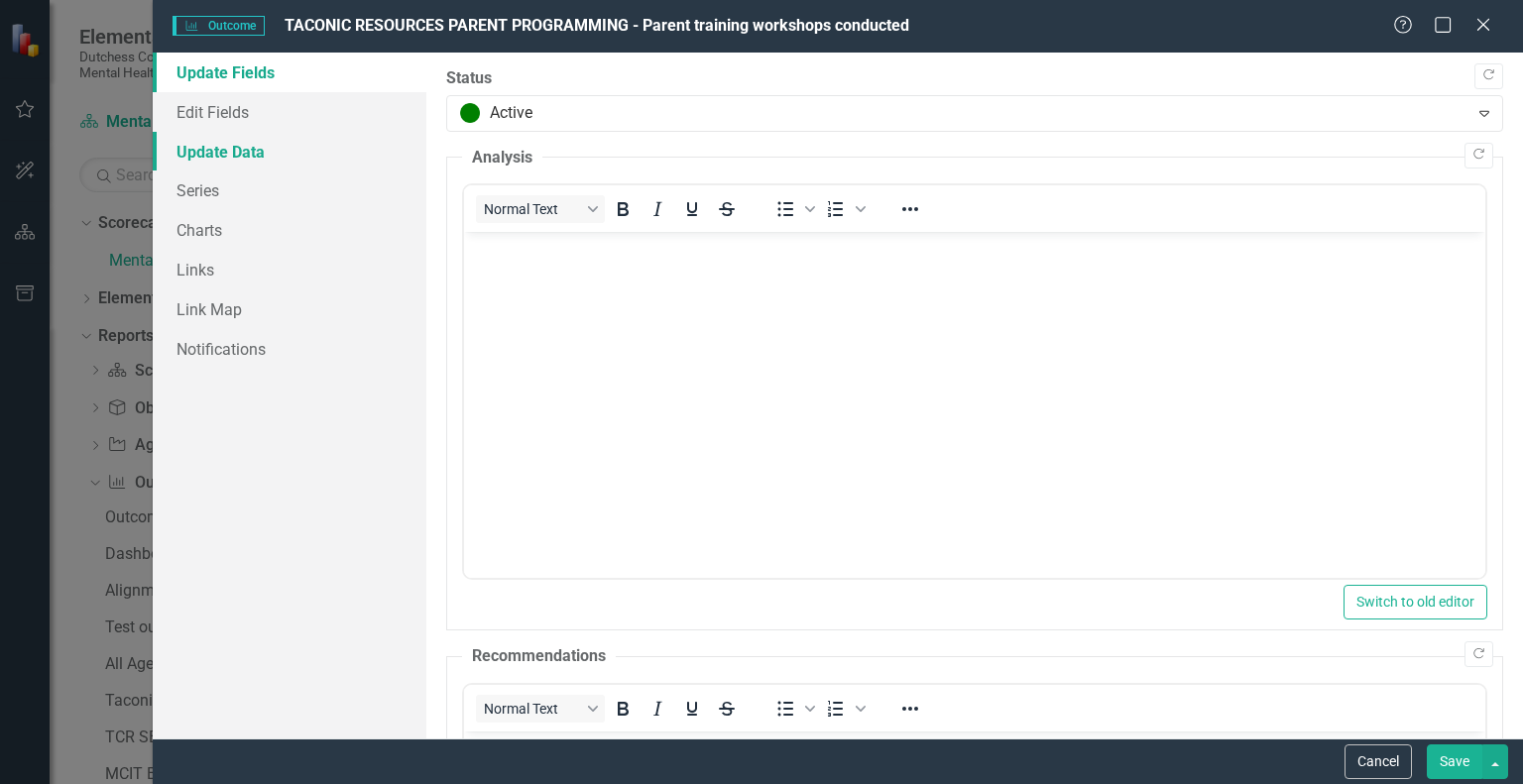 click on "Update  Data" at bounding box center [290, 152] 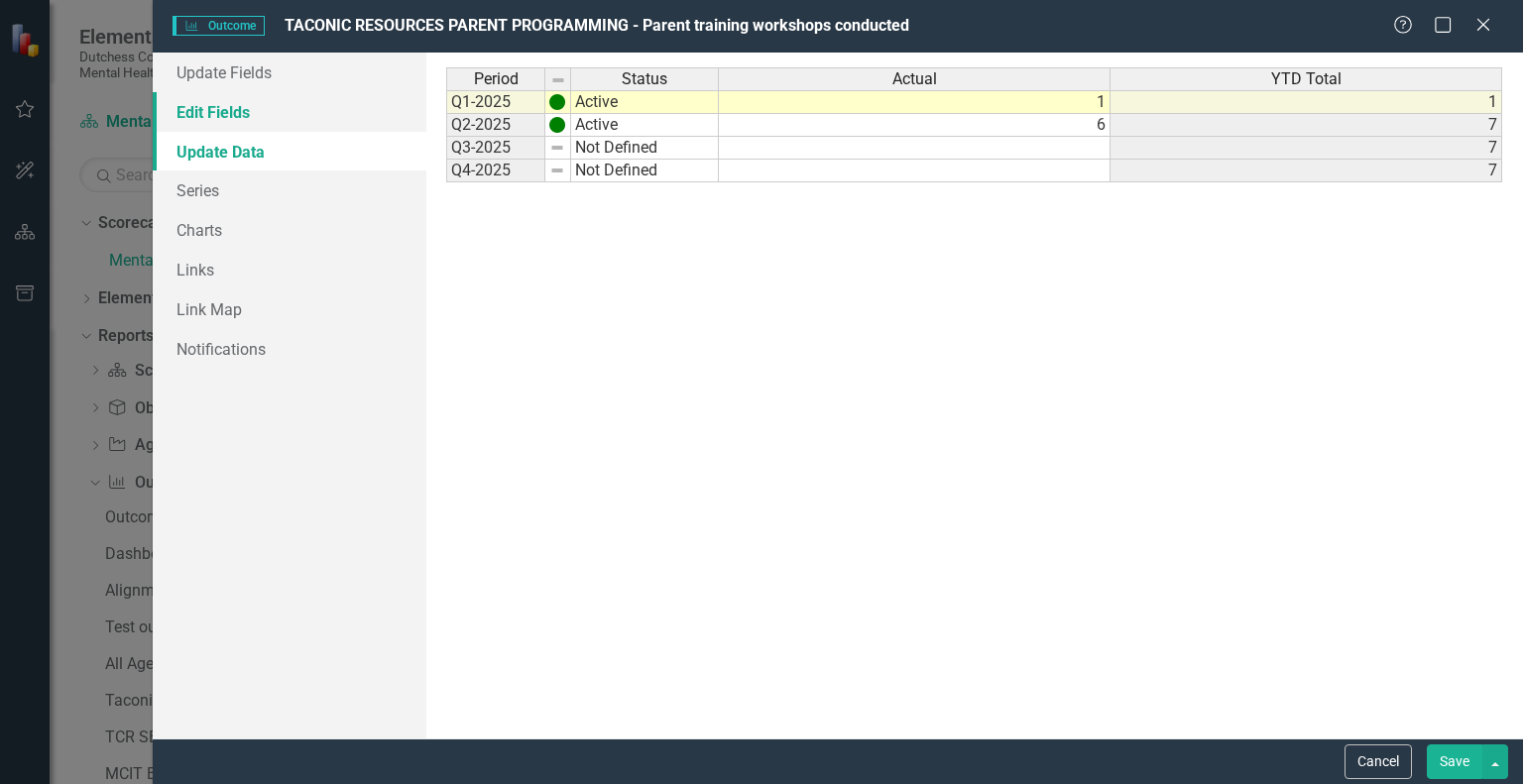 click on "Edit Fields" at bounding box center [290, 112] 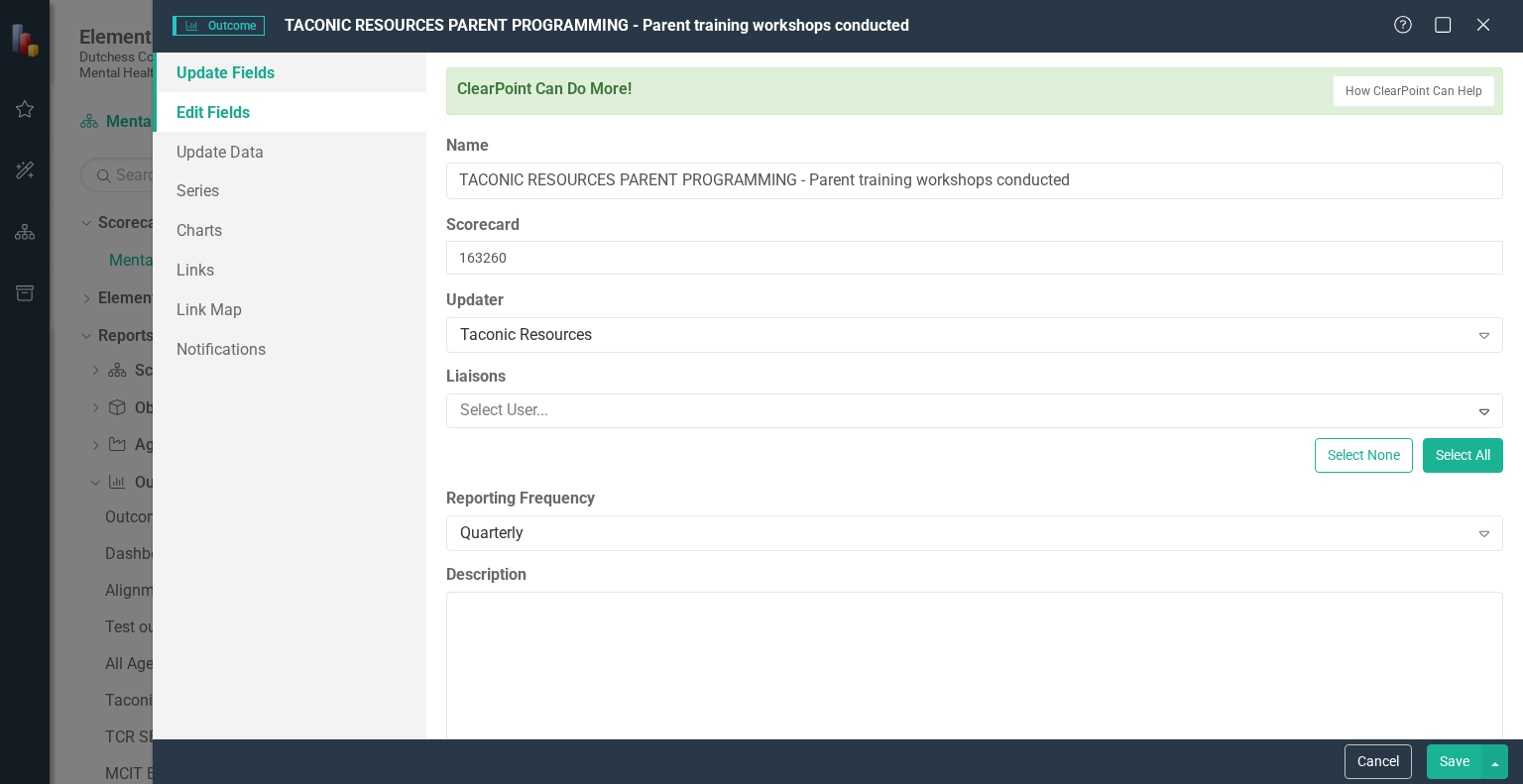 click on "Update Fields" at bounding box center [290, 72] 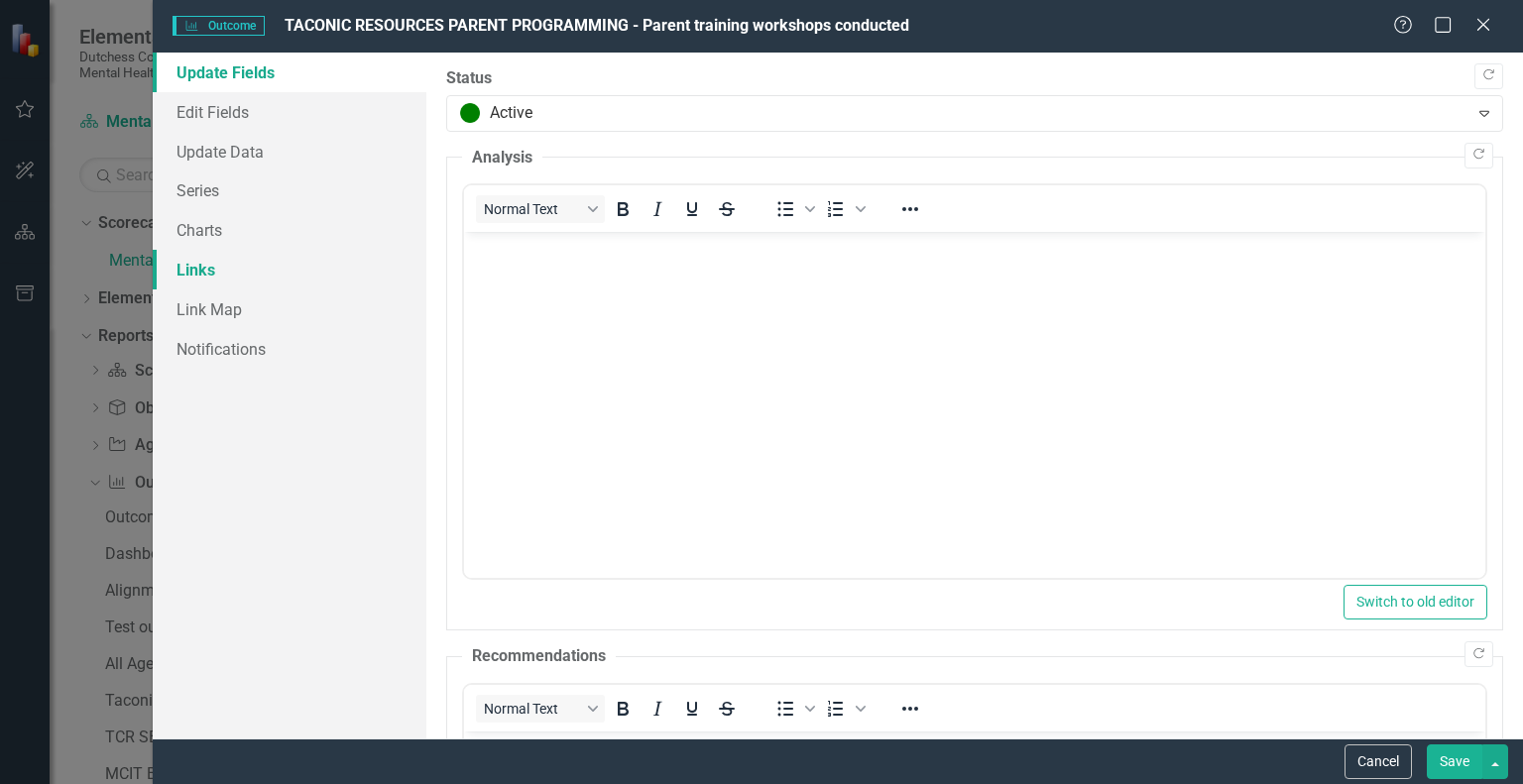 click on "Links" at bounding box center [290, 270] 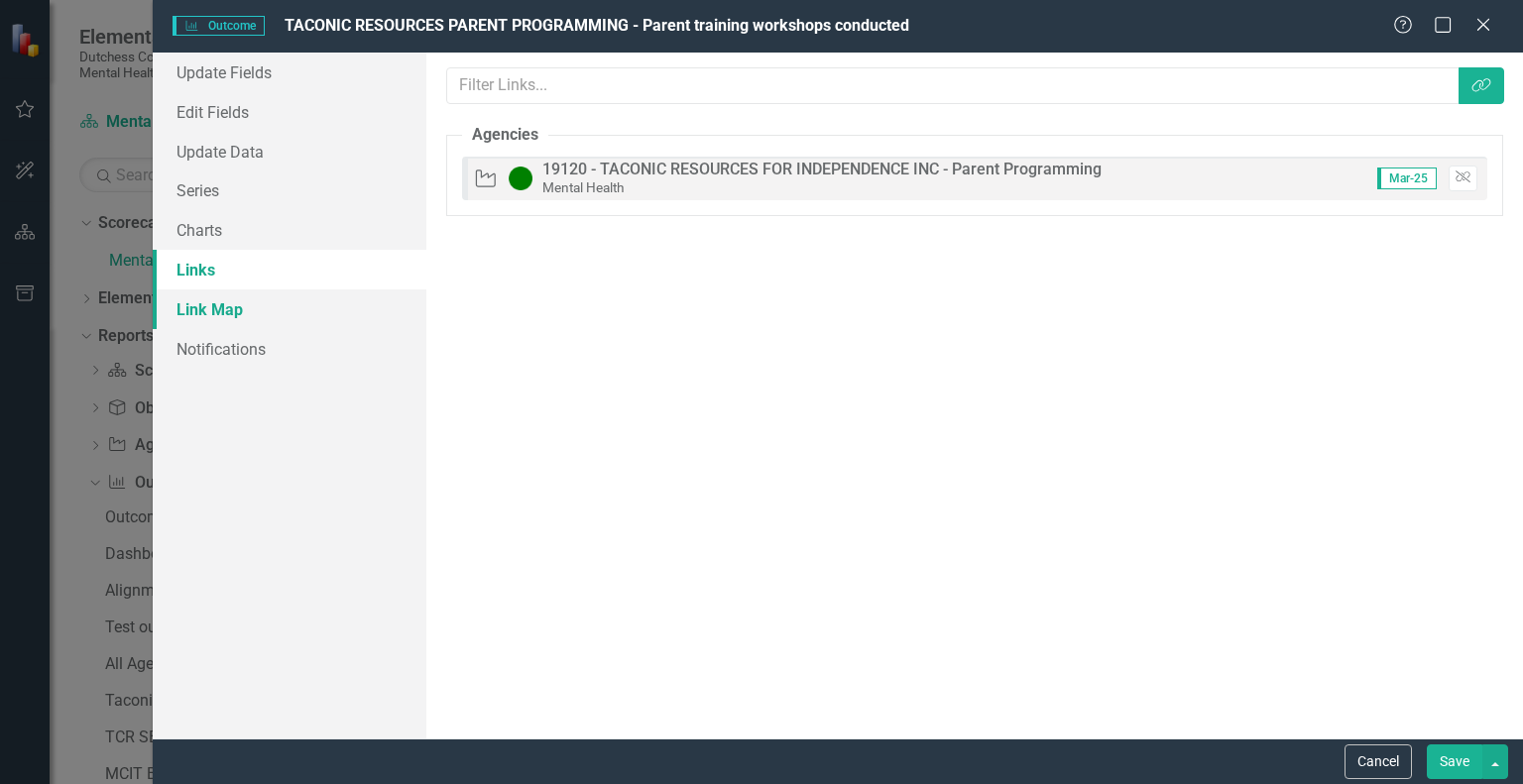 click on "Link Map" at bounding box center (290, 309) 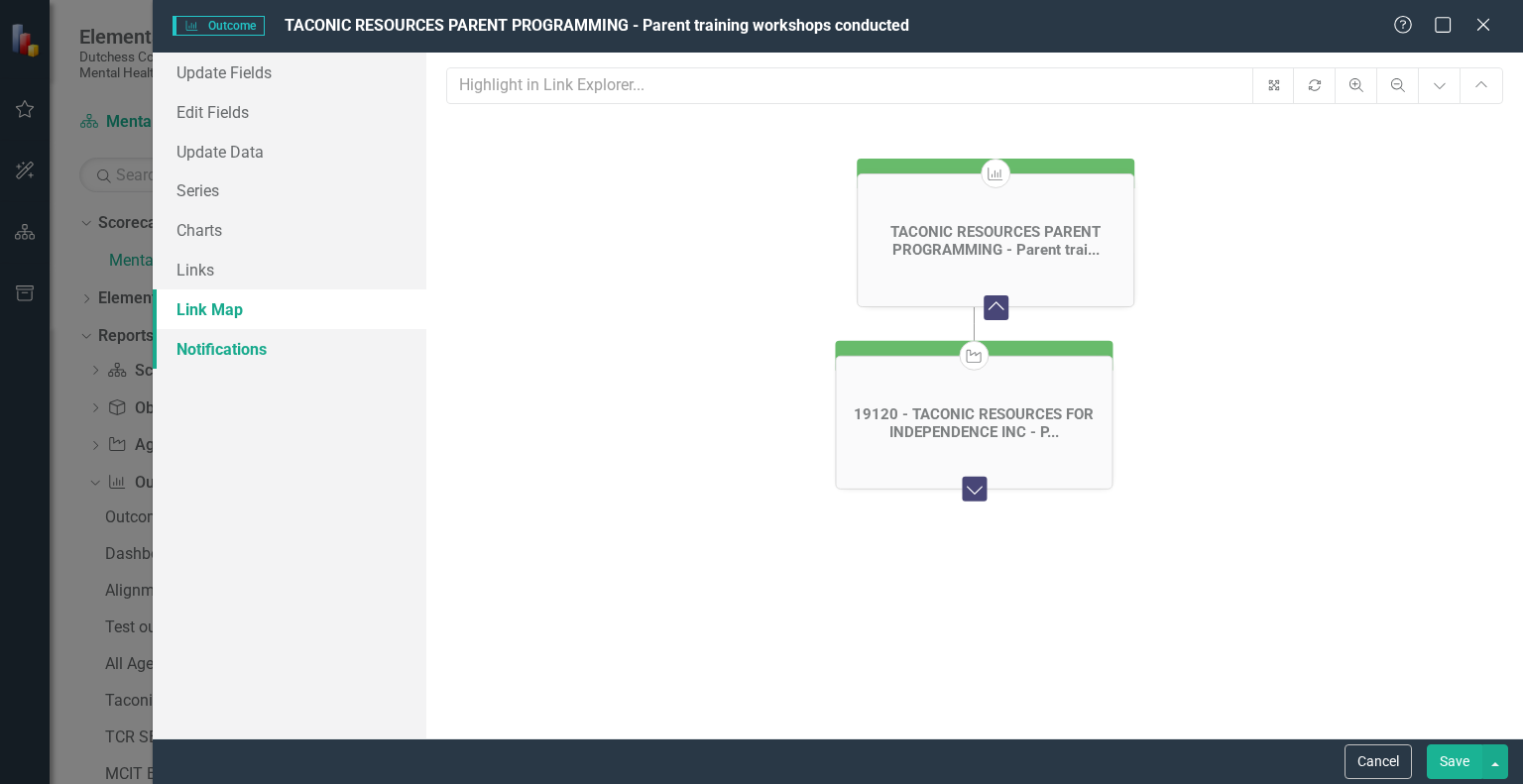 click on "Notifications" at bounding box center [290, 349] 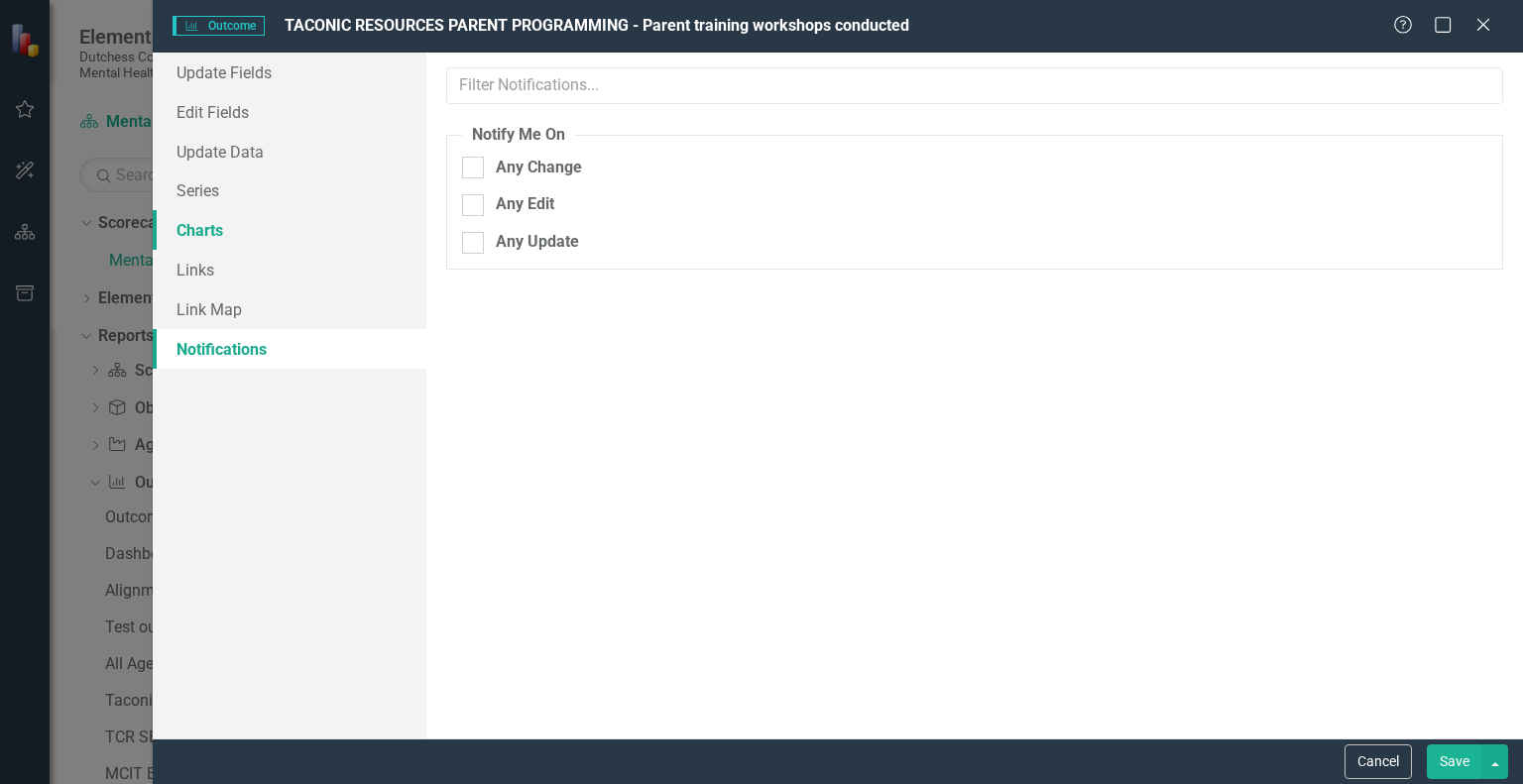 click on "Charts" at bounding box center [290, 230] 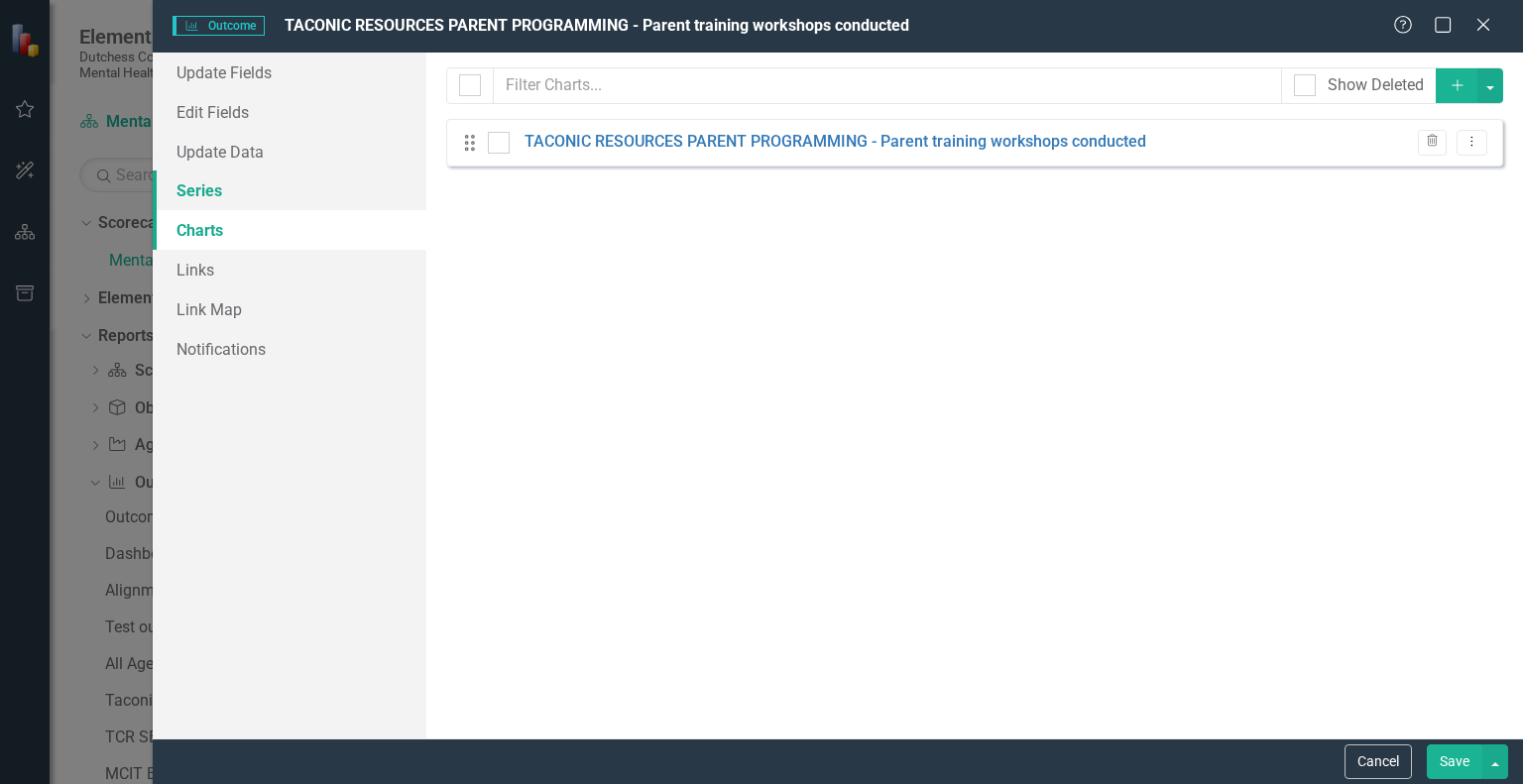 click on "Series" at bounding box center (290, 190) 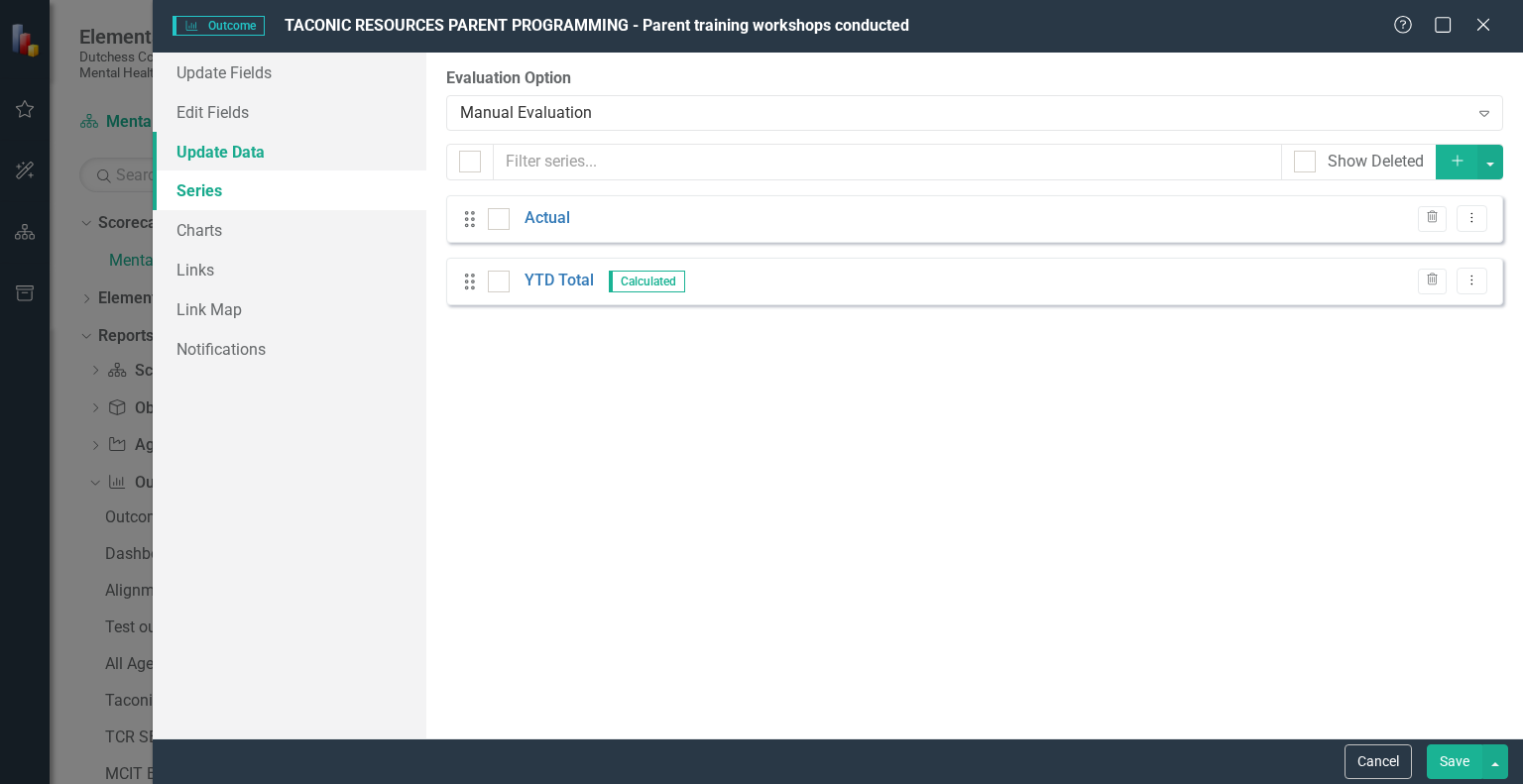 click on "Update  Data" at bounding box center [290, 152] 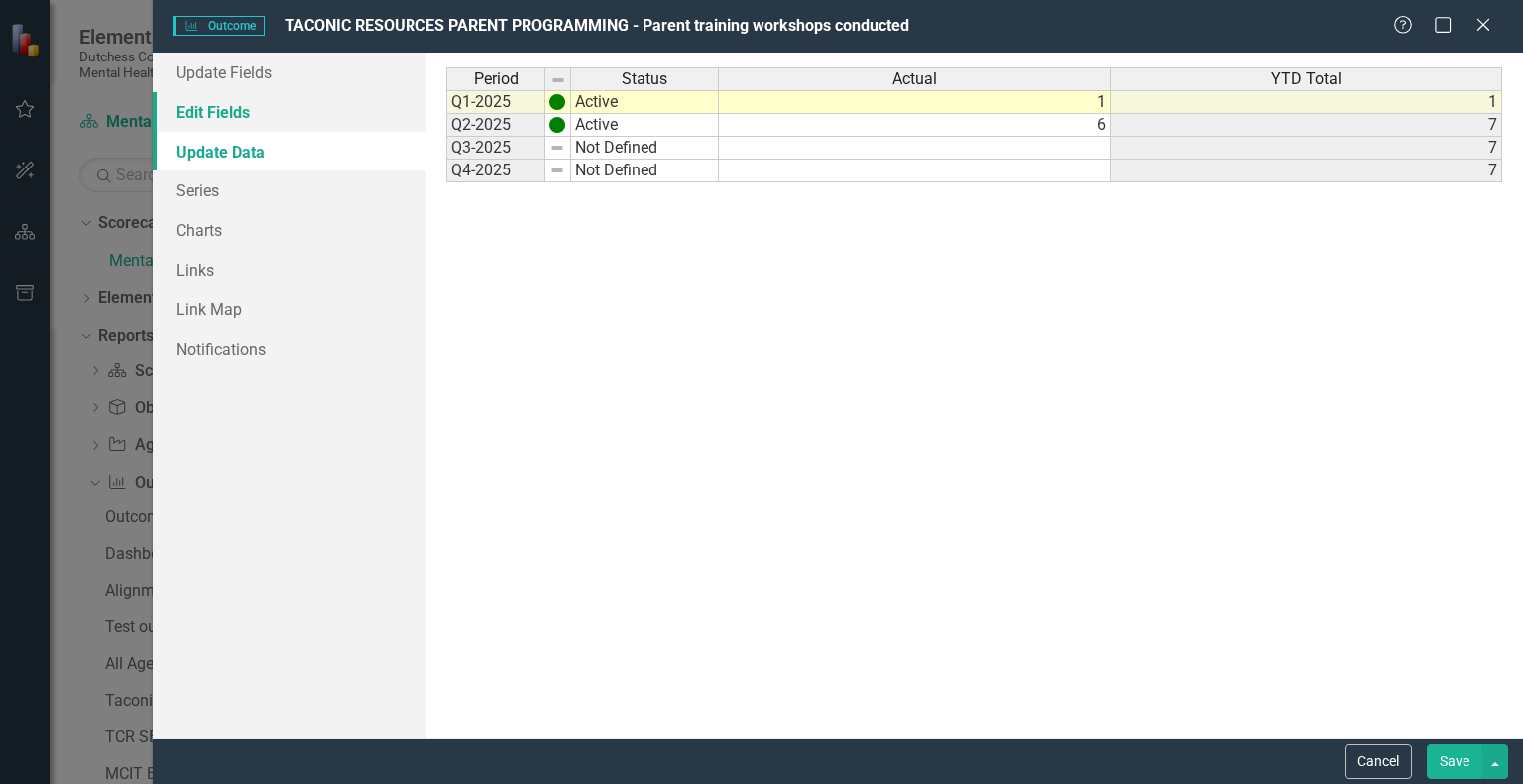 click on "Edit Fields" at bounding box center [290, 112] 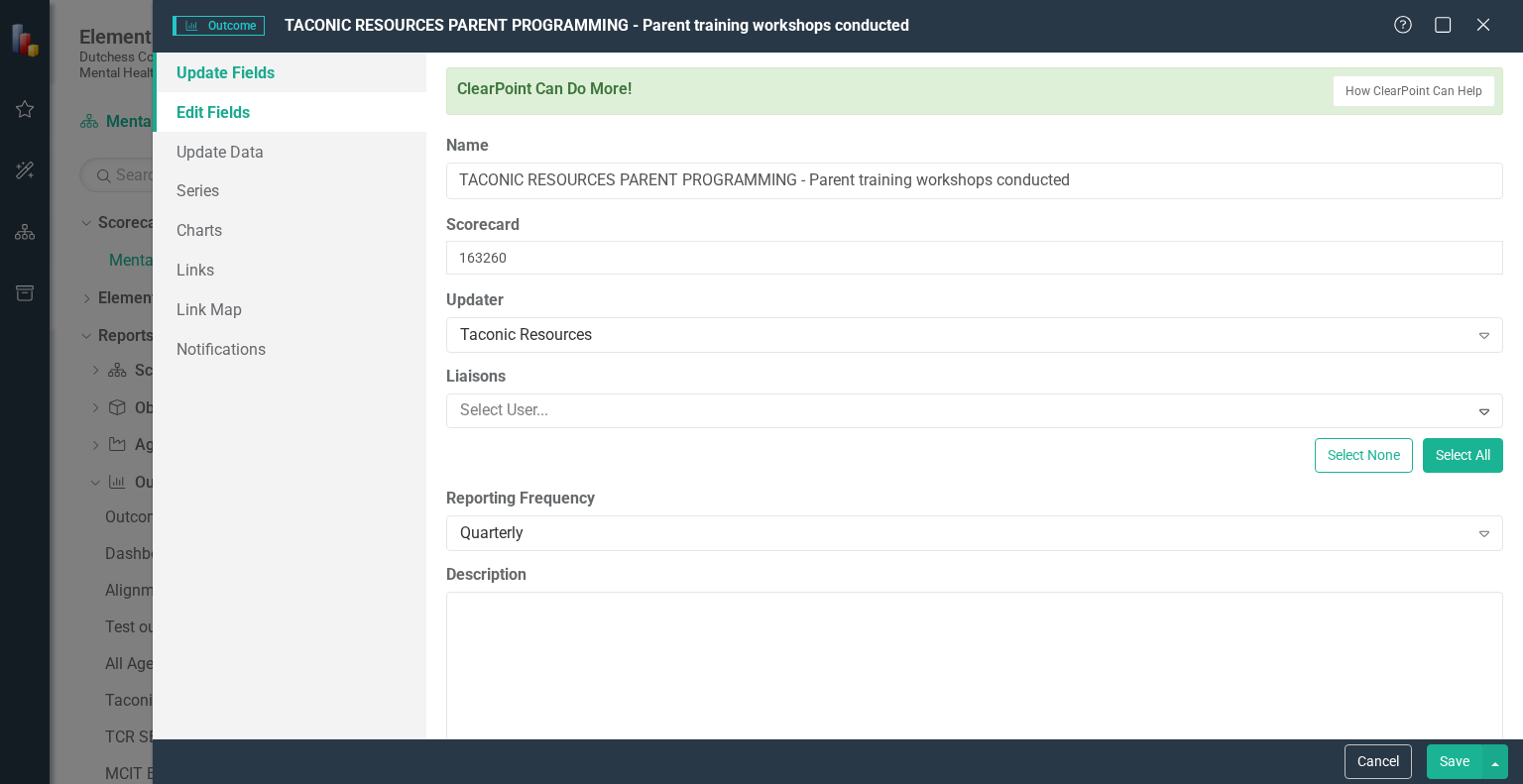 click on "Update Fields" at bounding box center [290, 72] 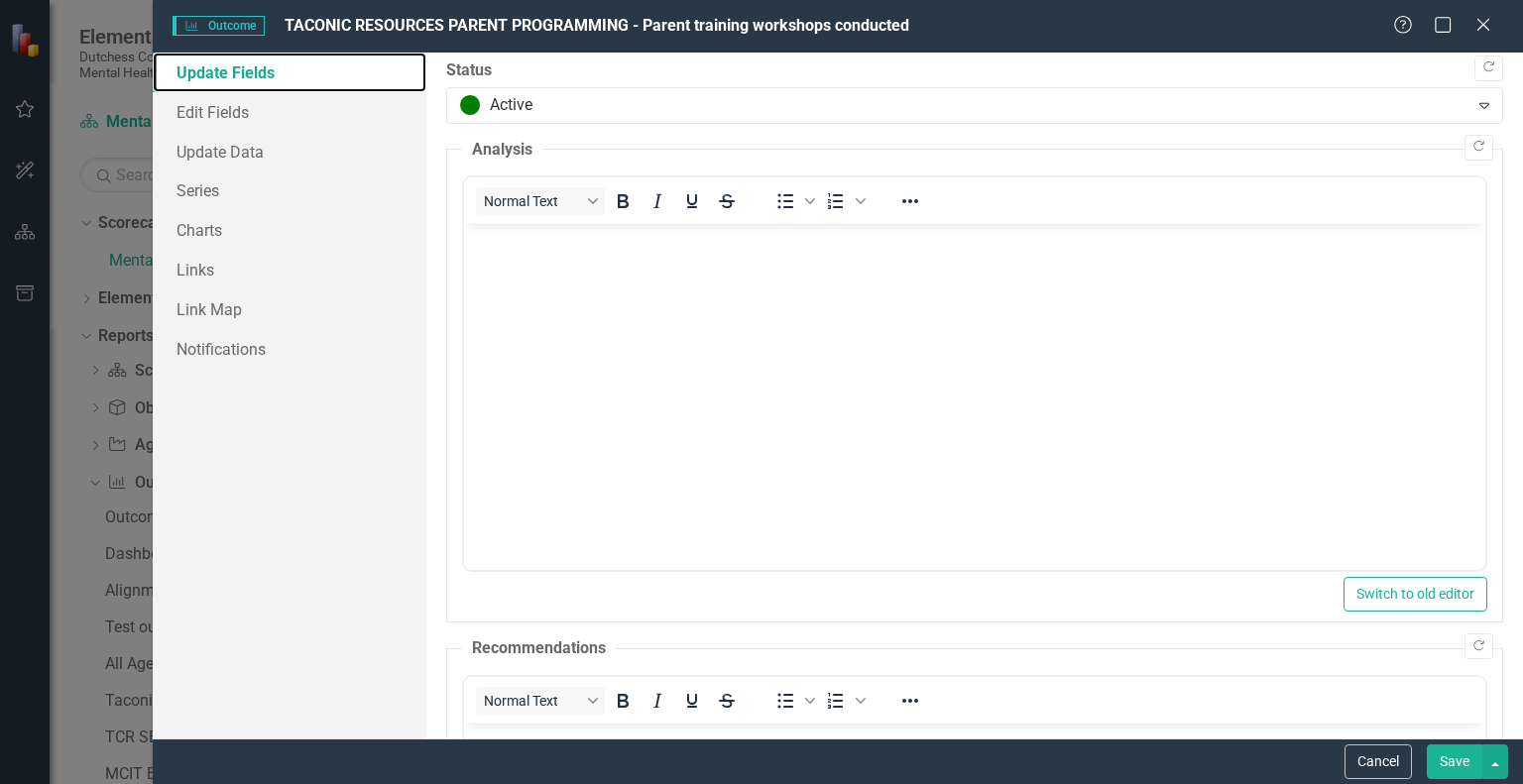 scroll, scrollTop: 0, scrollLeft: 0, axis: both 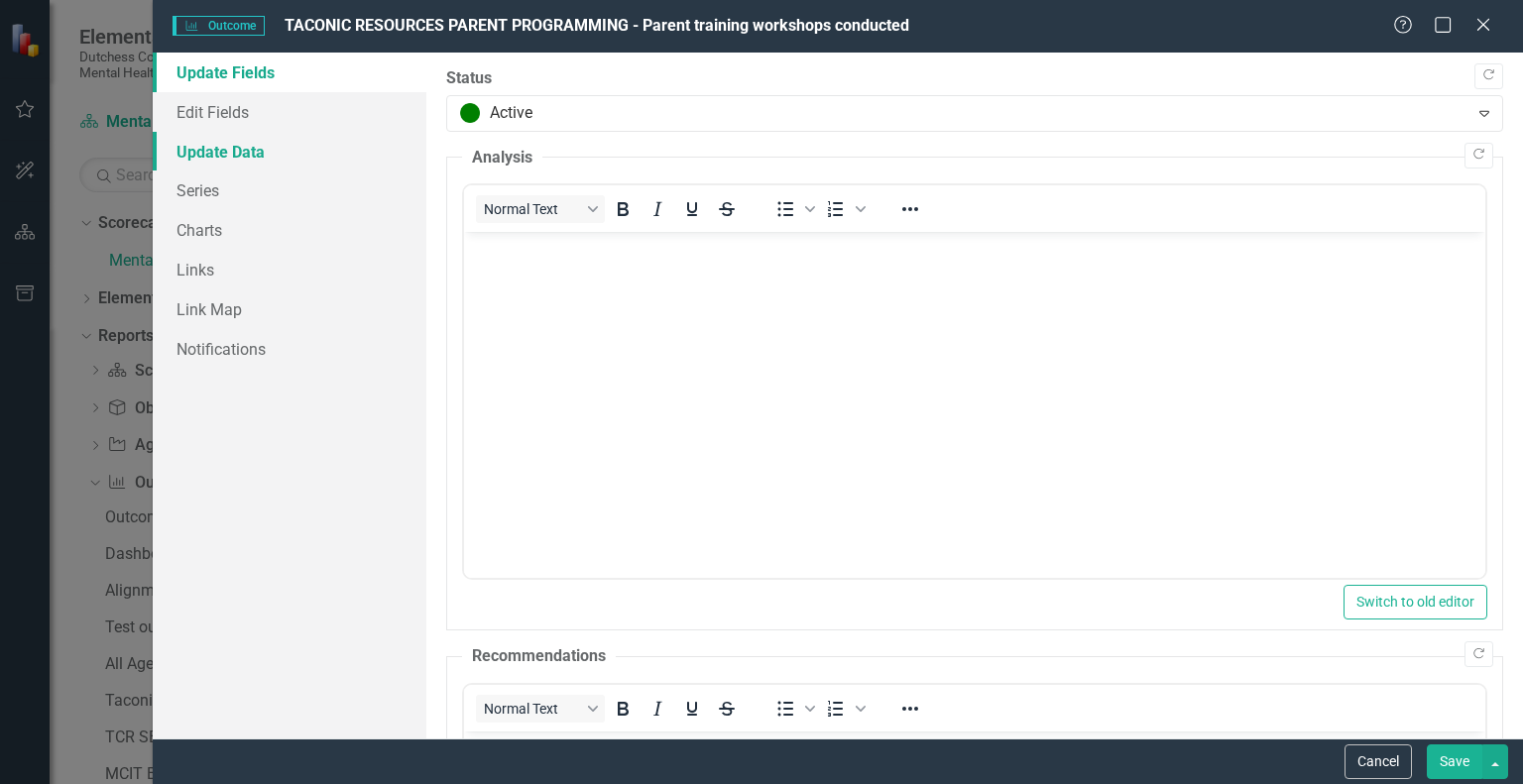 click on "Update  Data" at bounding box center [290, 152] 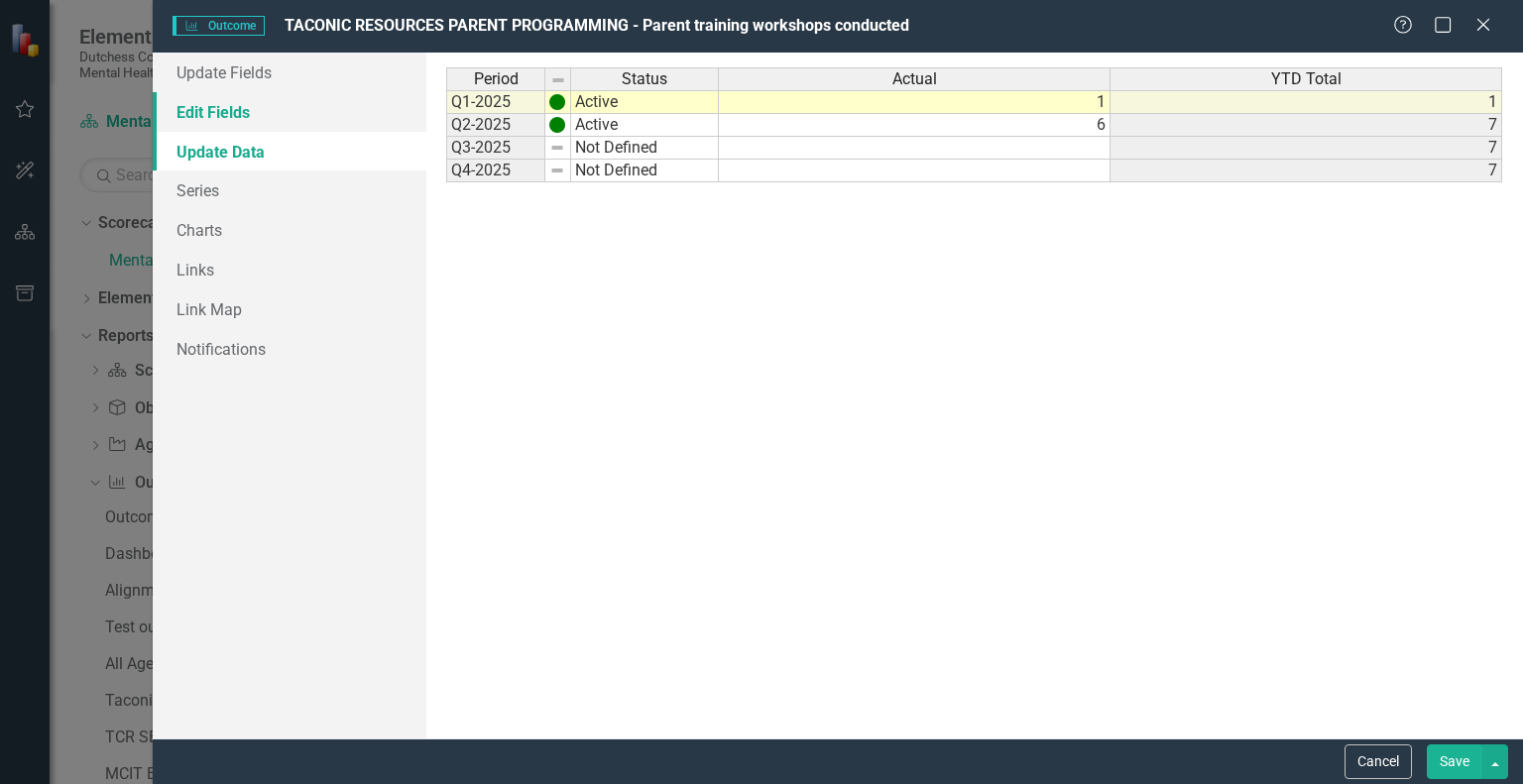 click on "Edit Fields" at bounding box center [290, 112] 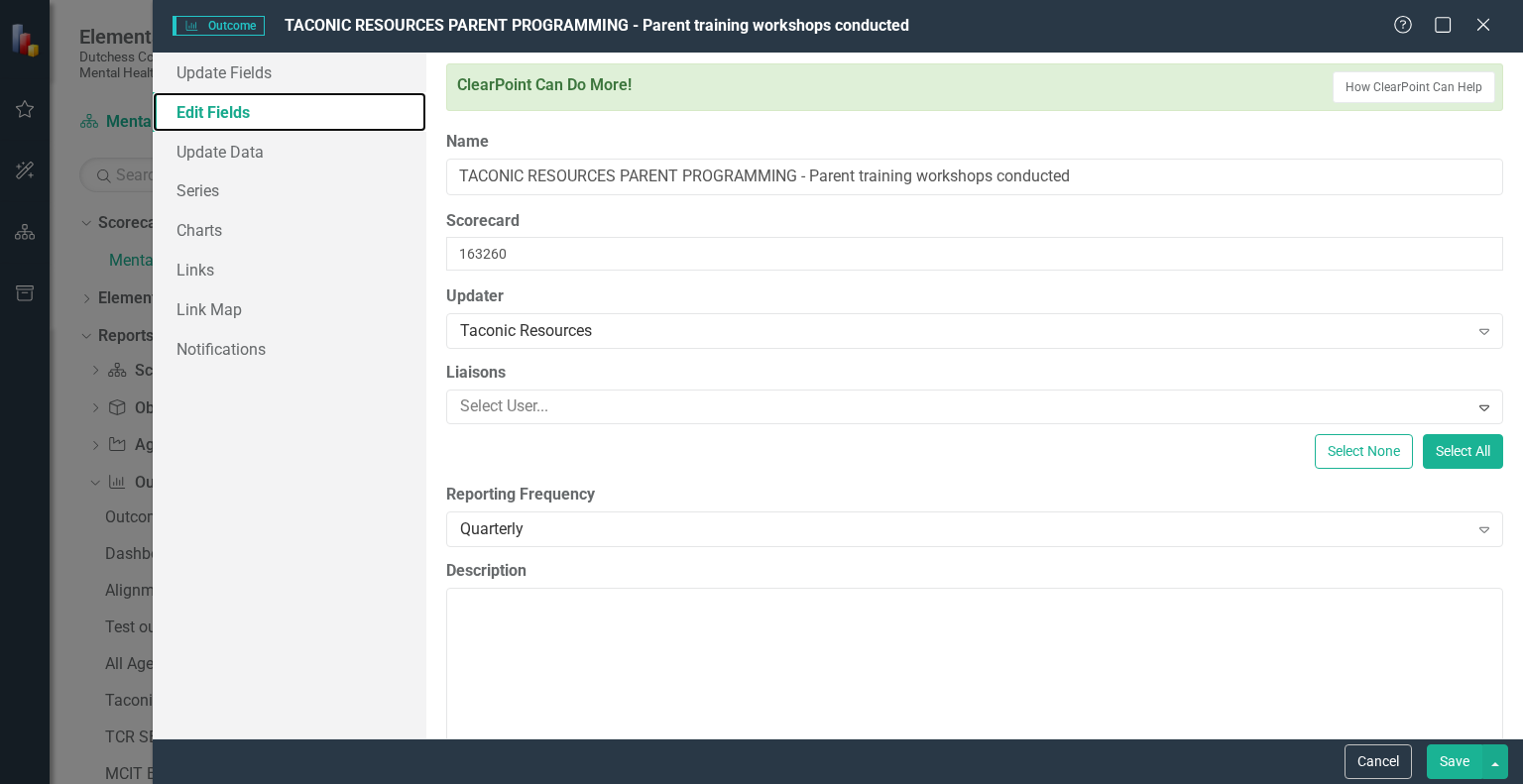 scroll, scrollTop: 0, scrollLeft: 0, axis: both 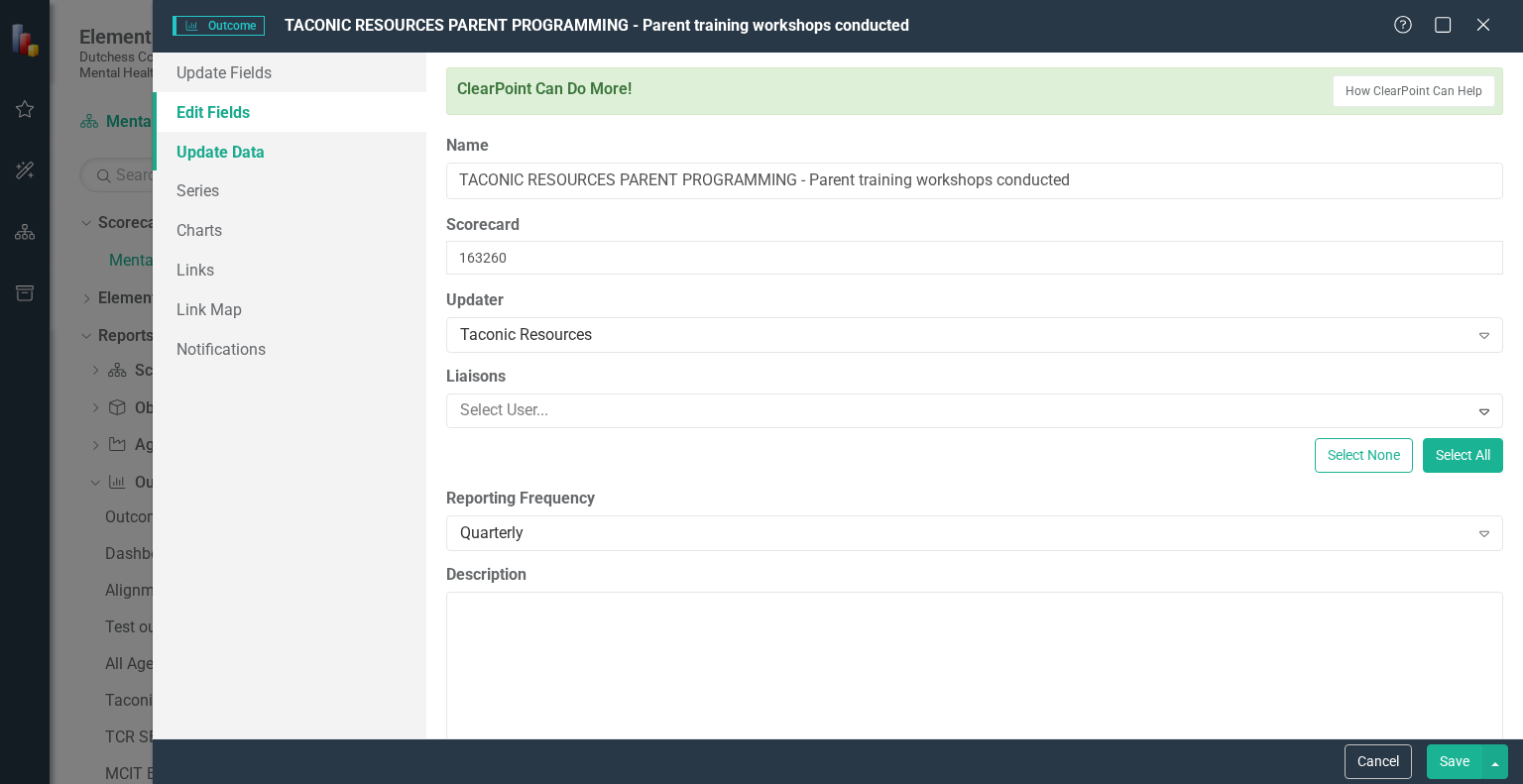 click on "Update  Data" at bounding box center (290, 152) 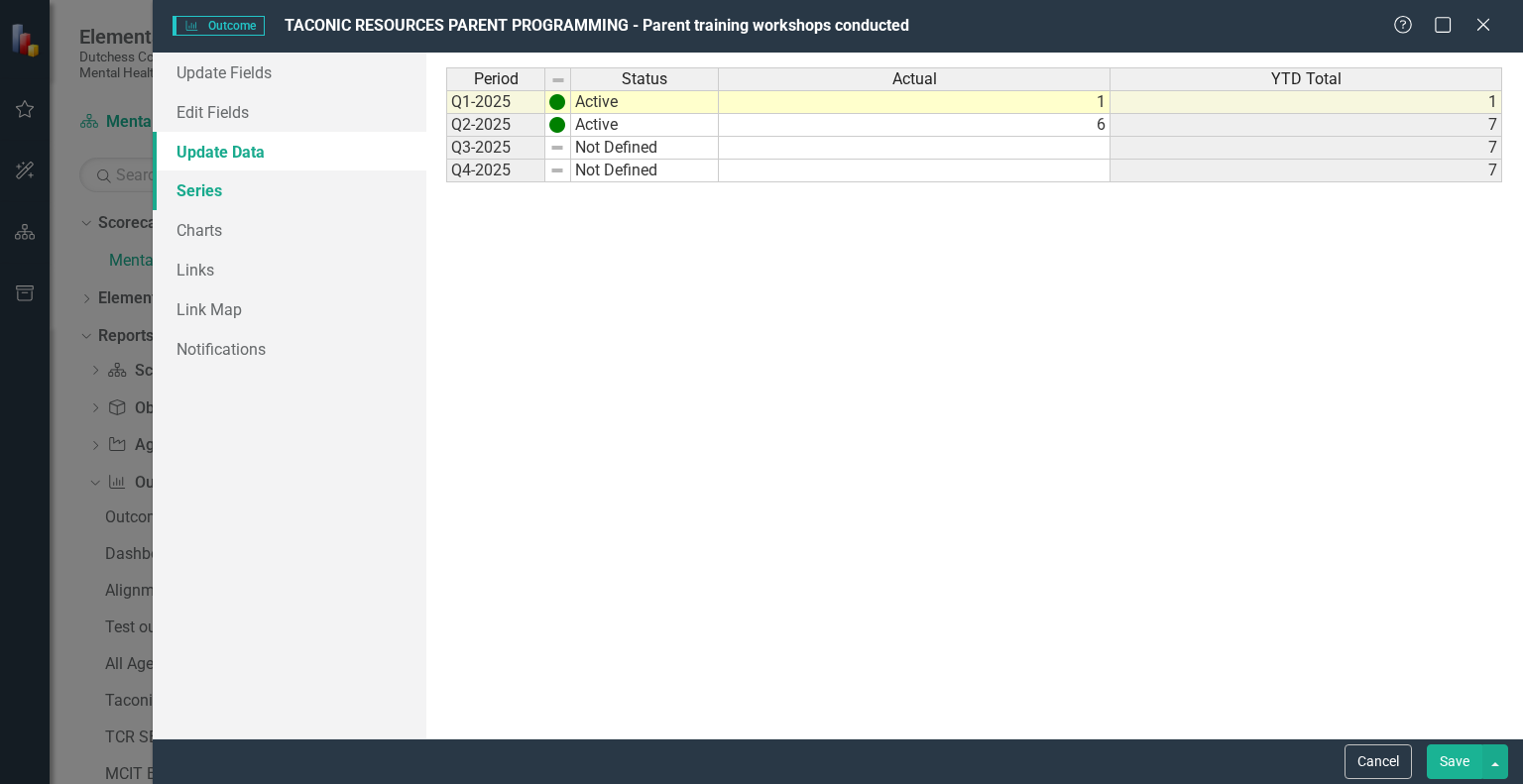 click on "Series" at bounding box center [290, 190] 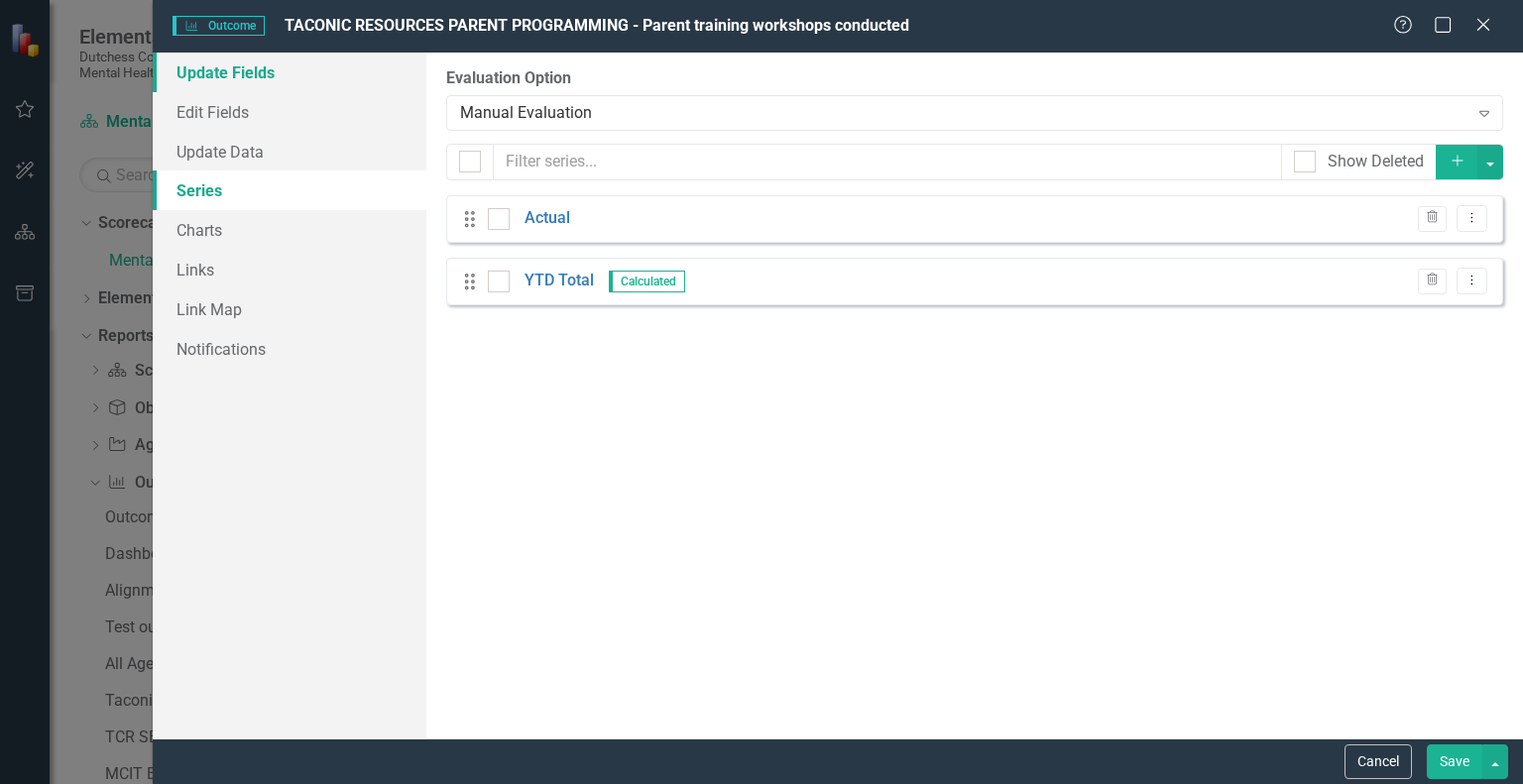 click on "Update Fields" at bounding box center [290, 72] 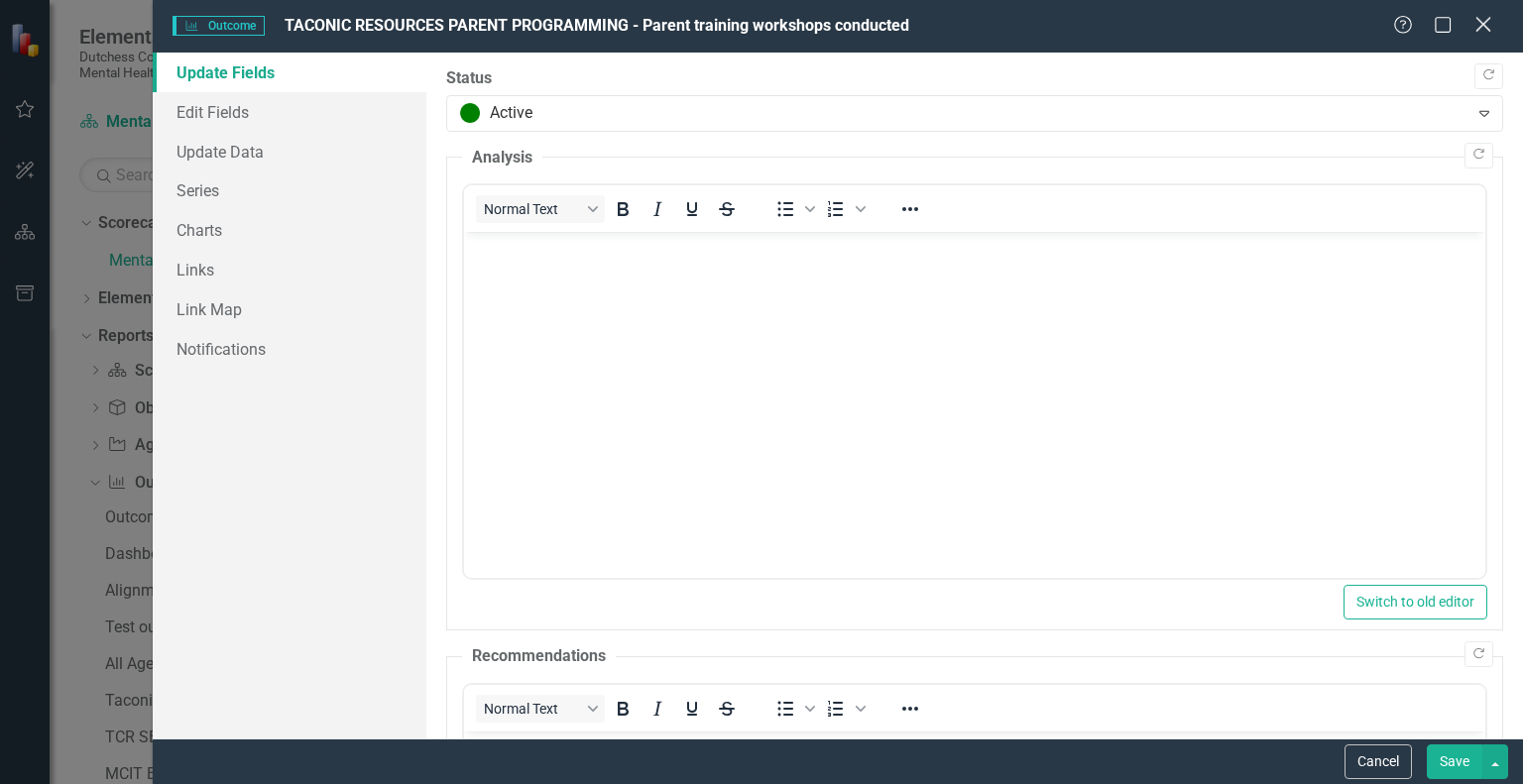 click 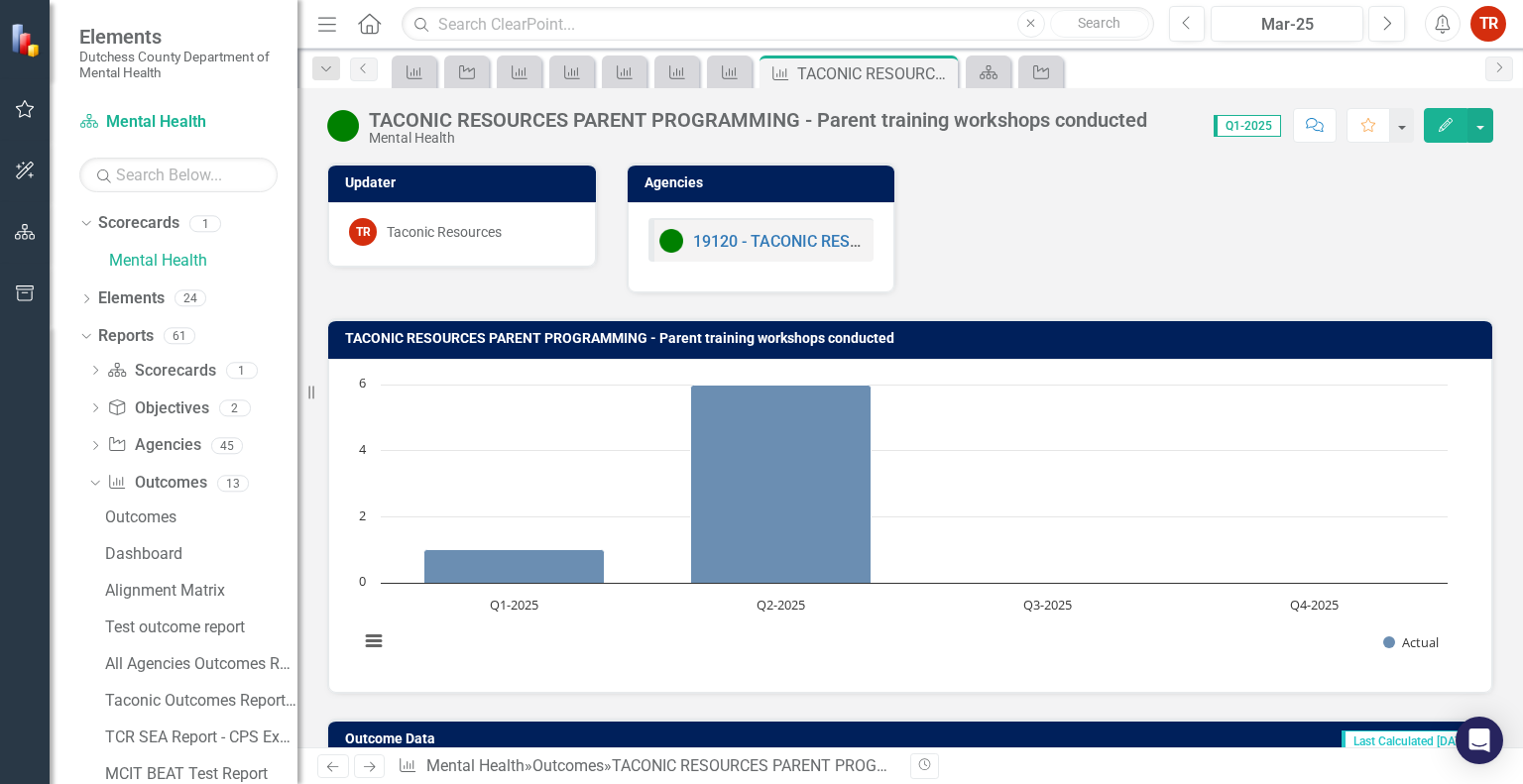 click on "Updater TR Taconic Resources Agencies 19120 - TACONIC RESOURCES FOR INDEPENDENCE INC - Parent Programming" at bounding box center [910, 215] 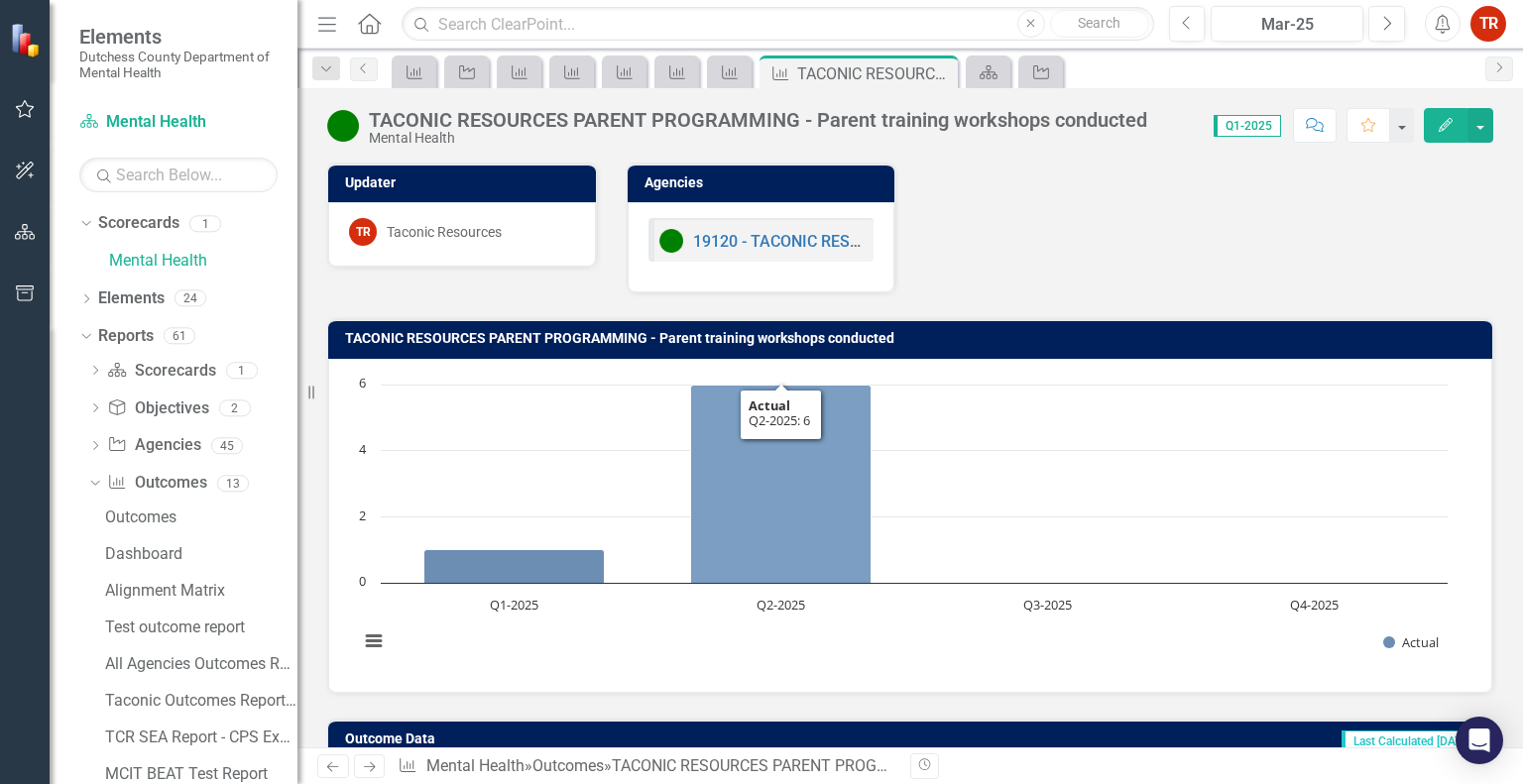 click 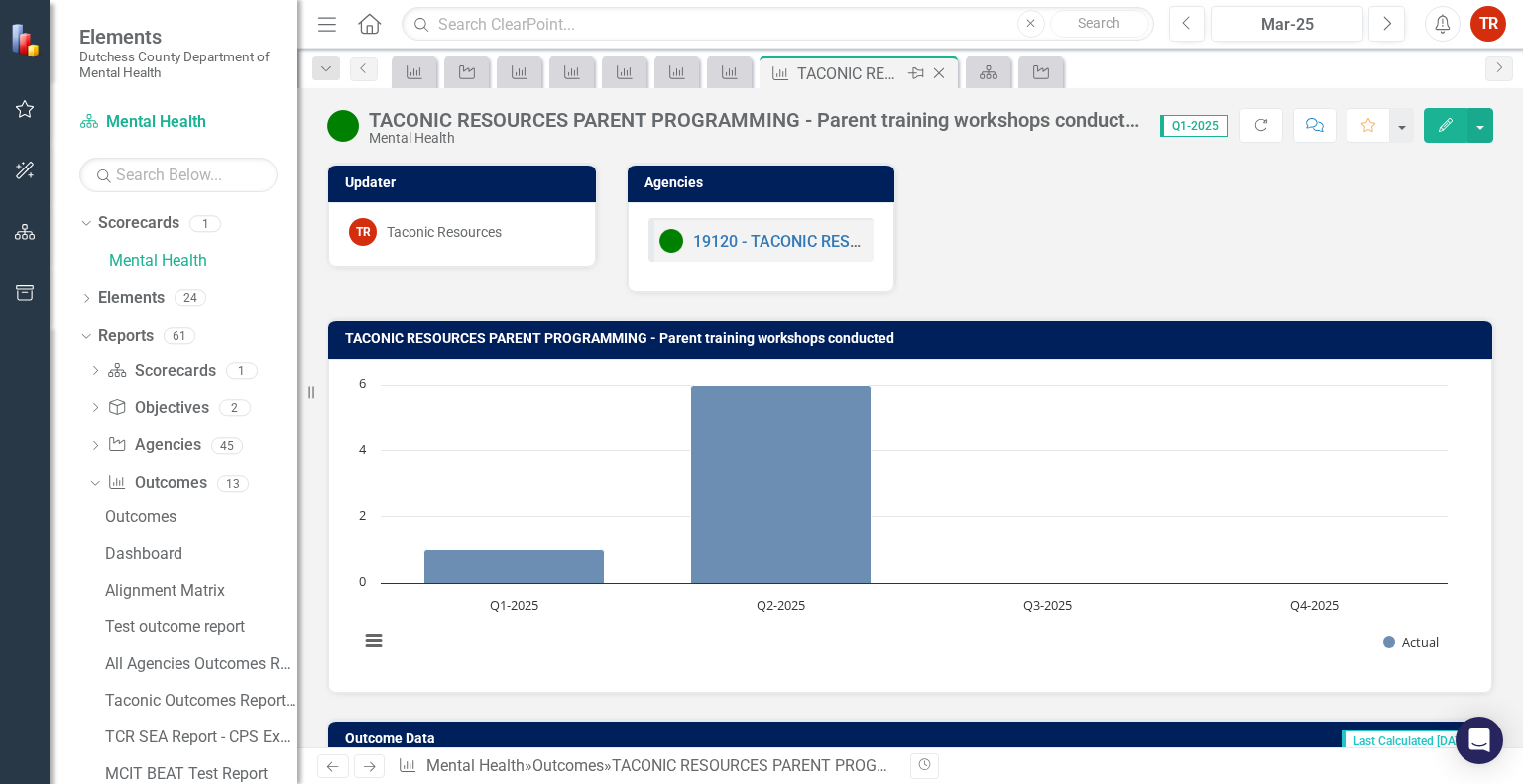 click on "Close" 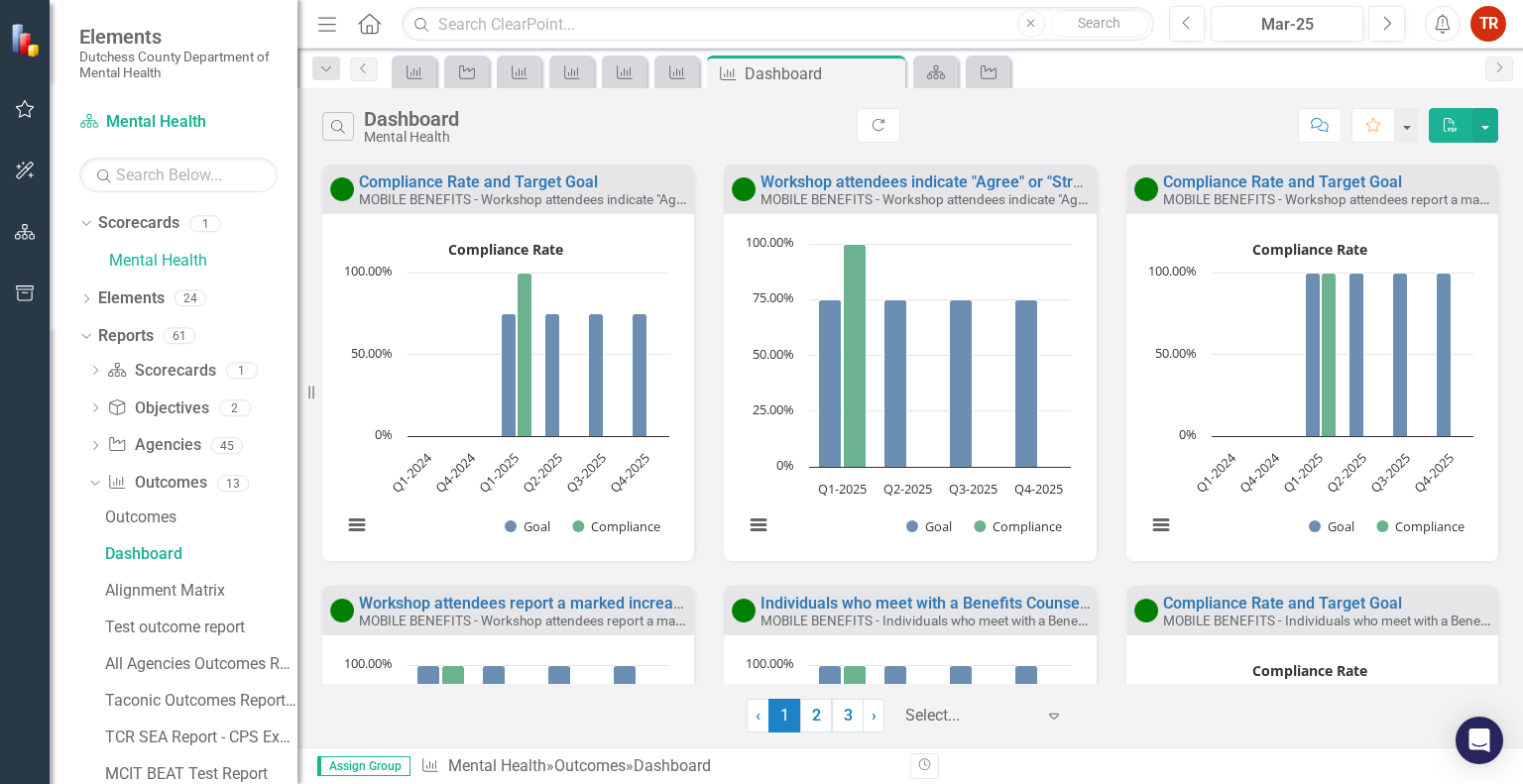 click on "Dashboard" at bounding box center (822, 73) 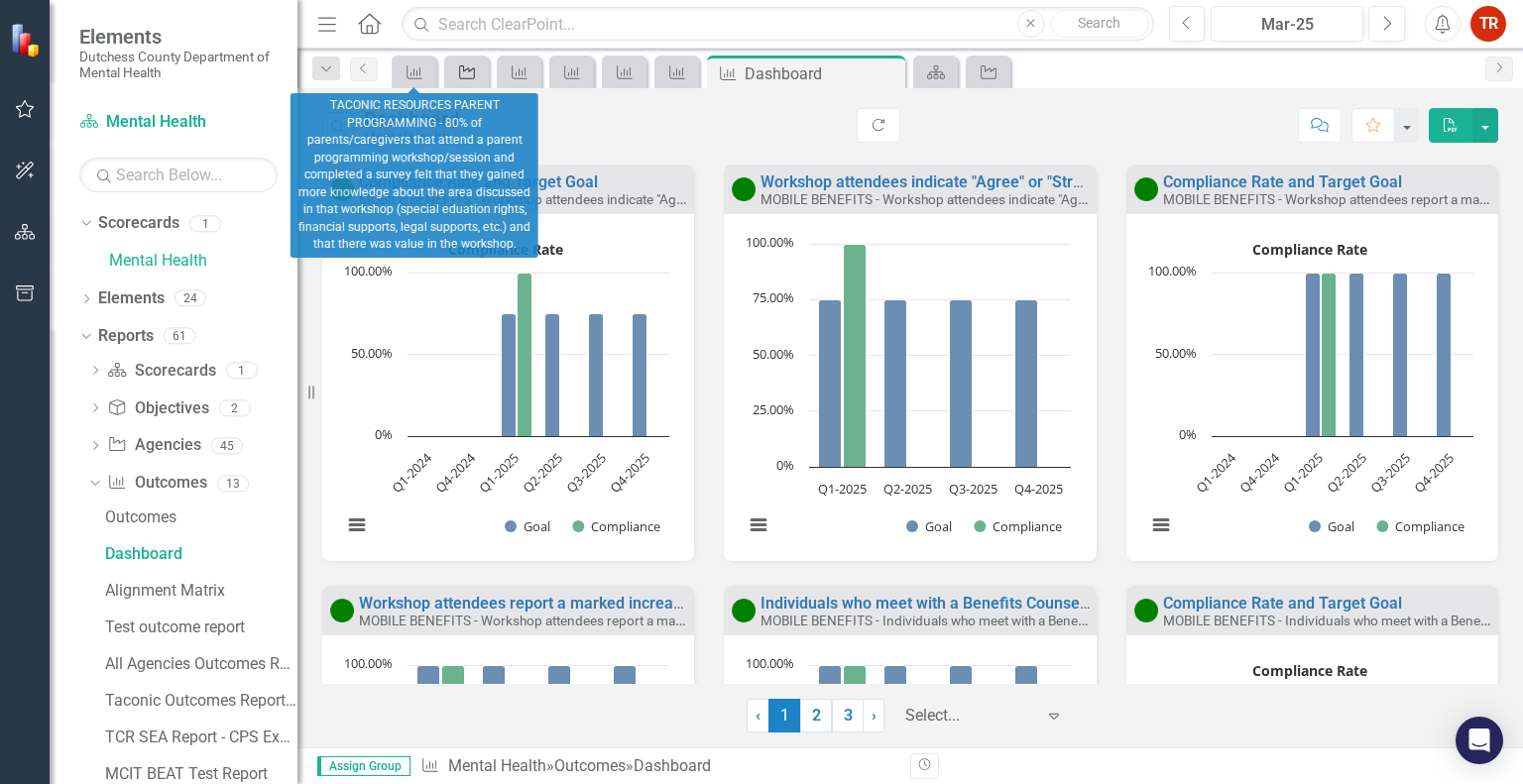 click on "Agency" at bounding box center [463, 71] 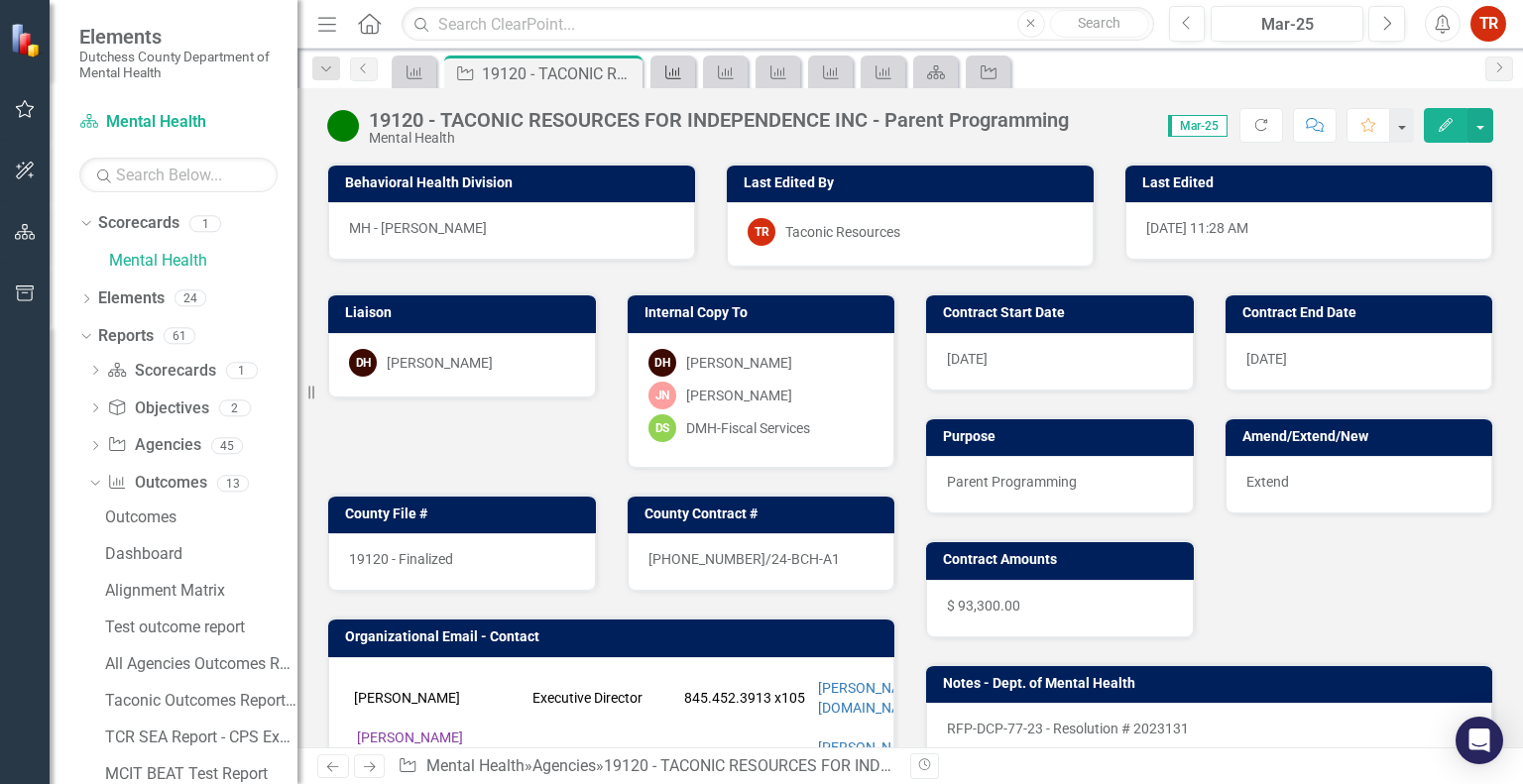 click on "Outcome" 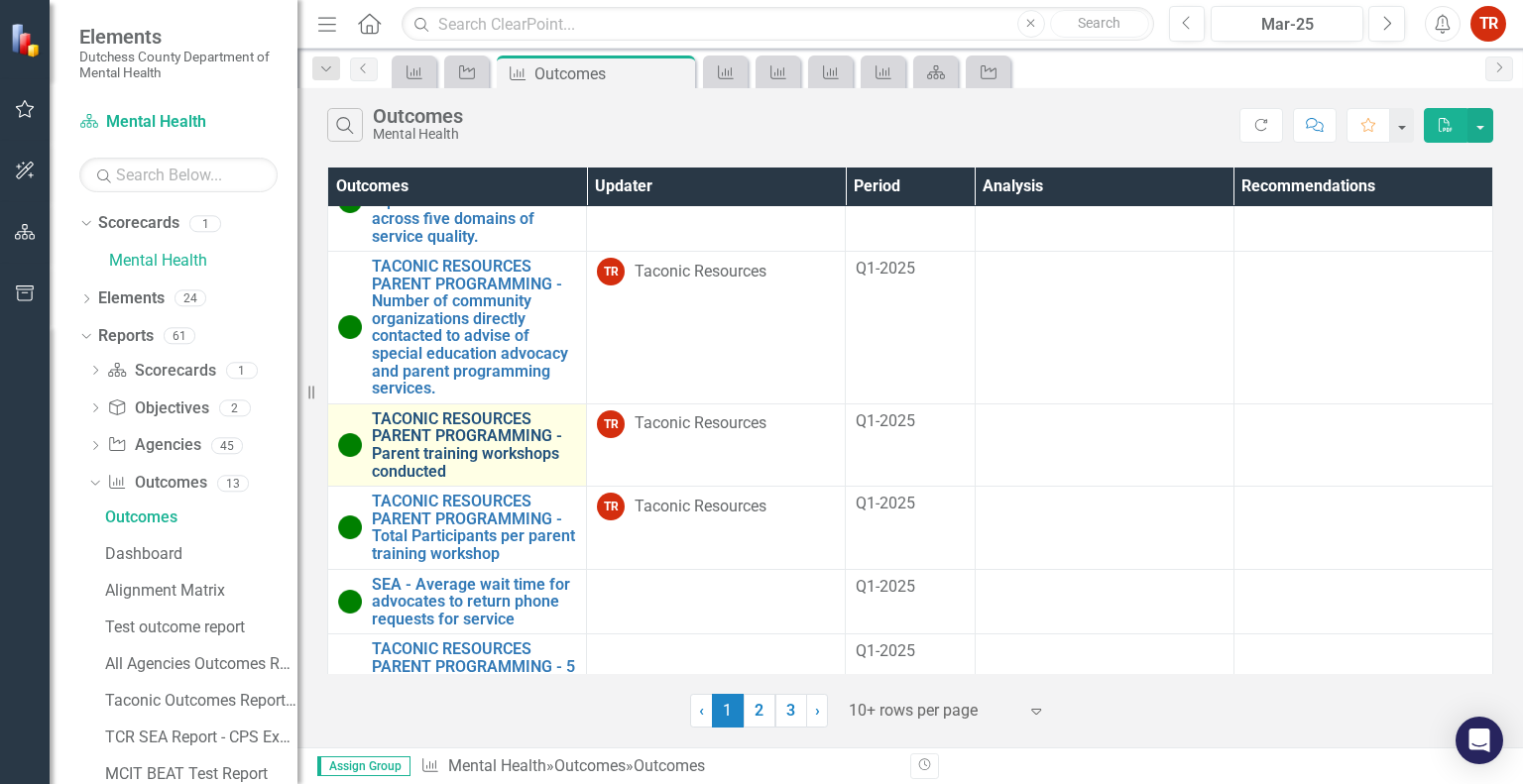 scroll, scrollTop: 396, scrollLeft: 0, axis: vertical 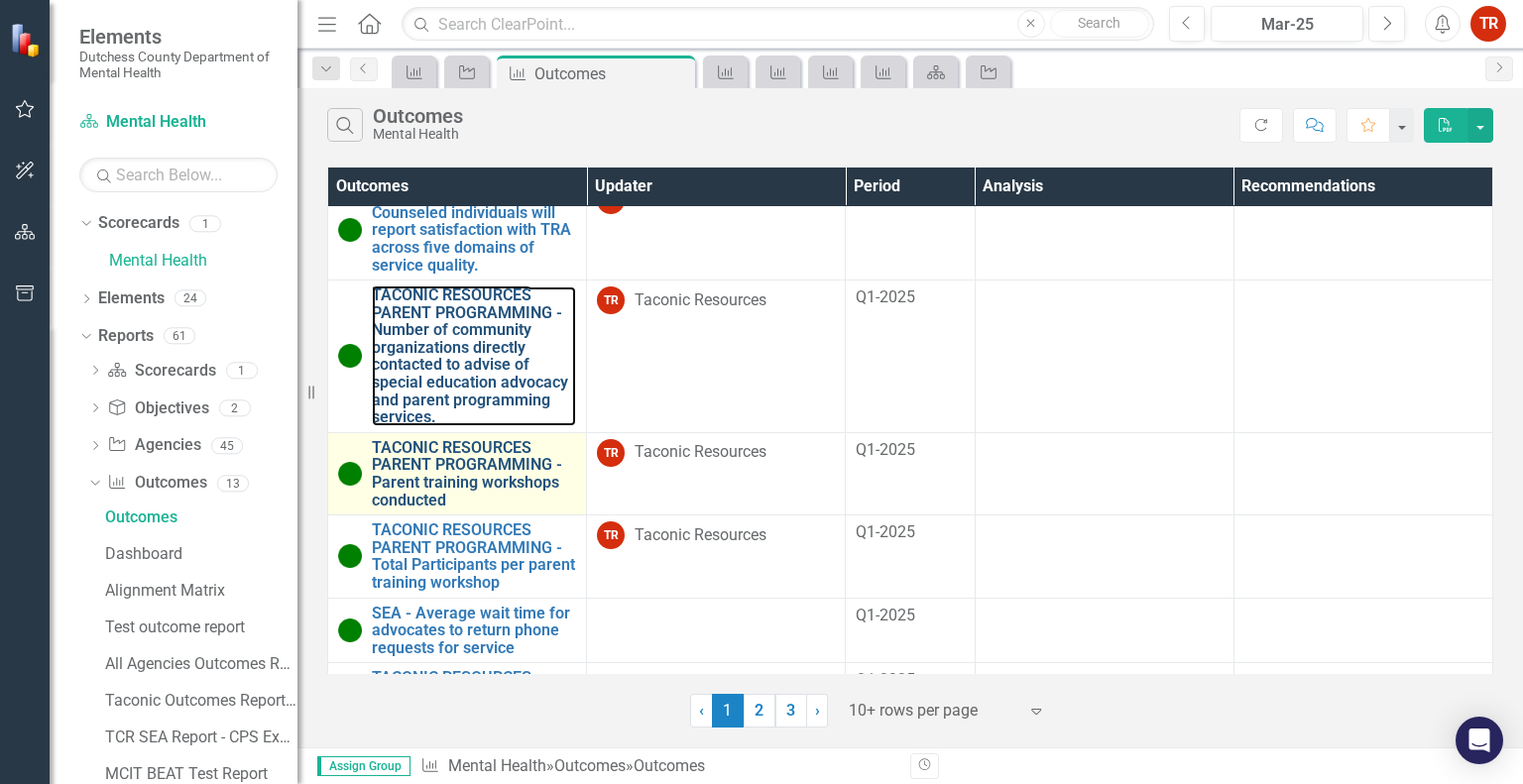 click on "TACONIC RESOURCES PARENT PROGRAMMING - Number of community organizations directly contacted to advise of special education advocacy and parent programming services." at bounding box center [474, 356] 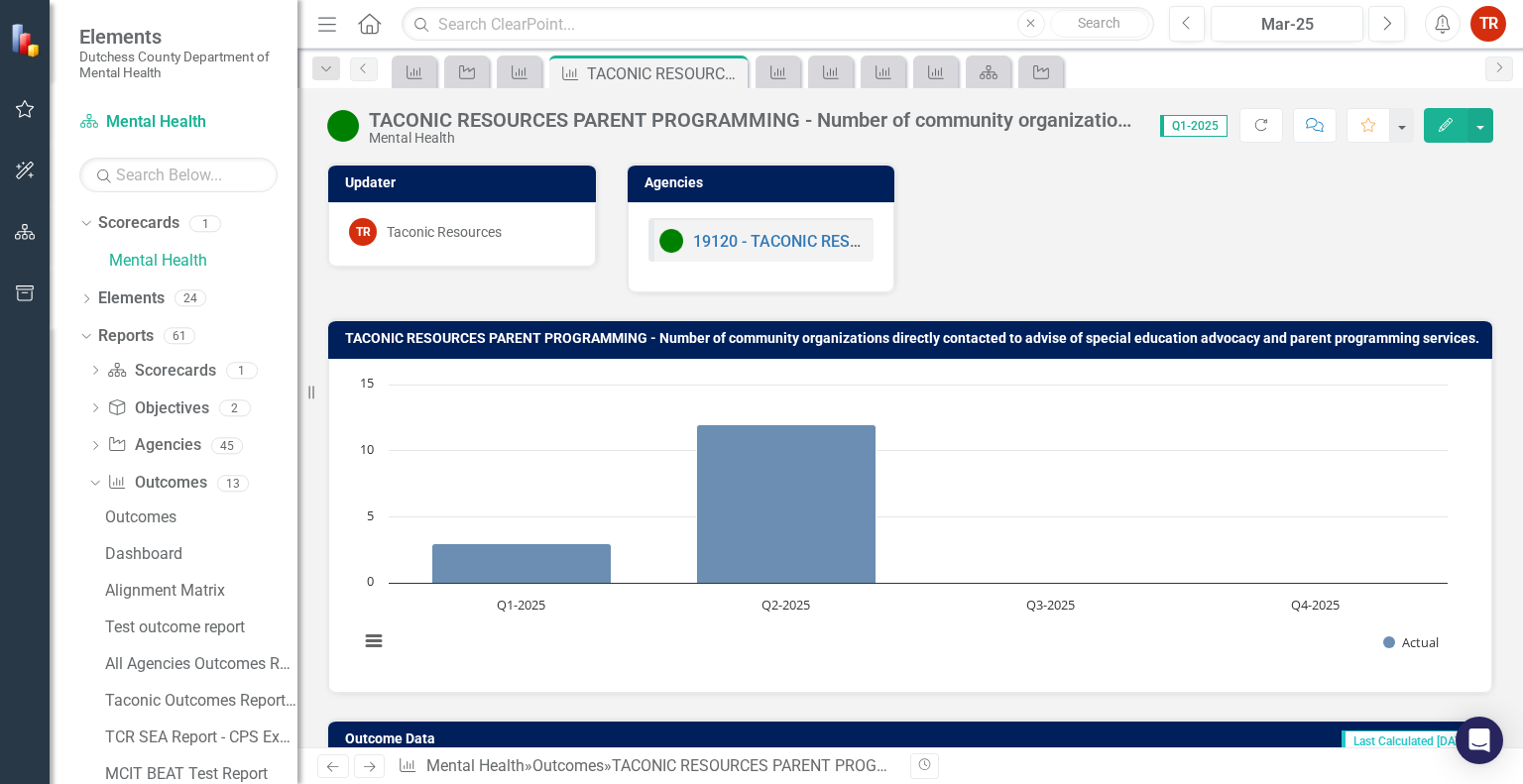 click 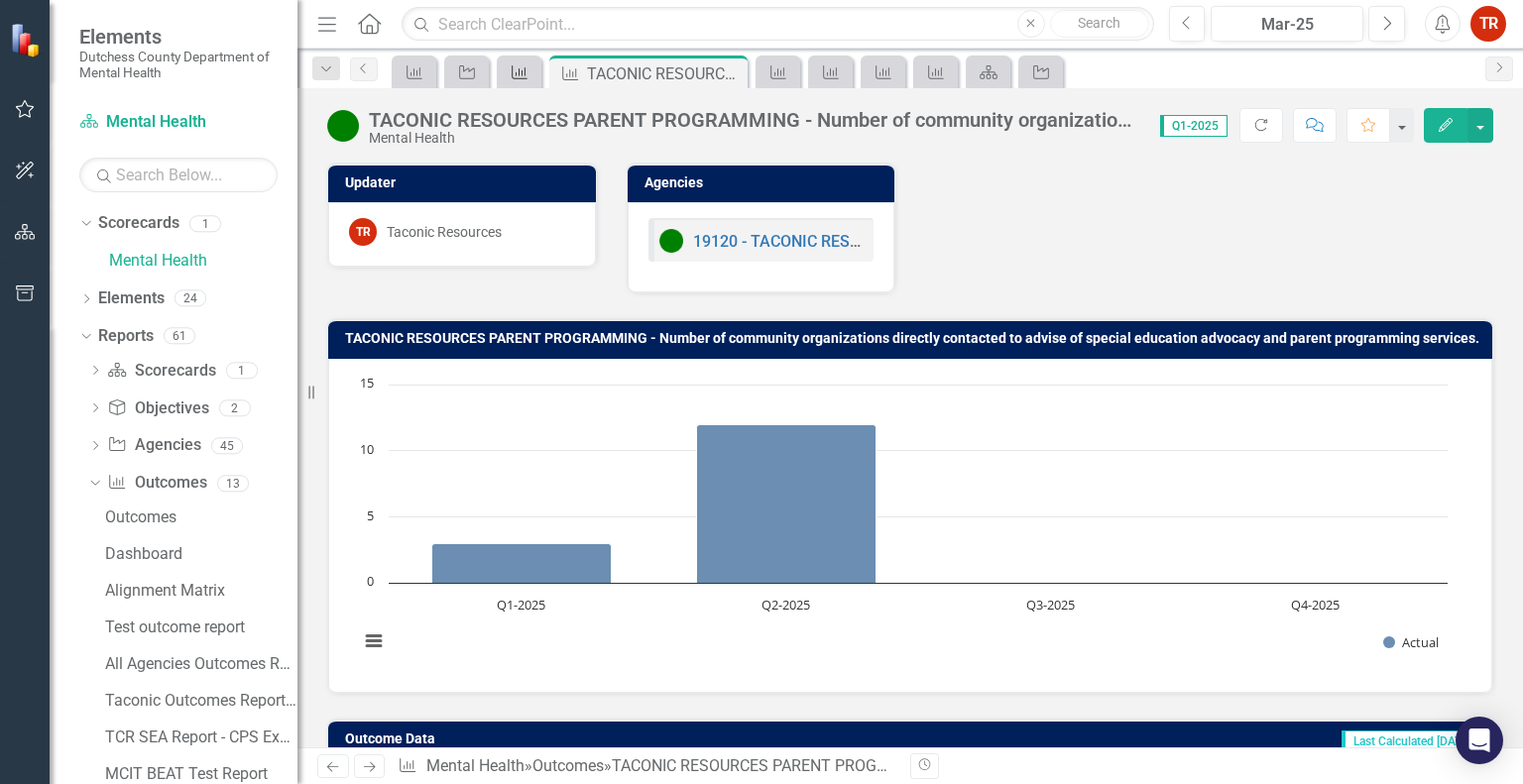click on "Outcome" 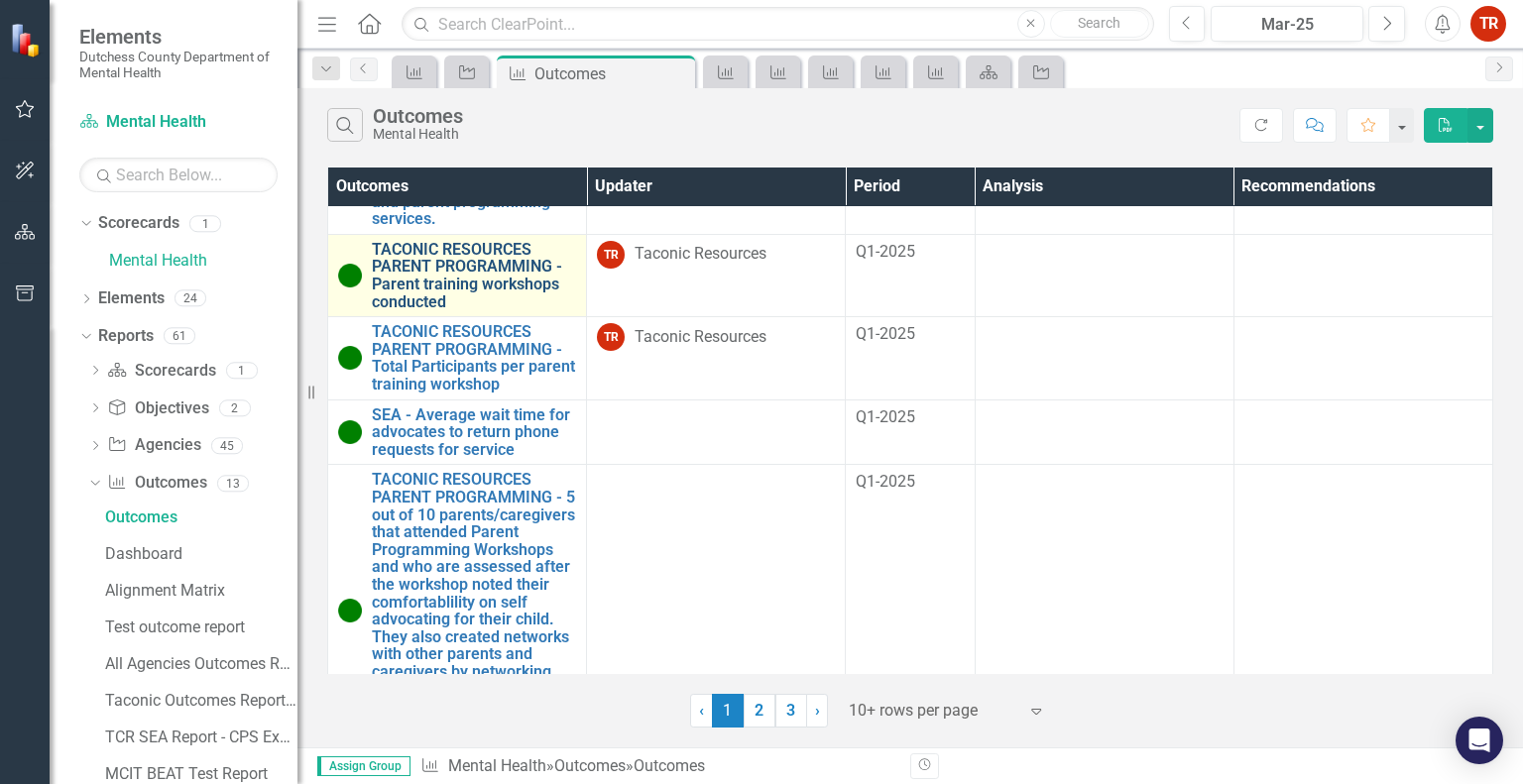 scroll, scrollTop: 694, scrollLeft: 0, axis: vertical 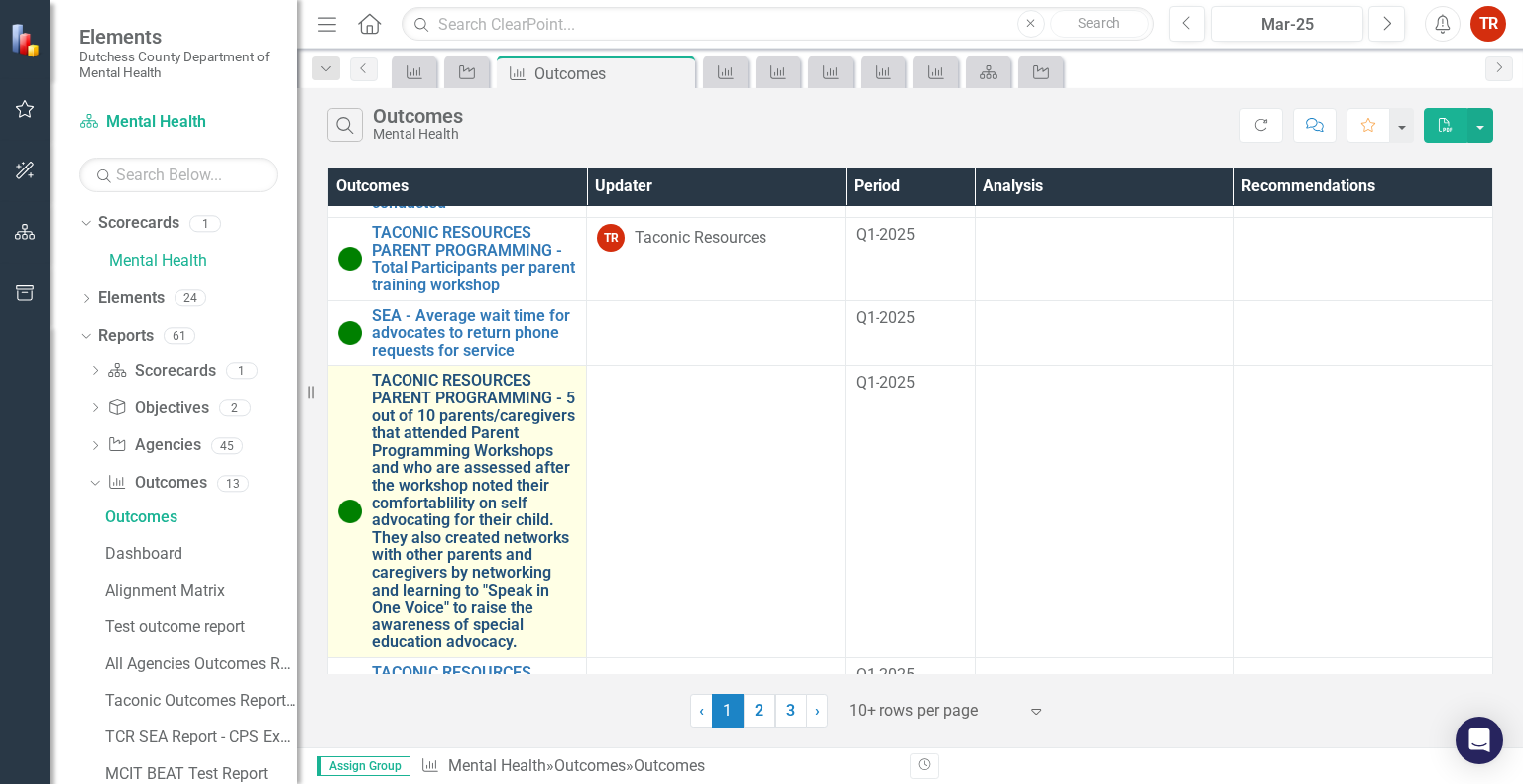 click on "TACONIC RESOURCES PARENT PROGRAMMING - 5 out of 10 parents/caregivers that attended Parent Programming Workshops and who are assessed after the workshop noted their comfortablility on self advocating for their child. They also created networks with other parents and caregivers by networking and learning to "Speak in One Voice" to raise the awareness of special education advocacy." at bounding box center (474, 511) 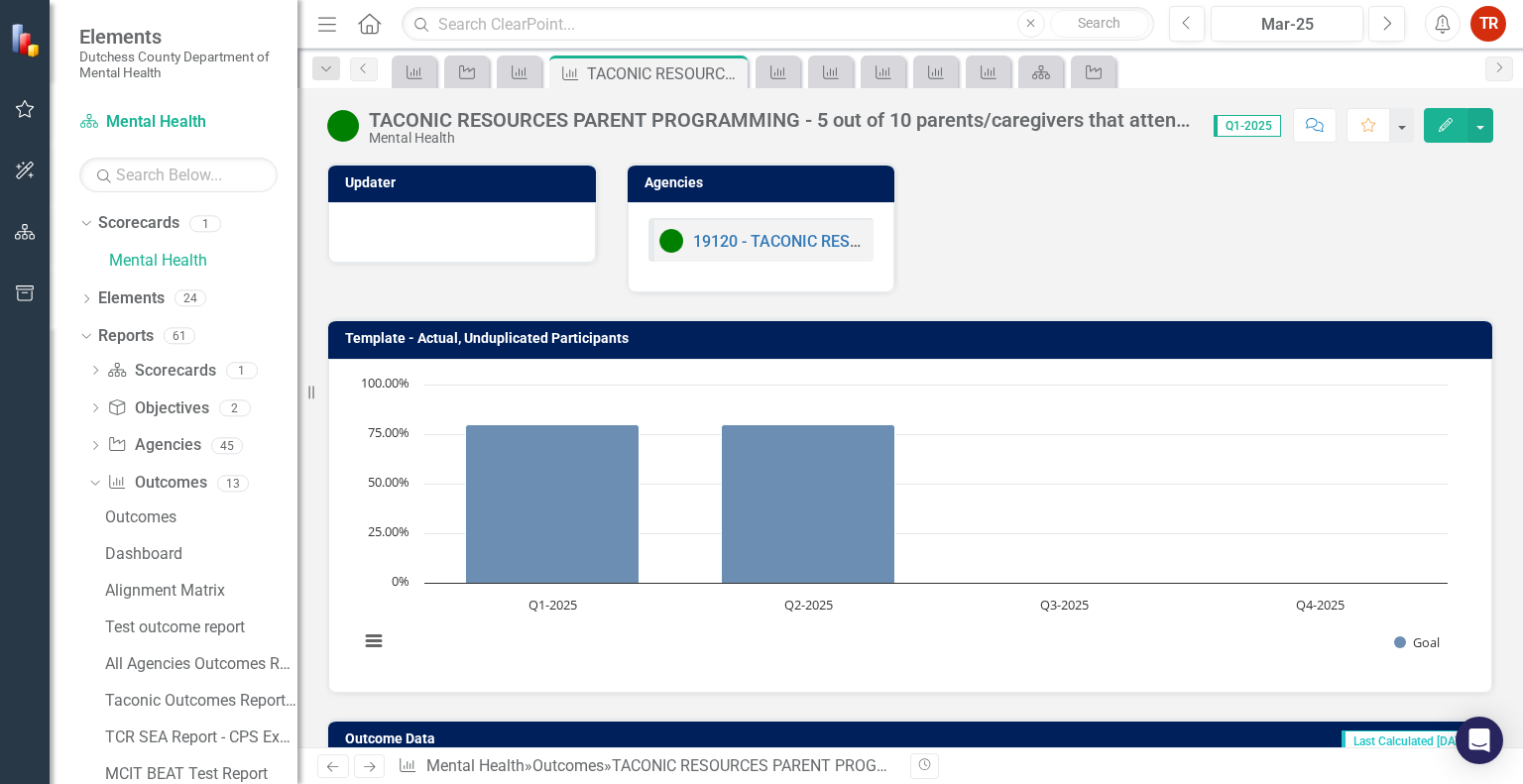 click on "Edit" 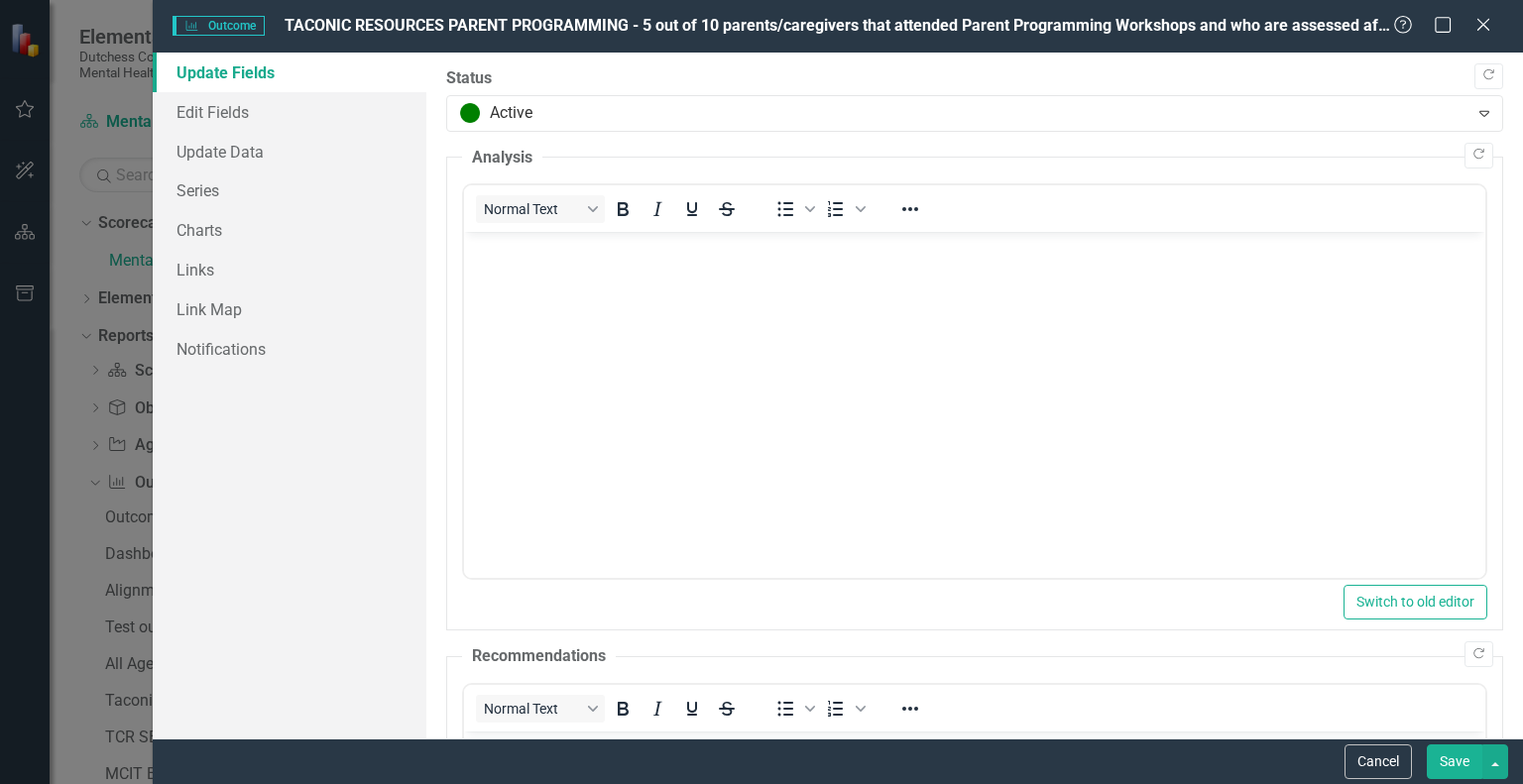 scroll, scrollTop: 0, scrollLeft: 0, axis: both 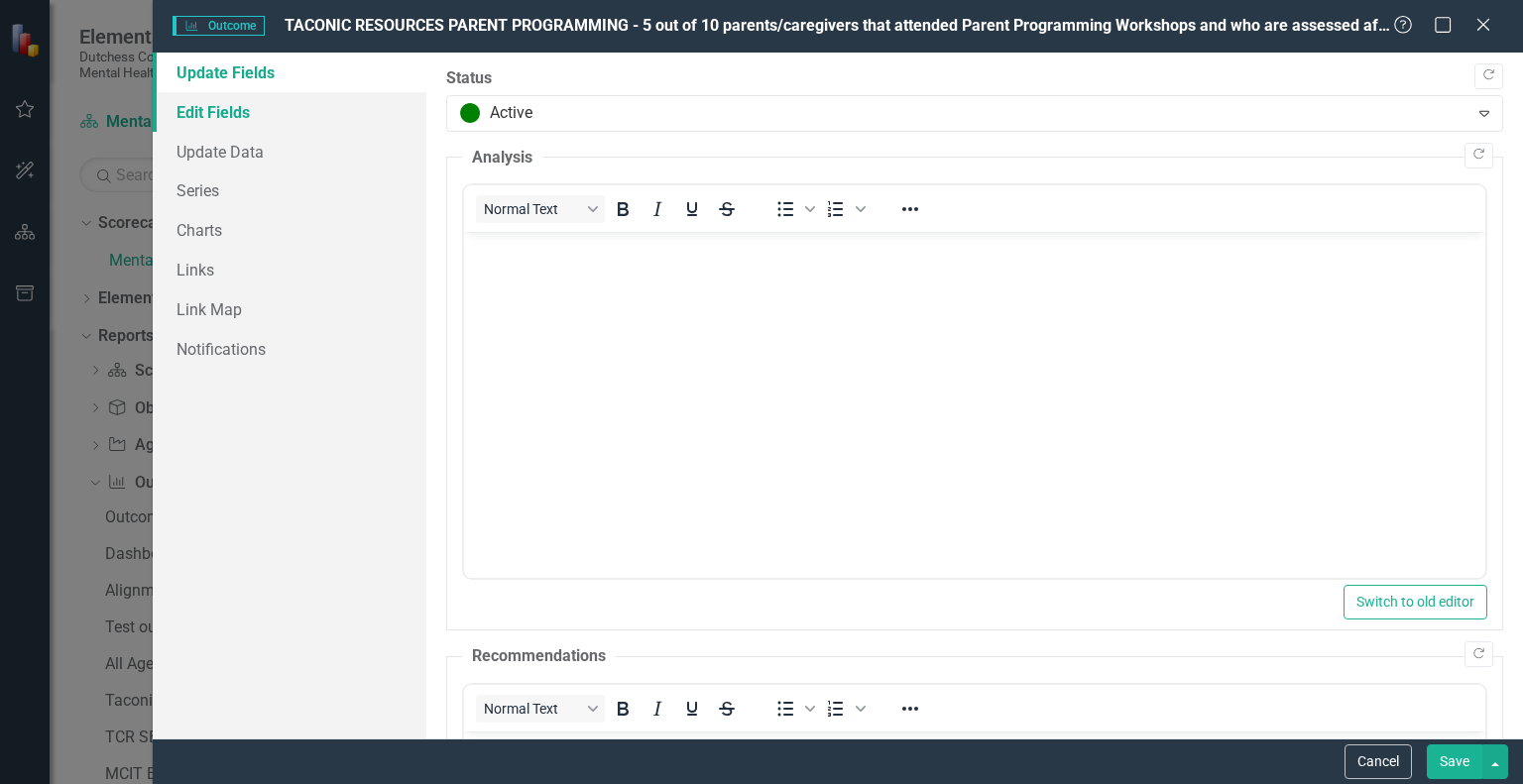 click on "Edit Fields" at bounding box center [290, 112] 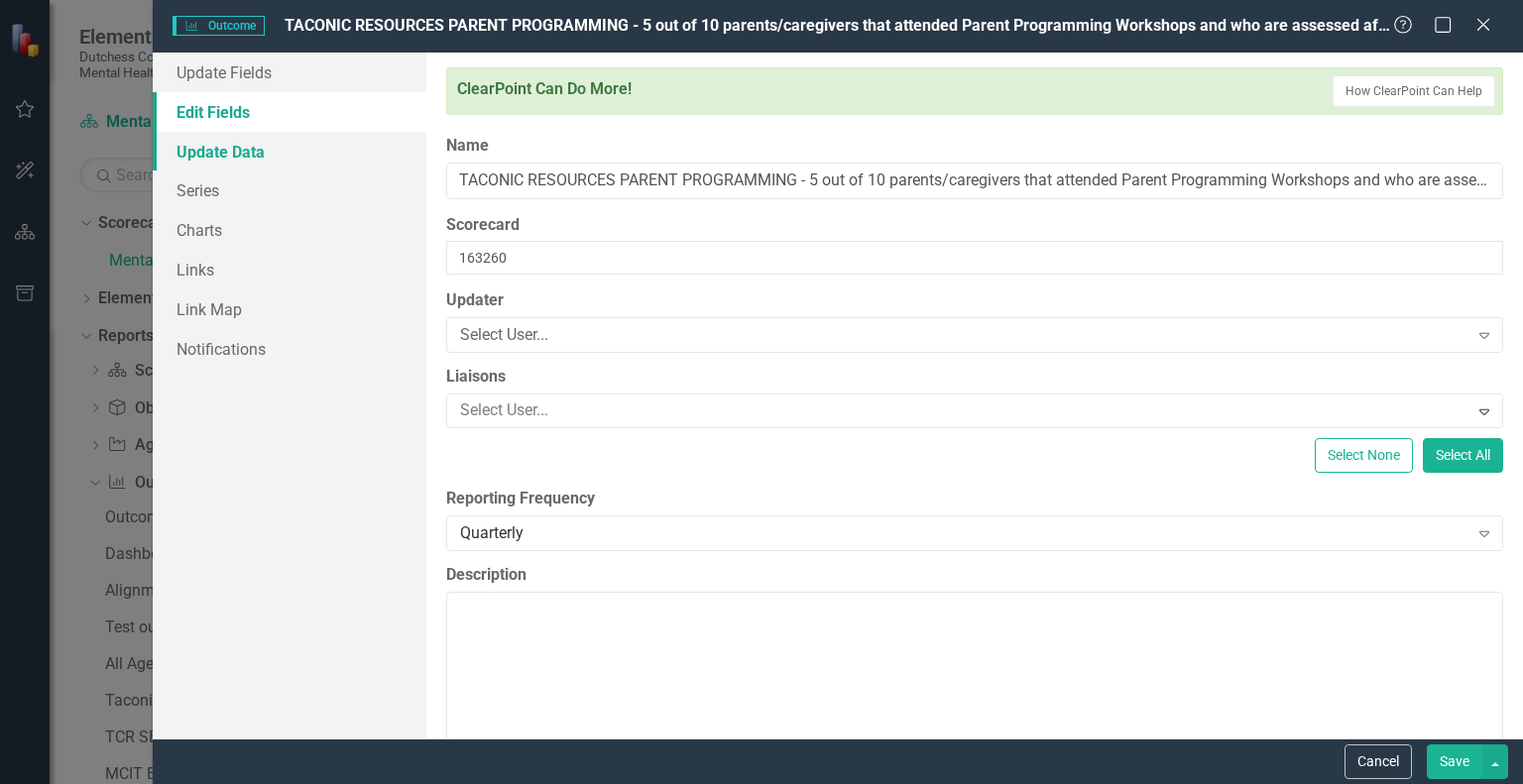 click on "Update  Data" at bounding box center (290, 152) 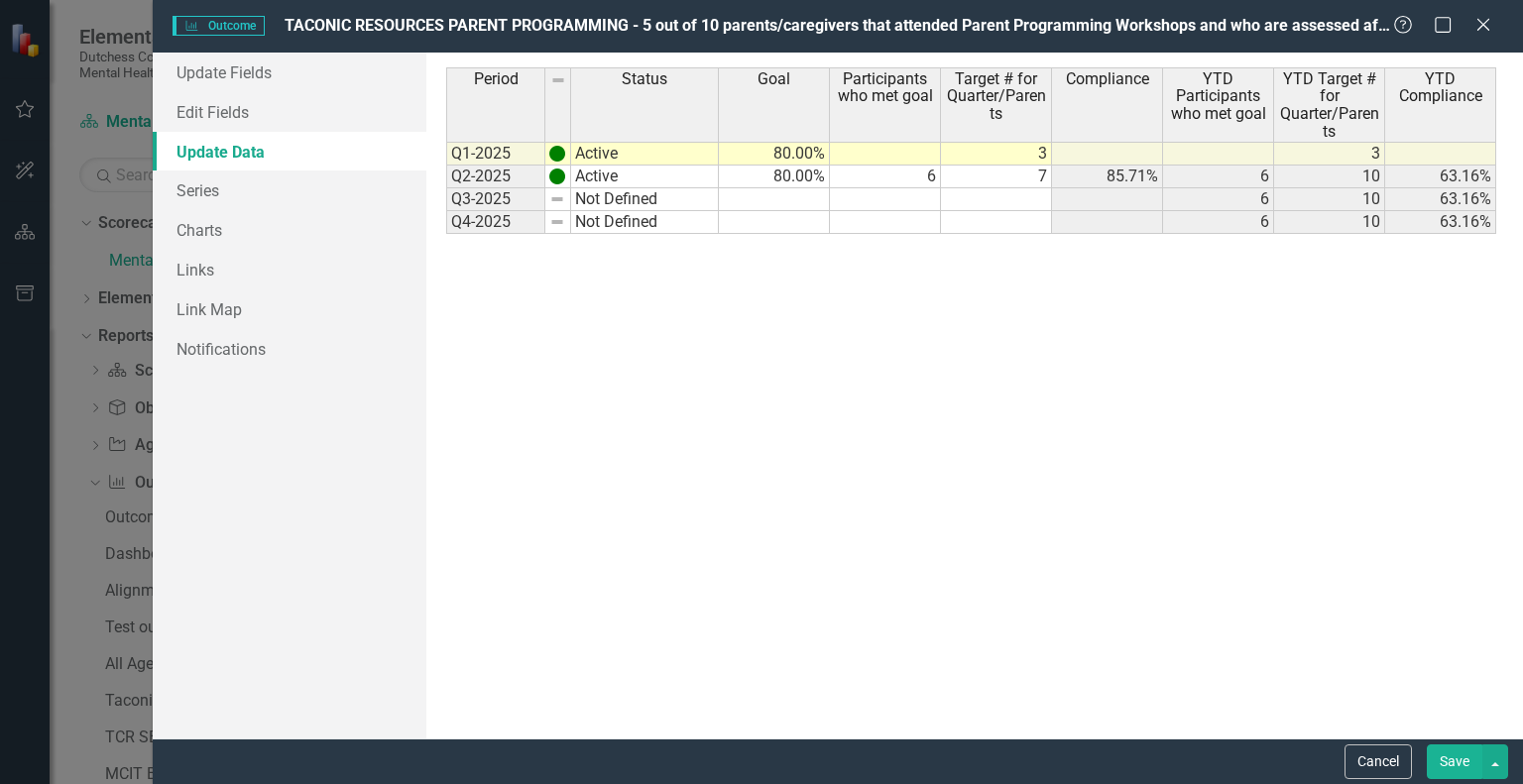 click on "7" at bounding box center (996, 176) 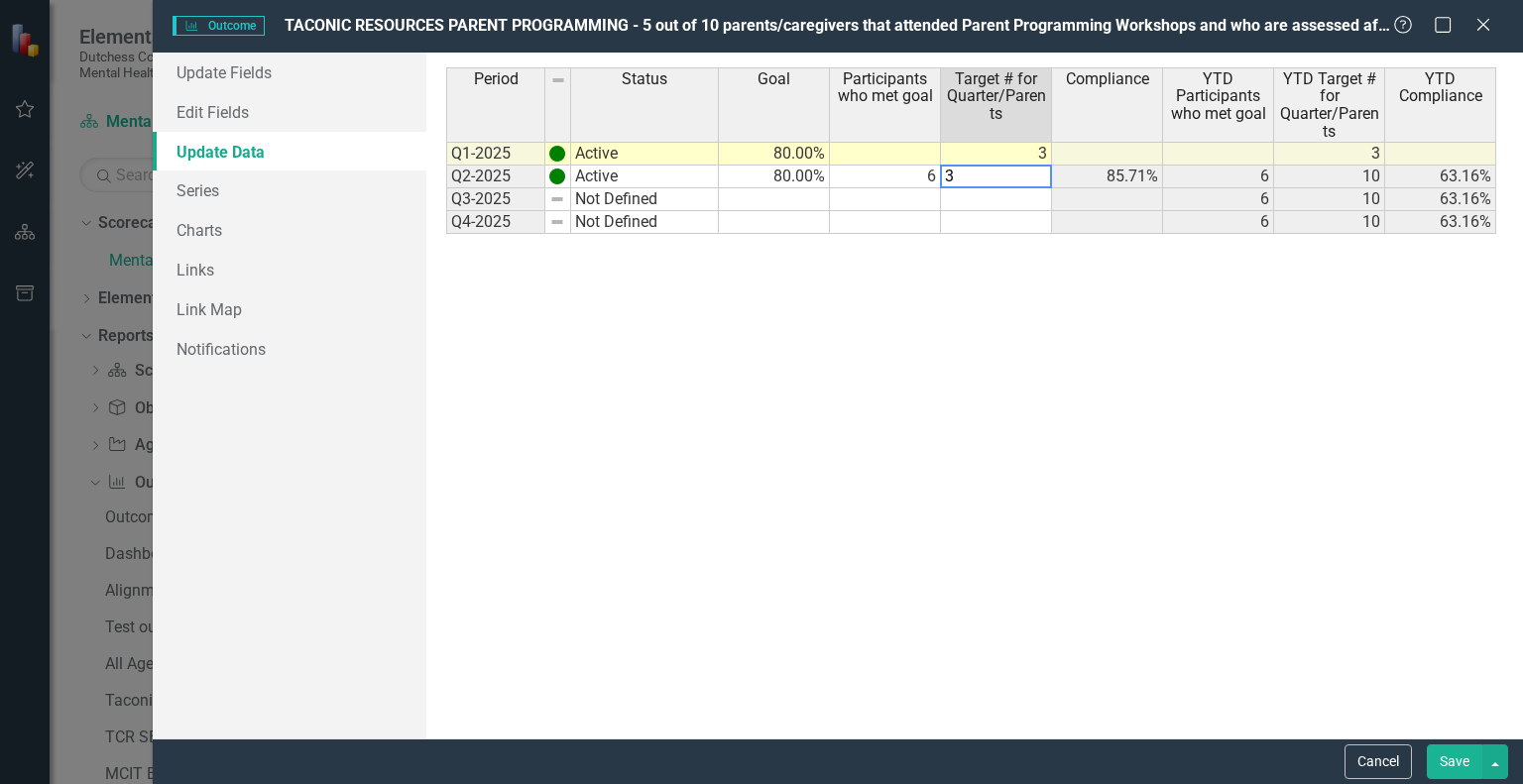 type on "3" 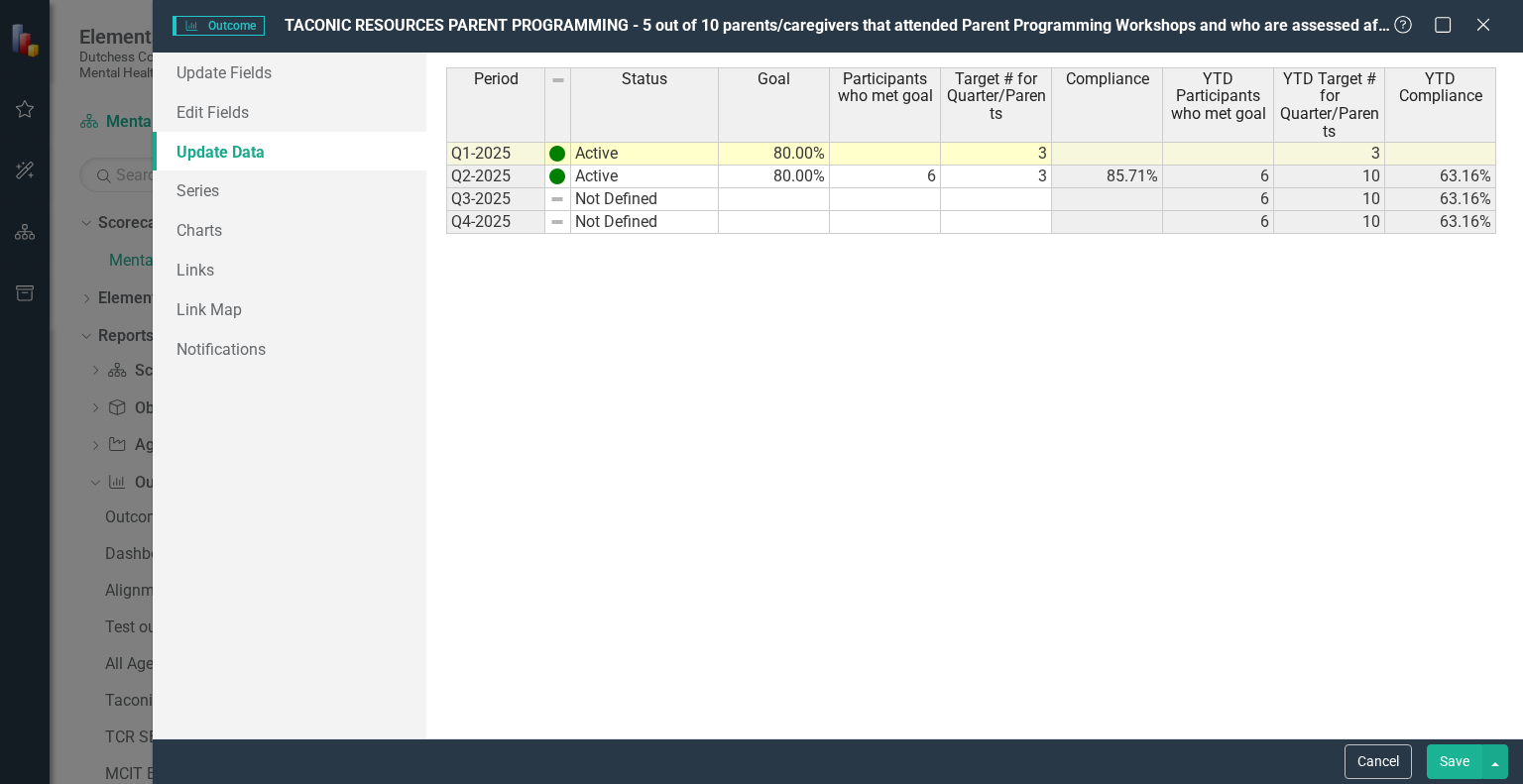 click on "Period Status Goal Participants who met goal Target # for Quarter/Parents Compliance YTD Participants who met goal YTD Target # for Quarter/Parents YTD Compliance  Q1-2025 Active 80.00% 3 3 Q2-2025 Active 80.00% 6 3 85.71% 6 10 63.16% Q3-2025 Not Defined 6 10 63.16% Q4-2025 Not Defined 6 10 63.16%" at bounding box center (974, 395) 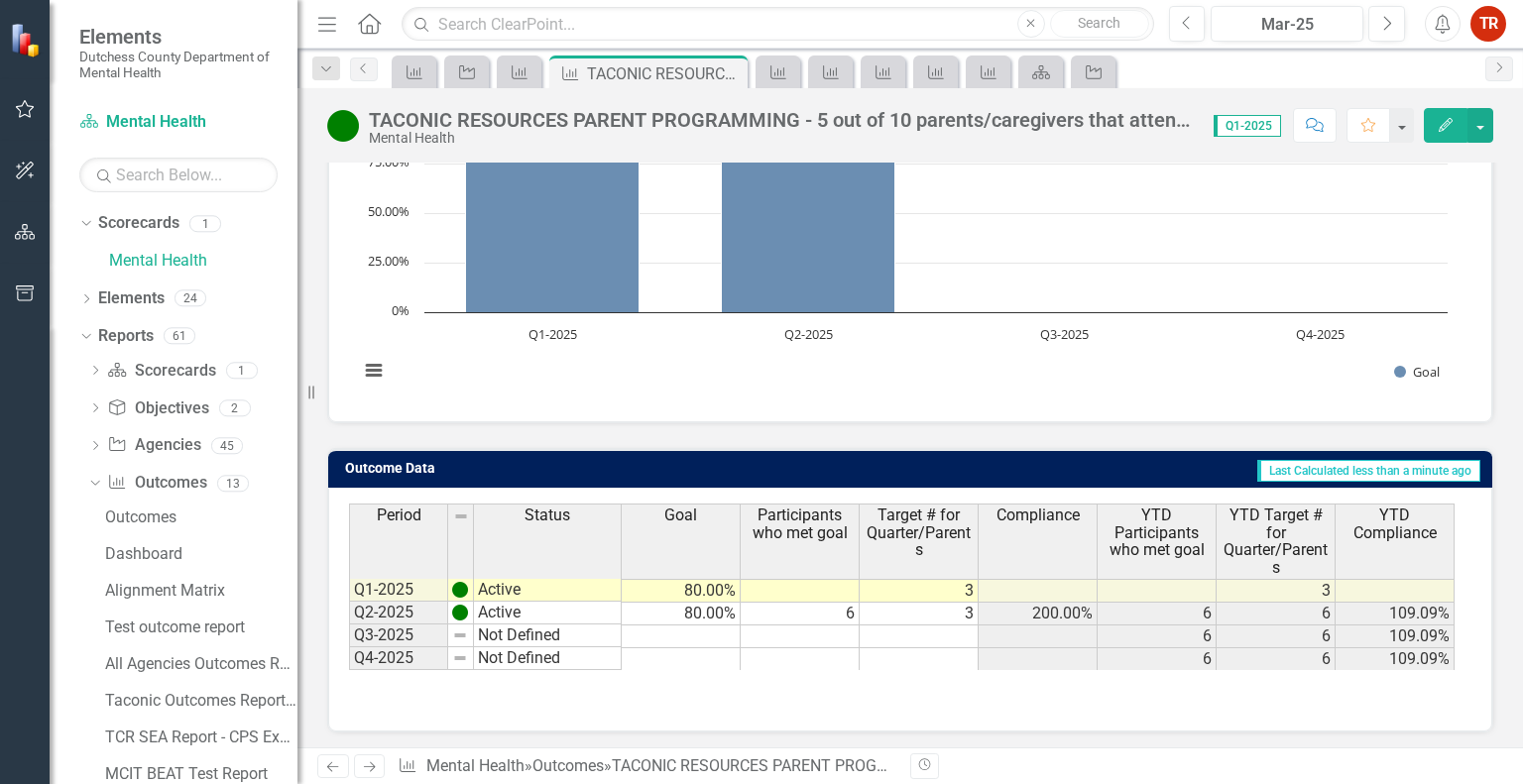 scroll, scrollTop: 0, scrollLeft: 0, axis: both 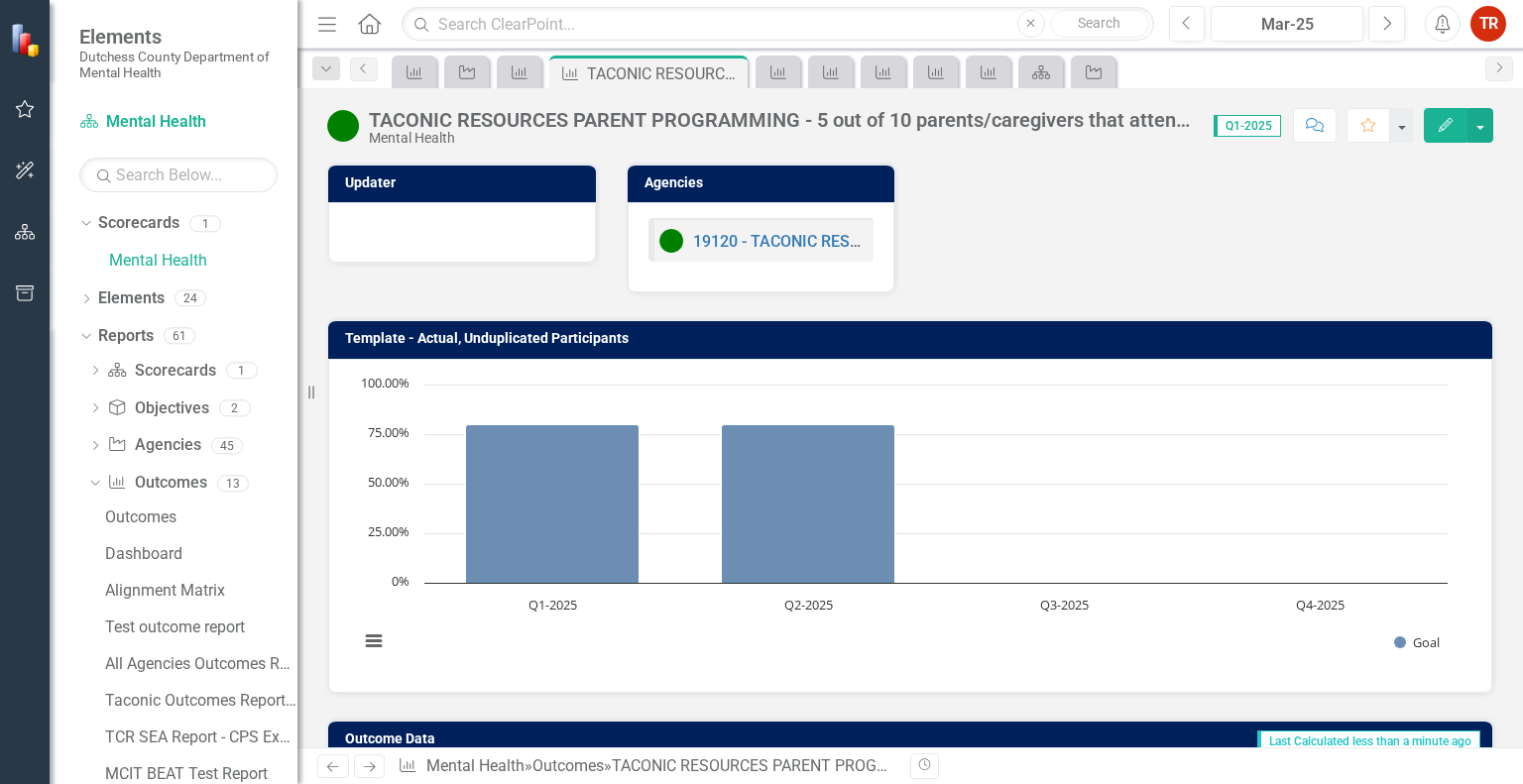 click on "Edit" 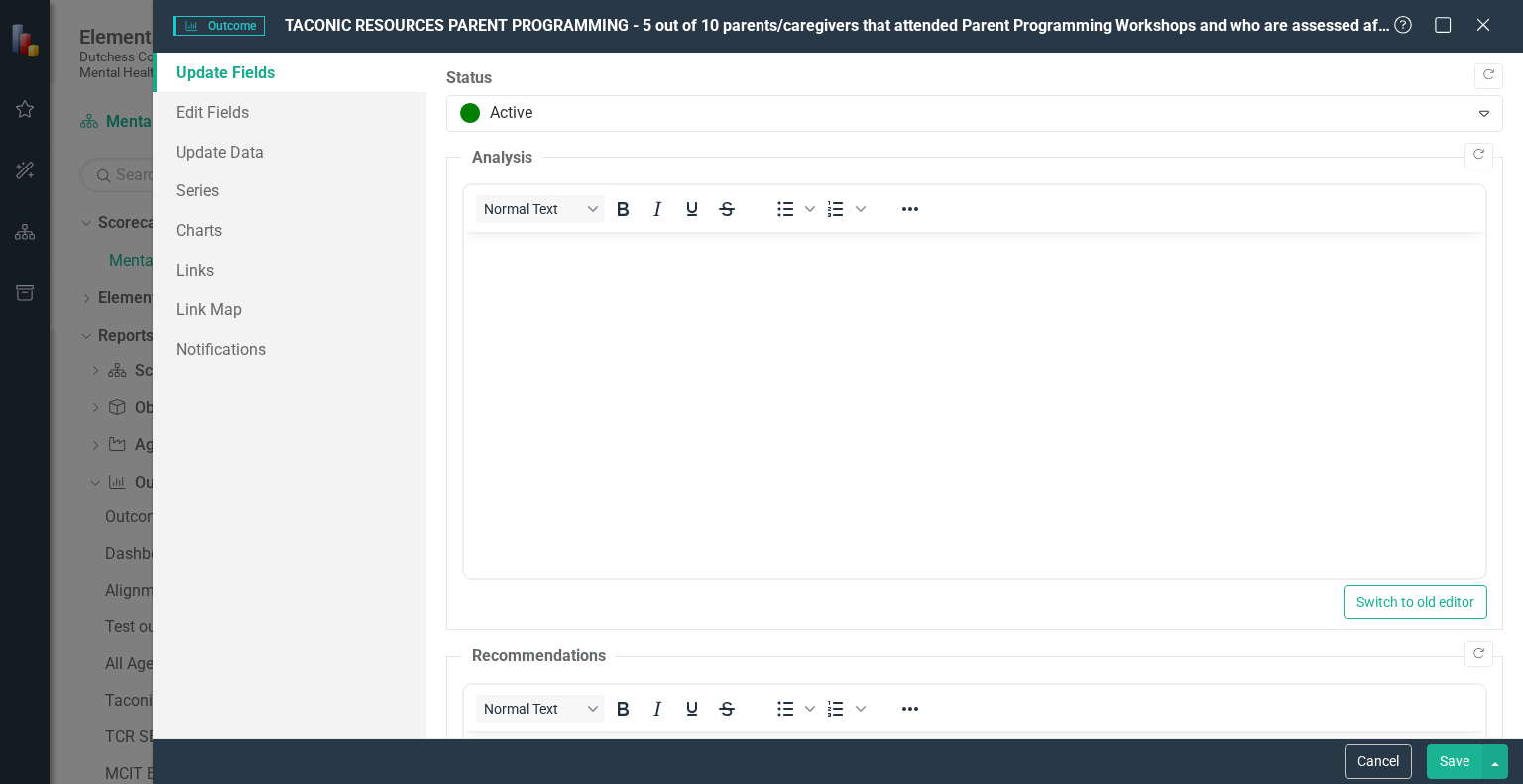 scroll, scrollTop: 0, scrollLeft: 0, axis: both 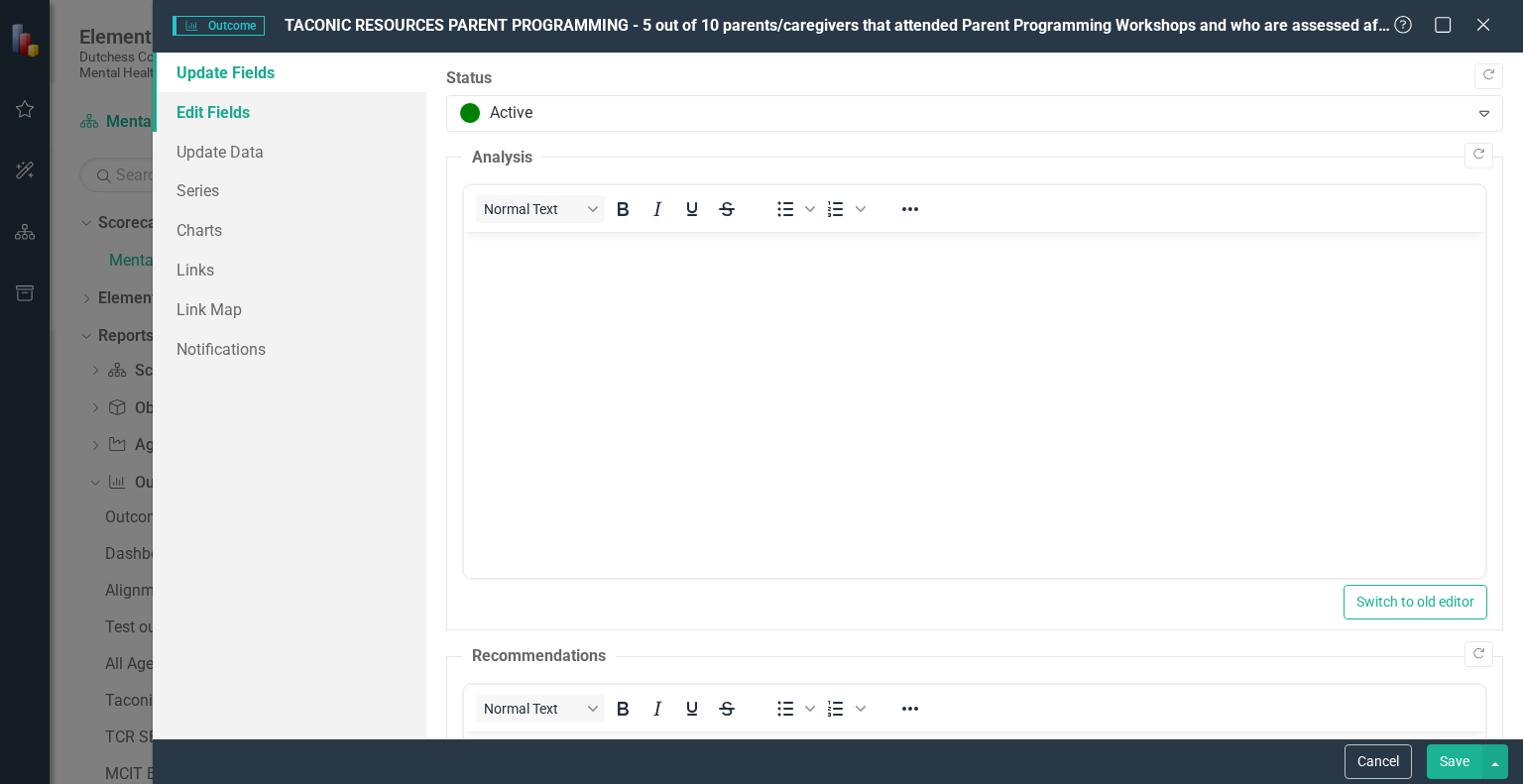click on "Edit Fields" at bounding box center (290, 112) 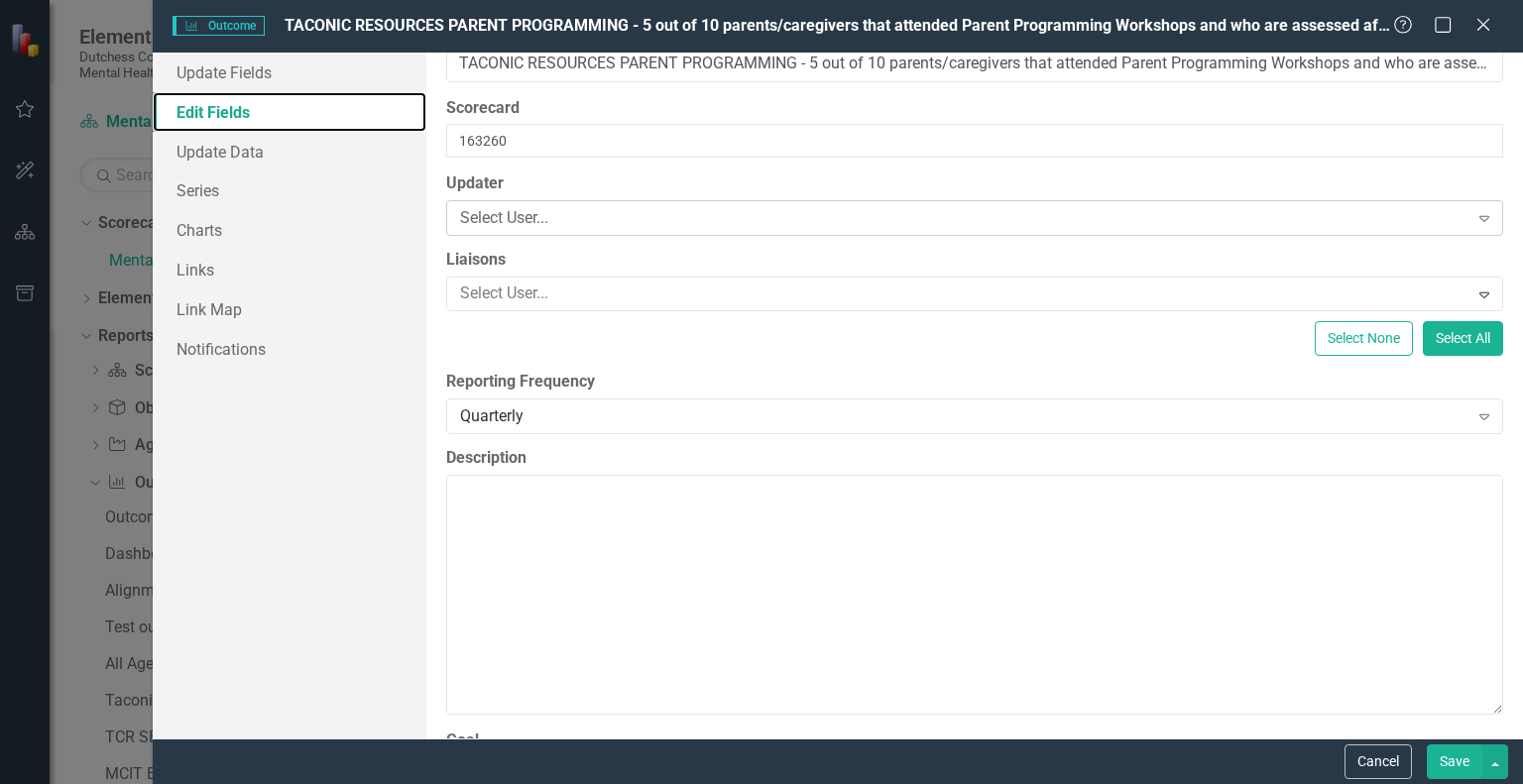 scroll, scrollTop: 0, scrollLeft: 0, axis: both 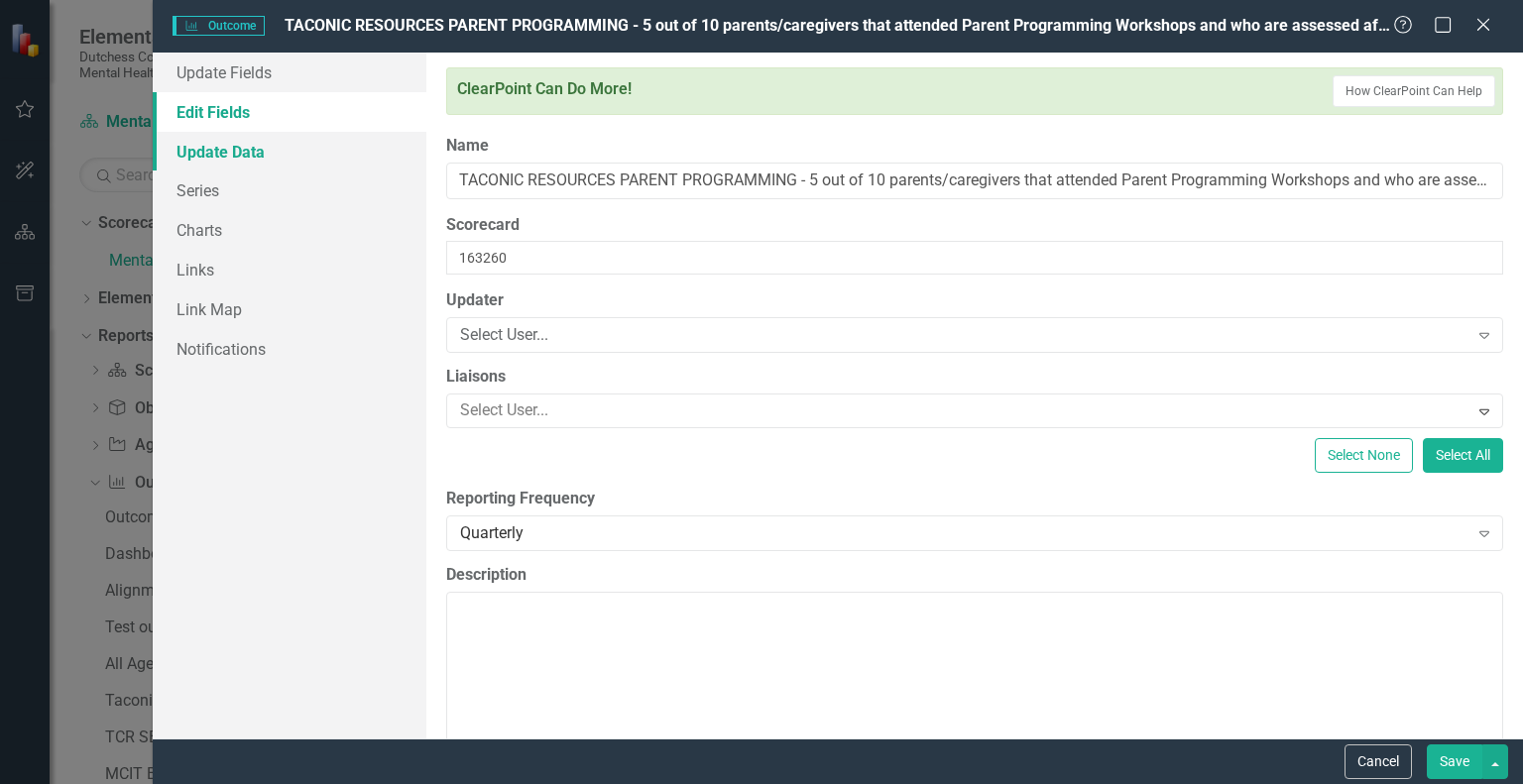 click on "Update  Data" at bounding box center [290, 152] 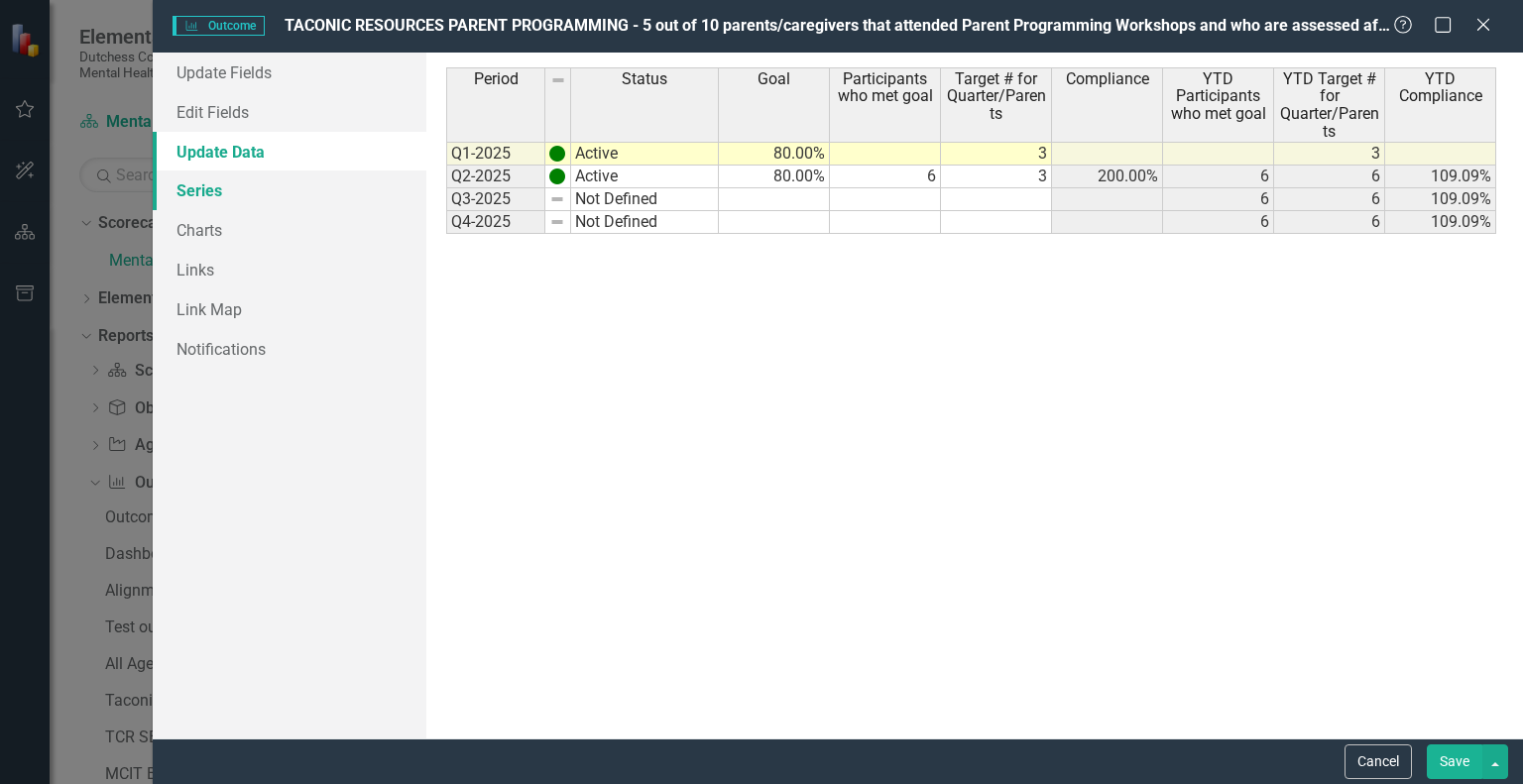 click on "Series" at bounding box center (290, 190) 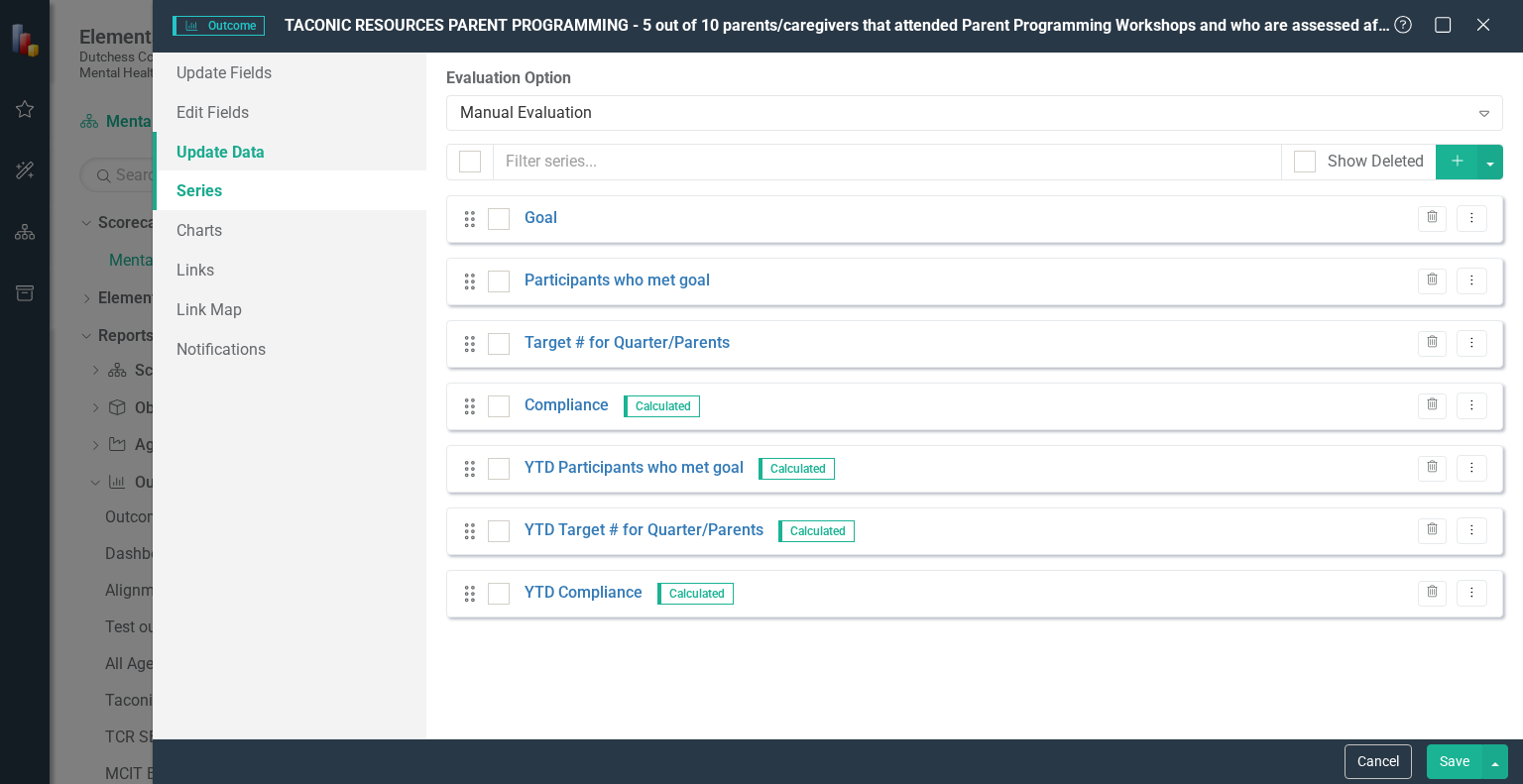 click on "Update  Data" at bounding box center [290, 152] 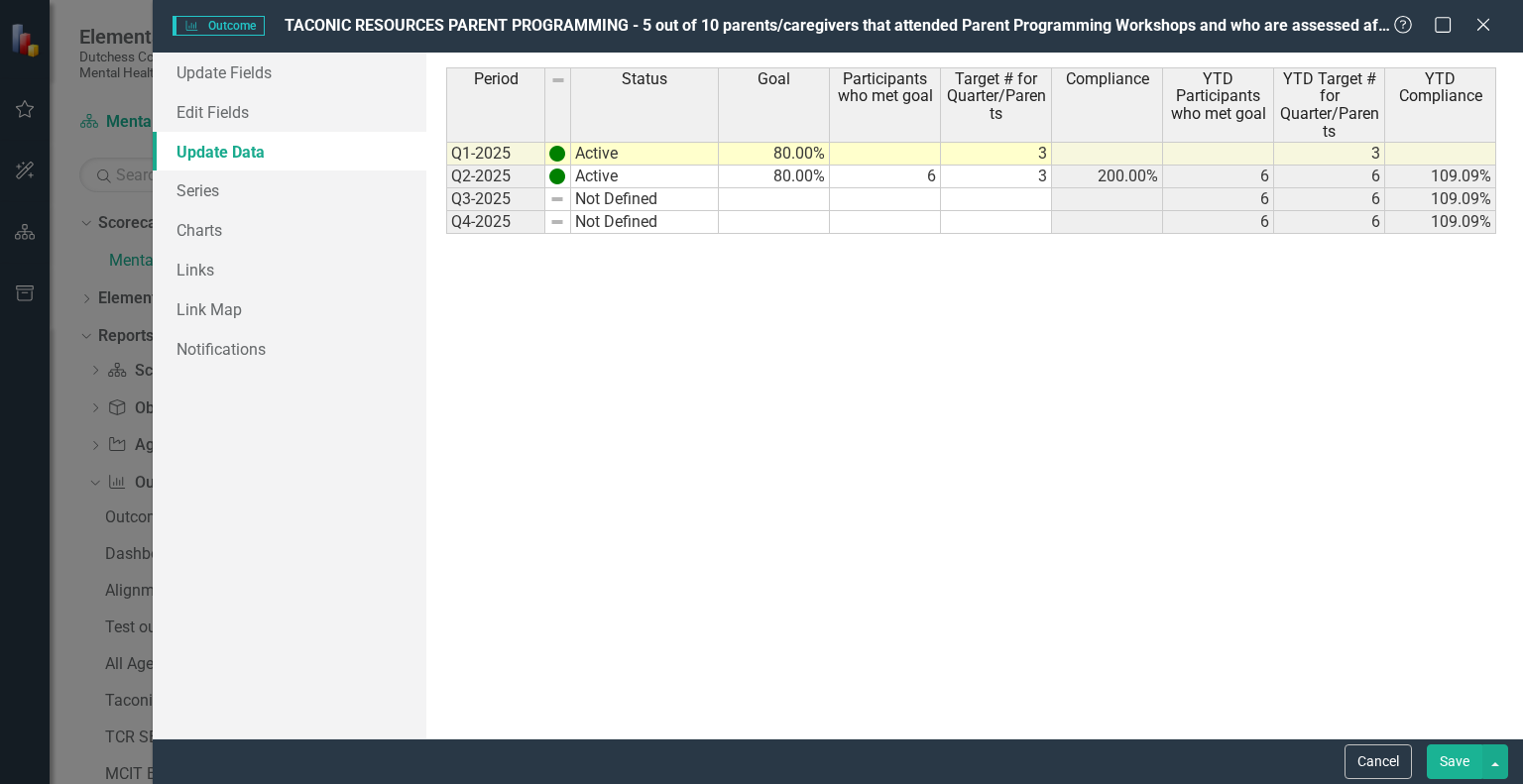 click on "Save" at bounding box center [1455, 761] 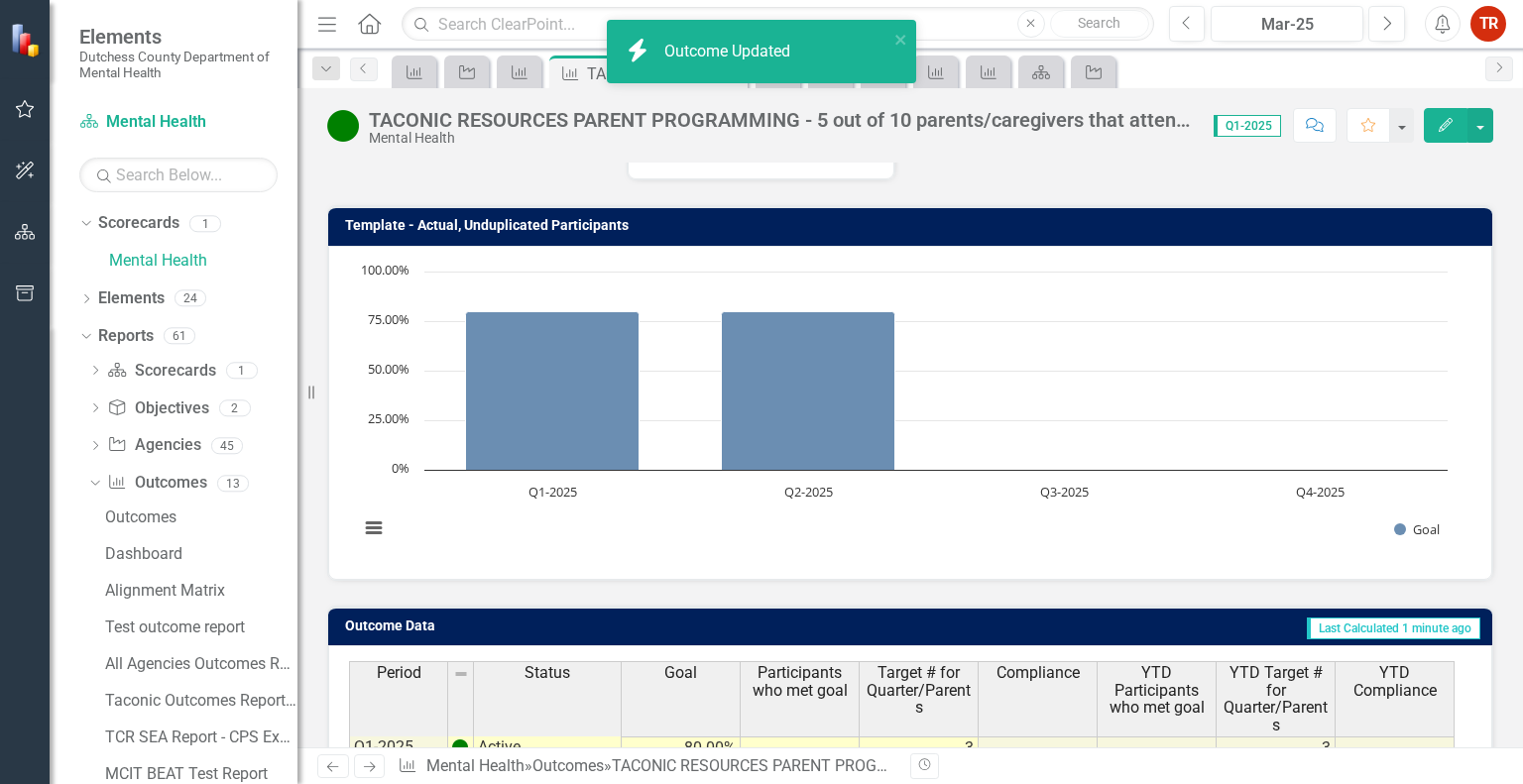 scroll, scrollTop: 0, scrollLeft: 0, axis: both 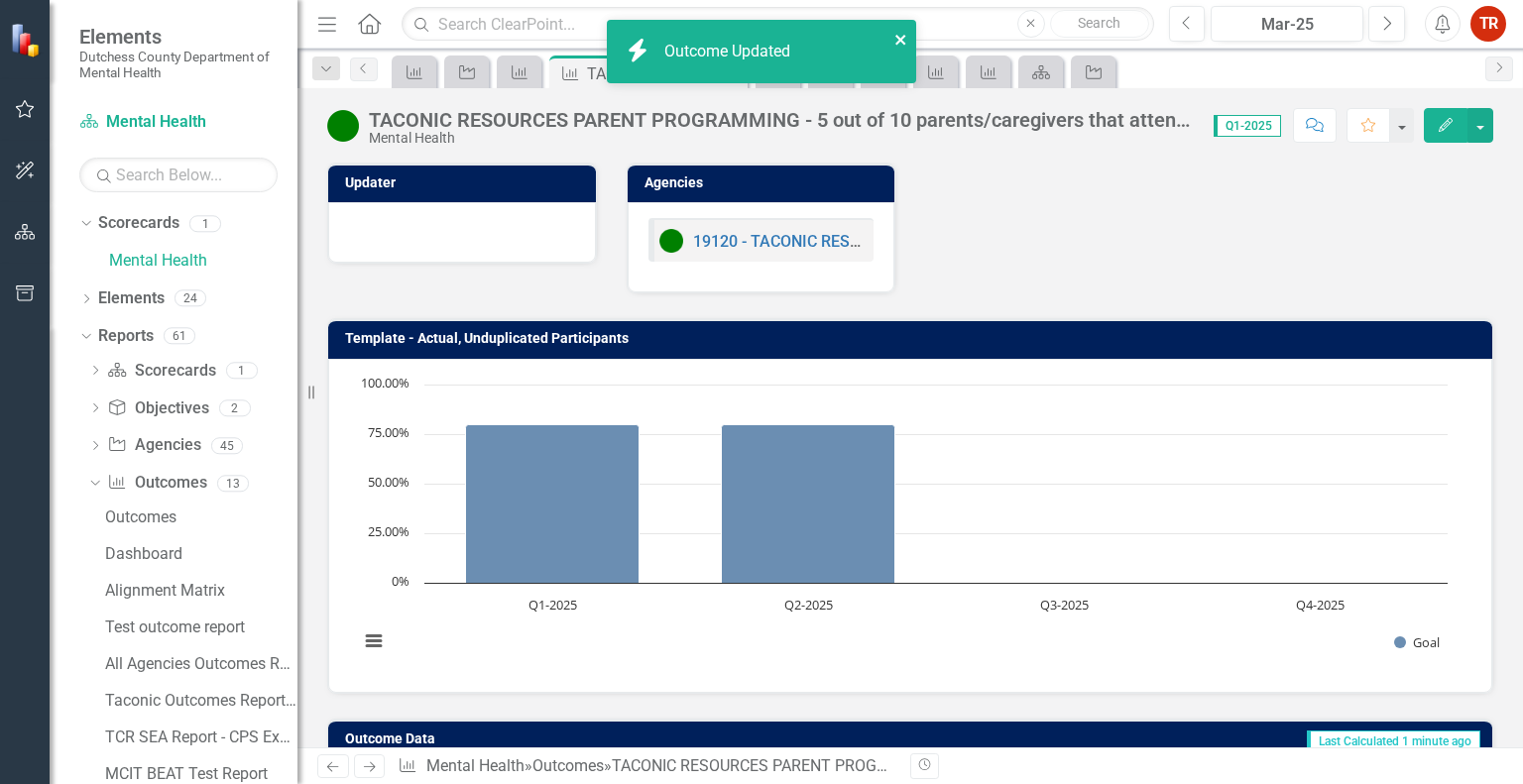 click 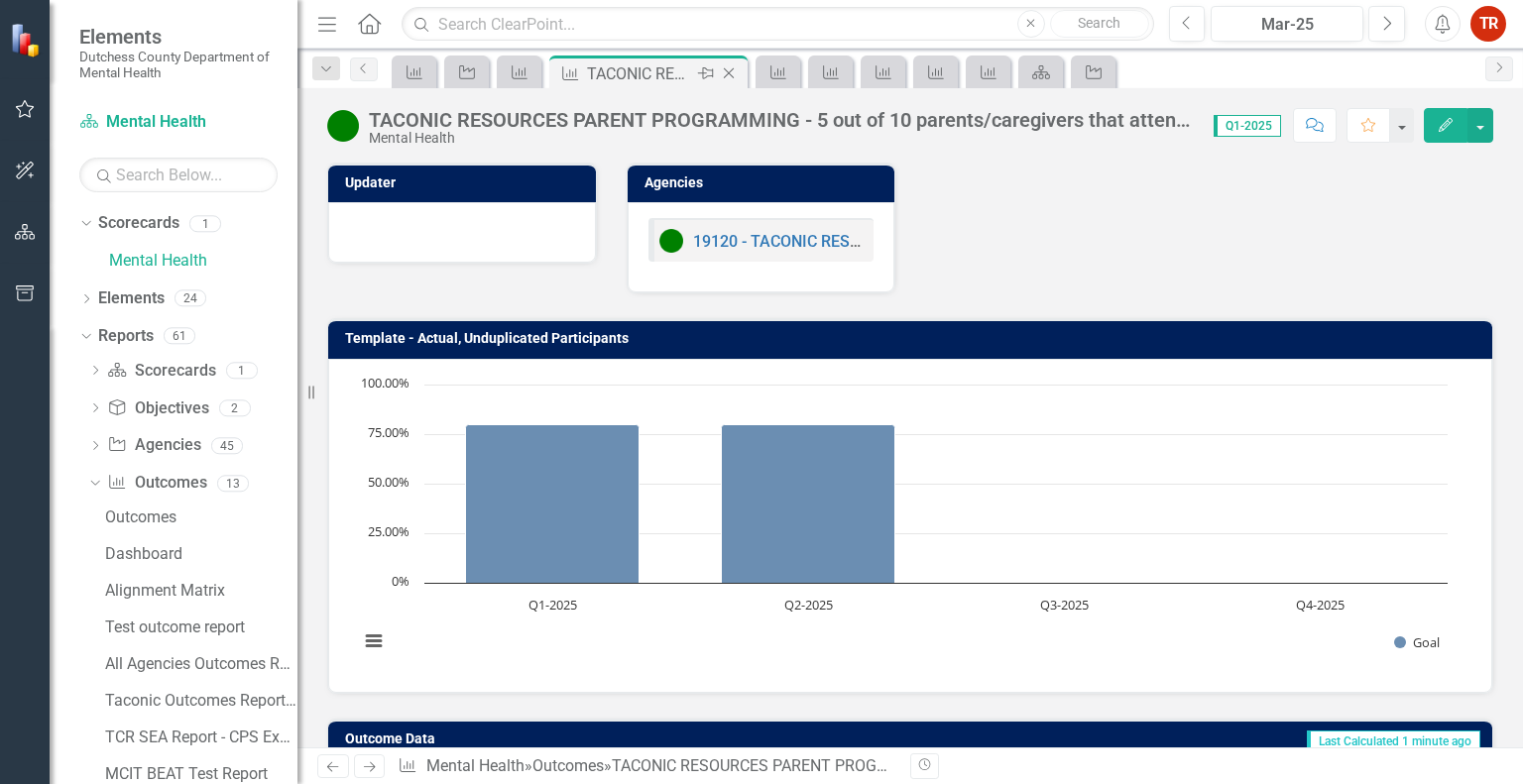click on "Close" 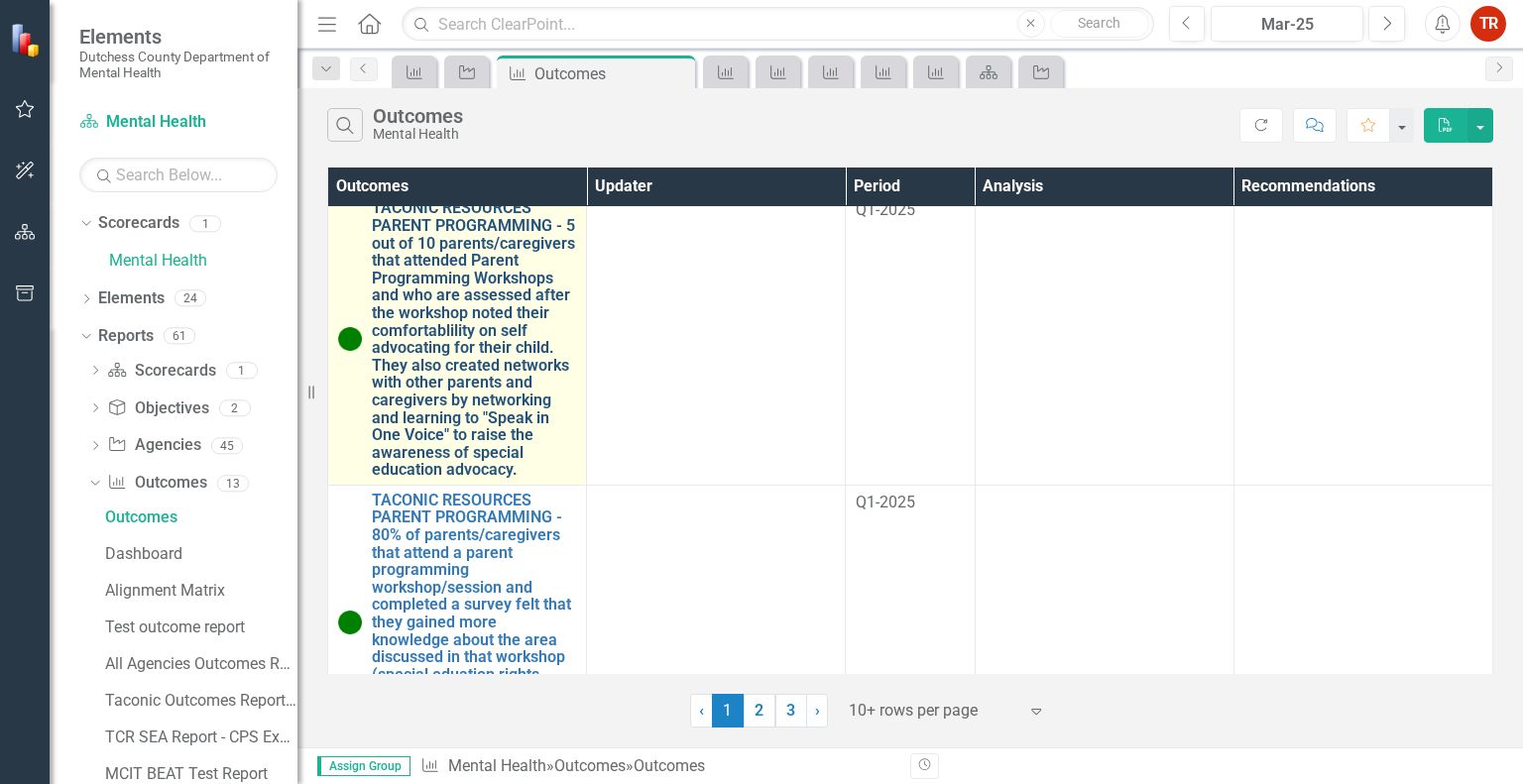 scroll, scrollTop: 892, scrollLeft: 0, axis: vertical 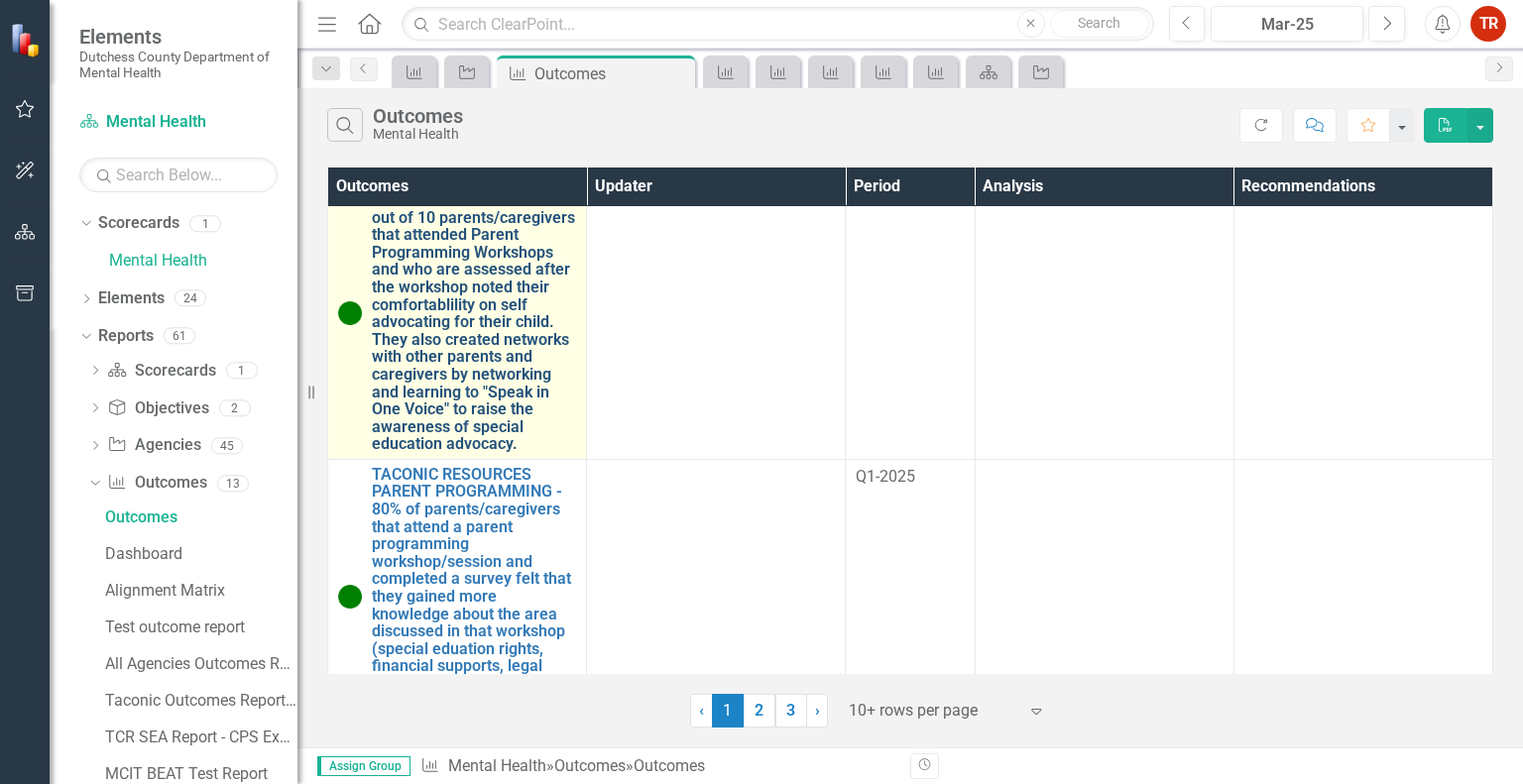 click on "TACONIC RESOURCES PARENT PROGRAMMING - 5 out of 10 parents/caregivers that attended Parent Programming Workshops and who are assessed after the workshop noted their comfortablility on self advocating for their child. They also created networks with other parents and caregivers by networking and learning to "Speak in One Voice" to raise the awareness of special education advocacy." at bounding box center [474, 313] 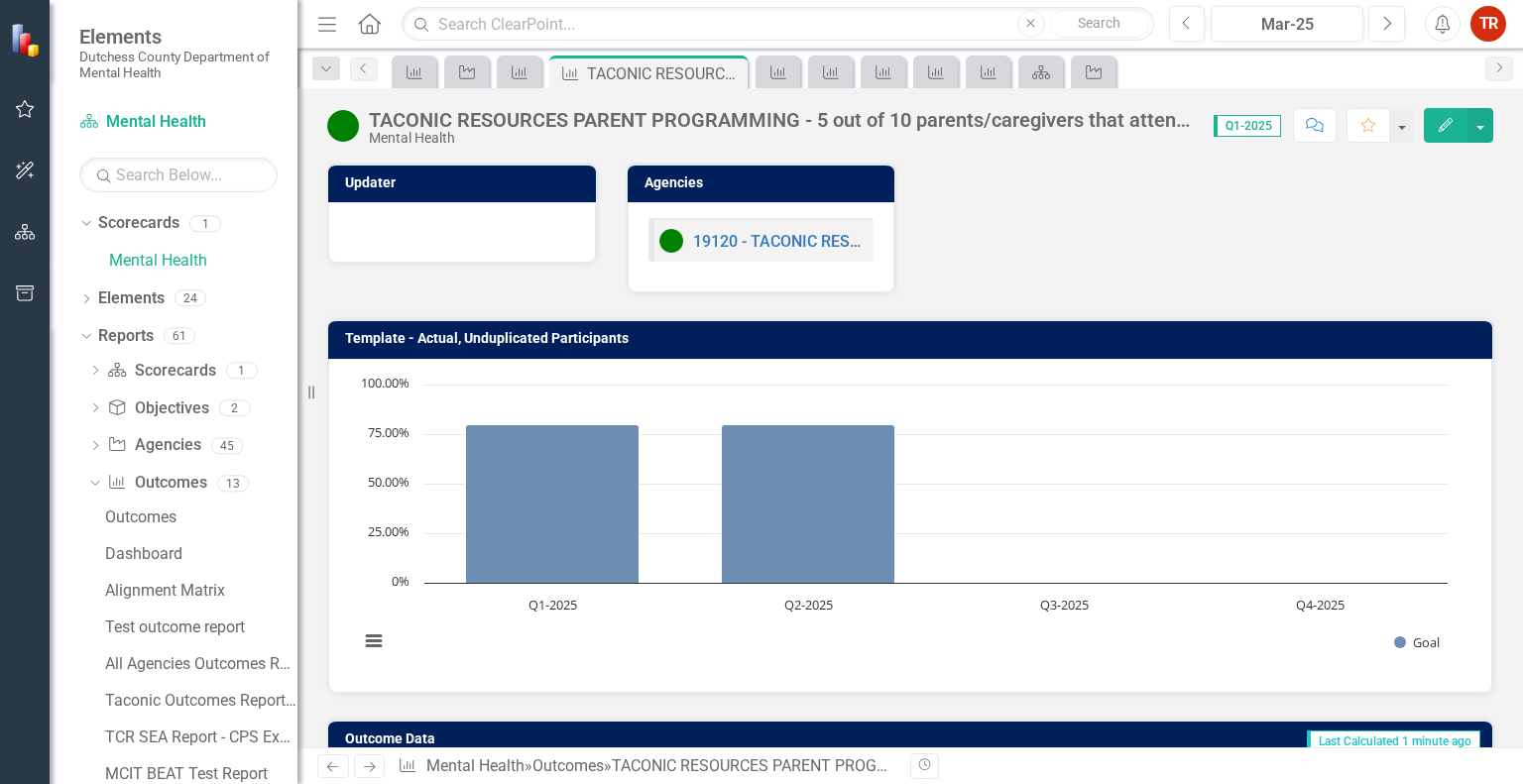click on "Edit" 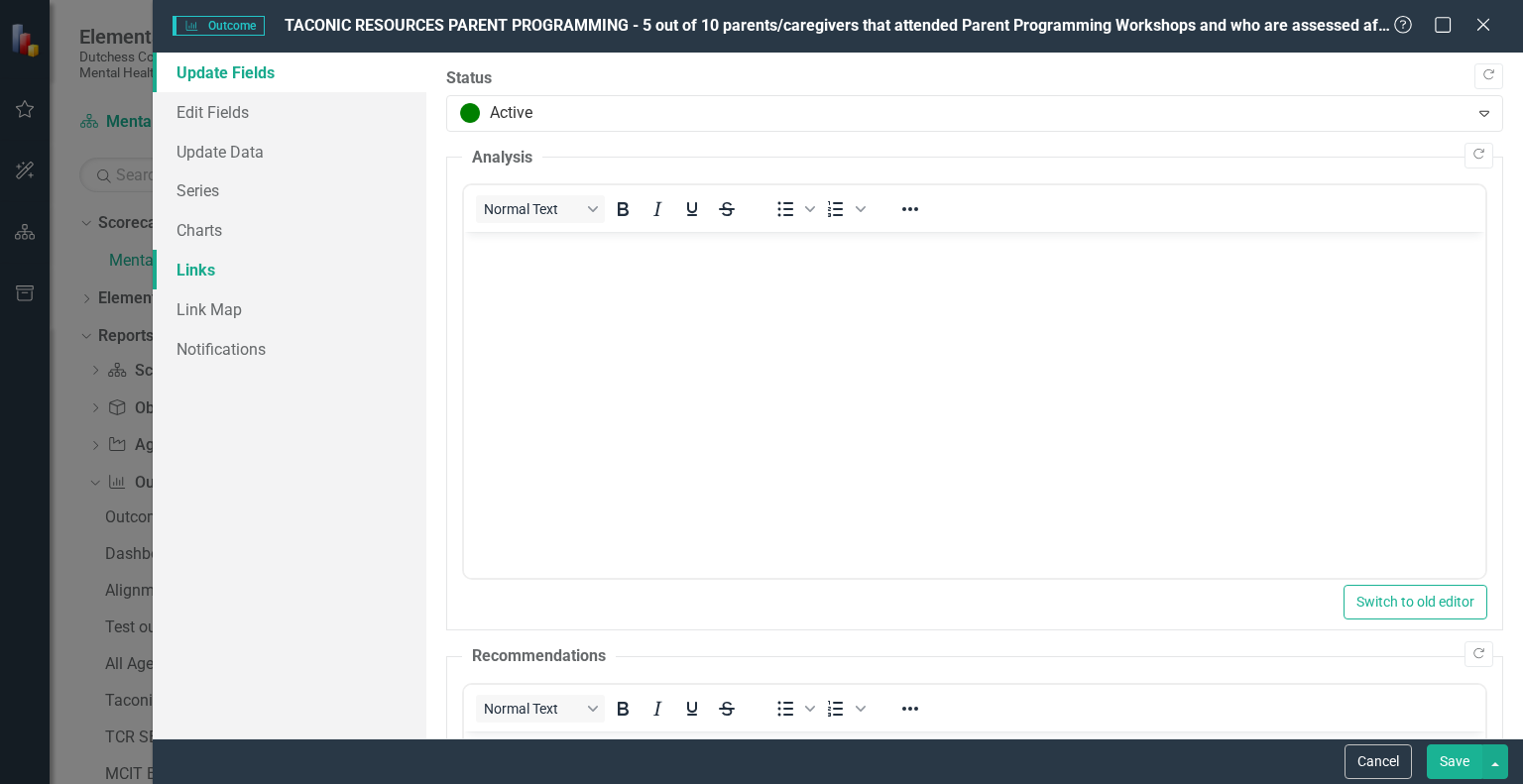 scroll, scrollTop: 0, scrollLeft: 0, axis: both 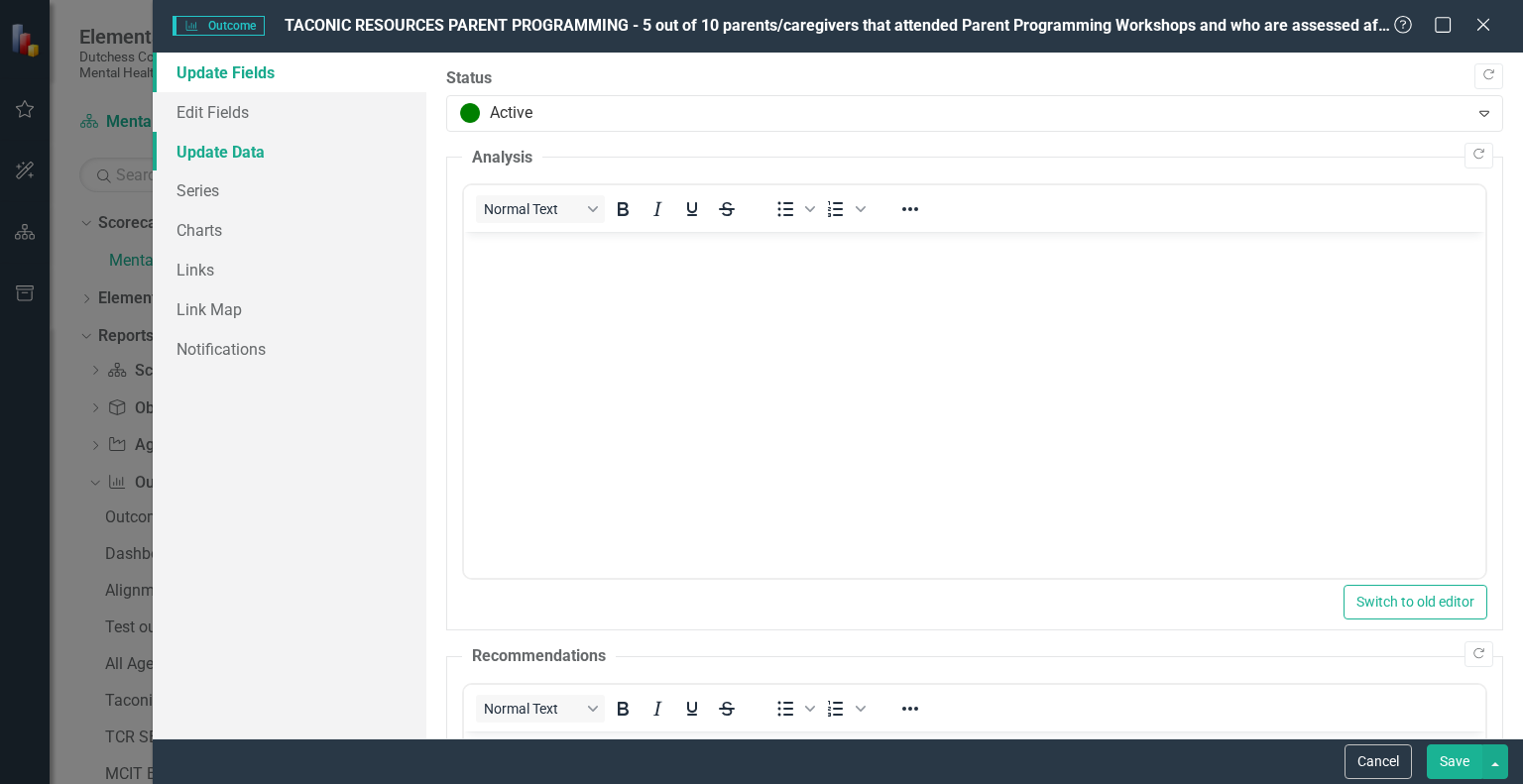 click on "Update  Data" at bounding box center [290, 152] 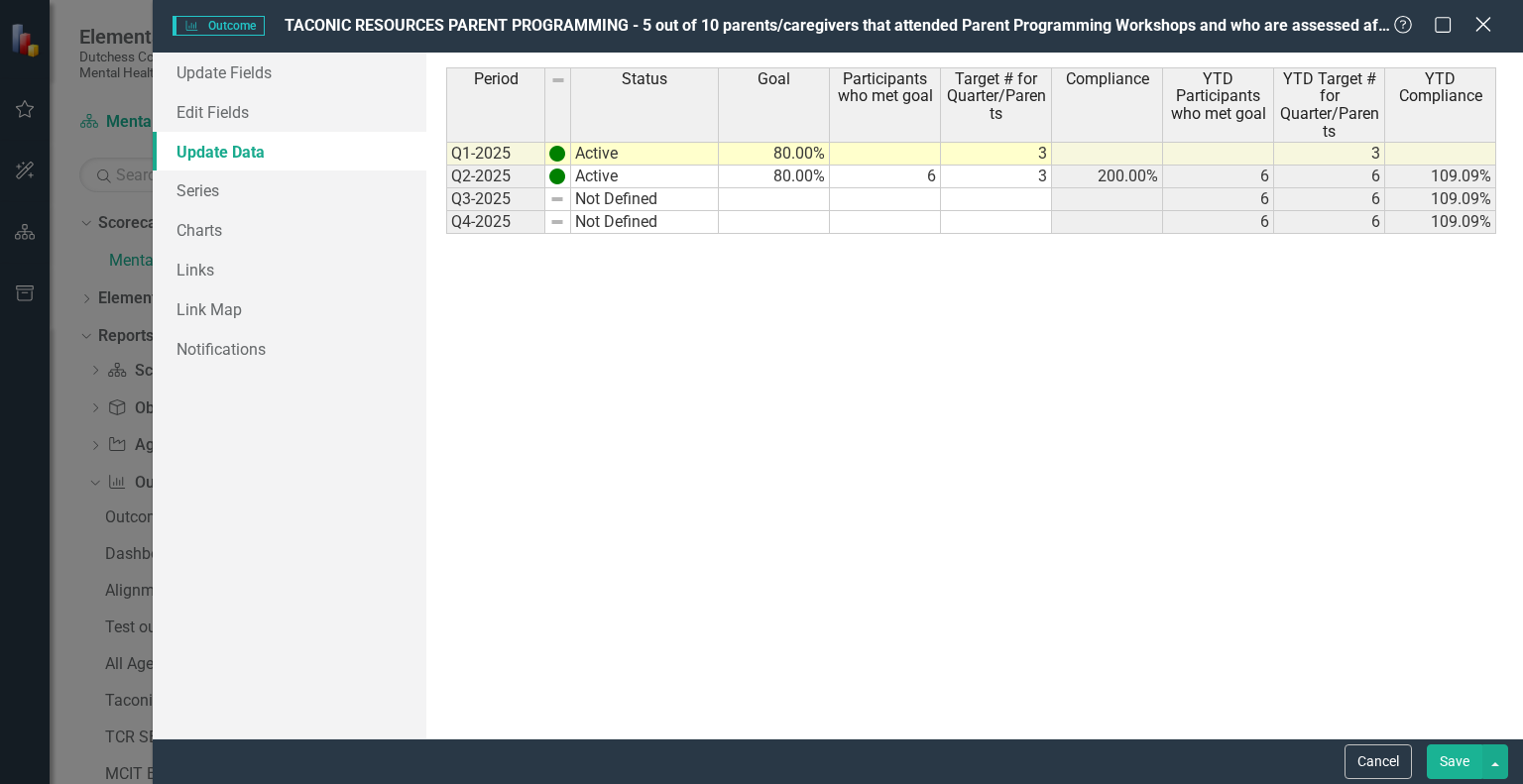 click on "Close" 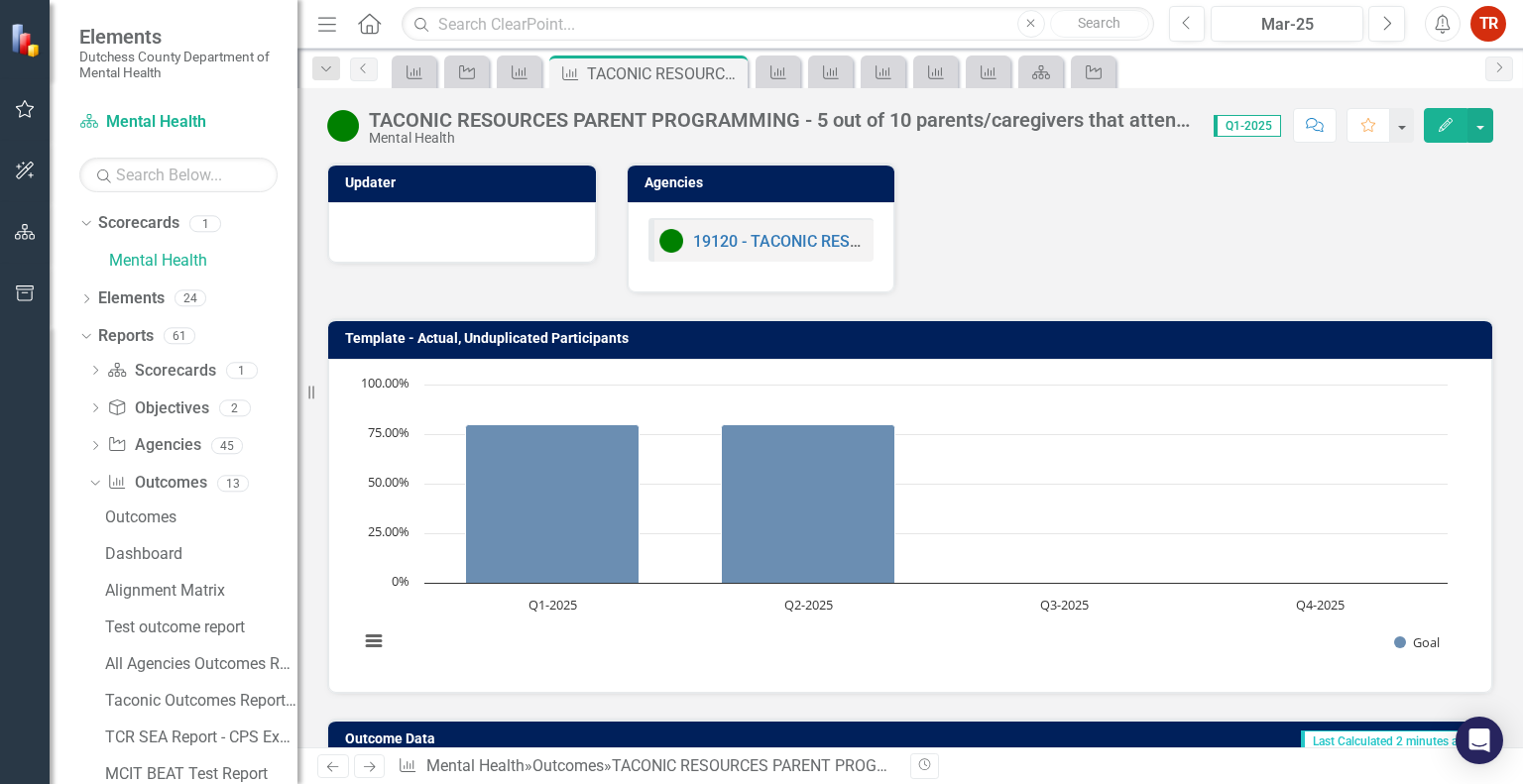 click on "Updater Agencies 19120 - TACONIC RESOURCES FOR INDEPENDENCE INC - Parent Programming" at bounding box center [910, 215] 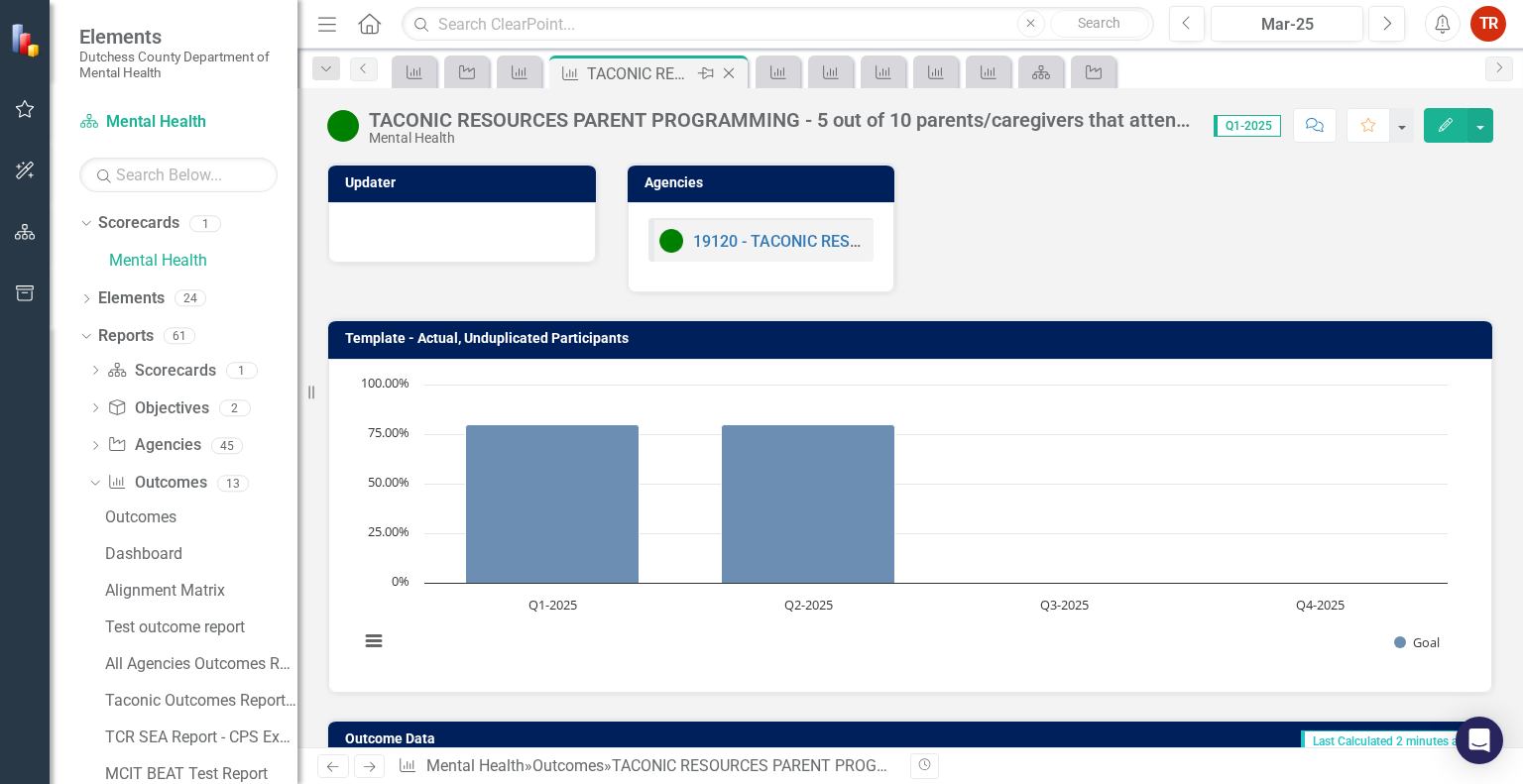 click 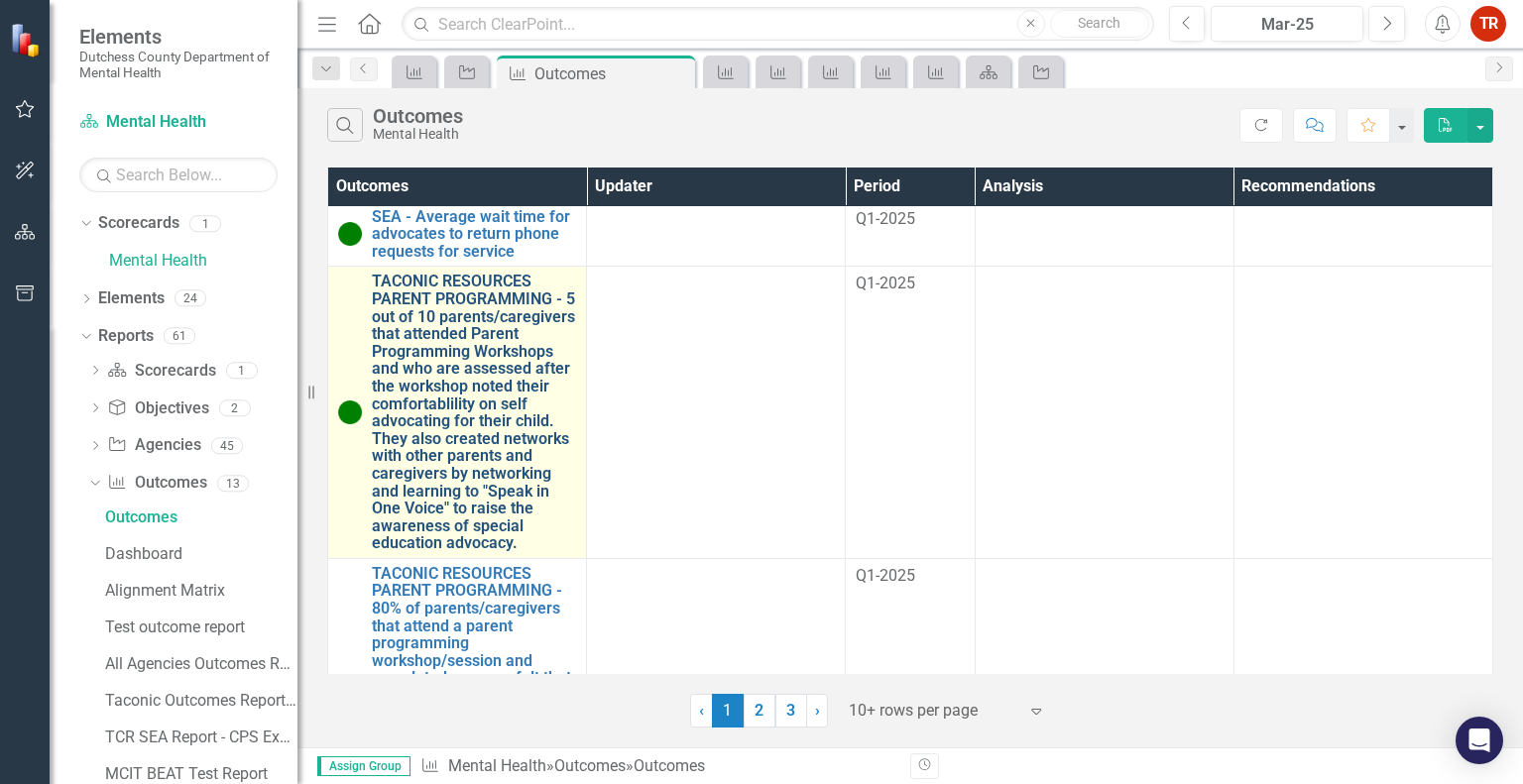 scroll, scrollTop: 932, scrollLeft: 0, axis: vertical 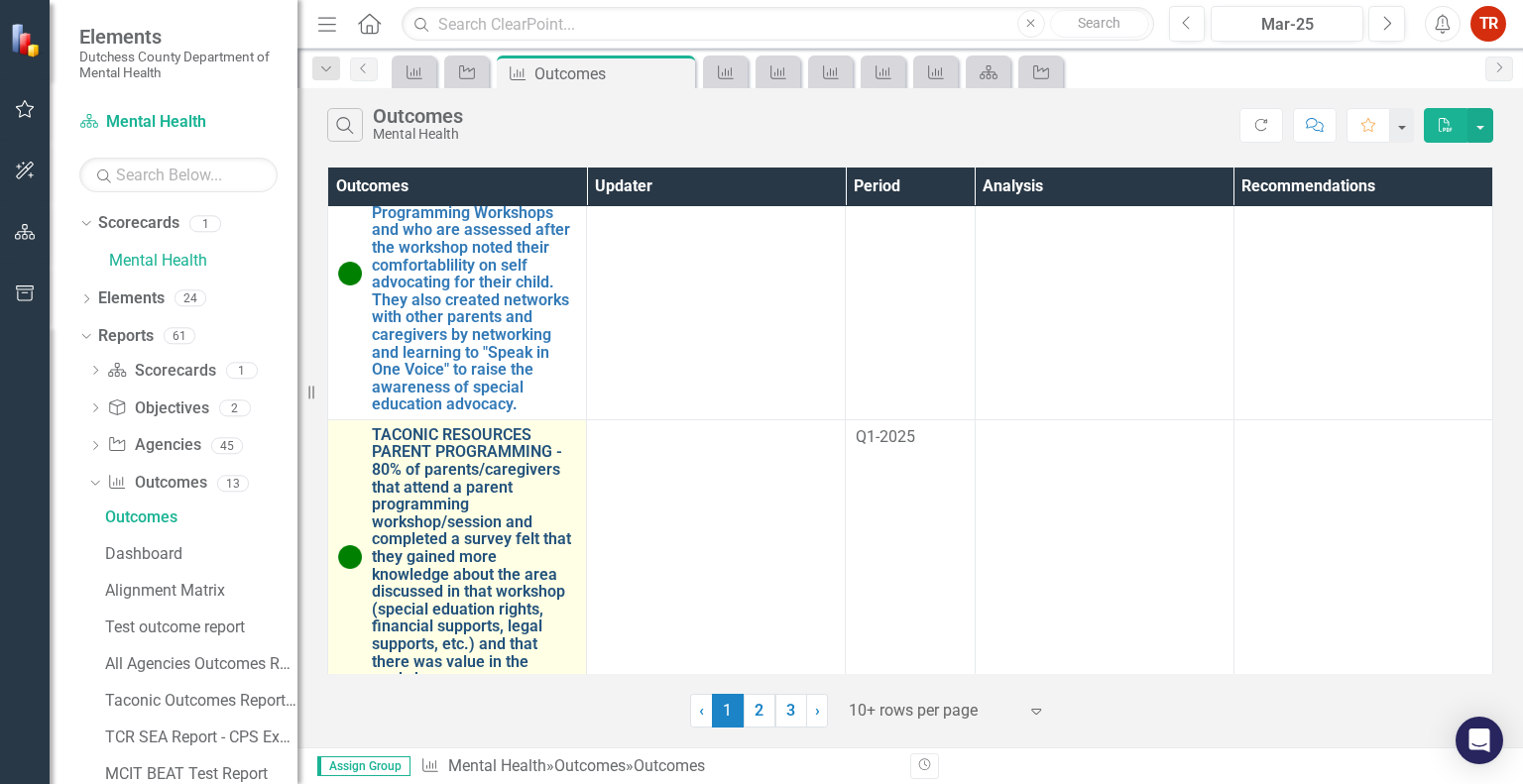 click on "TACONIC RESOURCES PARENT PROGRAMMING - 80% of parents/caregivers that attend a parent programming workshop/session and completed a survey felt that they gained more knowledge about the area discussed in that workshop (special eduation rights, financial supports, legal supports, etc.) and that there was value in the workshop." at bounding box center (474, 557) 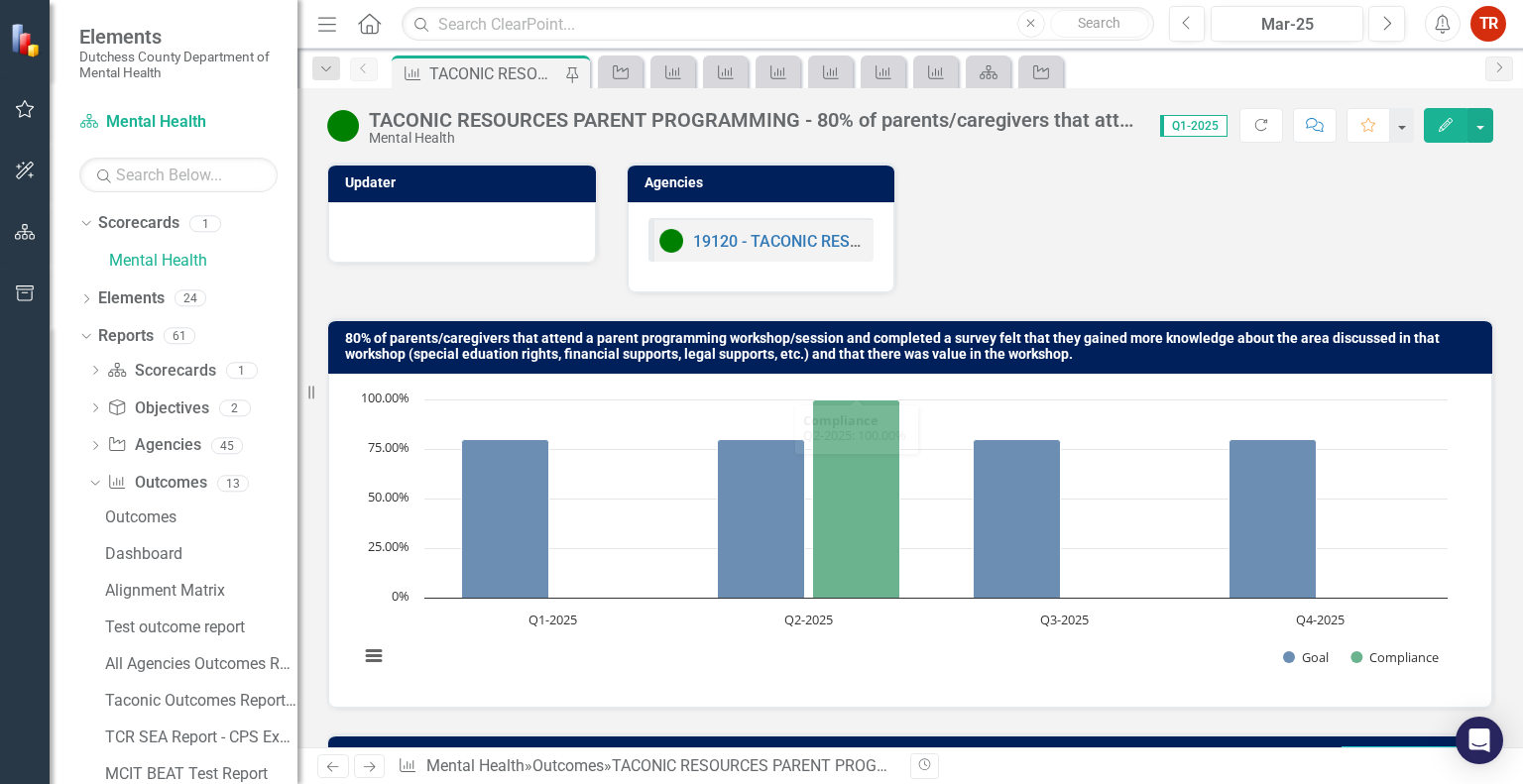click on "Edit" at bounding box center (1446, 125) 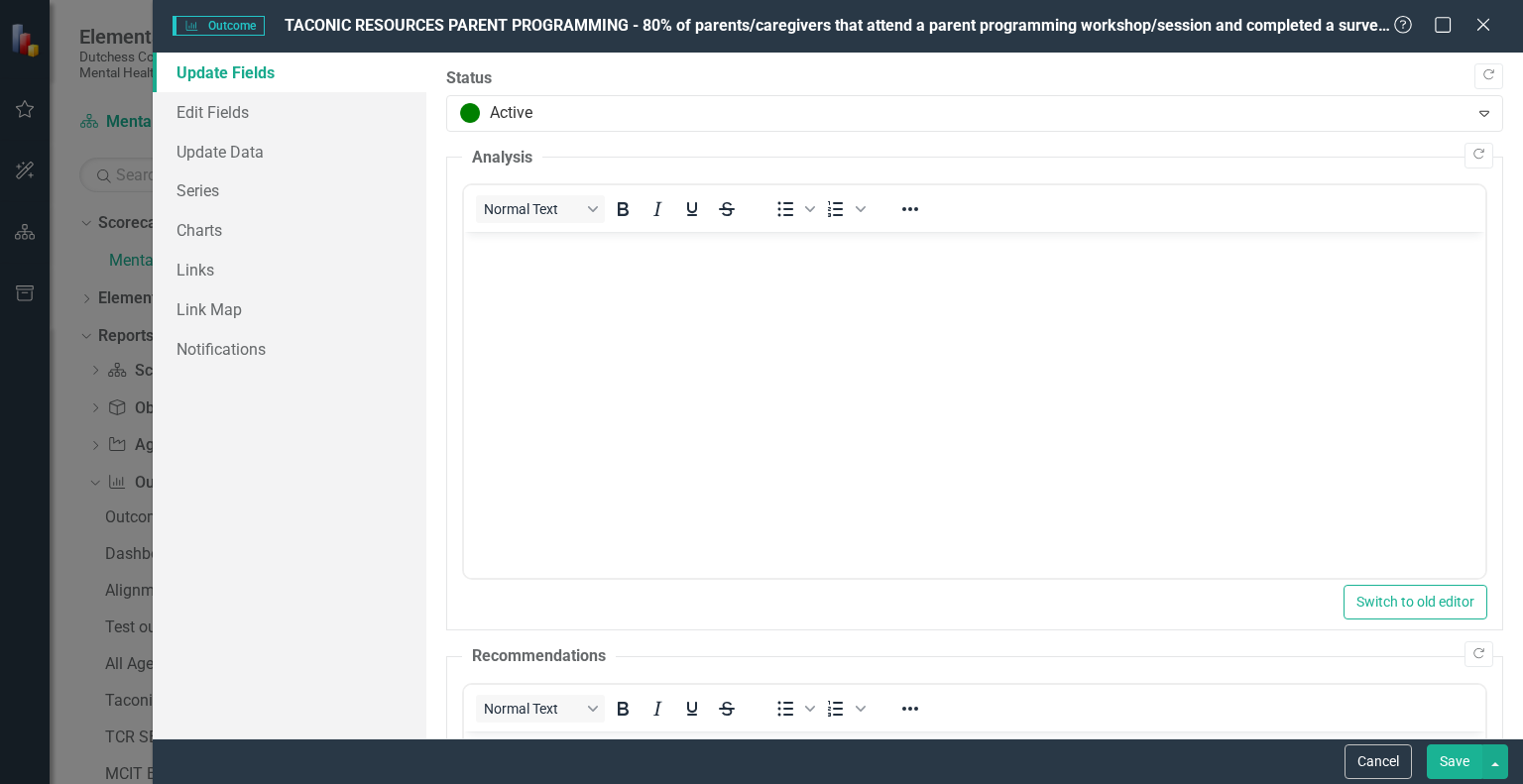 scroll, scrollTop: 0, scrollLeft: 0, axis: both 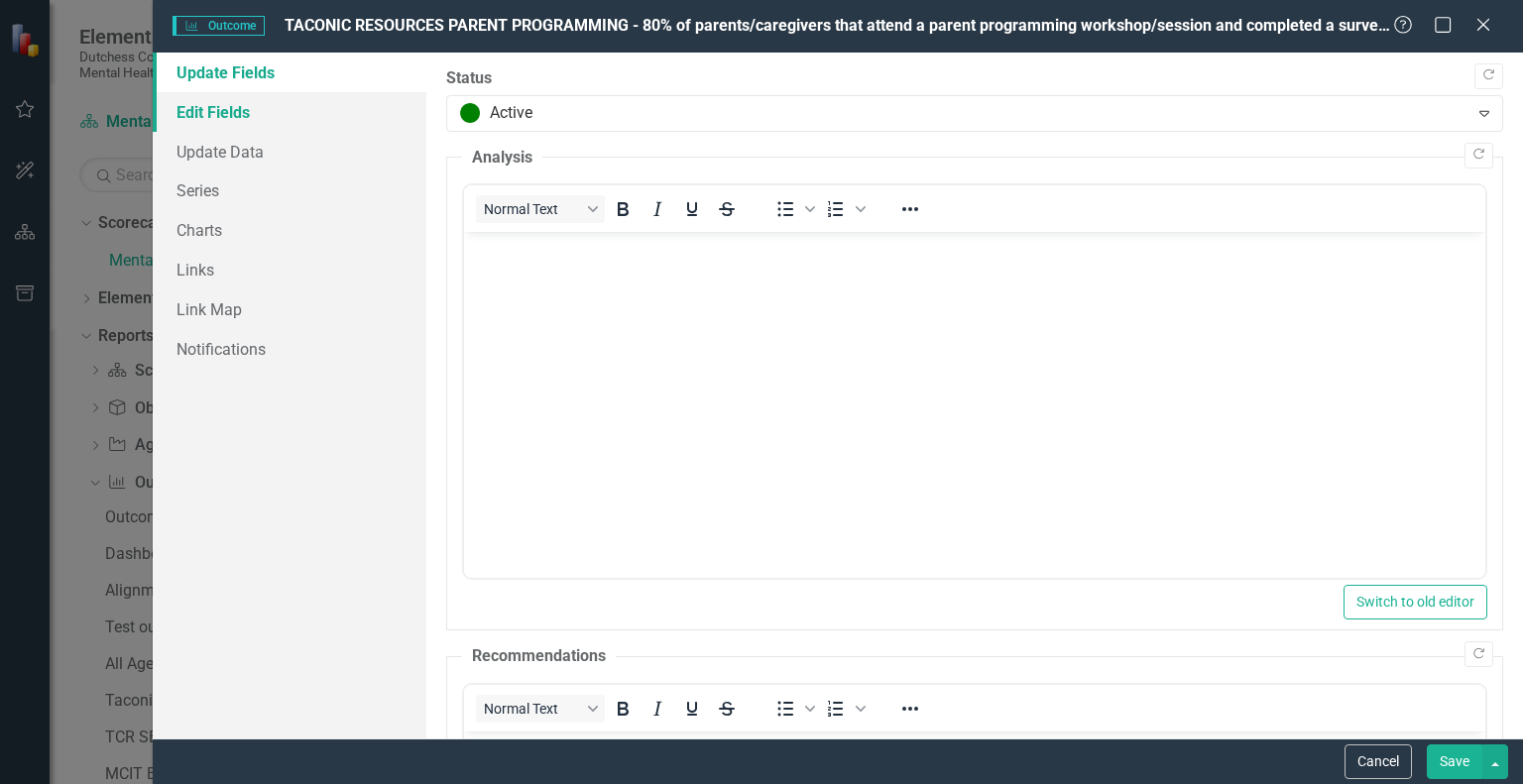 click on "Edit Fields" at bounding box center (290, 112) 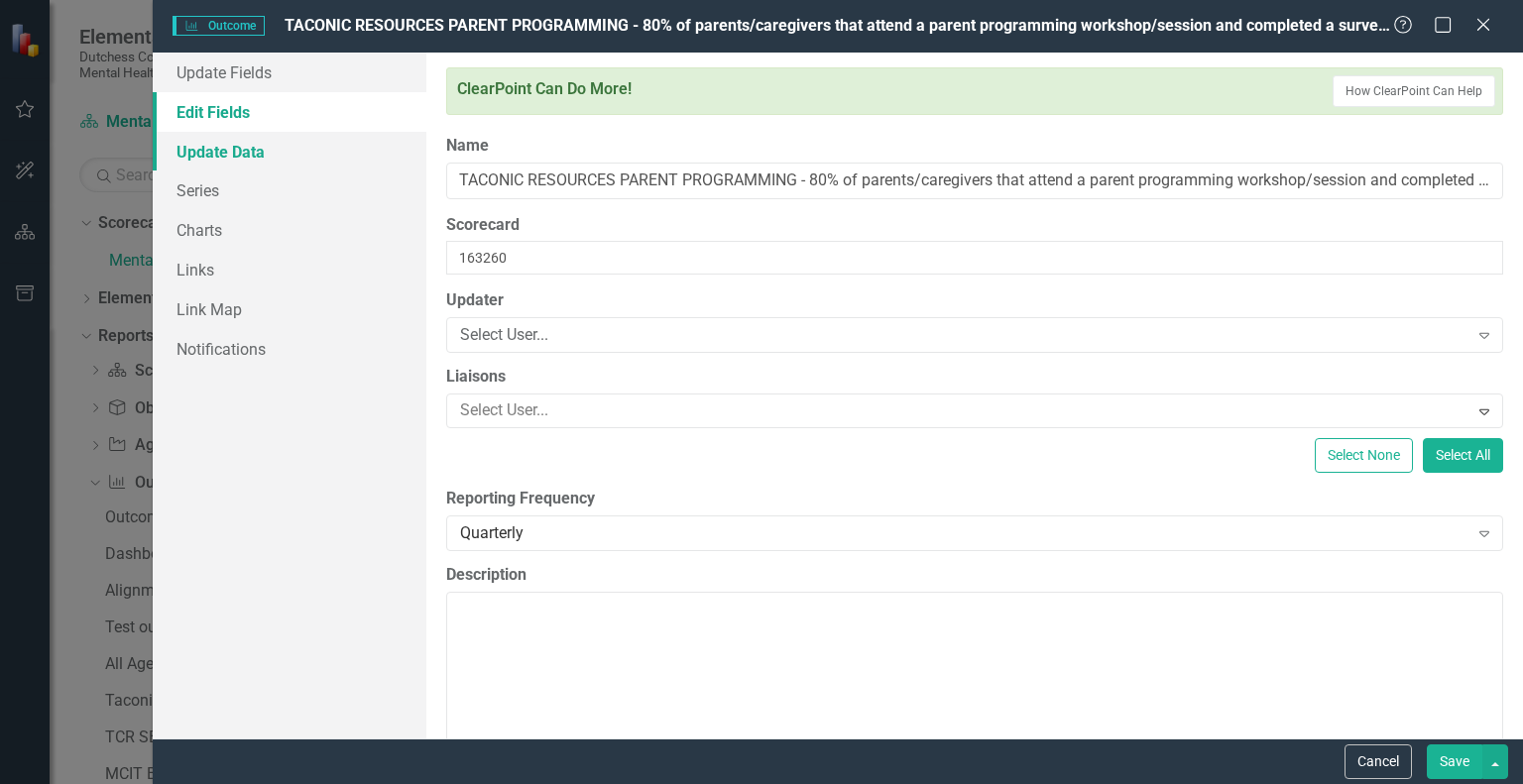 click on "Update  Data" at bounding box center (290, 152) 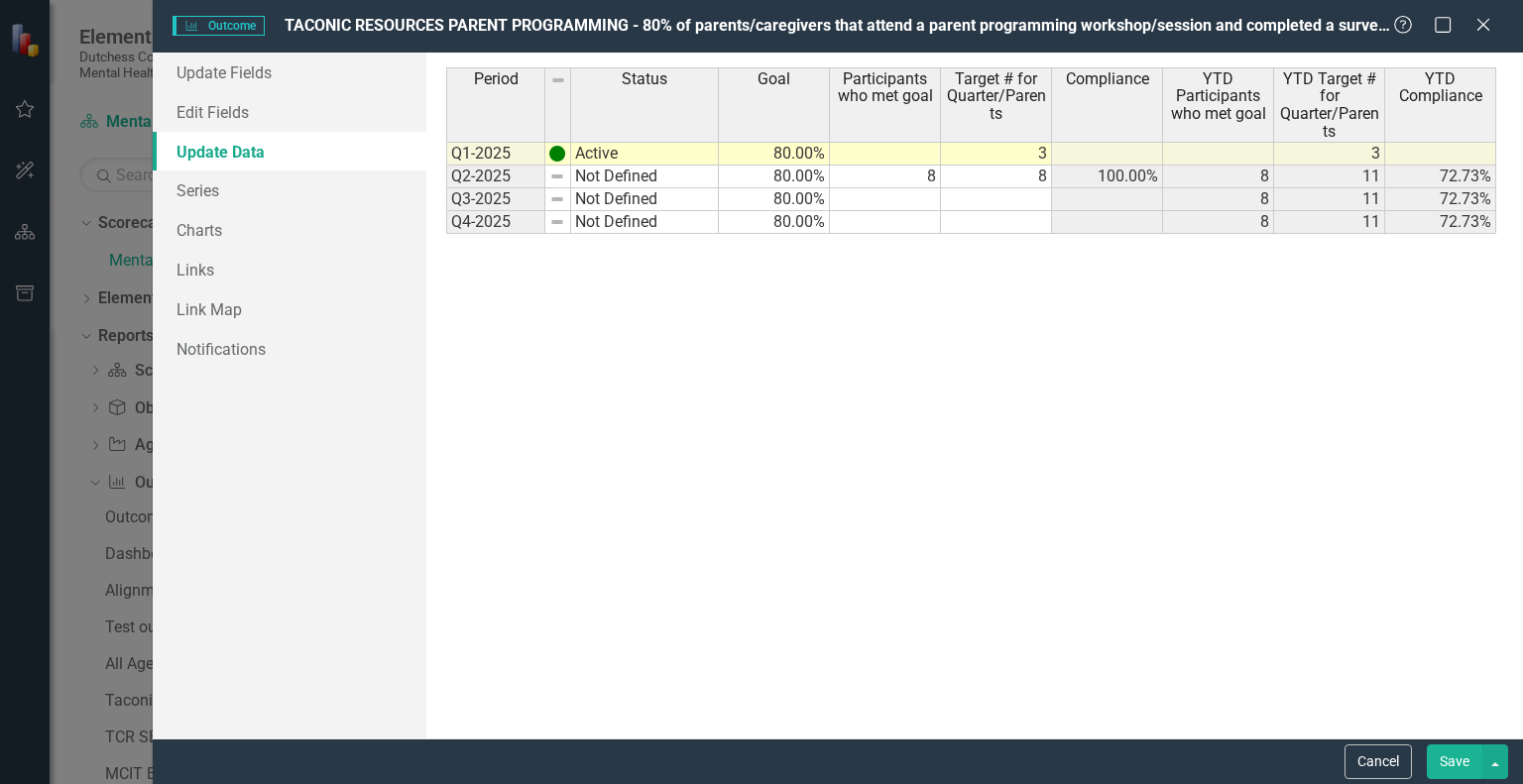 click on "8" at bounding box center (996, 176) 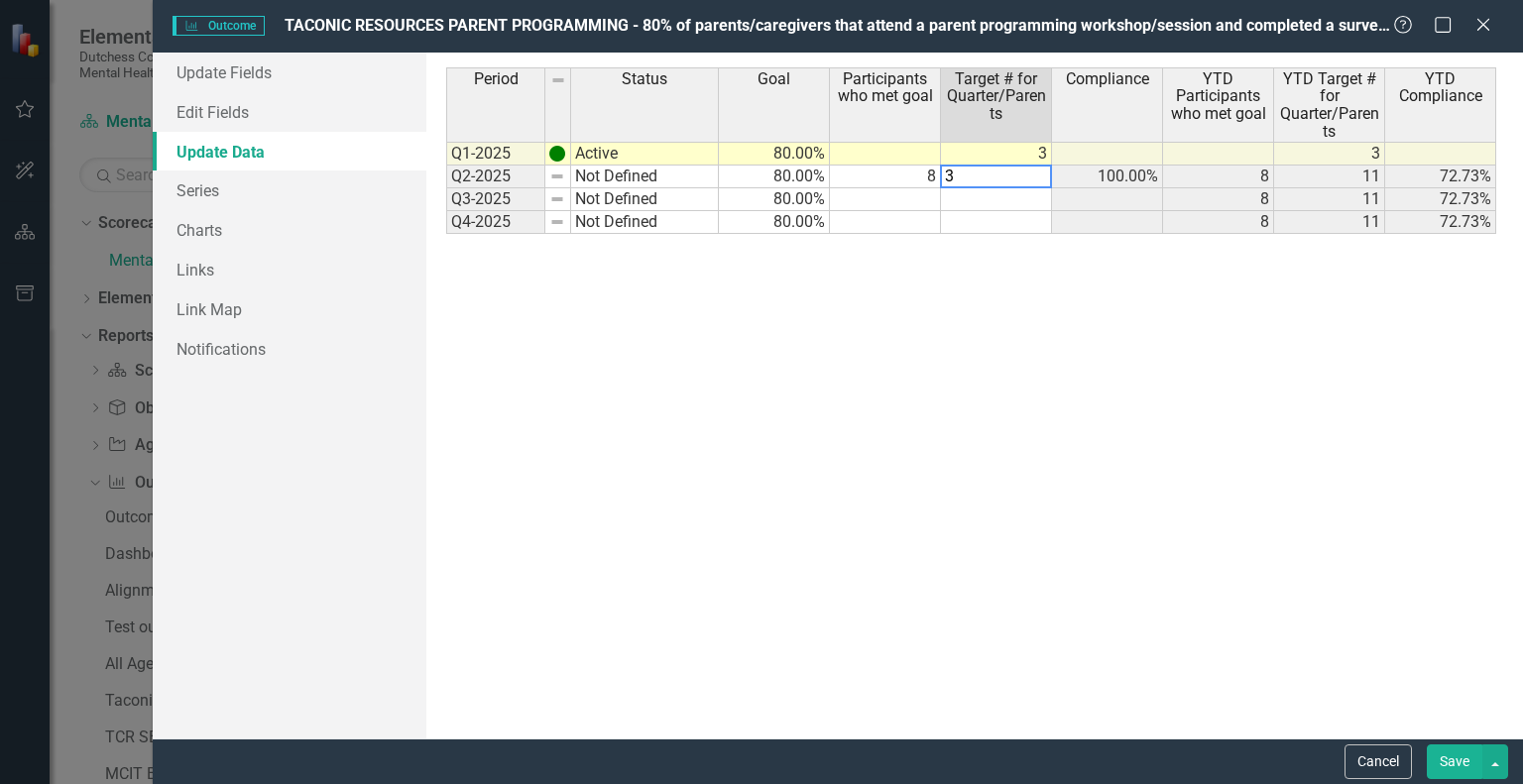 type on "3" 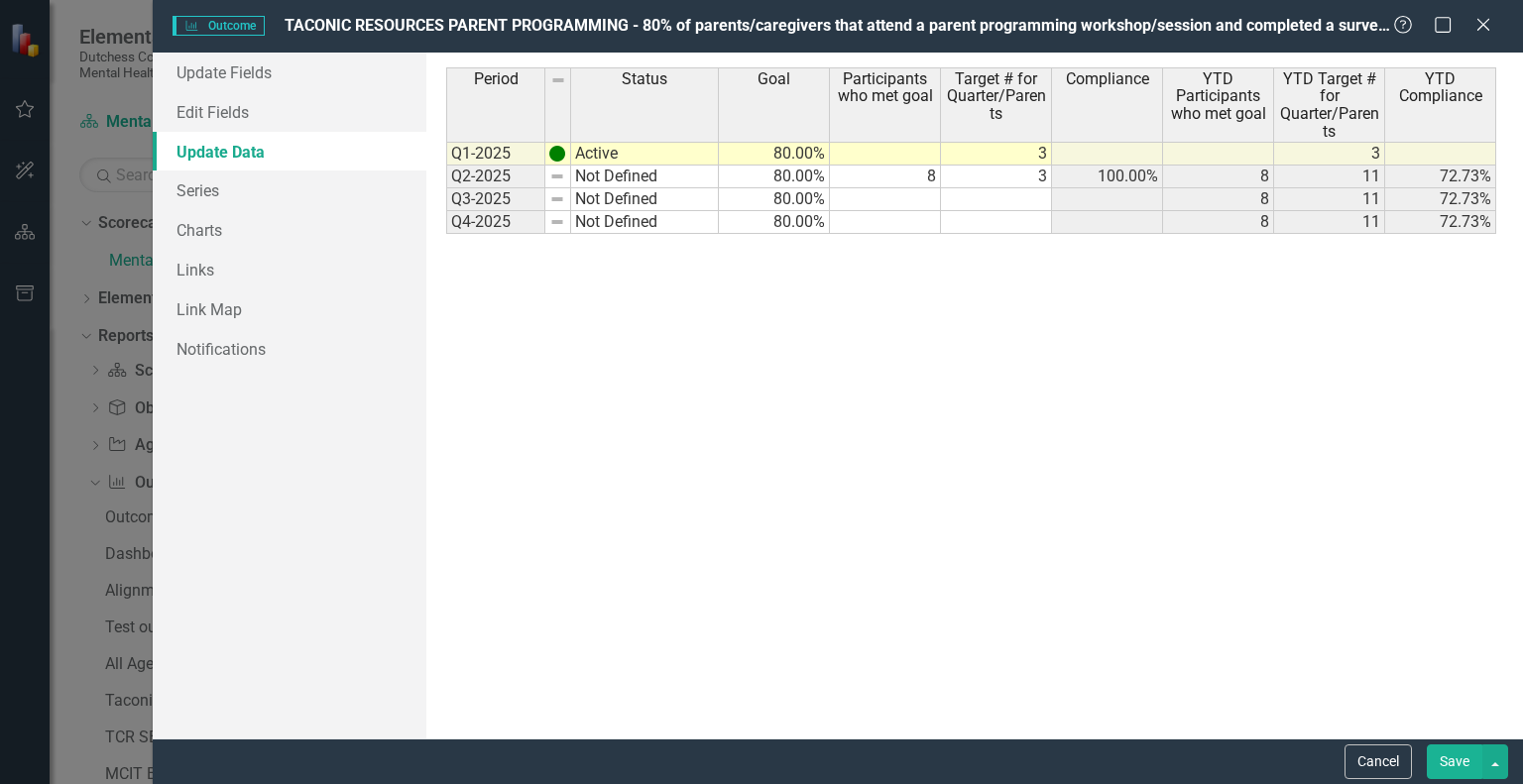 click on "Save" at bounding box center [1455, 761] 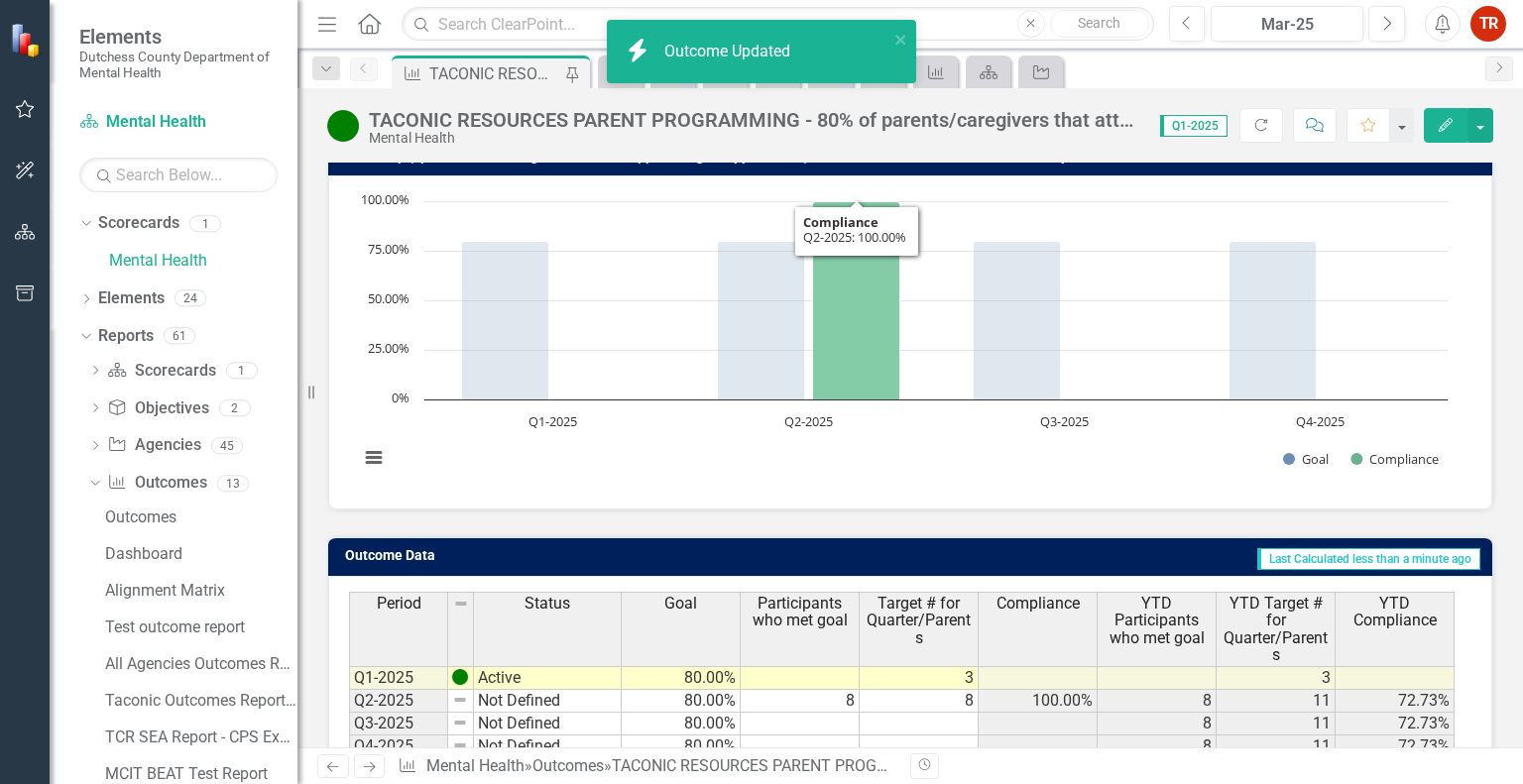scroll, scrollTop: 285, scrollLeft: 0, axis: vertical 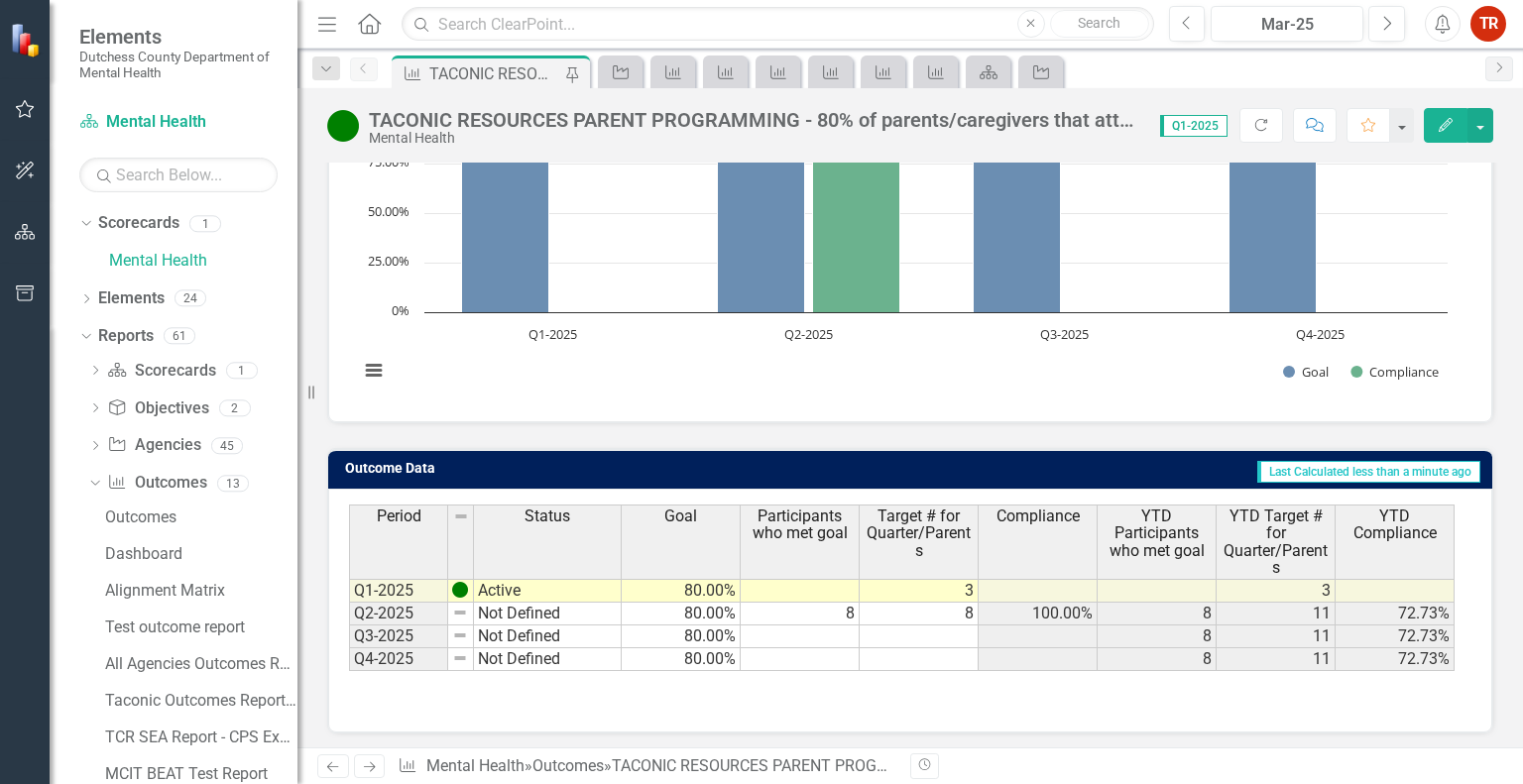 type 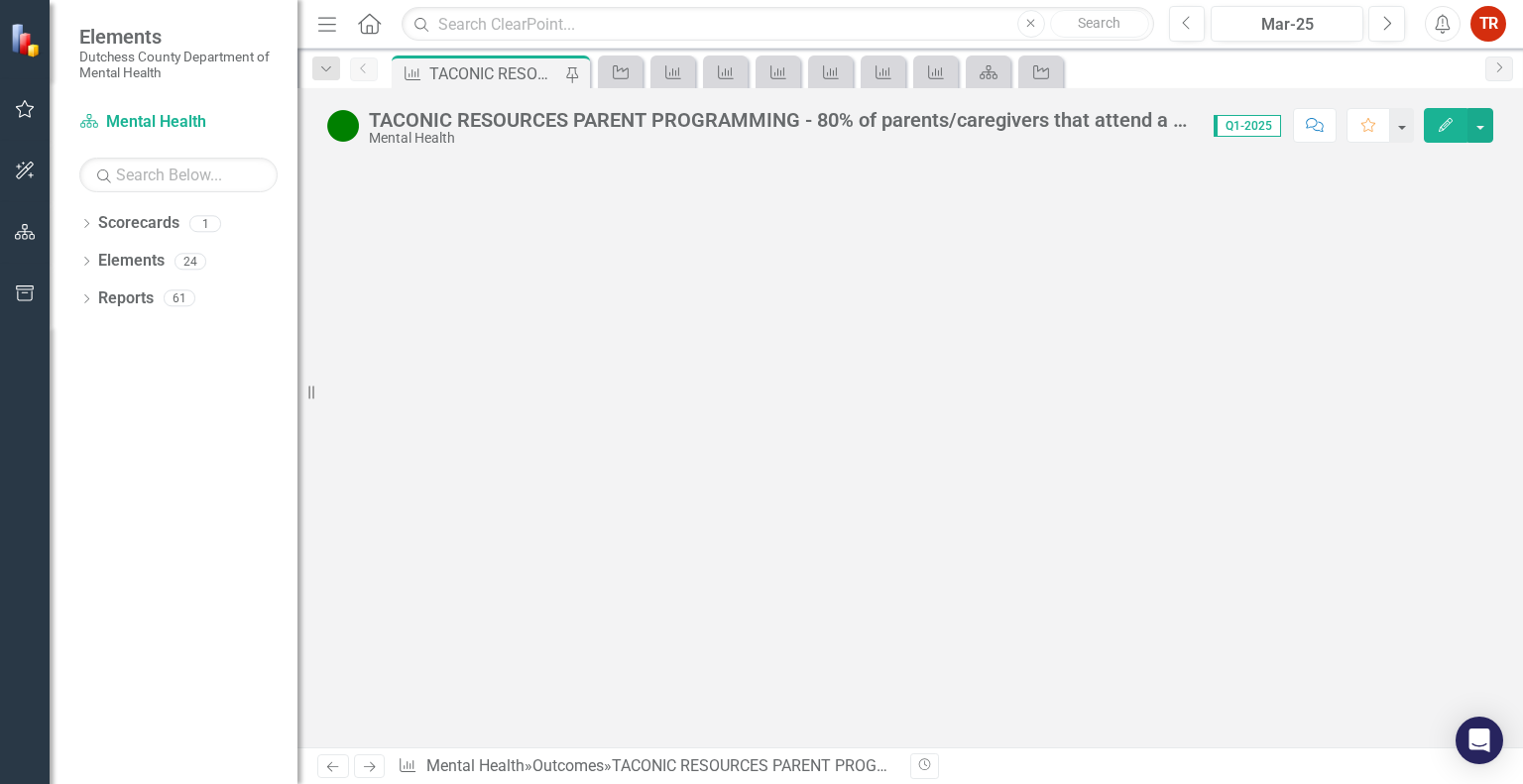 scroll, scrollTop: 0, scrollLeft: 0, axis: both 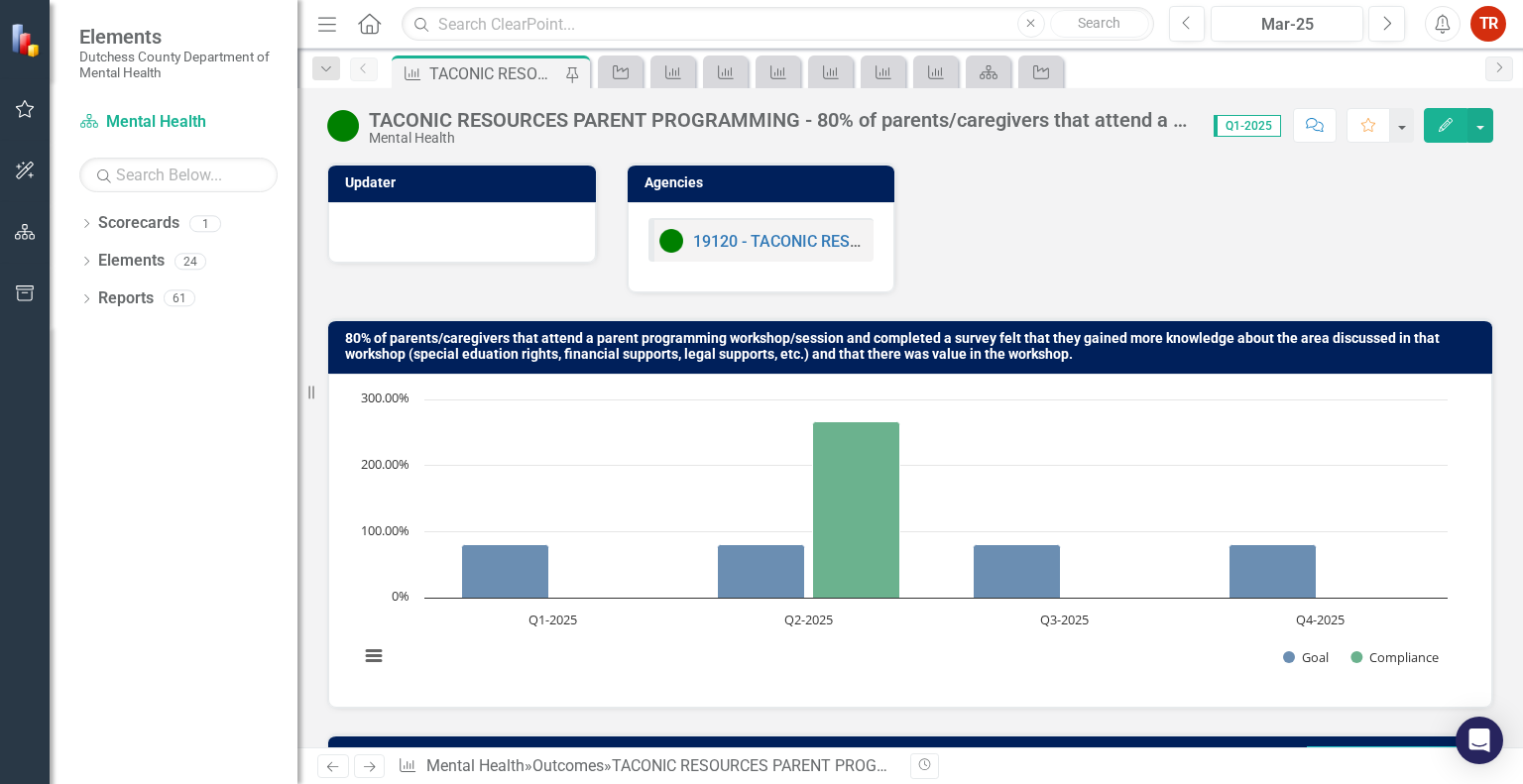 click on "Updater Agencies 19120 - TACONIC RESOURCES FOR INDEPENDENCE INC - Parent Programming" at bounding box center (611, 215) 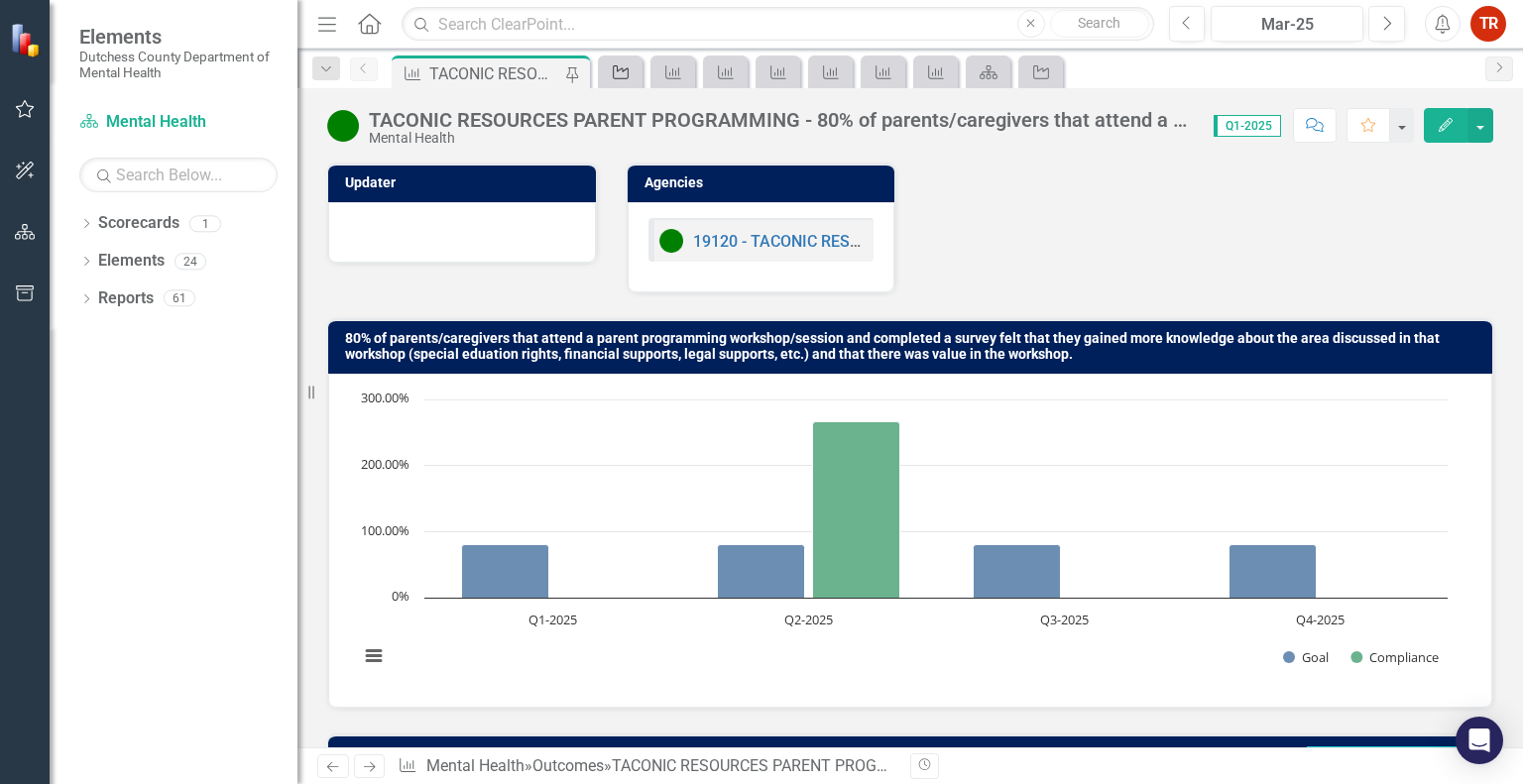 click on "Agency" 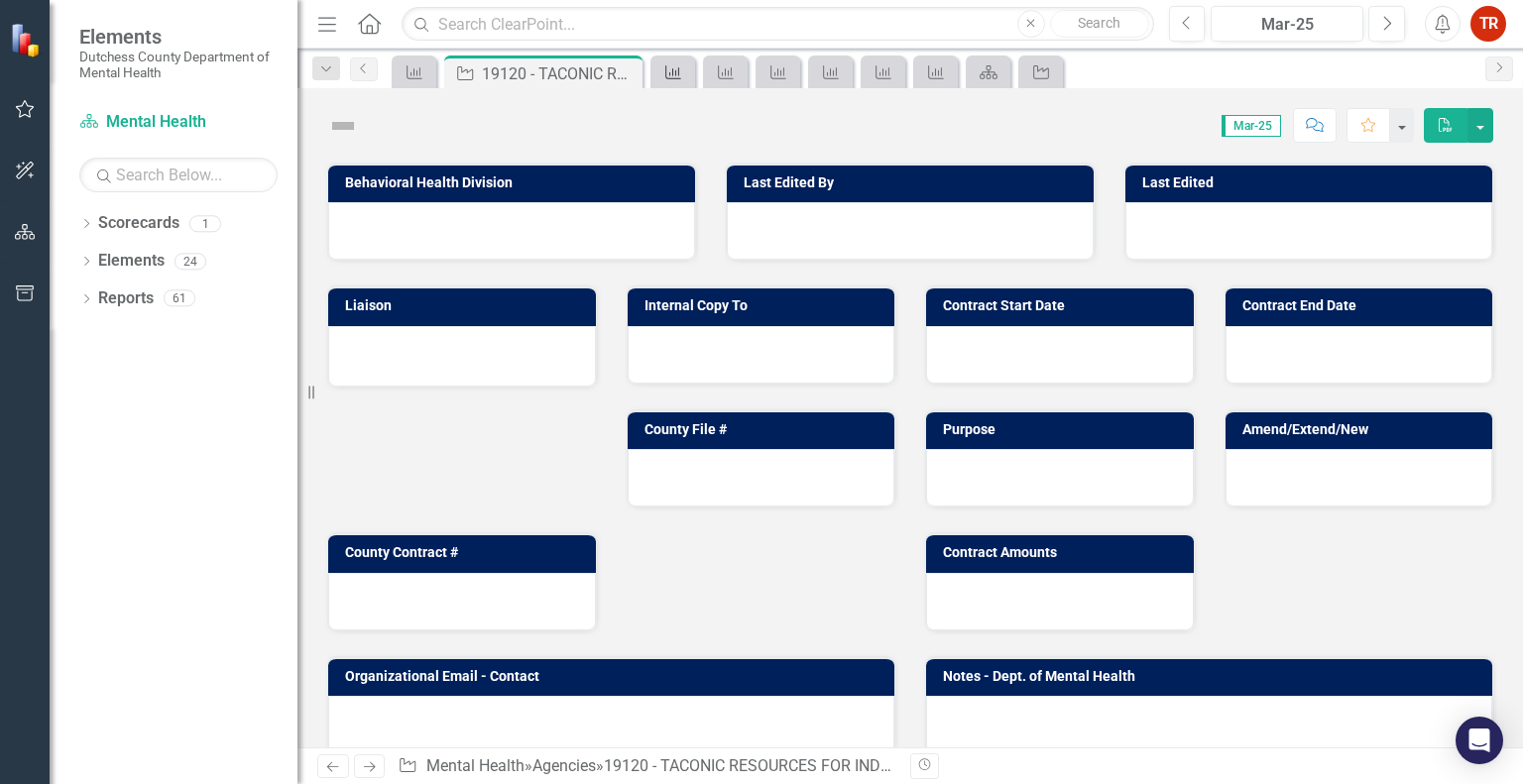 click on "Outcome" 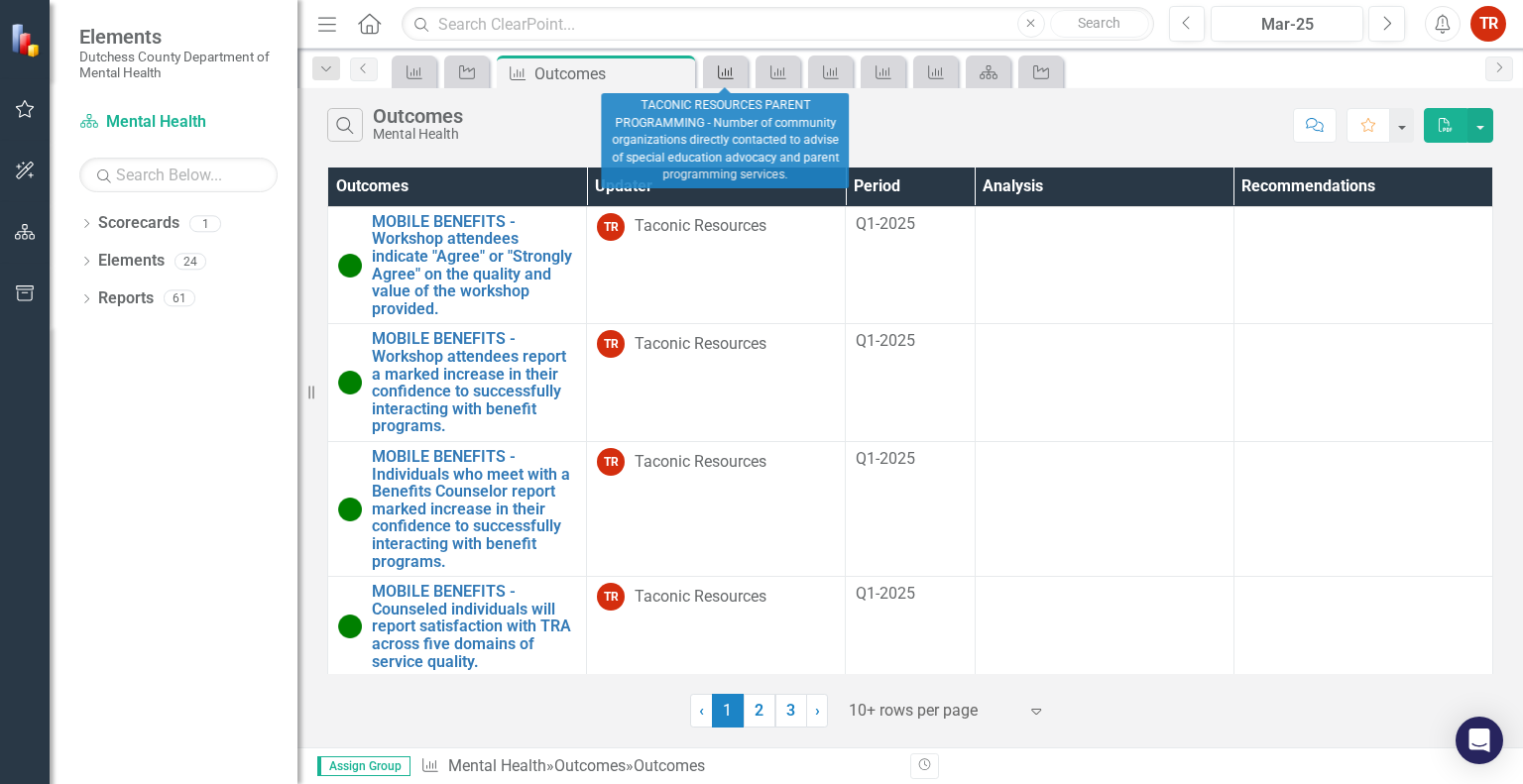 click on "Outcome" 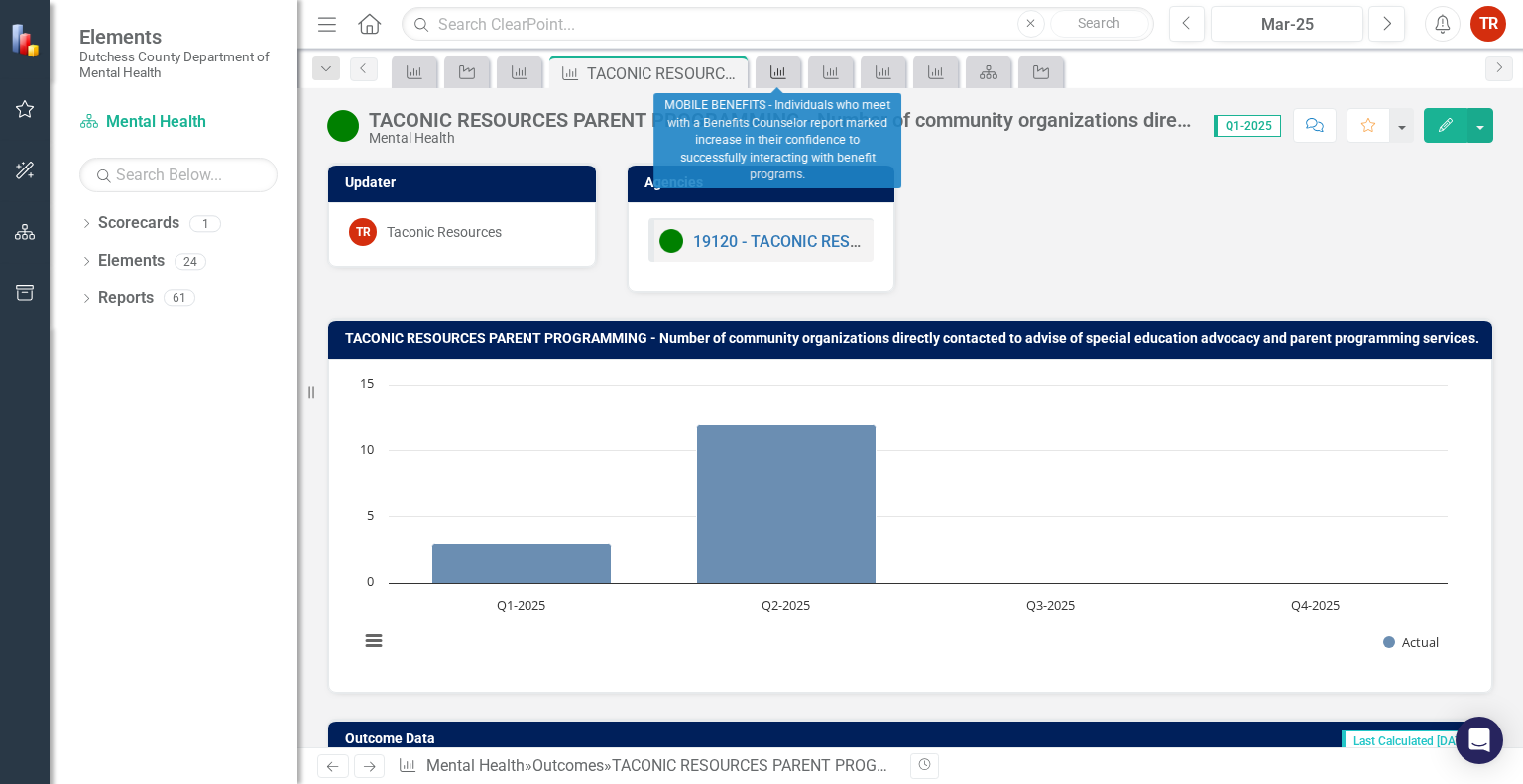 click on "Outcome" 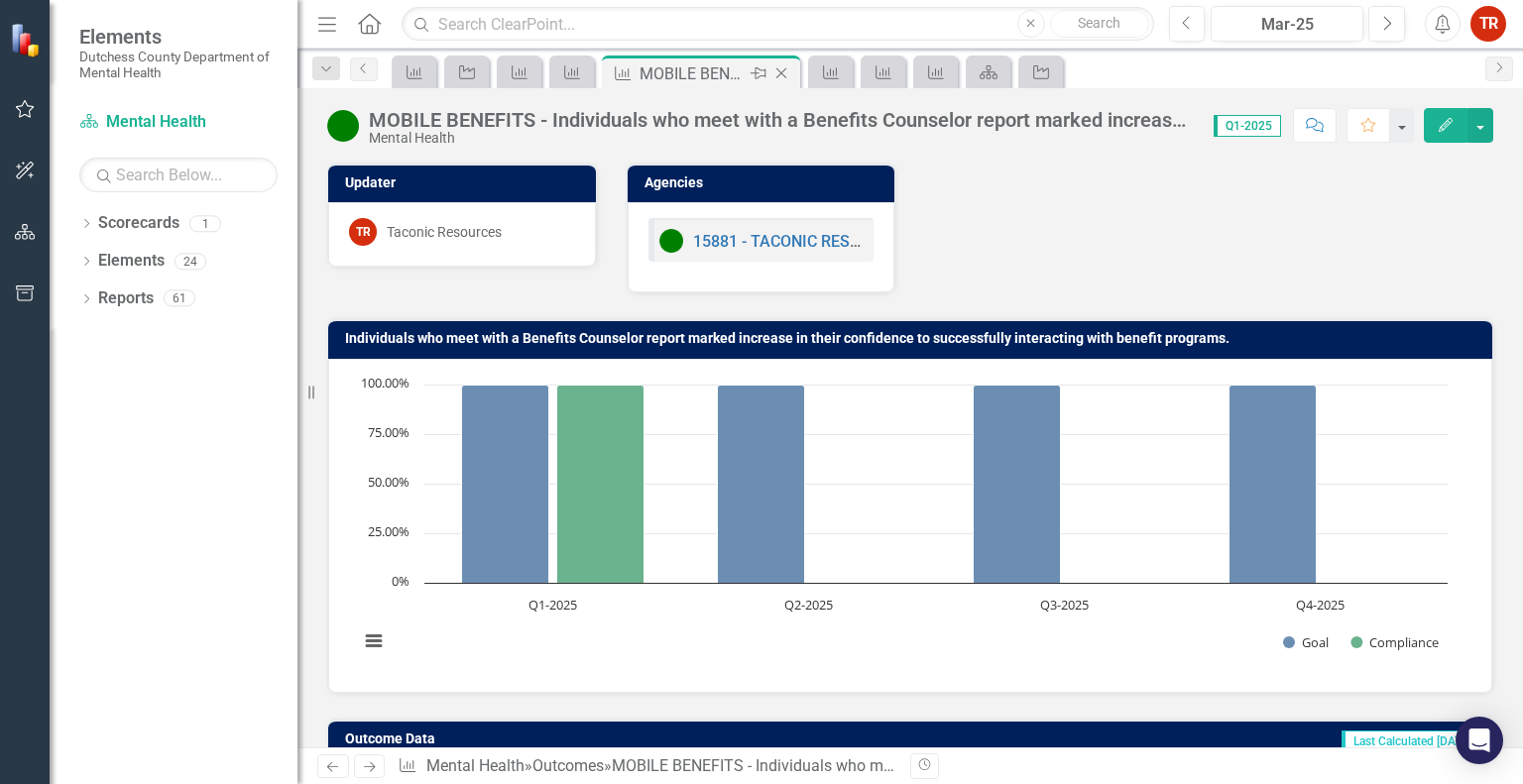 click on "Close" 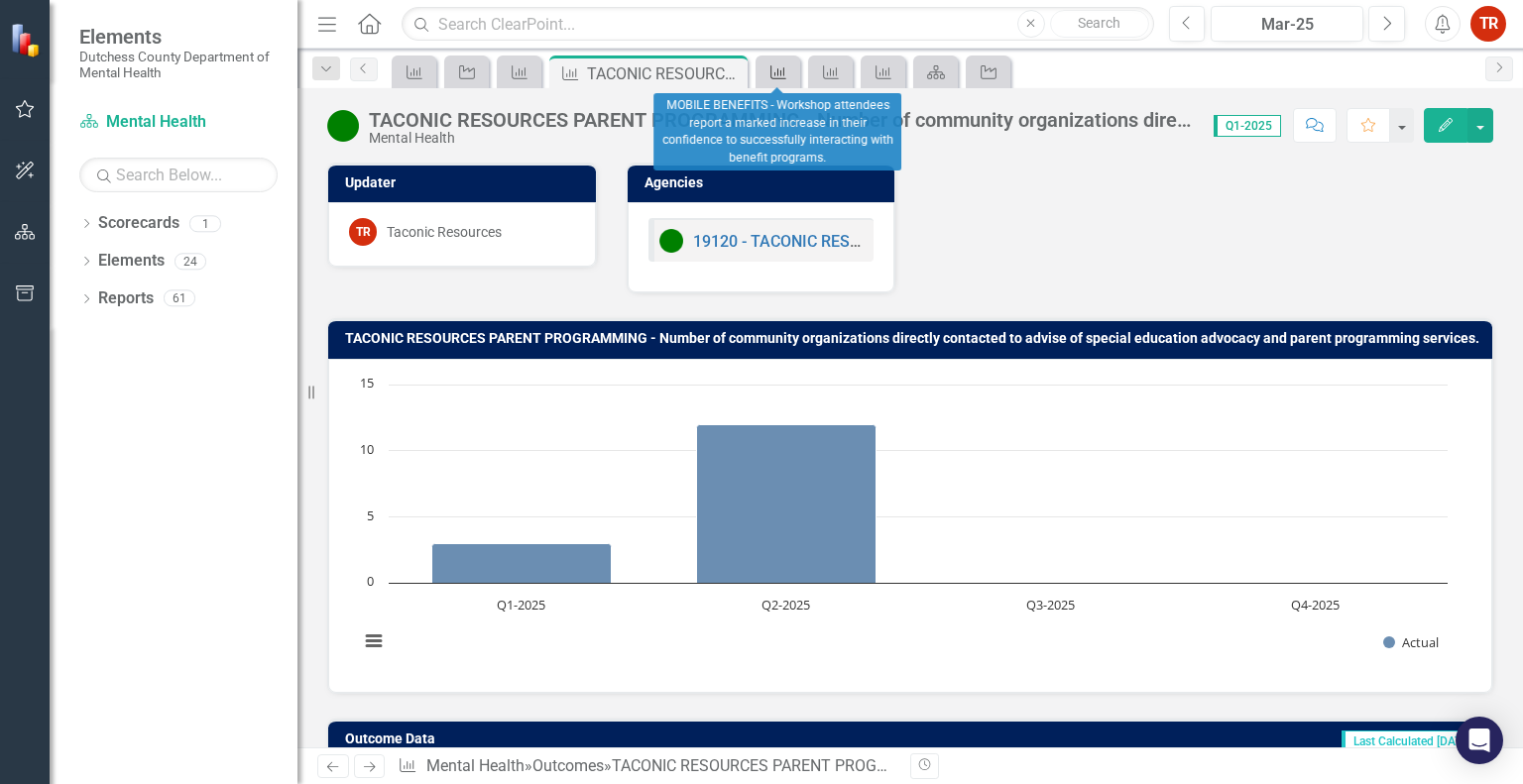 click on "Outcome" 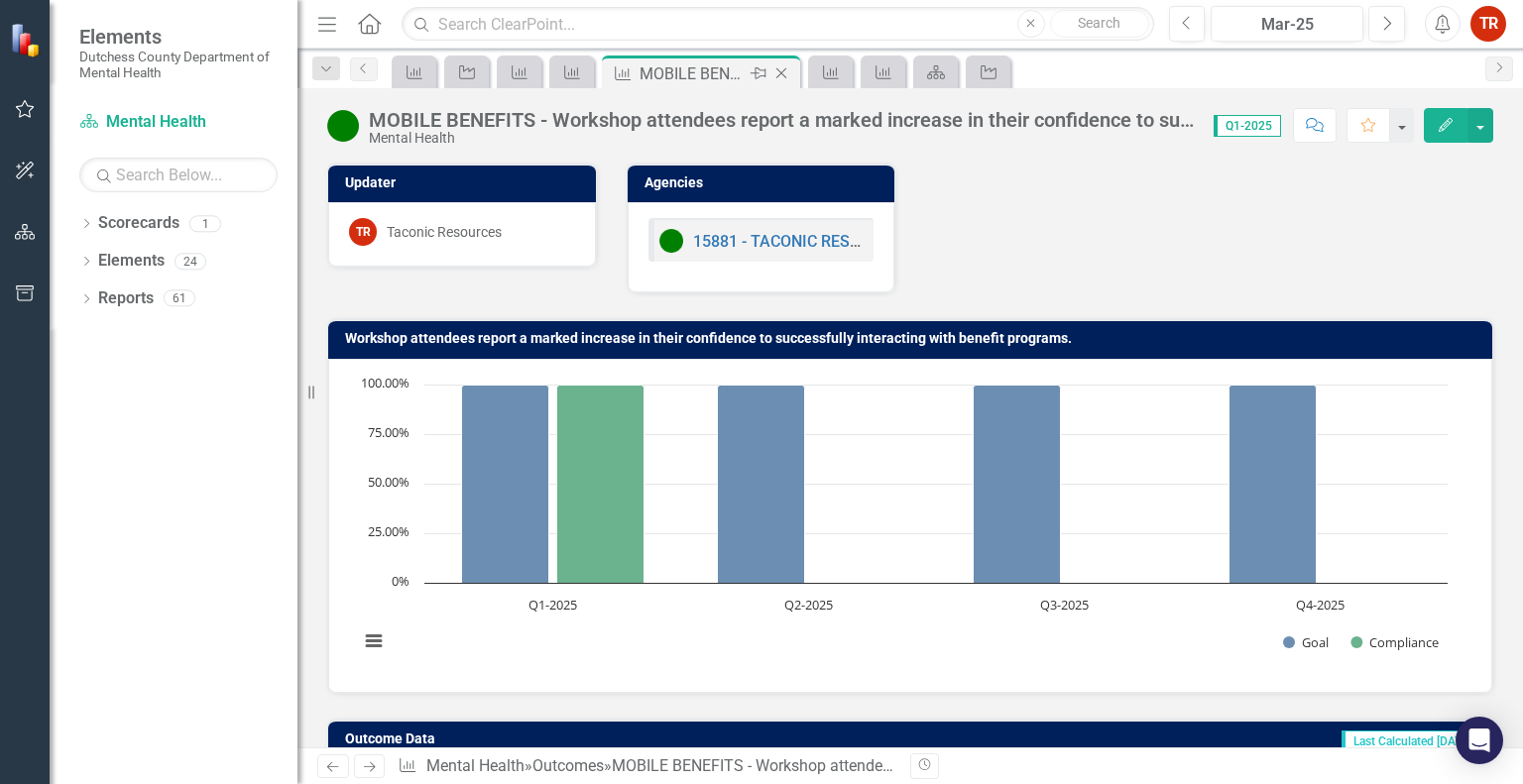 click on "Close" 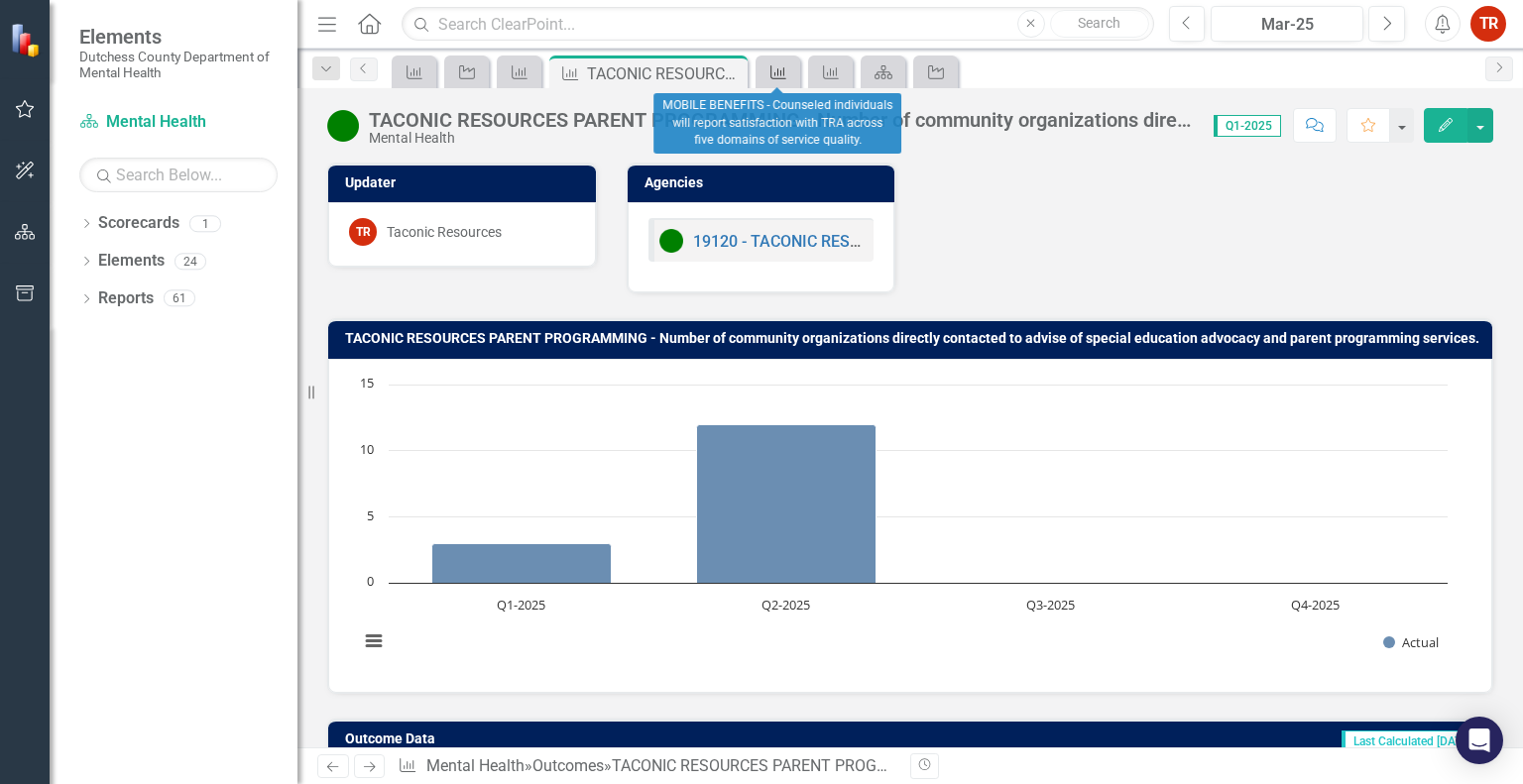 click on "Outcome" at bounding box center (774, 71) 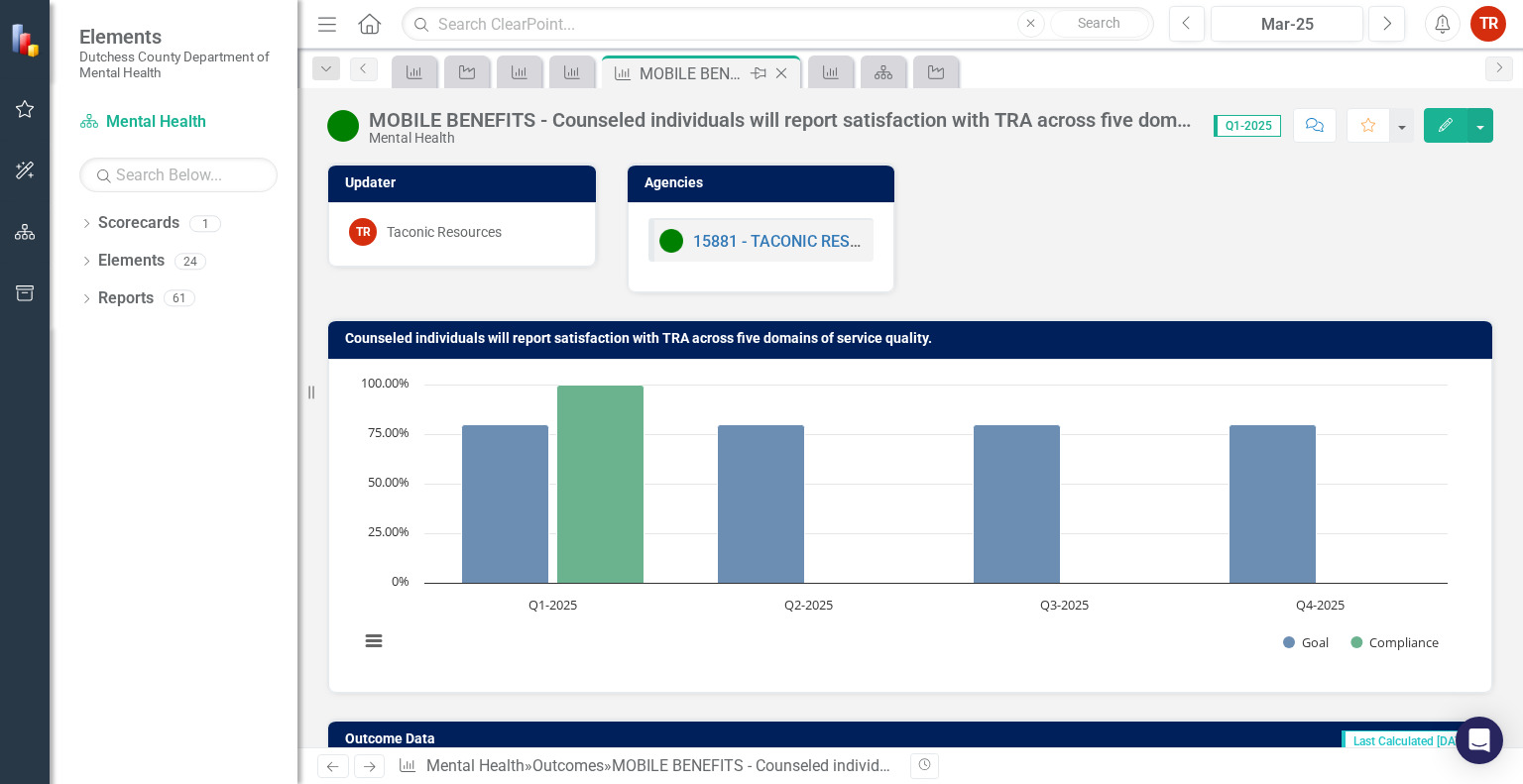 click on "Close" 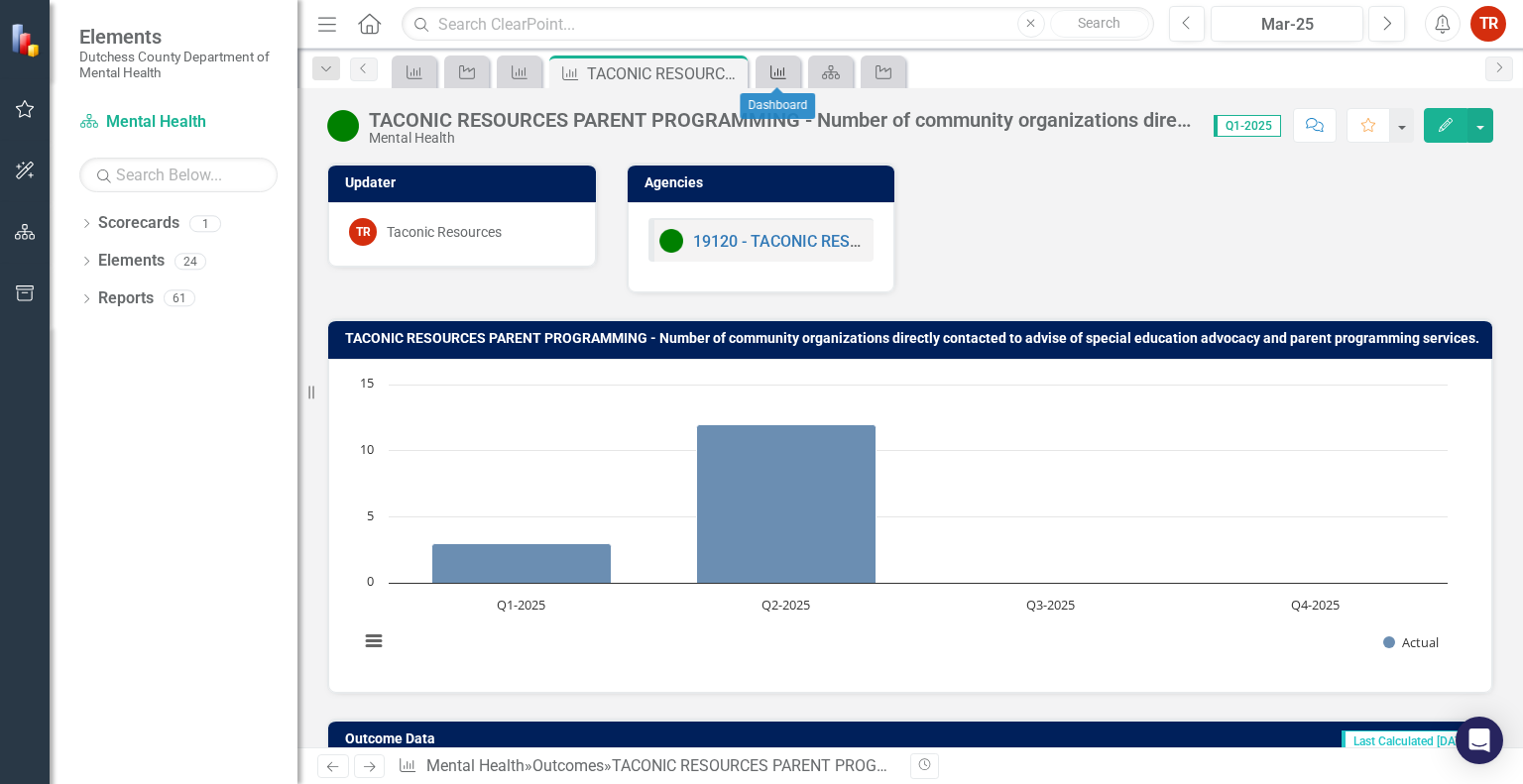click on "Outcome" 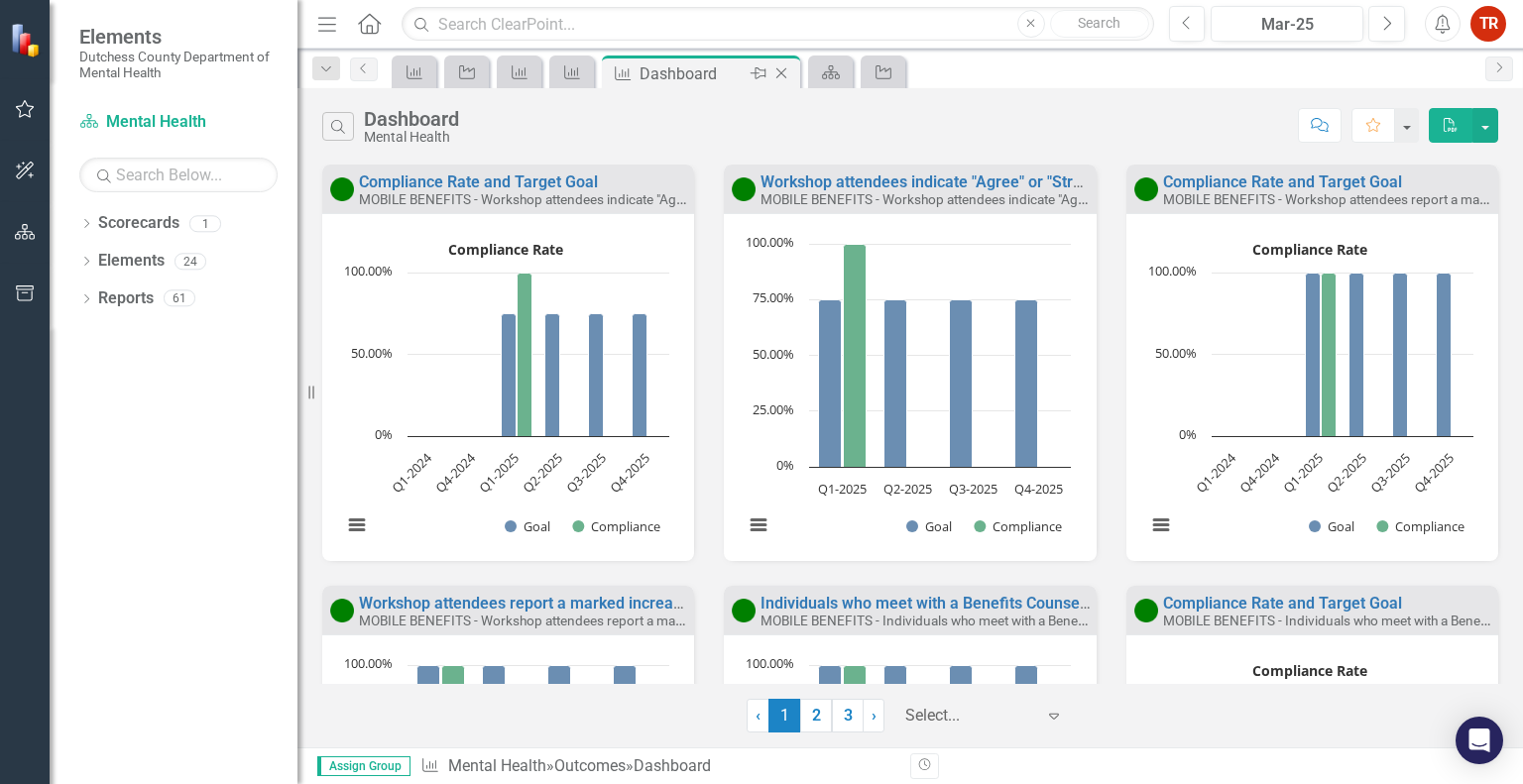 click on "Close" 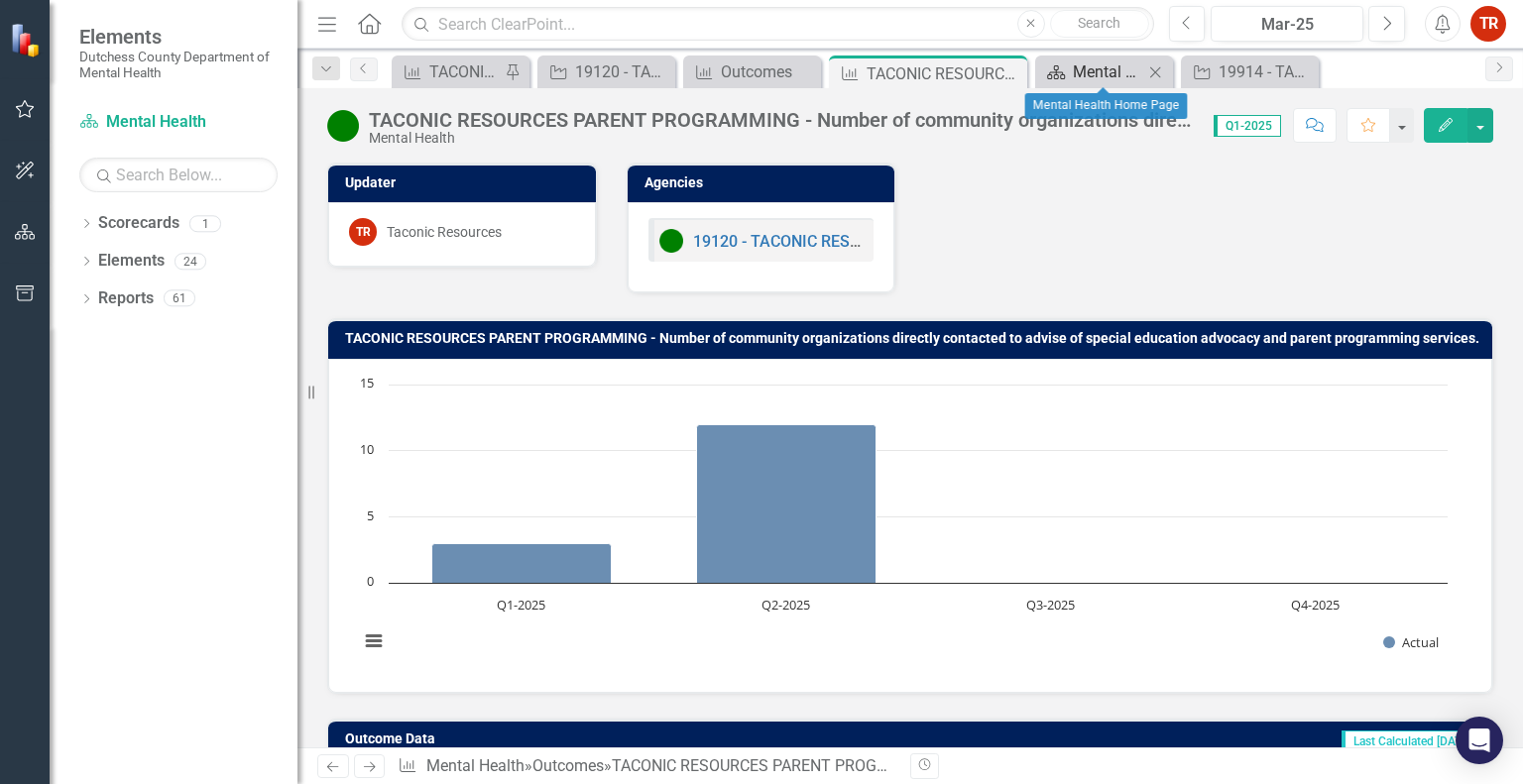 click on "Mental Health Home Page" at bounding box center [1108, 71] 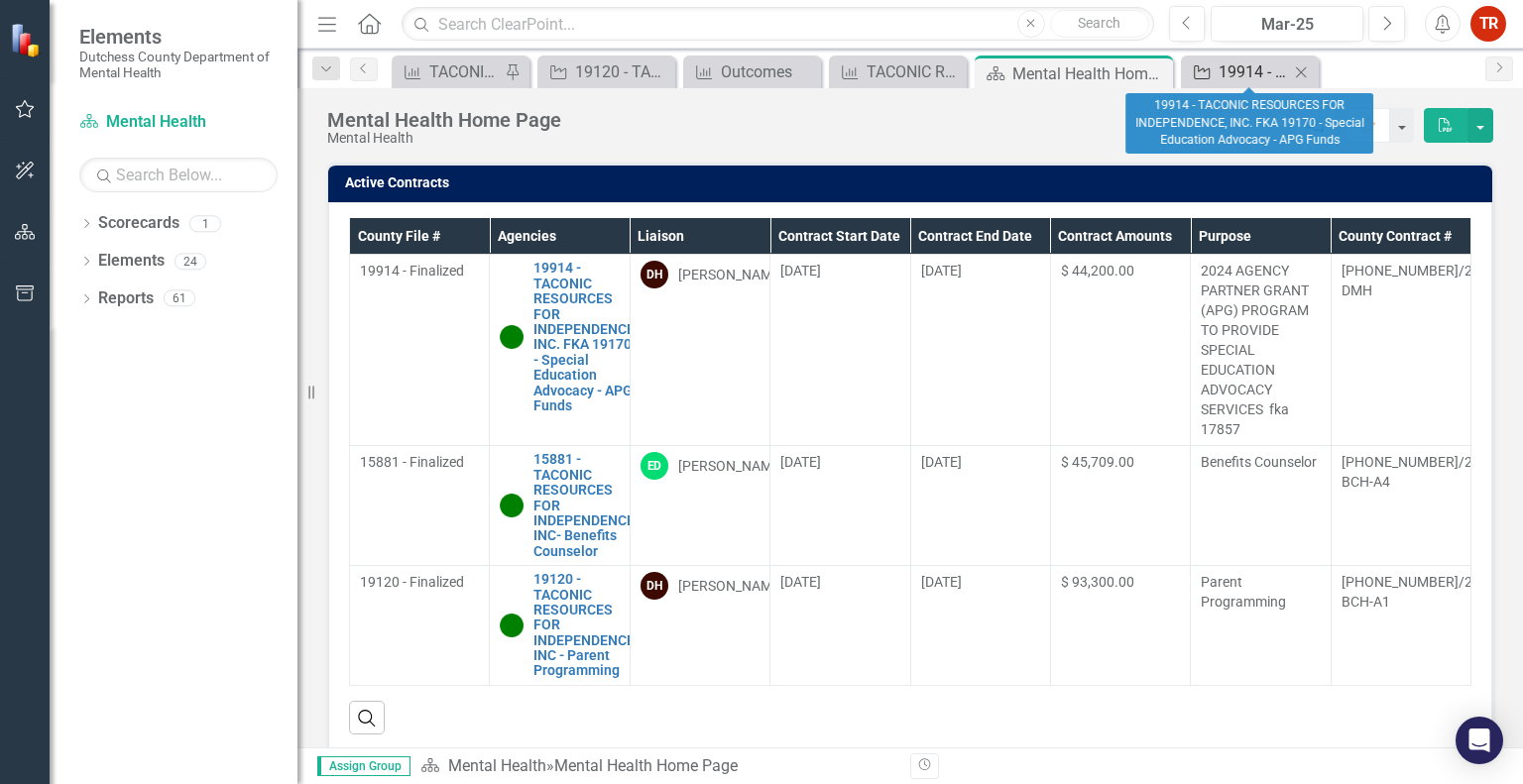 click on "19914 - TACONIC RESOURCES FOR INDEPENDENCE, INC. FKA 19170 - Special Education Advocacy - APG Funds" at bounding box center [1253, 71] 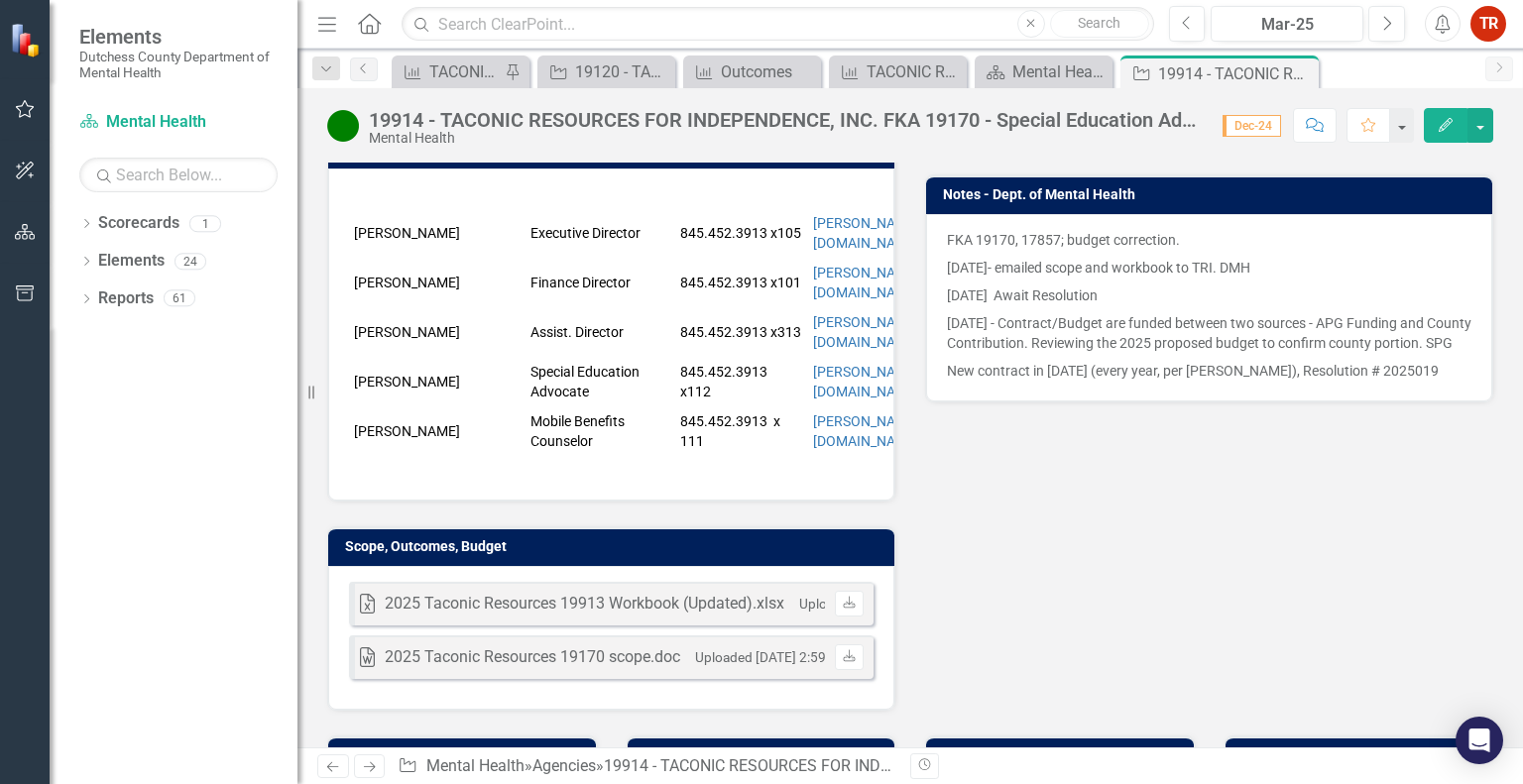 scroll, scrollTop: 0, scrollLeft: 0, axis: both 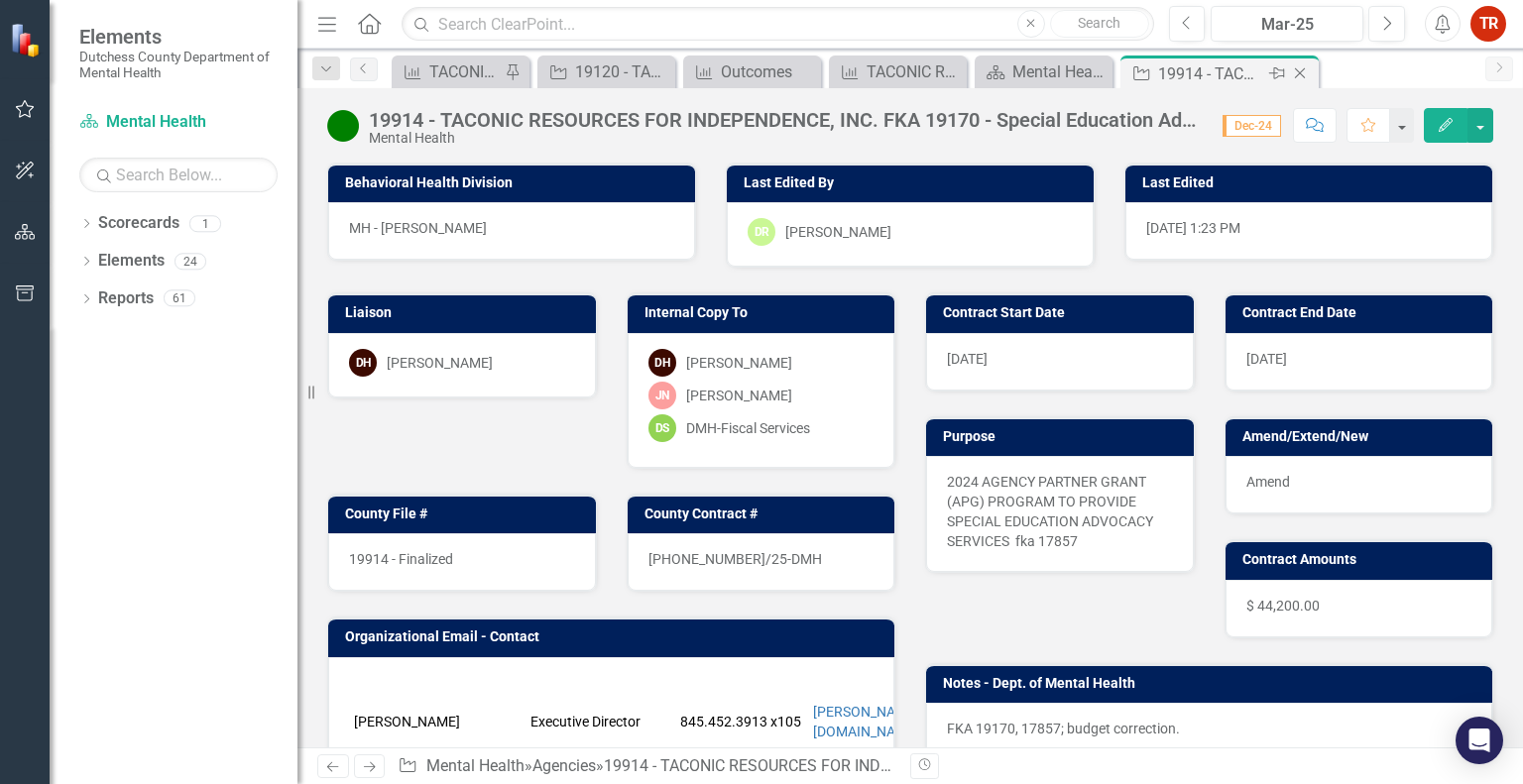 click 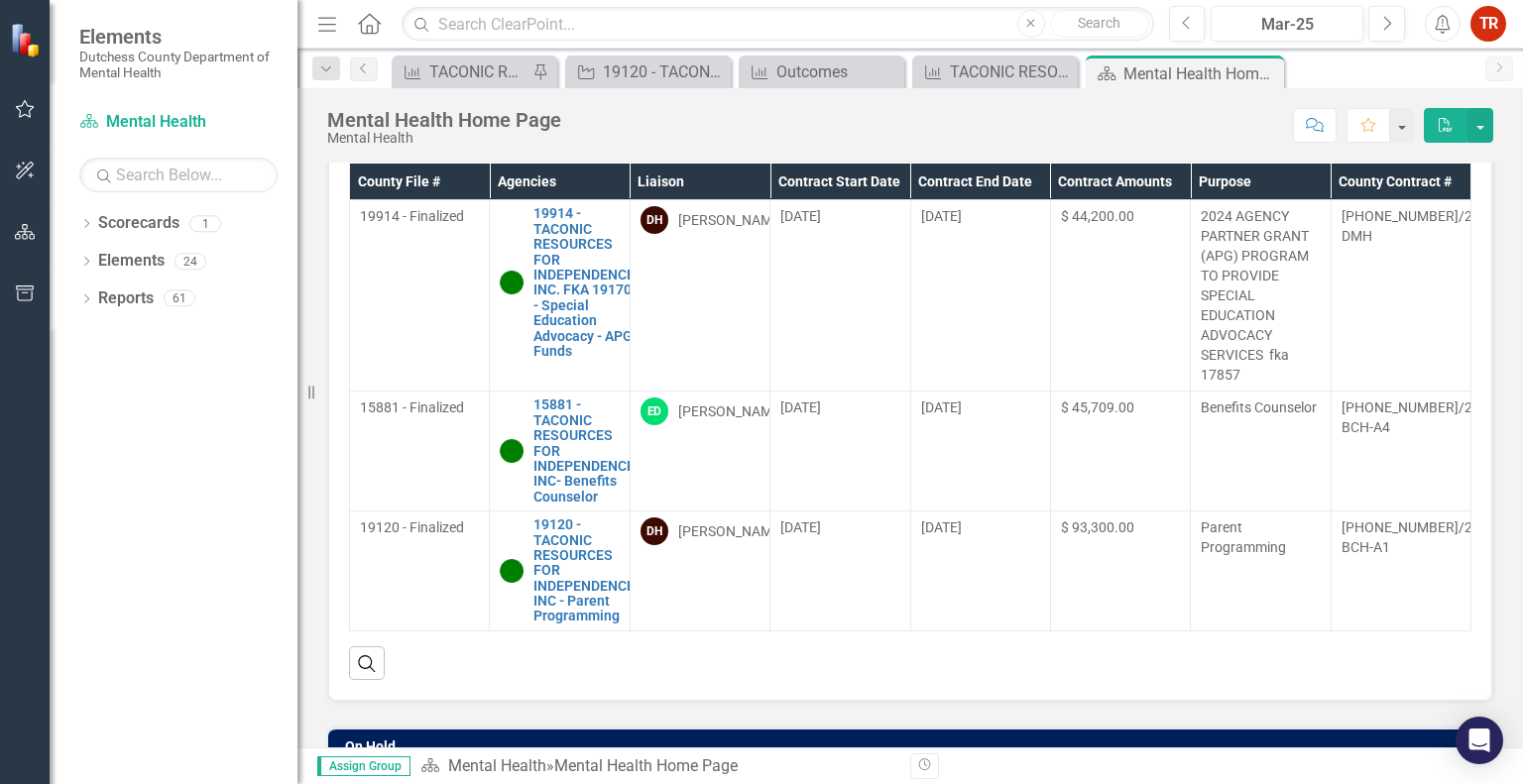 scroll, scrollTop: 99, scrollLeft: 0, axis: vertical 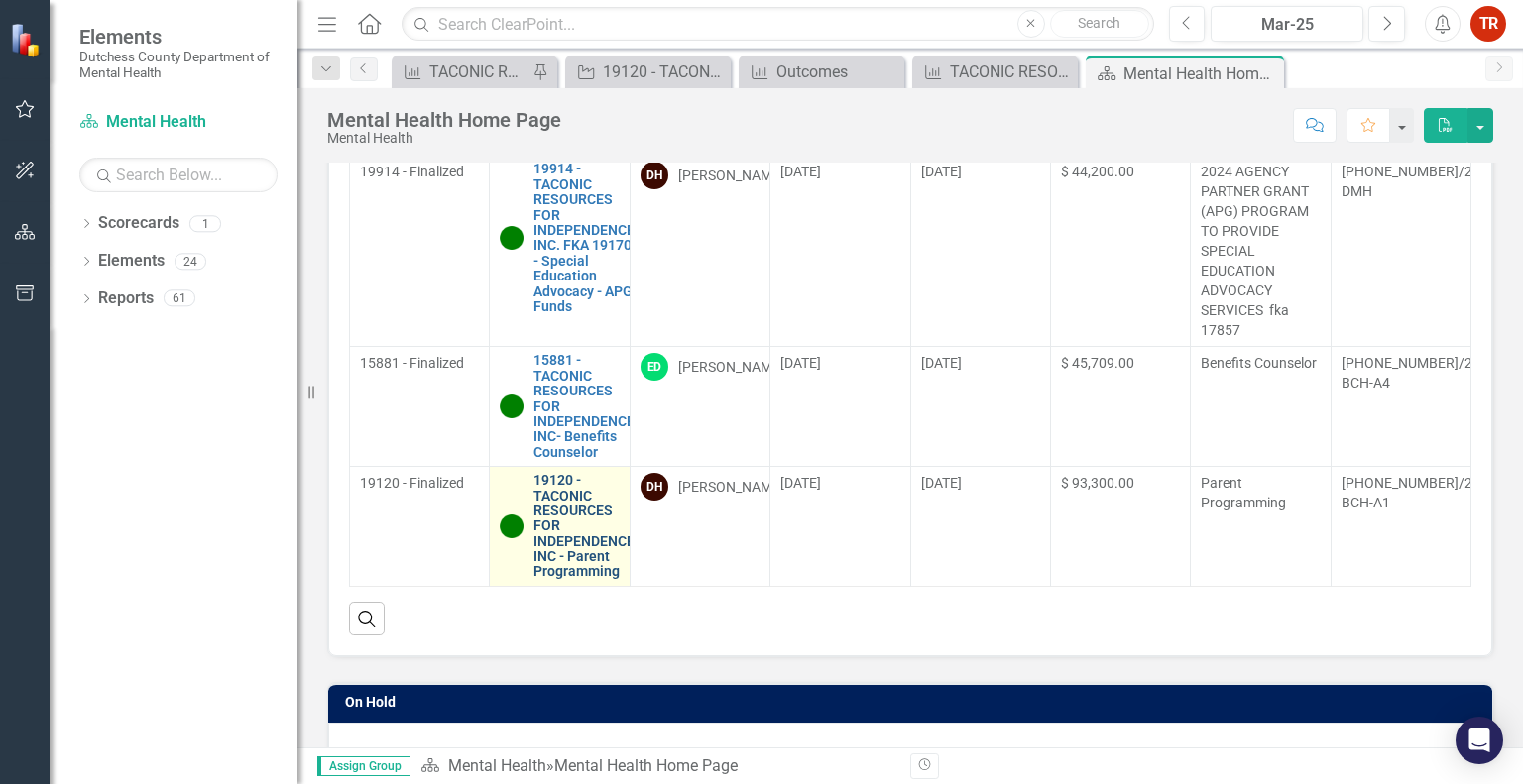 click on "19120 - TACONIC RESOURCES FOR INDEPENDENCE INC - Parent Programming" at bounding box center [584, 526] 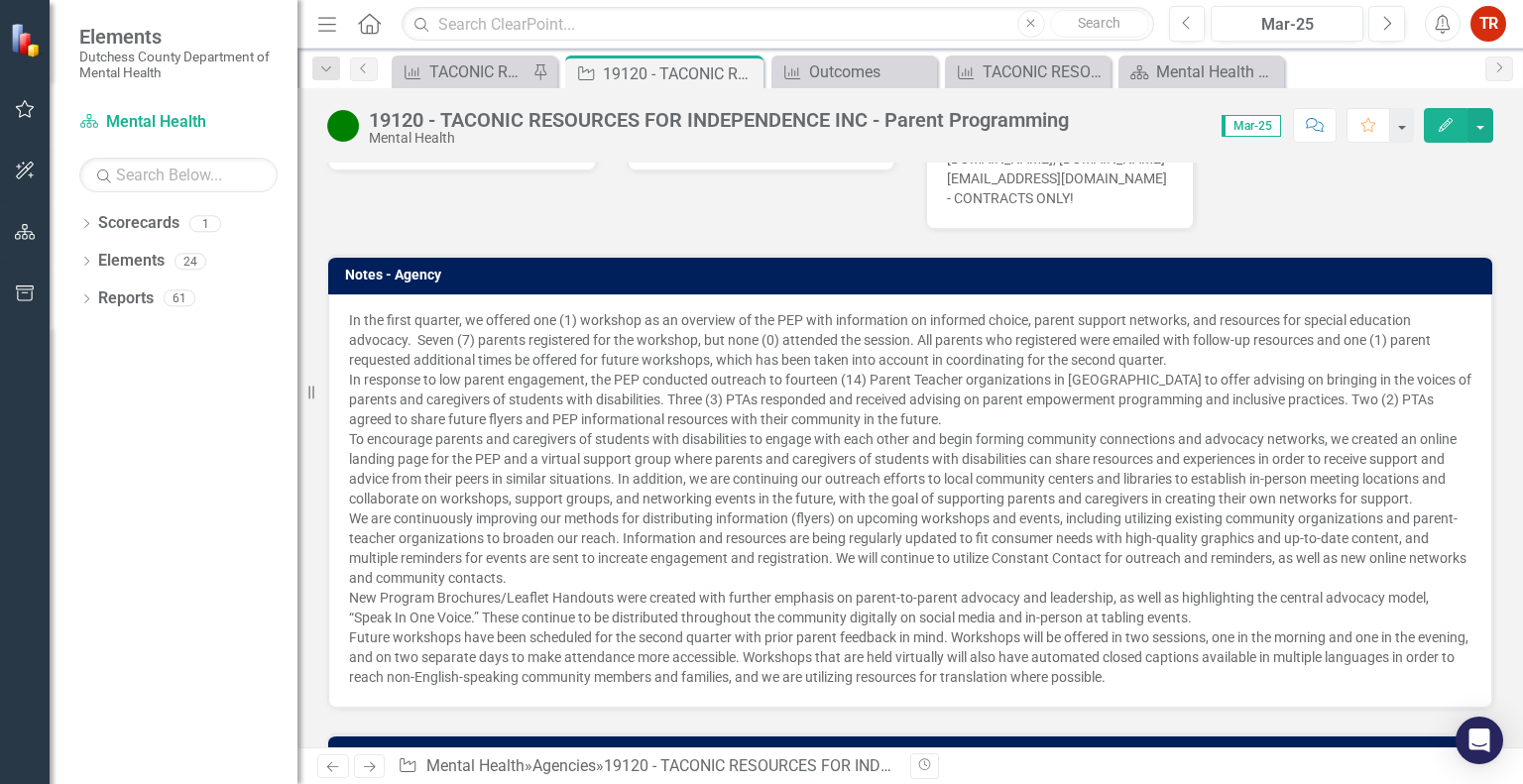 scroll, scrollTop: 1388, scrollLeft: 0, axis: vertical 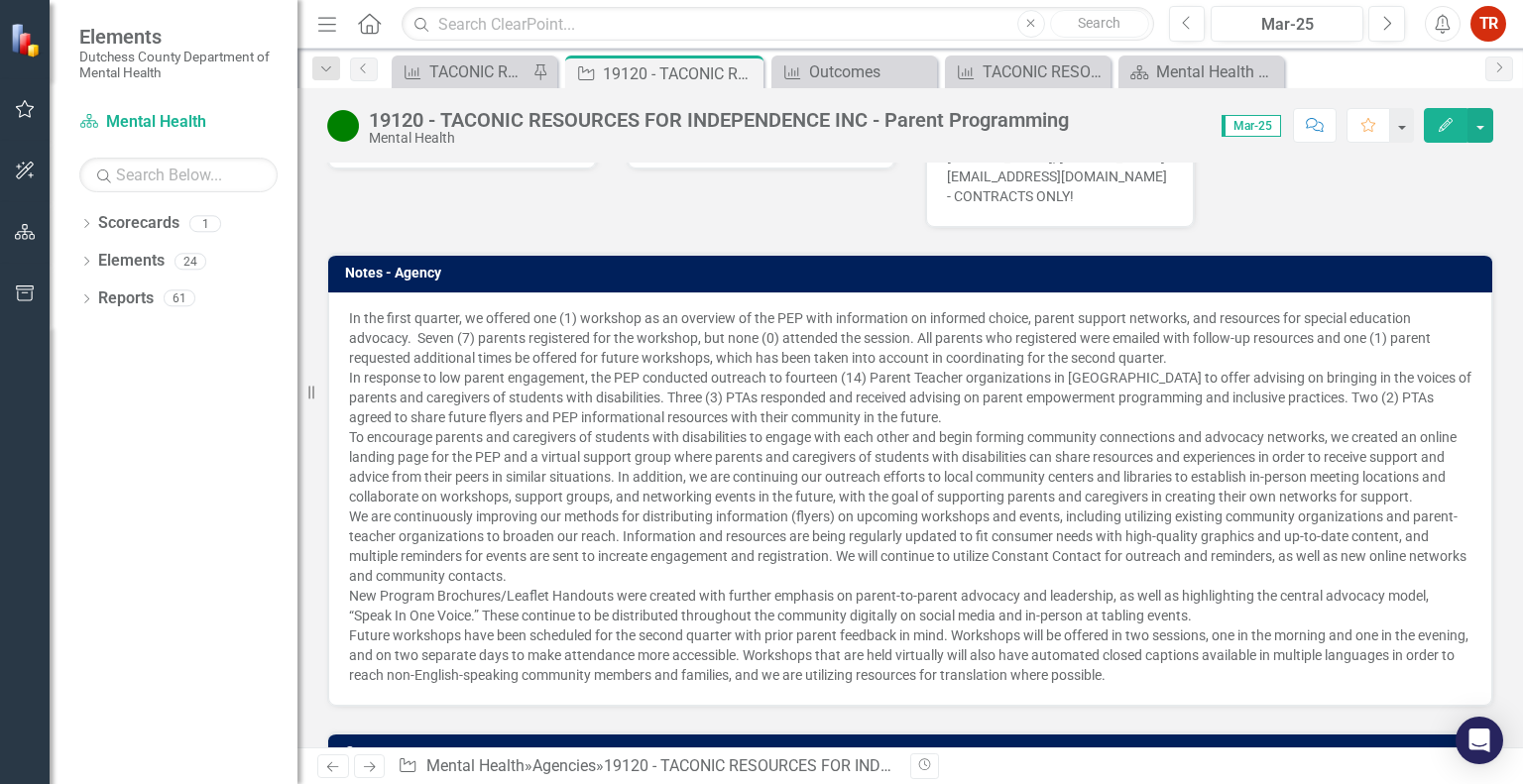 click on "To encourage parents and caregivers of students with disabilities to engage with each other and begin forming community connections and advocacy networks, we created an online landing page for the PEP and a virtual support group where parents and caregivers of students with disabilities can share resources and experiences in order to receive support and advice from their peers in similar situations. In addition, we are continuing our outreach efforts to local community centers and libraries to establish in-person meeting locations and collaborate on workshops, support groups, and networking events in the future, with the goal of supporting parents and caregivers in creating their own networks for support." at bounding box center [910, 467] 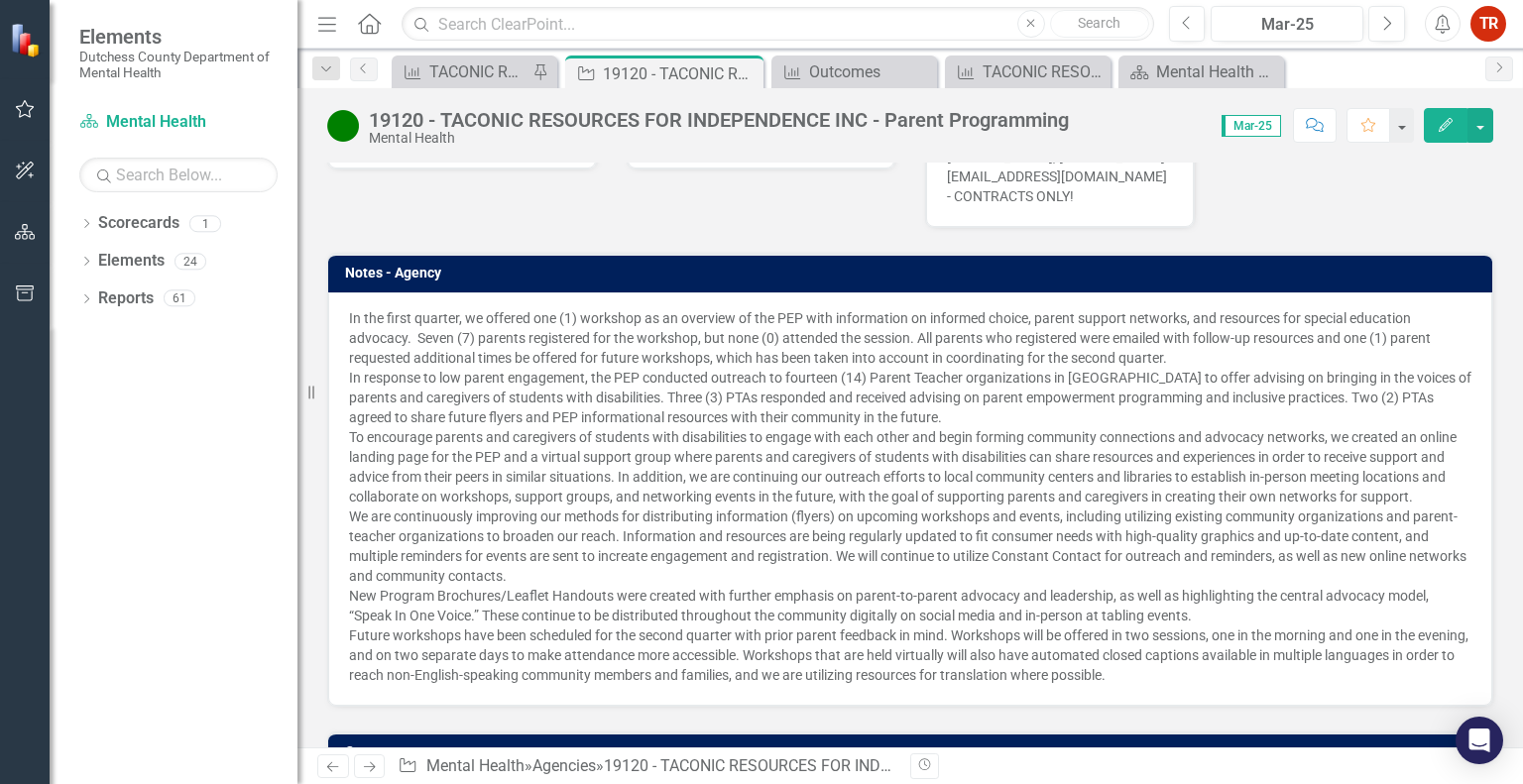 click on "To encourage parents and caregivers of students with disabilities to engage with each other and begin forming community connections and advocacy networks, we created an online landing page for the PEP and a virtual support group where parents and caregivers of students with disabilities can share resources and experiences in order to receive support and advice from their peers in similar situations. In addition, we are continuing our outreach efforts to local community centers and libraries to establish in-person meeting locations and collaborate on workshops, support groups, and networking events in the future, with the goal of supporting parents and caregivers in creating their own networks for support." at bounding box center [910, 467] 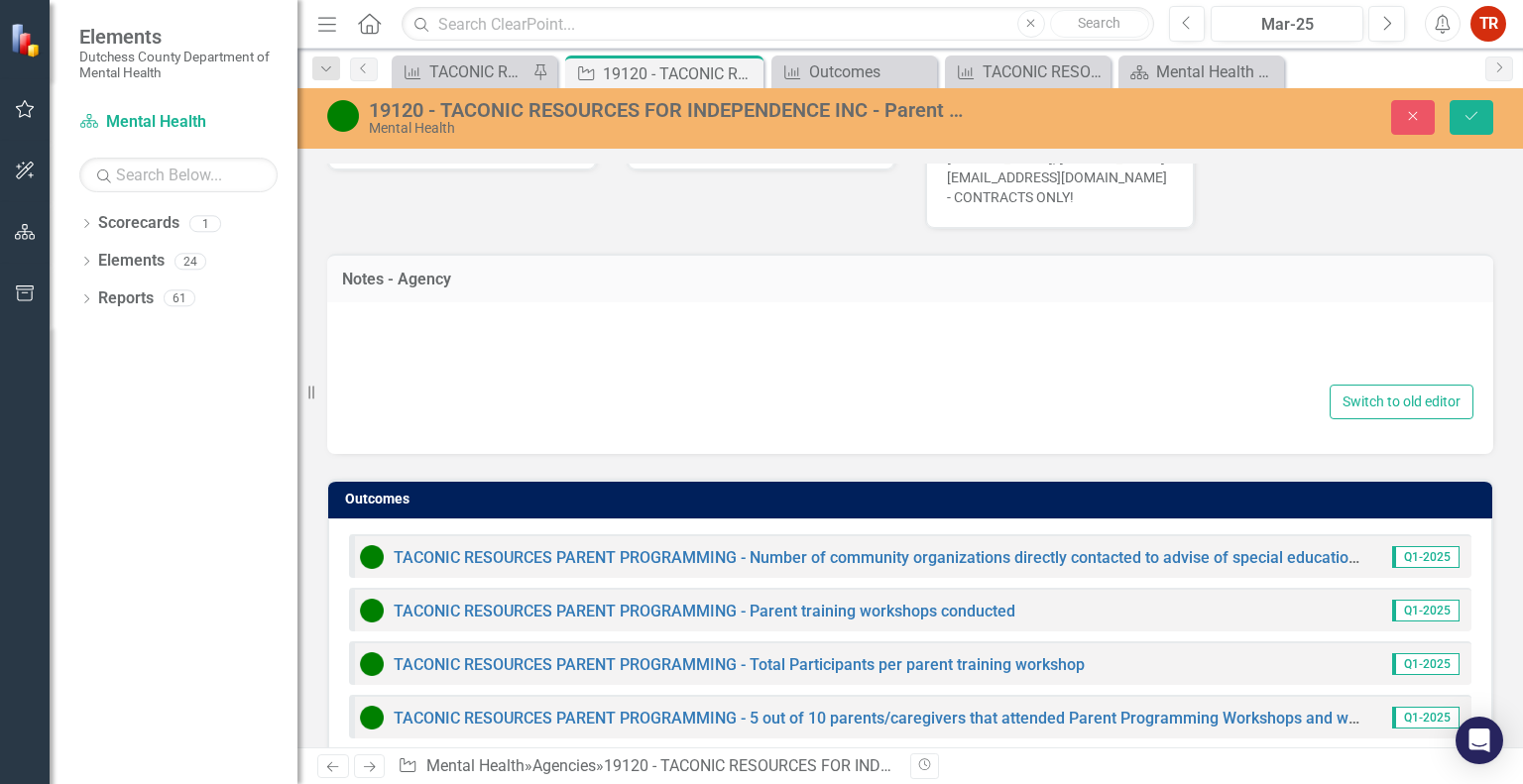 type on "<div>
<p><span>In the first quarter, we offered one (1) workshop as an overview of the PEP with information on informed choice, parent support networks, and resources for special education advocacy.&nbsp; Seven (7) parents registered for the workshop, but none (0) attended the session. All parents who registered were emailed with follow-up resources and one (1) parent requested additional times be offered for future workshops, which has been taken into account in coordinating for the second quarter.</span></p>
</div>
<div>
<p>In response to low parent engagement, the PEP conducted outreach to fourteen (14) Parent Teacher organizations in Dutchess County to offer advising on bringing in the voices of parents and caregivers of students with disabilities. Three (3) PTAs responded and received advising on parent empowerment programming and inclusive practices. Two (2) PTAs agreed to share future flyers and PEP informational resources with their community in the future.</p>
</div>
<div>
<p>To encourag..." 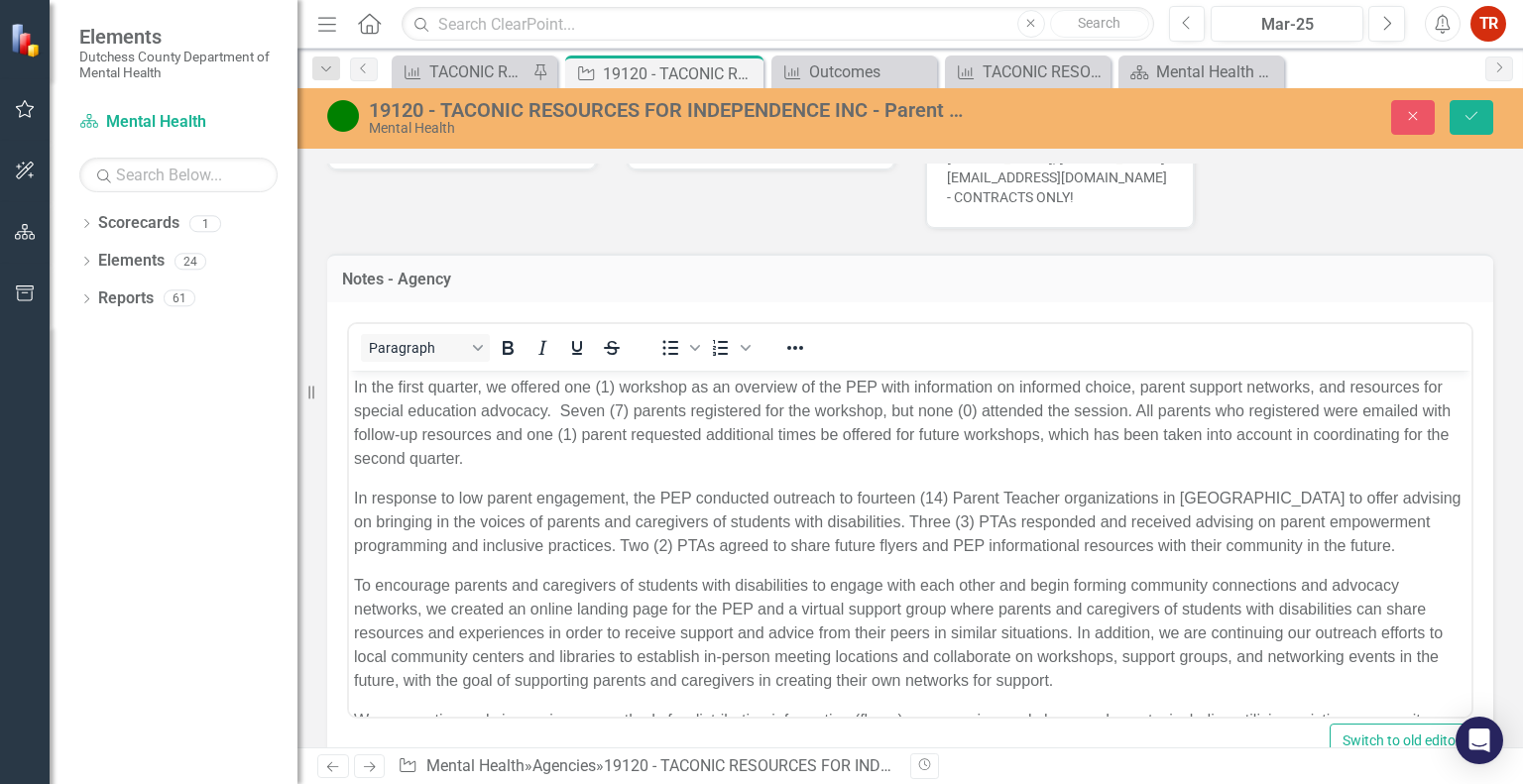 scroll, scrollTop: 0, scrollLeft: 0, axis: both 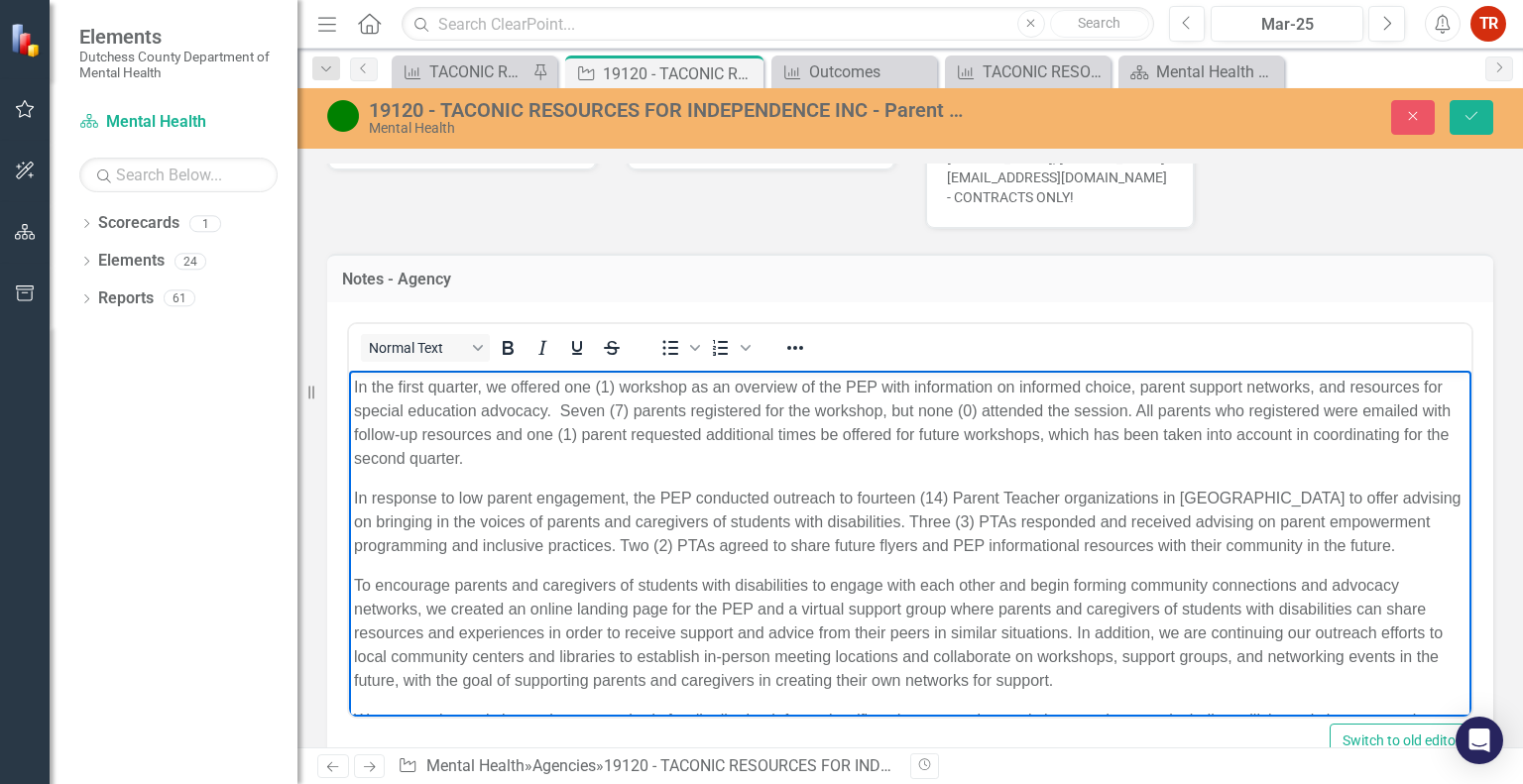 click on "In the first quarter, we offered one (1) workshop as an overview of the PEP with information on informed choice, parent support networks, and resources for special education advocacy.  Seven (7) parents registered for the workshop, but none (0) attended the session. All parents who registered were emailed with follow-up resources and one (1) parent requested additional times be offered for future workshops, which has been taken into account in coordinating for the second quarter. In response to low parent engagement, the PEP conducted outreach to fourteen (14) Parent Teacher organizations in Dutchess County to offer advising on bringing in the voices of parents and caregivers of students with disabilities. Three (3) PTAs responded and received advising on parent empowerment programming and inclusive practices. Two (2) PTAs agreed to share future flyers and PEP informational resources with their community in the future." at bounding box center [910, 684] 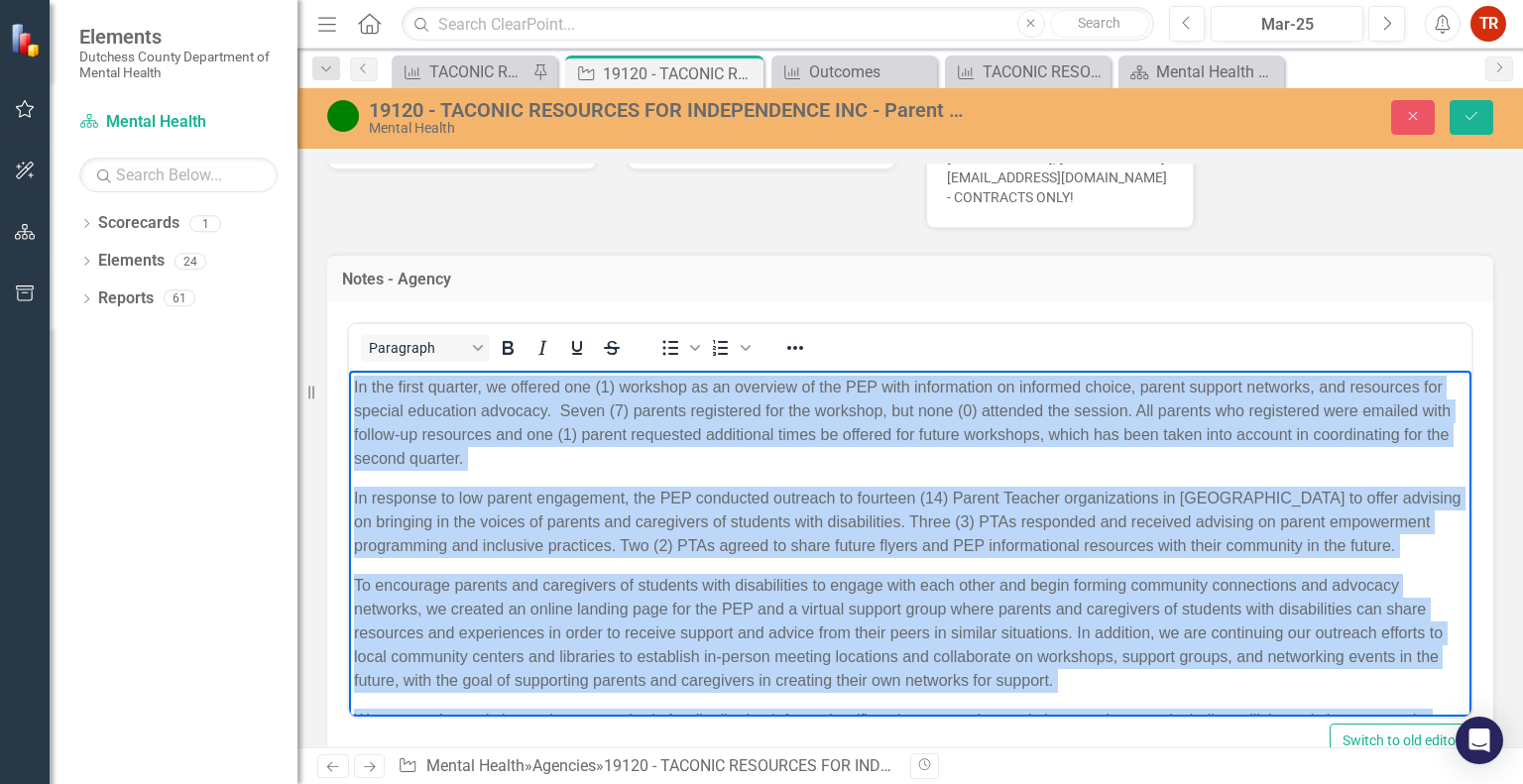 copy on "In the first quarter, we offered one (1) workshop as an overview of the PEP with information on informed choice, parent support networks, and resources for special education advocacy.  Seven (7) parents registered for the workshop, but none (0) attended the session. All parents who registered were emailed with follow-up resources and one (1) parent requested additional times be offered for future workshops, which has been taken into account in coordinating for the second quarter. In response to low parent engagement, the PEP conducted outreach to fourteen (14) Parent Teacher organizations in Dutchess County to offer advising on bringing in the voices of parents and caregivers of students with disabilities. Three (3) PTAs responded and received advising on parent empowerment programming and inclusive practices. Two (2) PTAs agreed to share future flyers and PEP informational resources with their community in the future. To encourage parents and caregivers of students with disabilities to engage with each ot..." 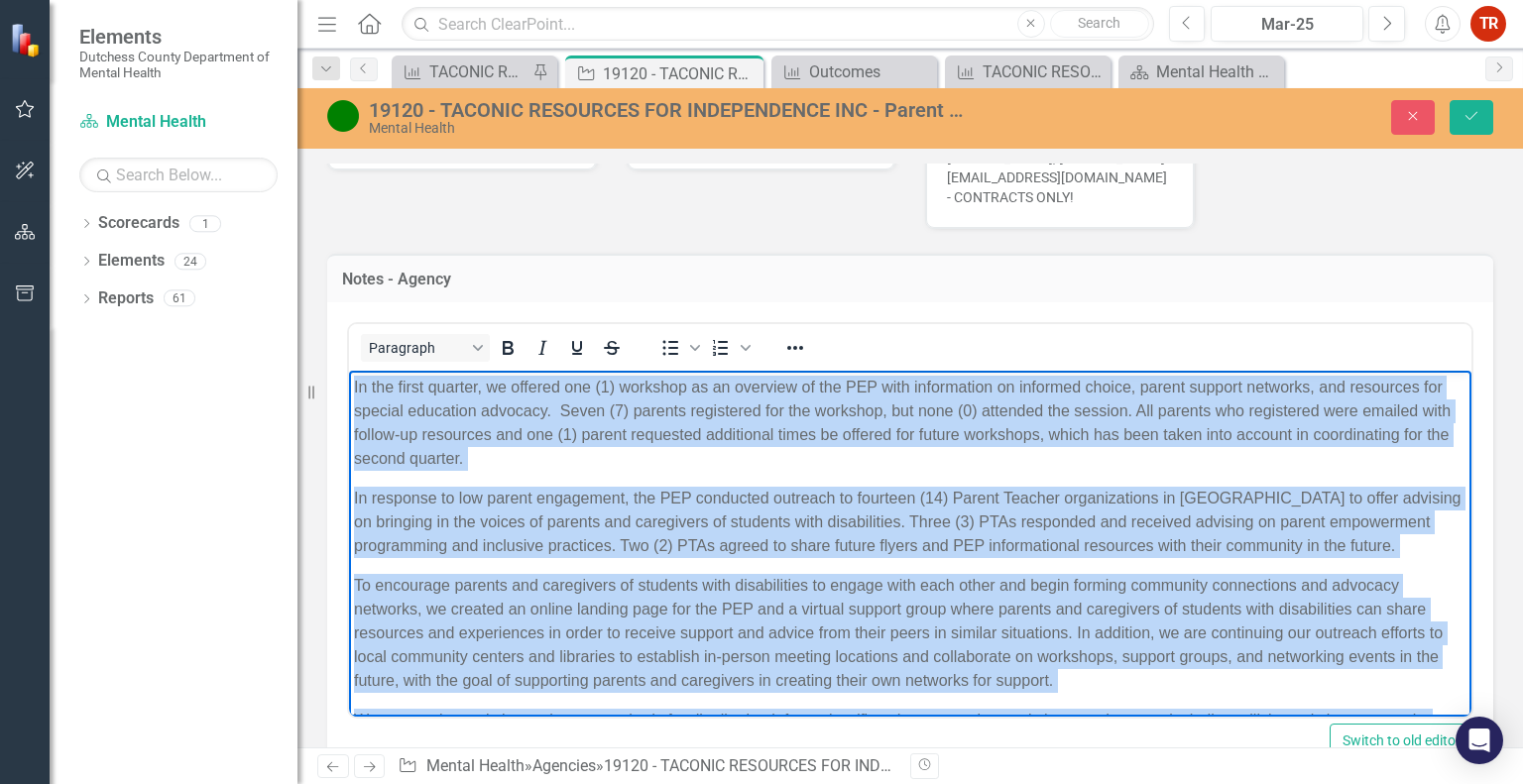 click on "In the first quarter, we offered one (1) workshop as an overview of the PEP with information on informed choice, parent support networks, and resources for special education advocacy.  Seven (7) parents registered for the workshop, but none (0) attended the session. All parents who registered were emailed with follow-up resources and one (1) parent requested additional times be offered for future workshops, which has been taken into account in coordinating for the second quarter." at bounding box center [910, 422] 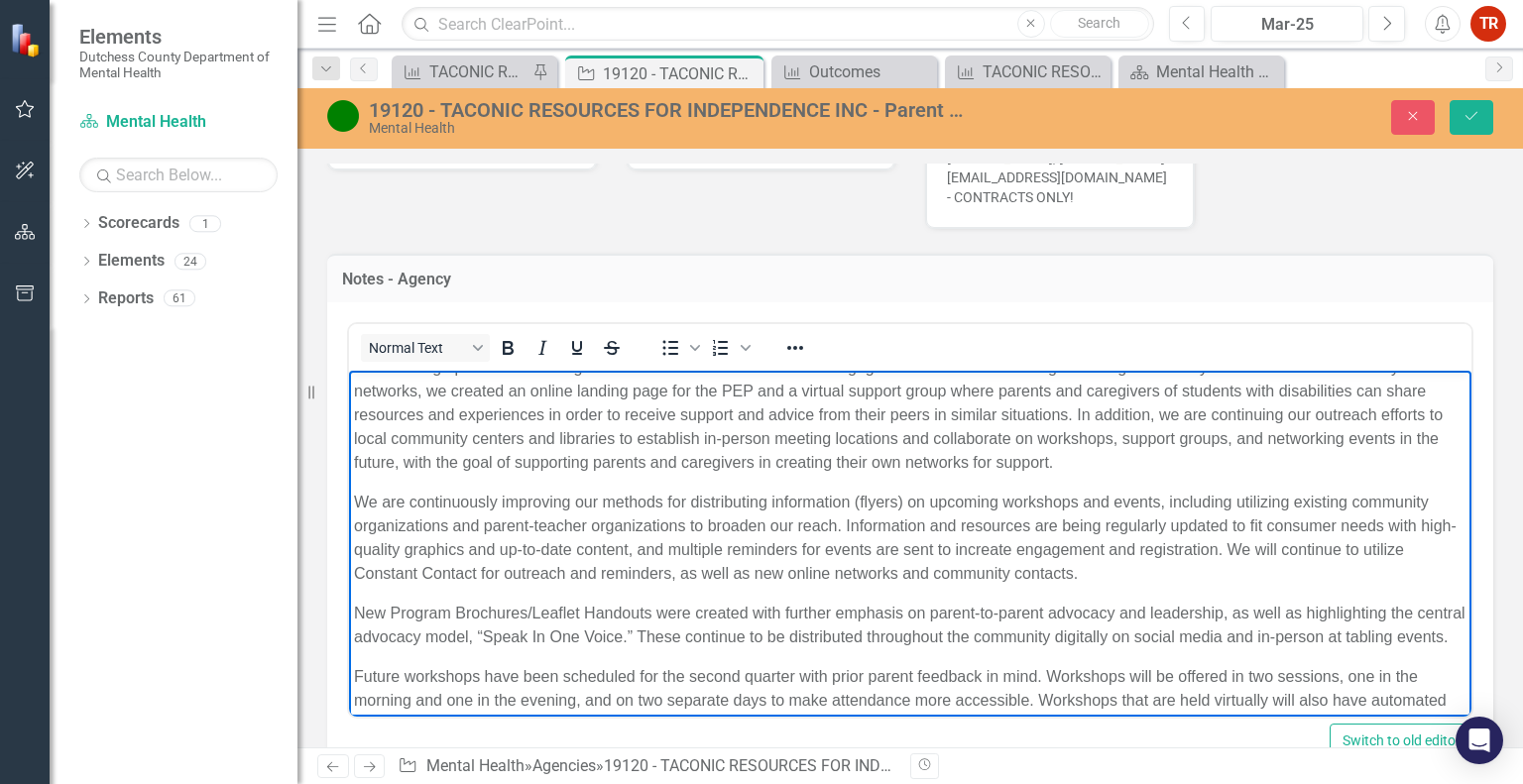 scroll, scrollTop: 305, scrollLeft: 0, axis: vertical 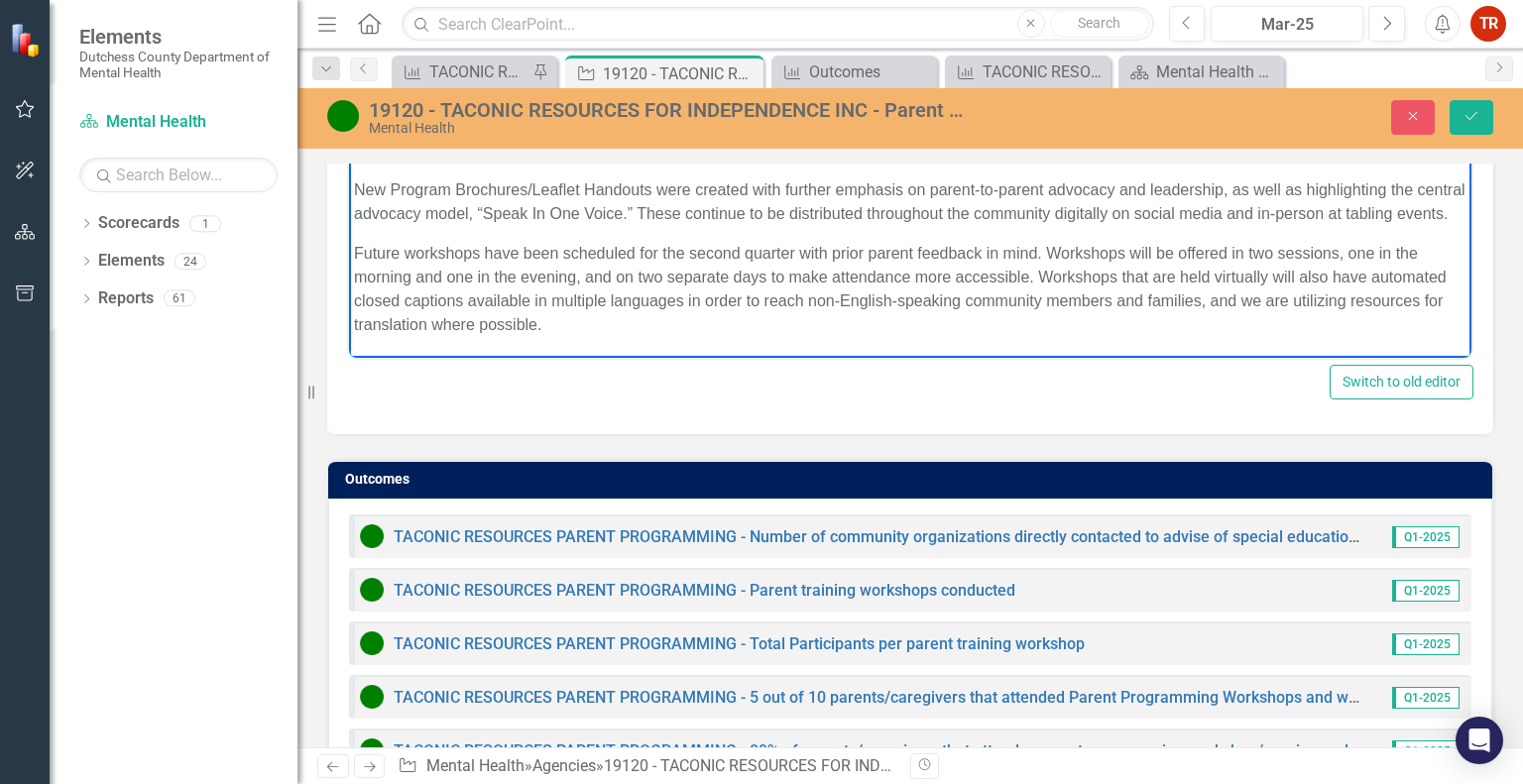 click on "Switch to old editor" at bounding box center (910, 382) 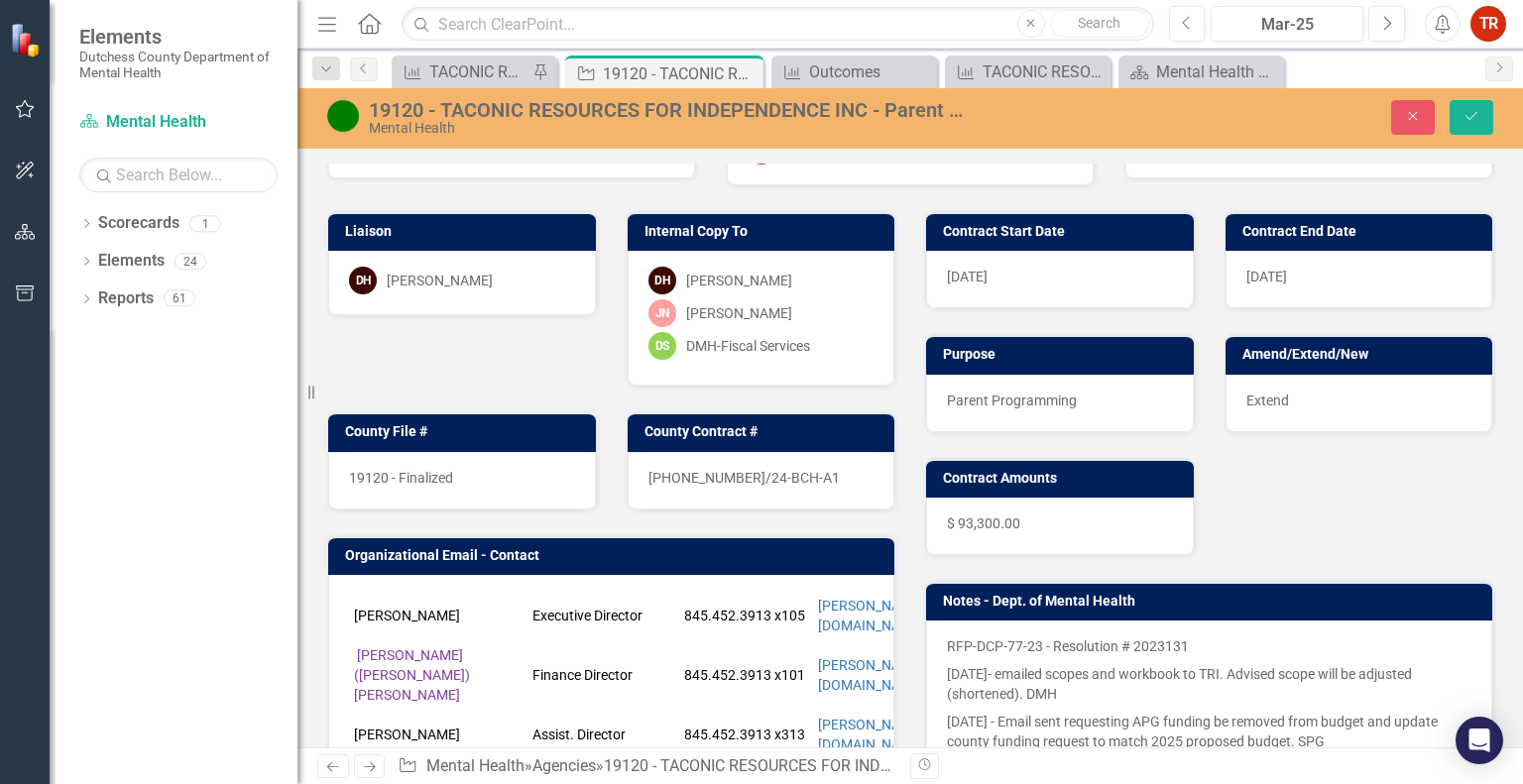 scroll, scrollTop: 0, scrollLeft: 0, axis: both 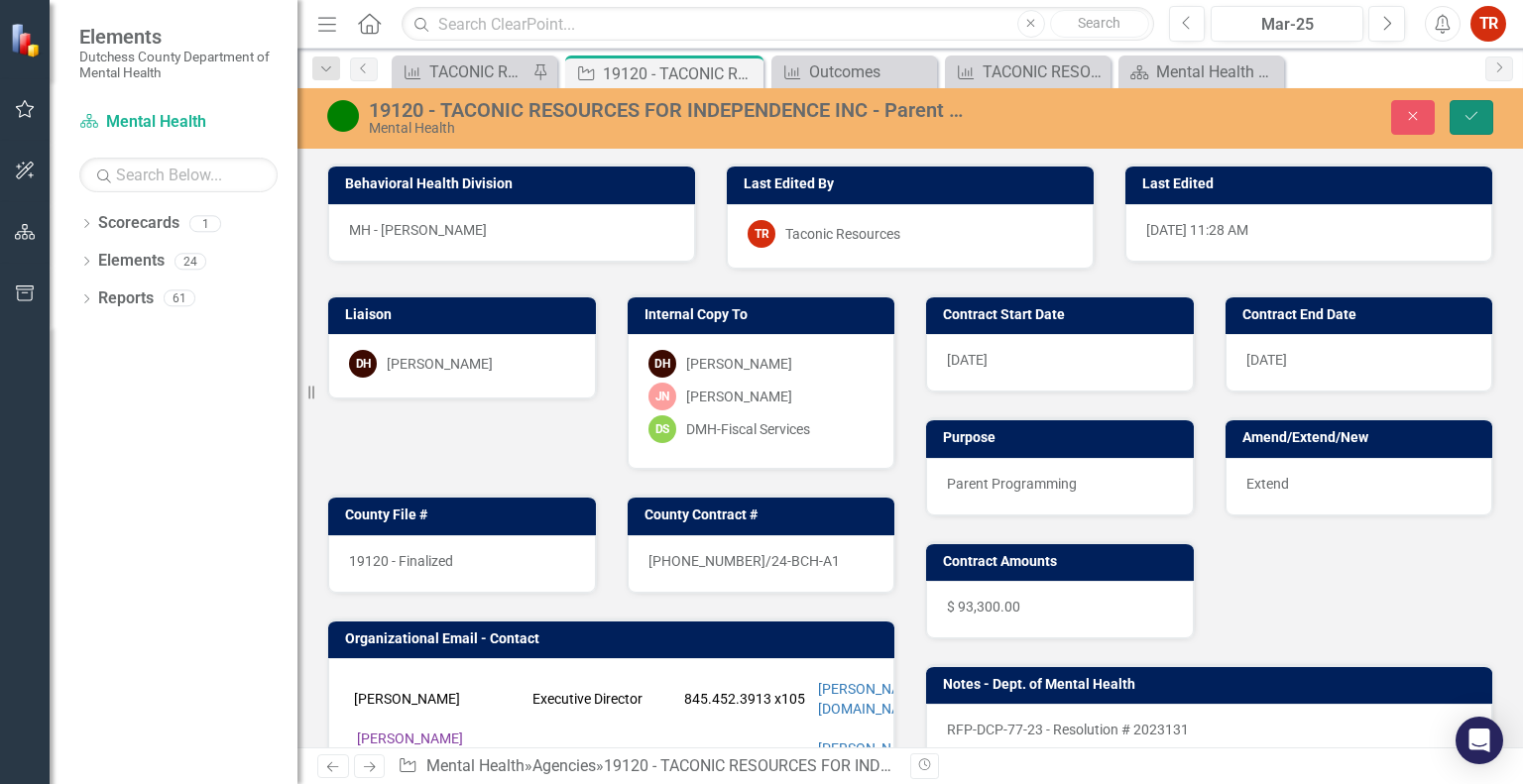 click on "Save" 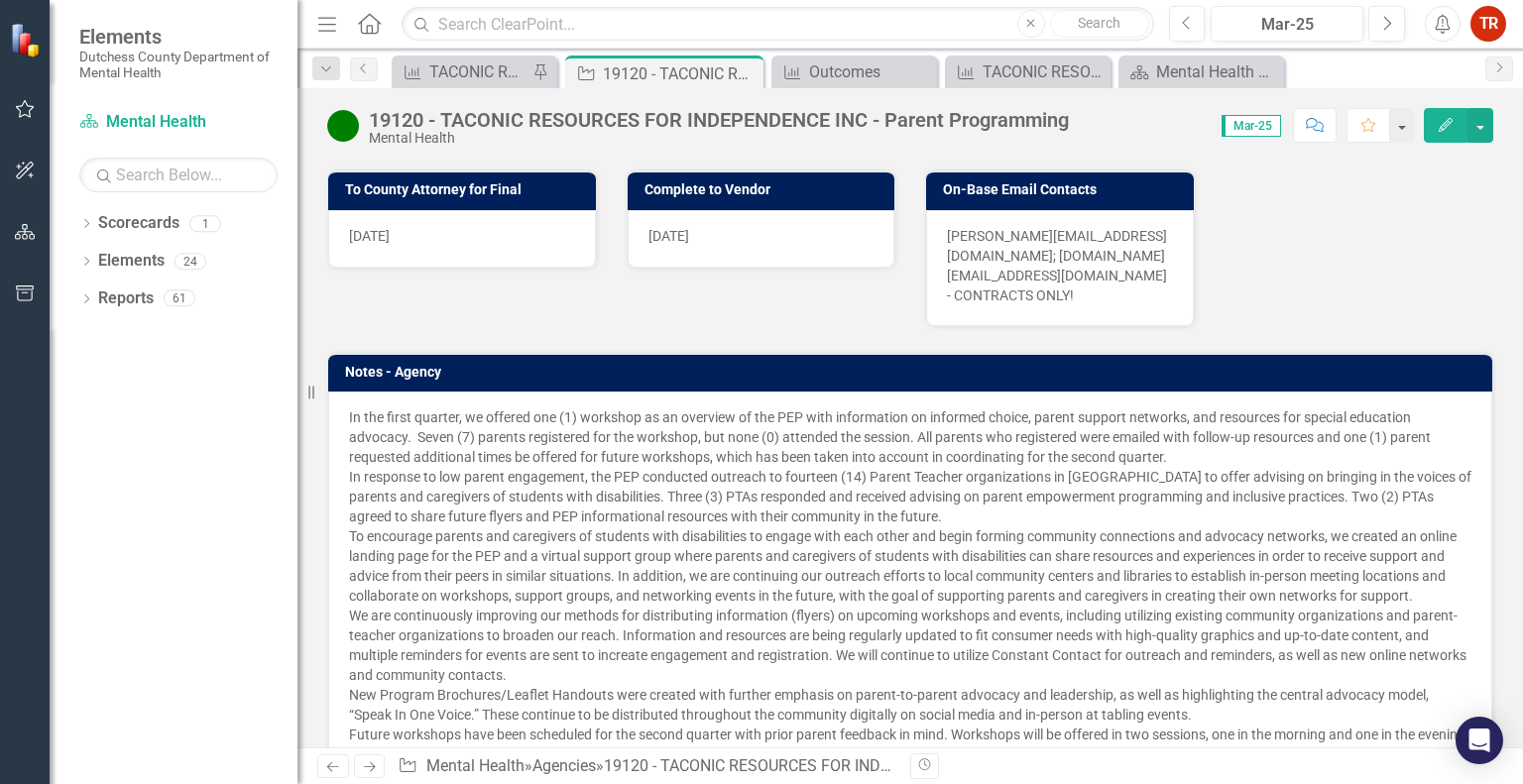 scroll, scrollTop: 1680, scrollLeft: 0, axis: vertical 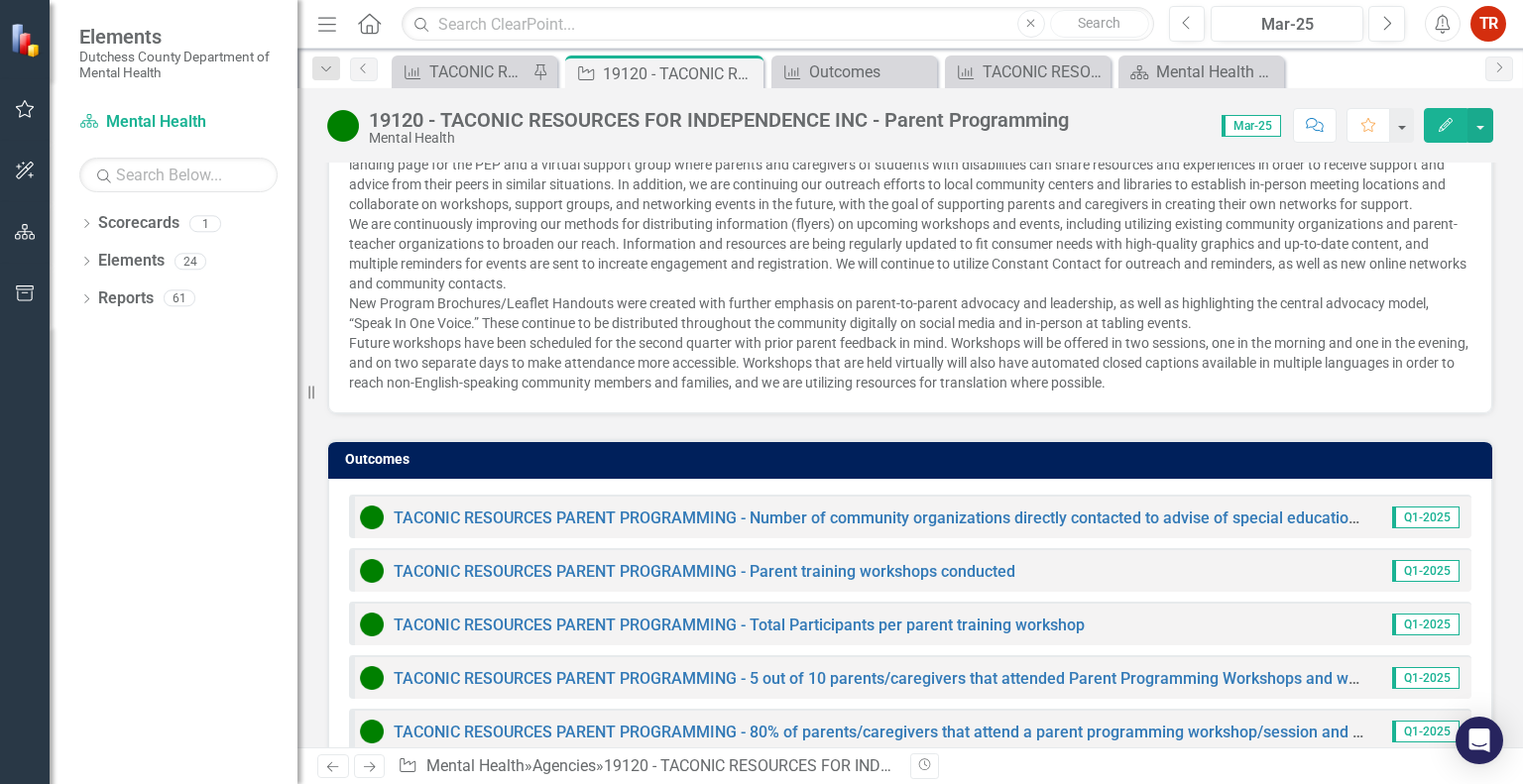 click on "Future workshops have been scheduled for the second quarter with prior parent feedback in mind. Workshops will be offered in two sessions, one in the morning and one in the evening, and on two separate days to make attendance more accessible. Workshops that are held virtually will also have automated closed captions available in multiple languages in order to reach non-English-speaking community members and families, and we are utilizing resources for translation where possible." at bounding box center (910, 363) 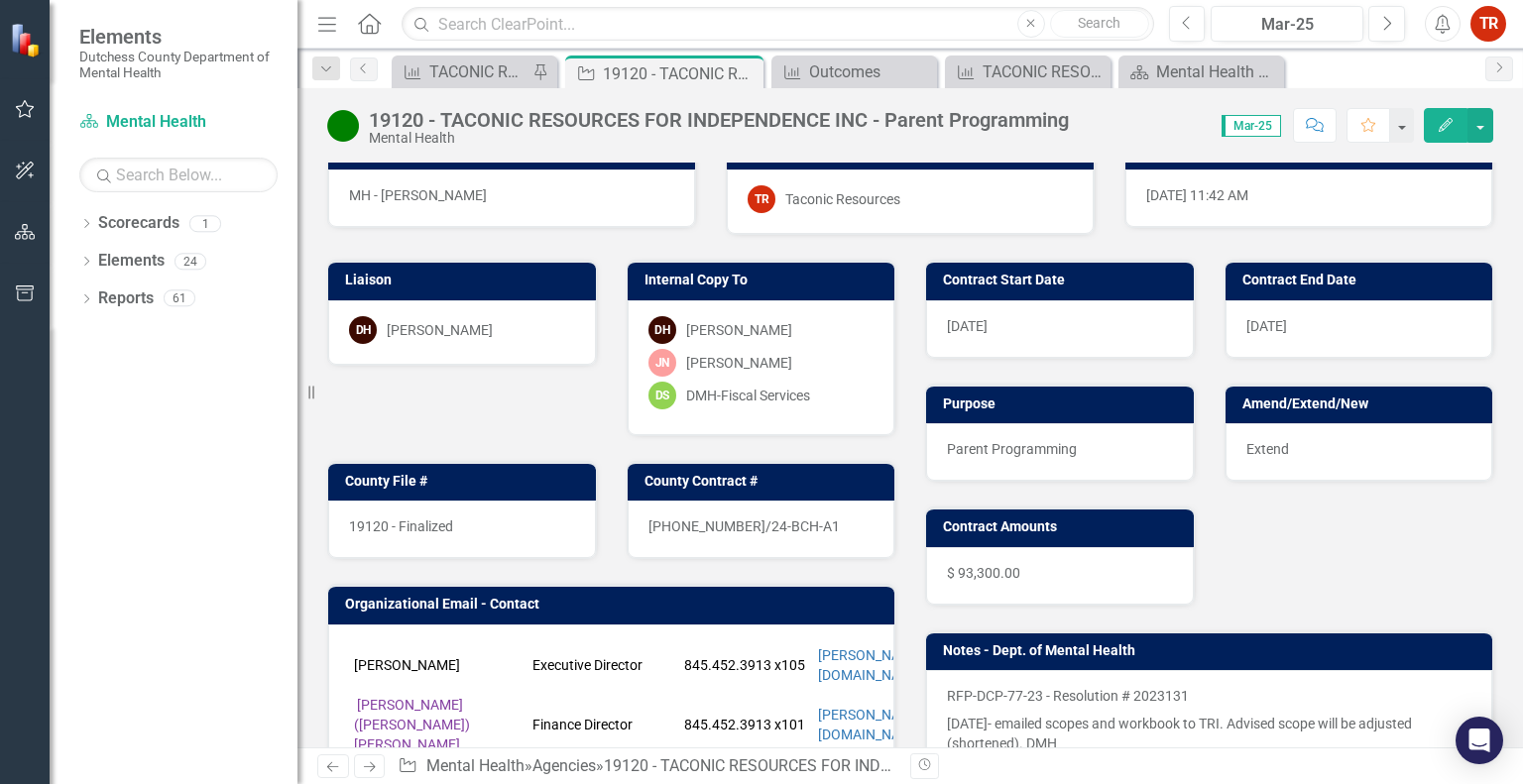 scroll, scrollTop: 0, scrollLeft: 0, axis: both 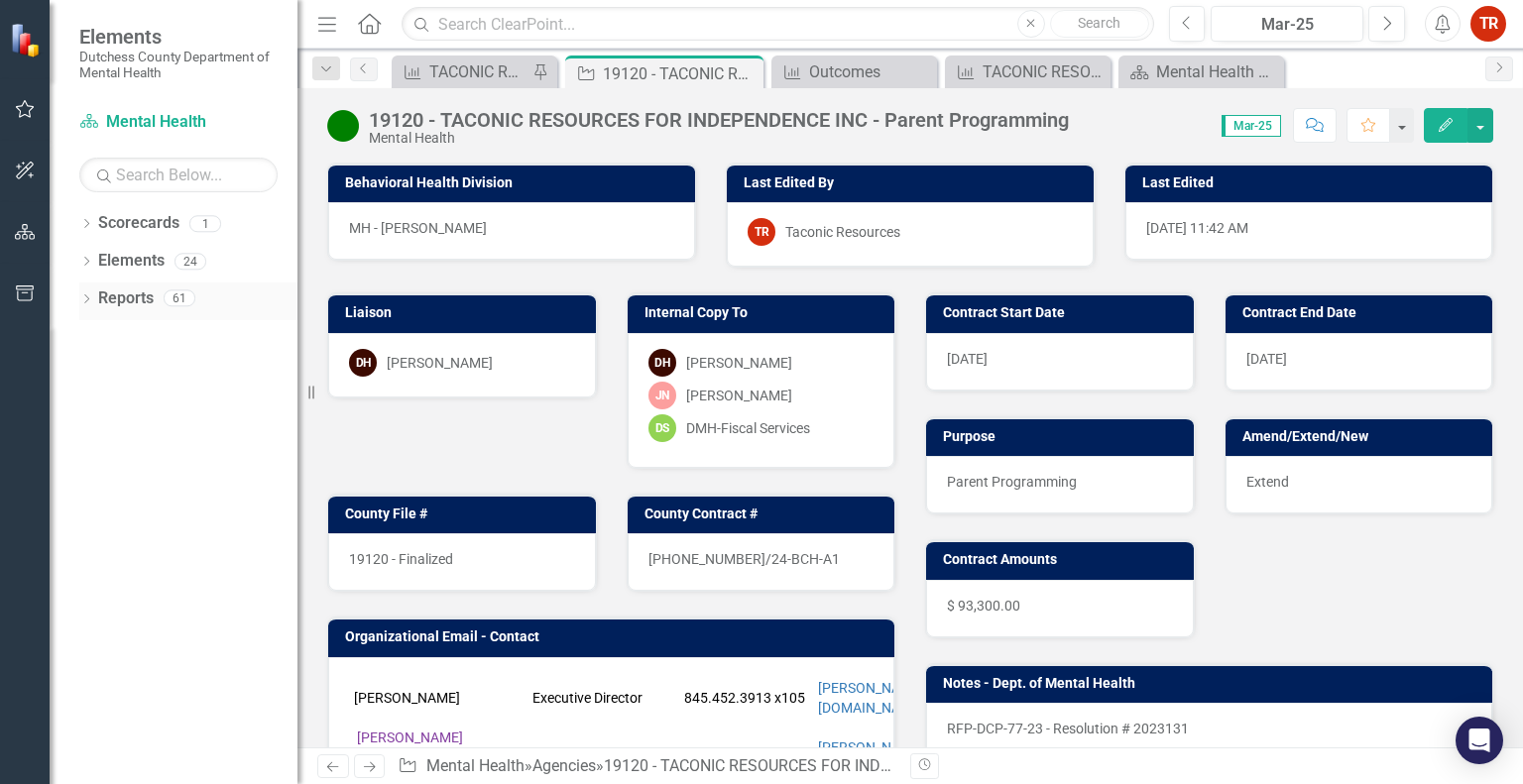 click on "Dropdown" 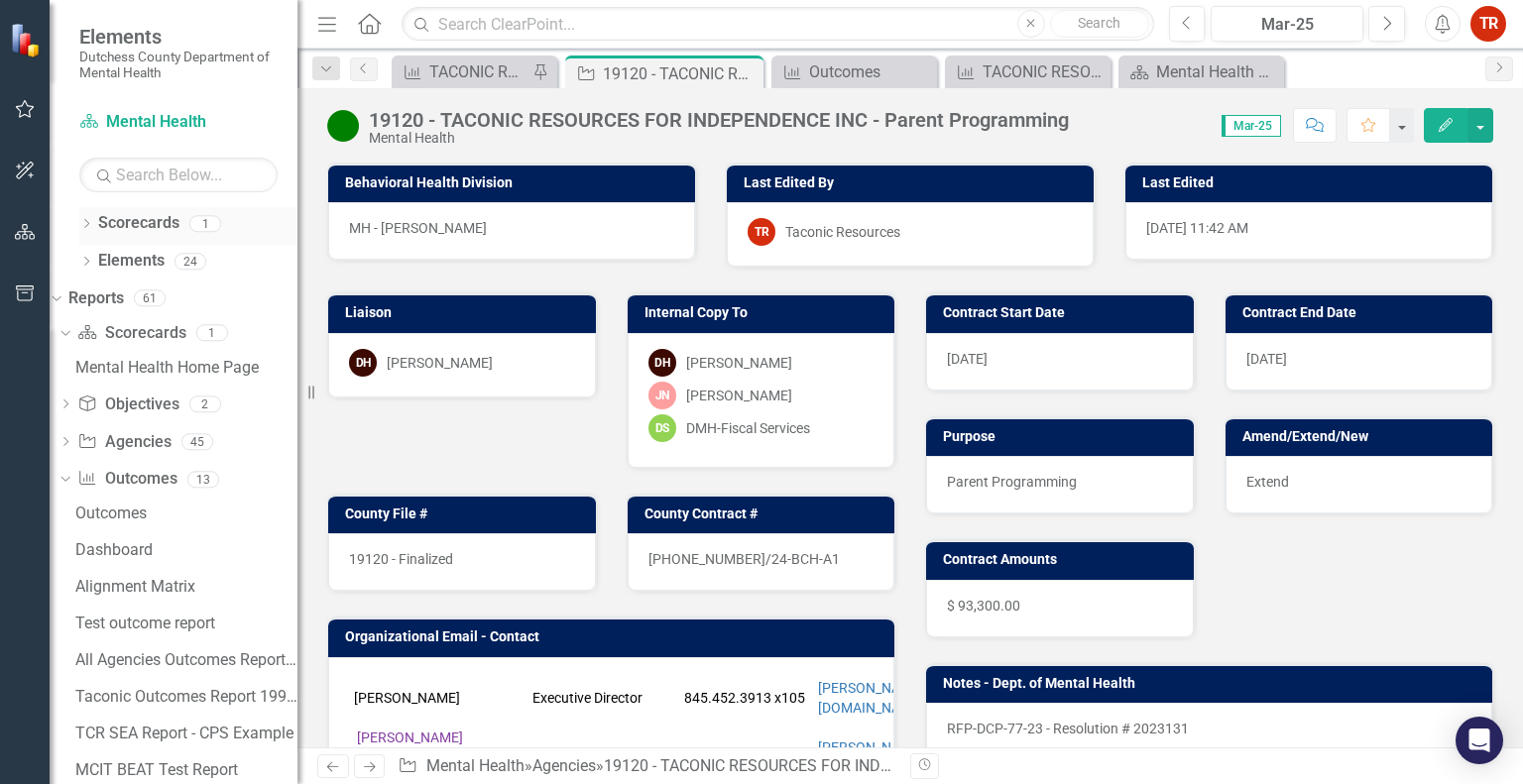 click on "Dropdown" 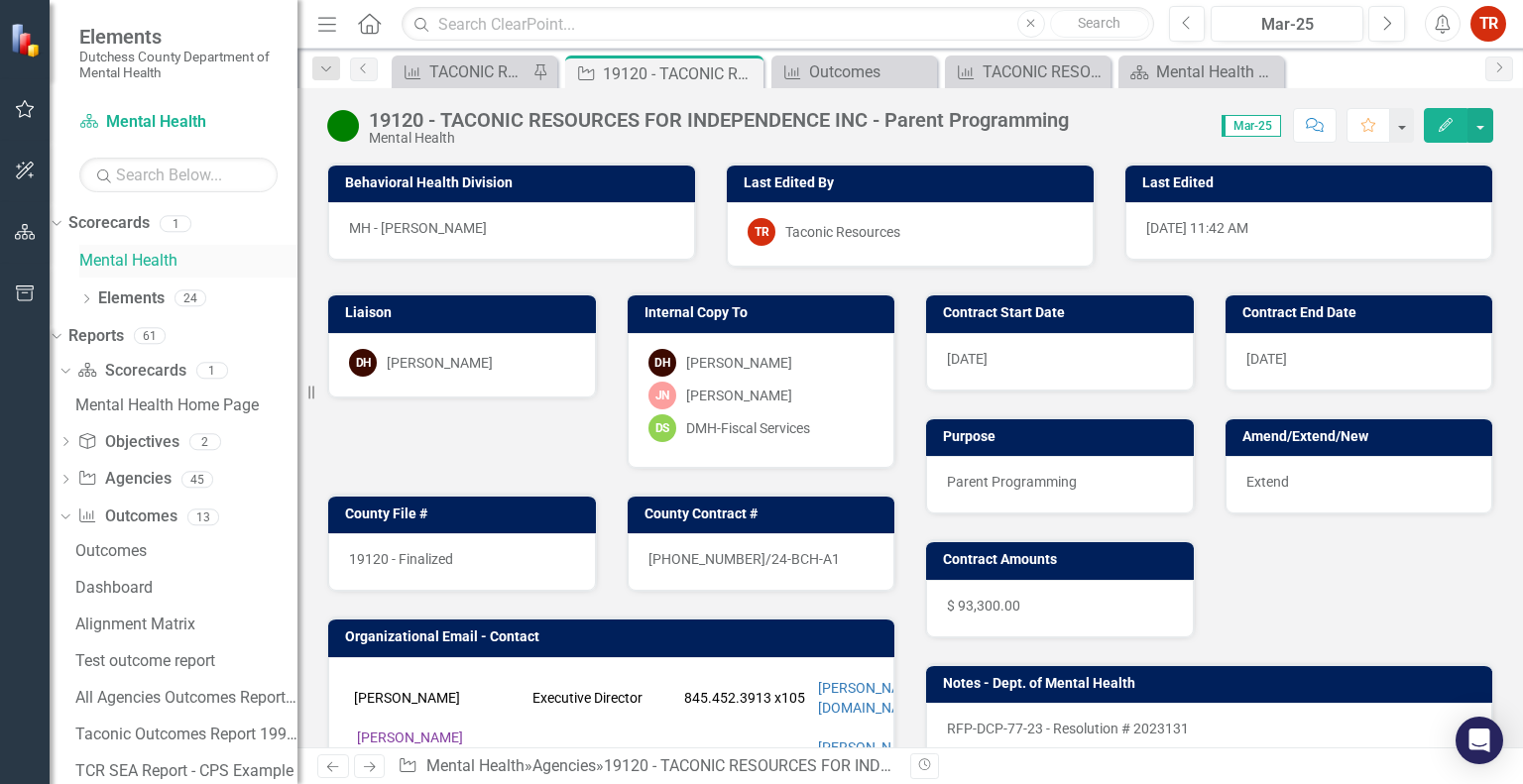 click on "Mental Health" at bounding box center [188, 261] 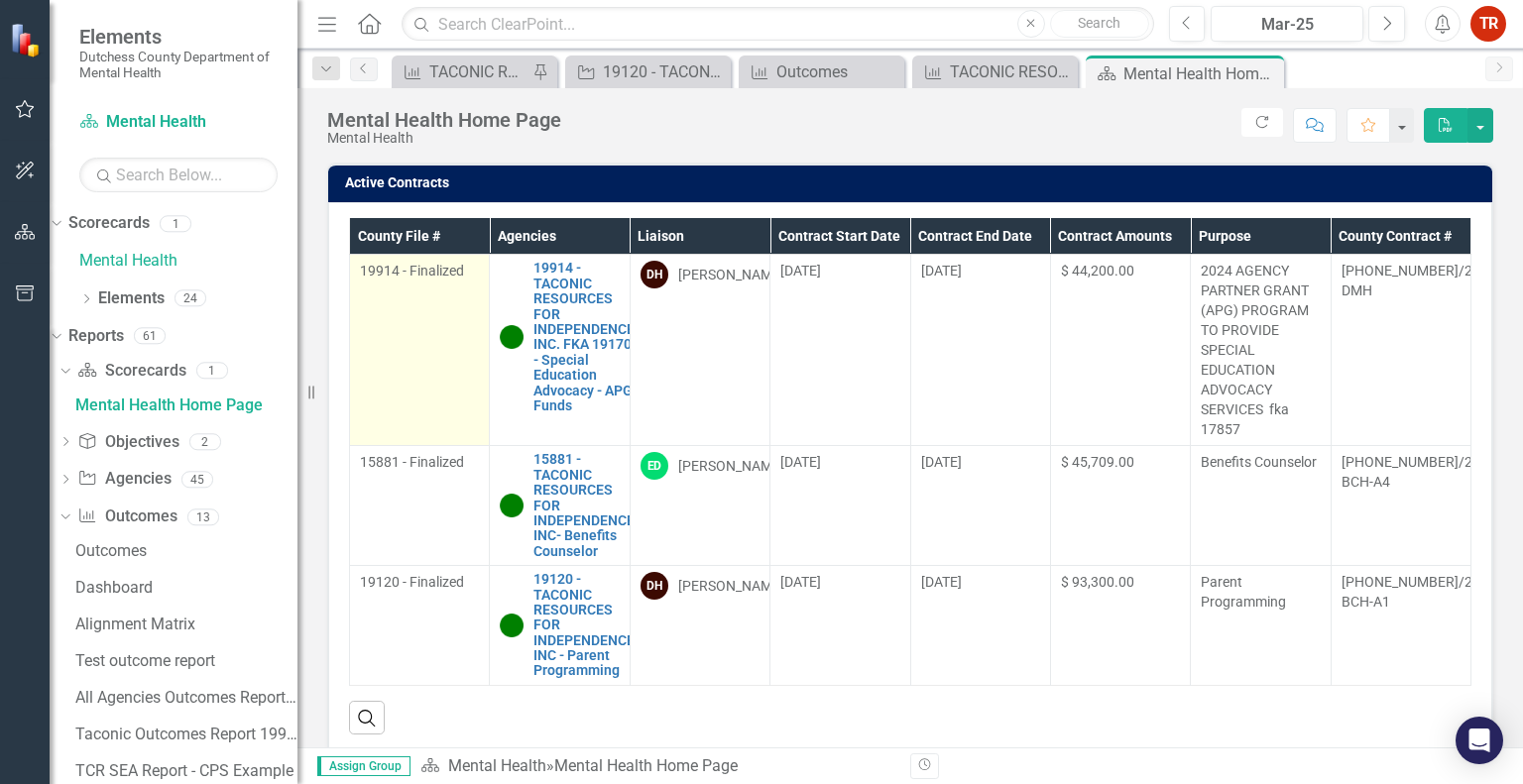 click on "19914 - Finalized" at bounding box center (419, 350) 